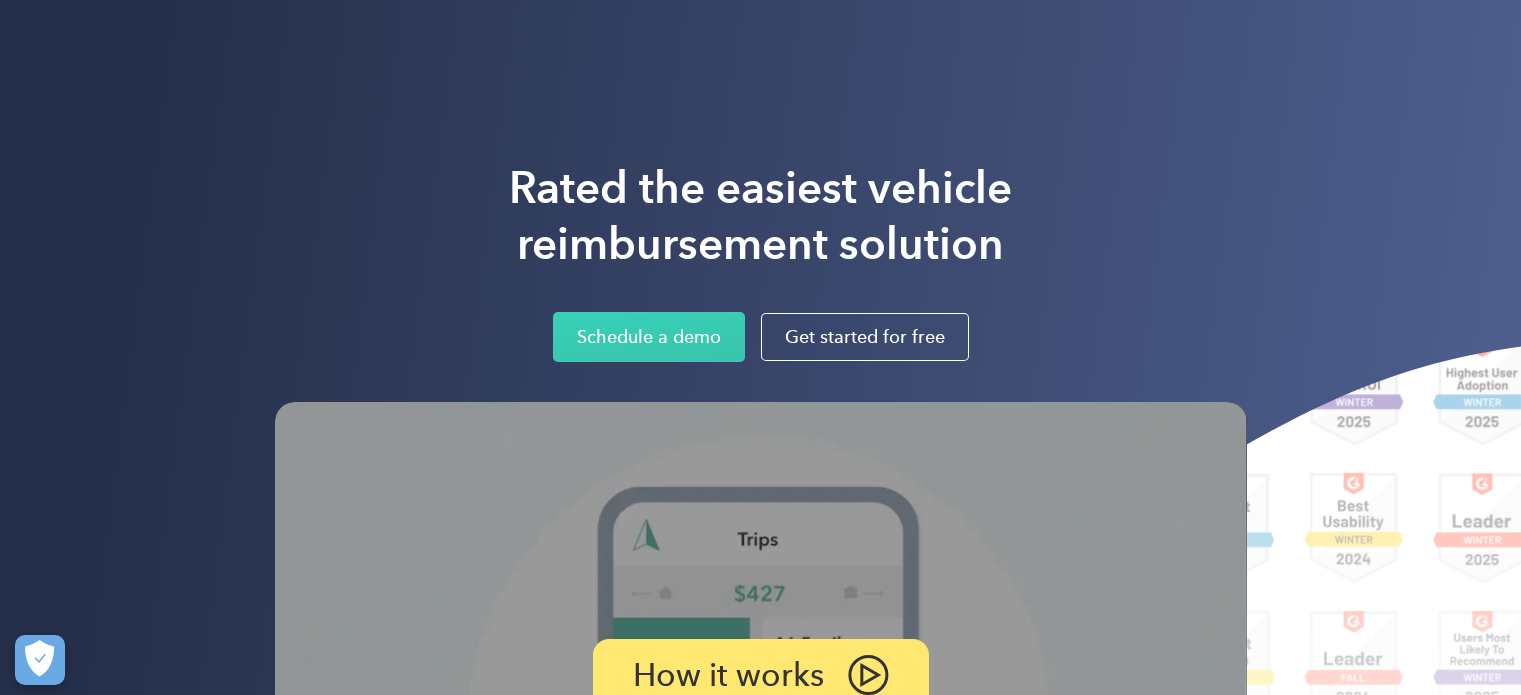 scroll, scrollTop: 0, scrollLeft: 0, axis: both 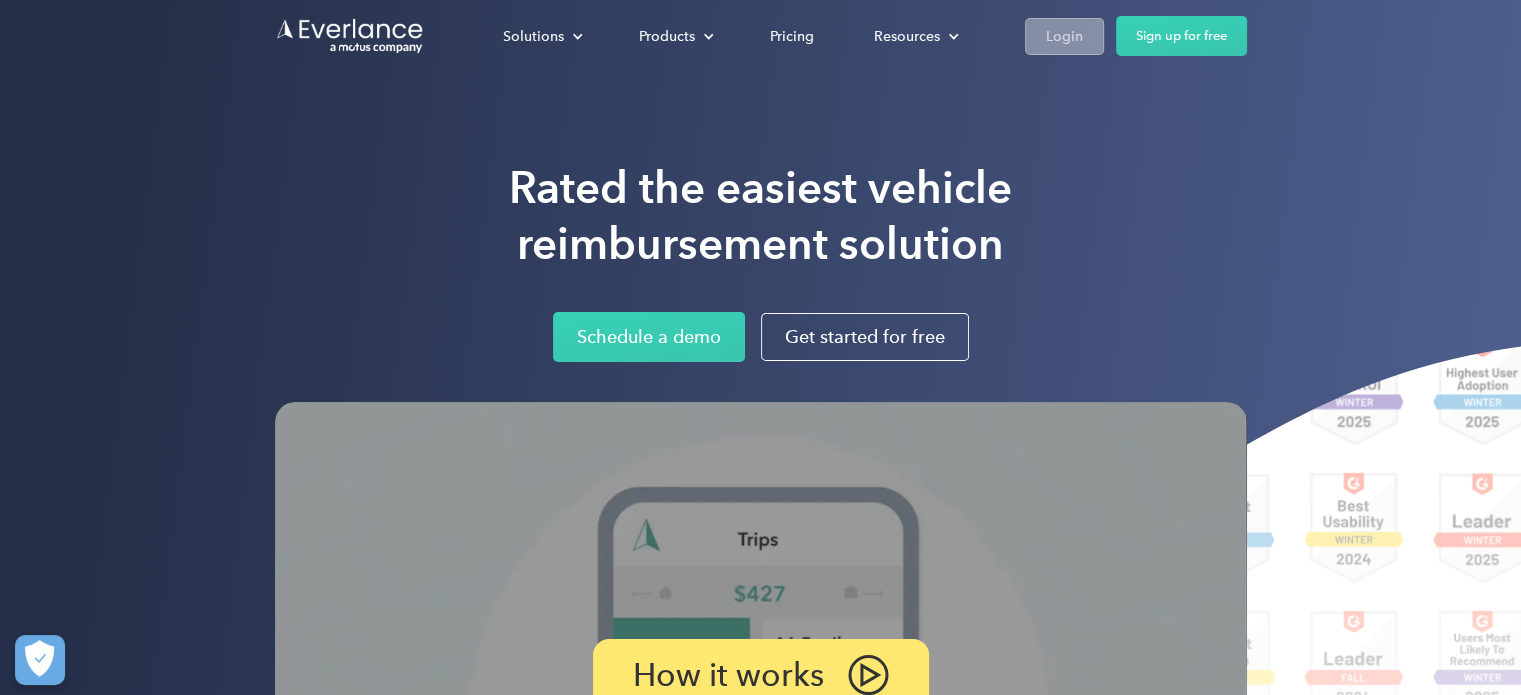 click on "Login" at bounding box center (1064, 36) 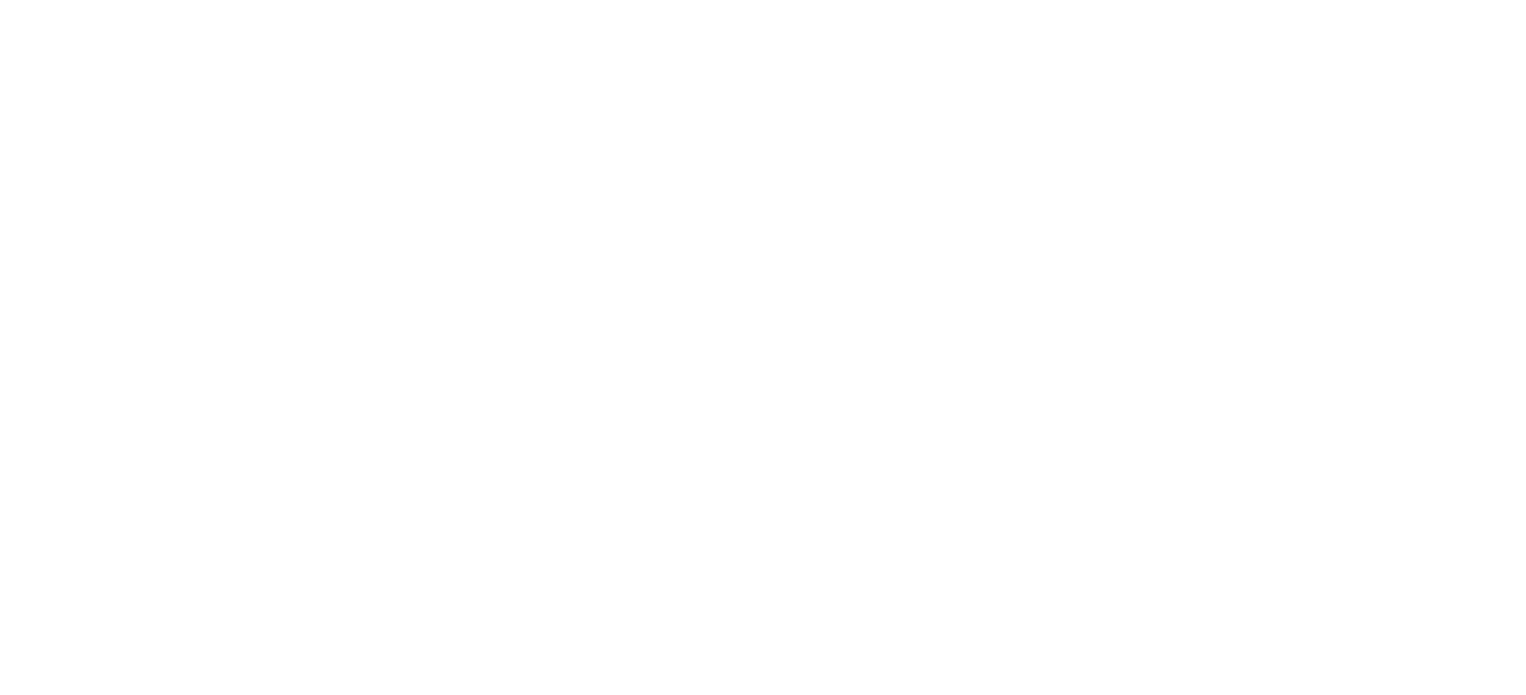 scroll, scrollTop: 0, scrollLeft: 0, axis: both 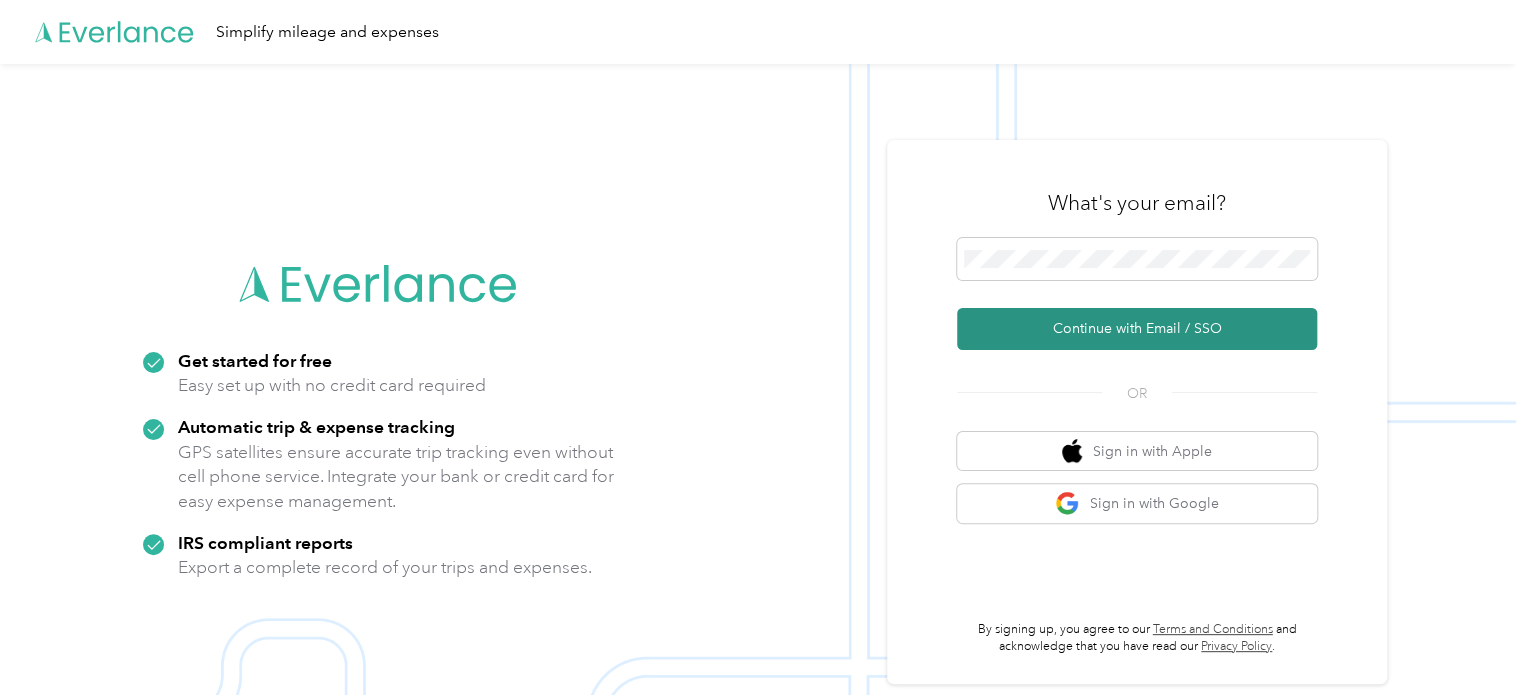 click on "Continue with Email / SSO" at bounding box center (1137, 329) 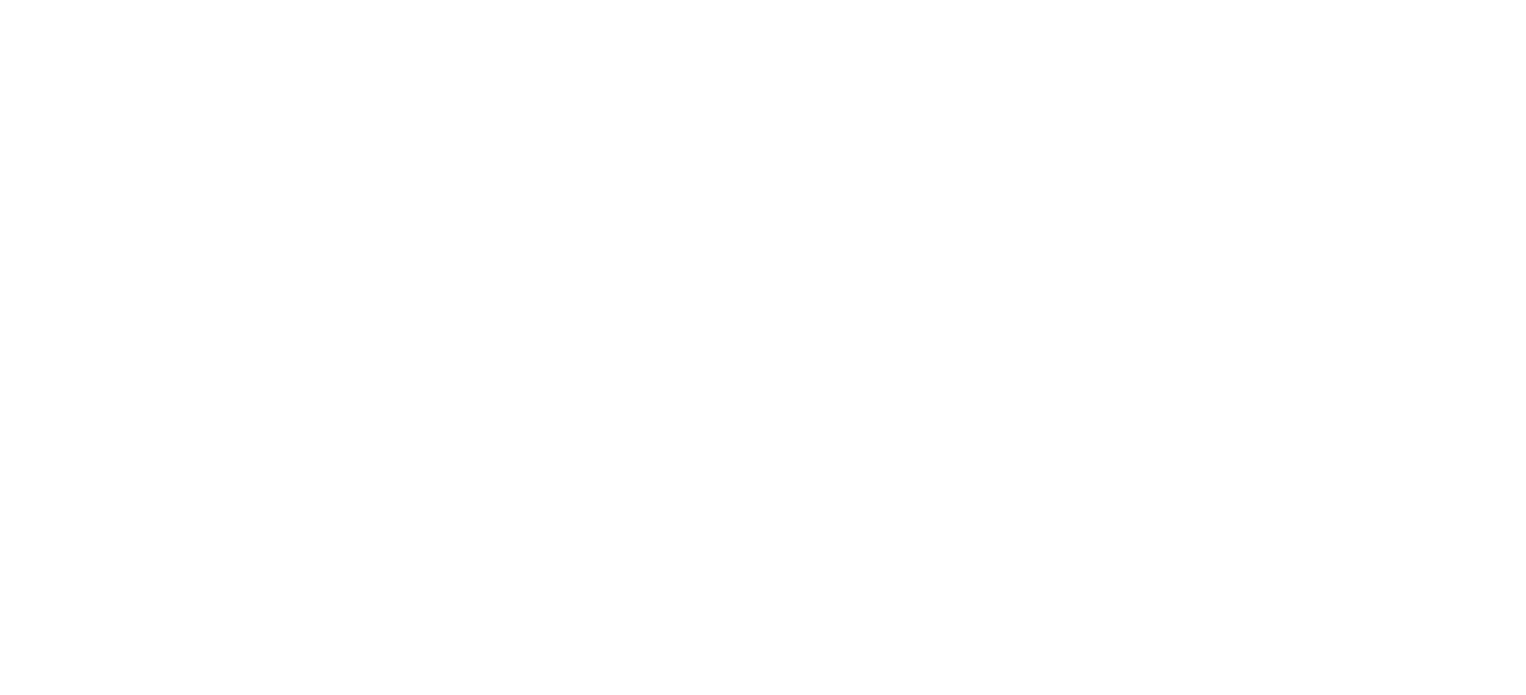 scroll, scrollTop: 0, scrollLeft: 0, axis: both 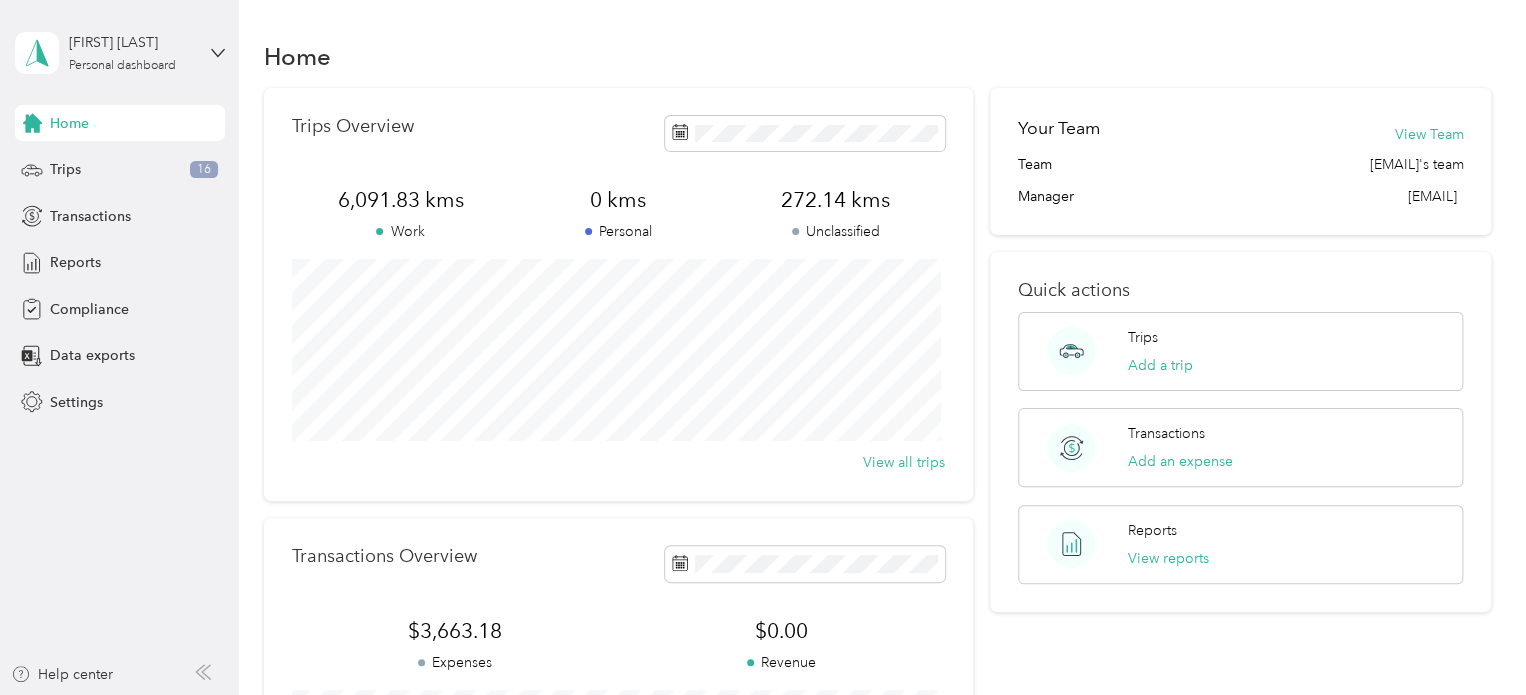 click on "Trips Overview" at bounding box center (618, 133) 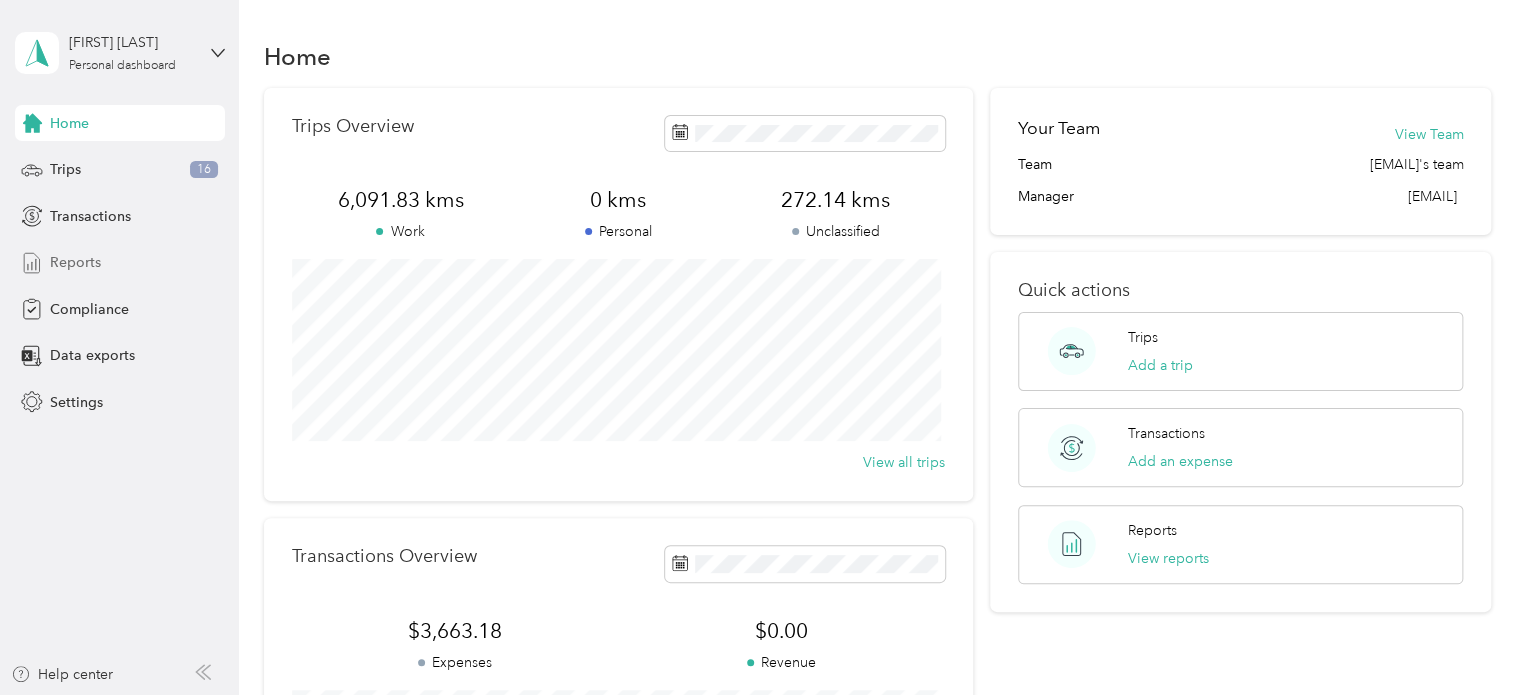 click on "Reports" at bounding box center (120, 263) 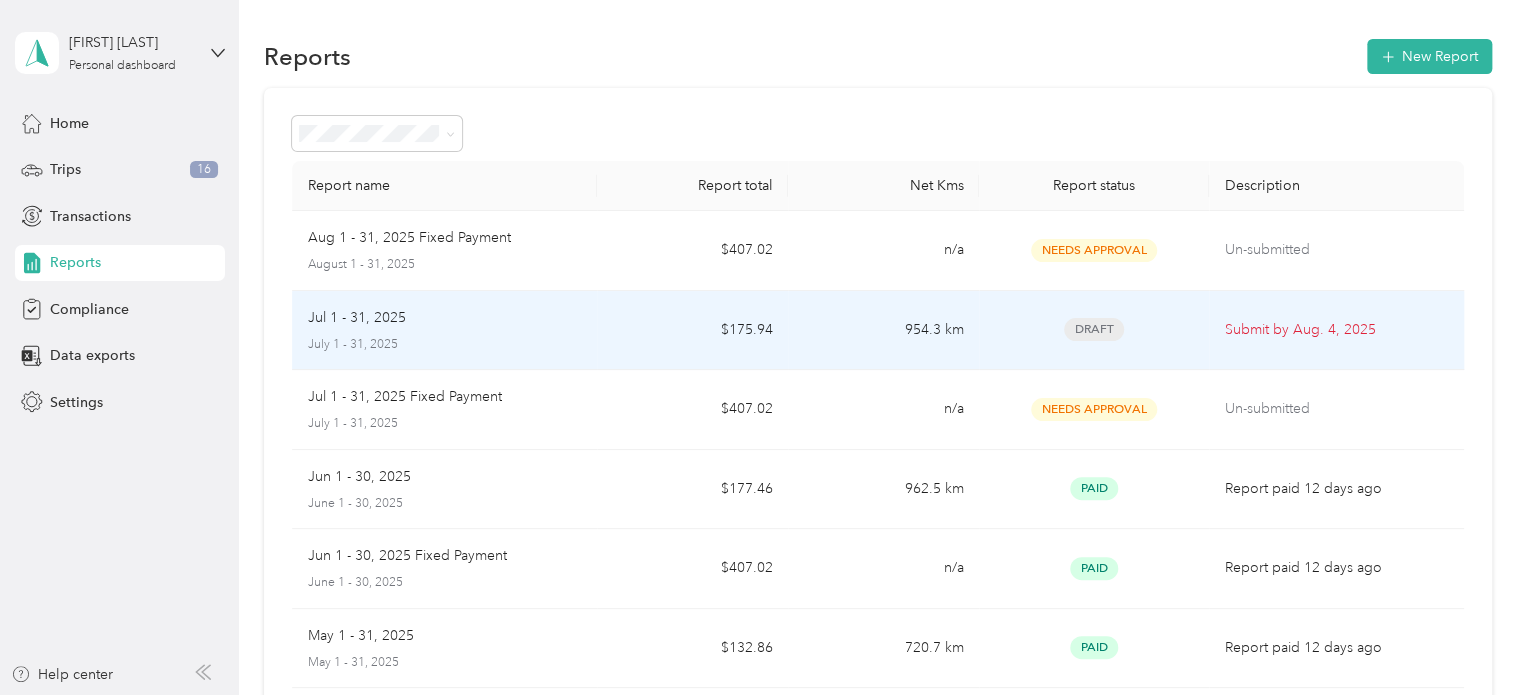click on "Jul 1 - 31, 2025 July 1 - 31, 2025" at bounding box center (445, 331) 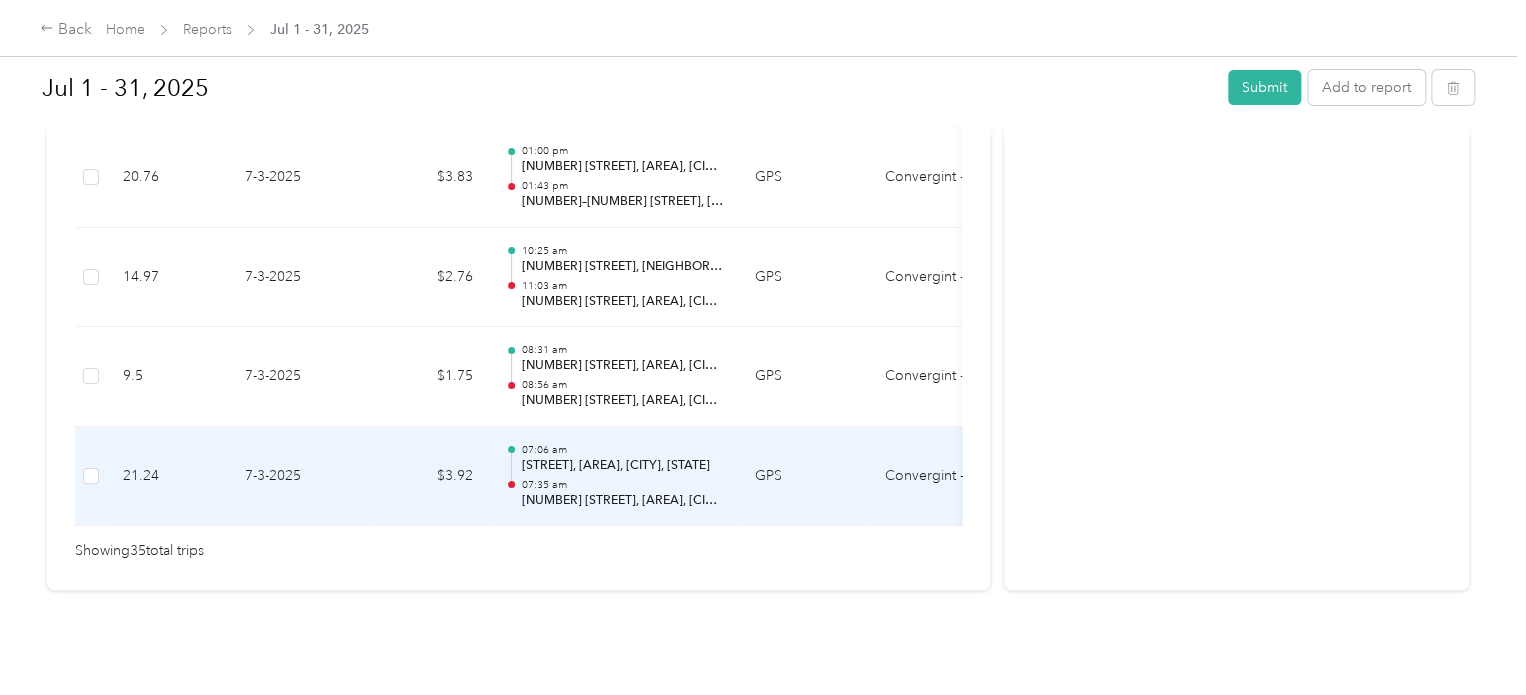 scroll, scrollTop: 3637, scrollLeft: 0, axis: vertical 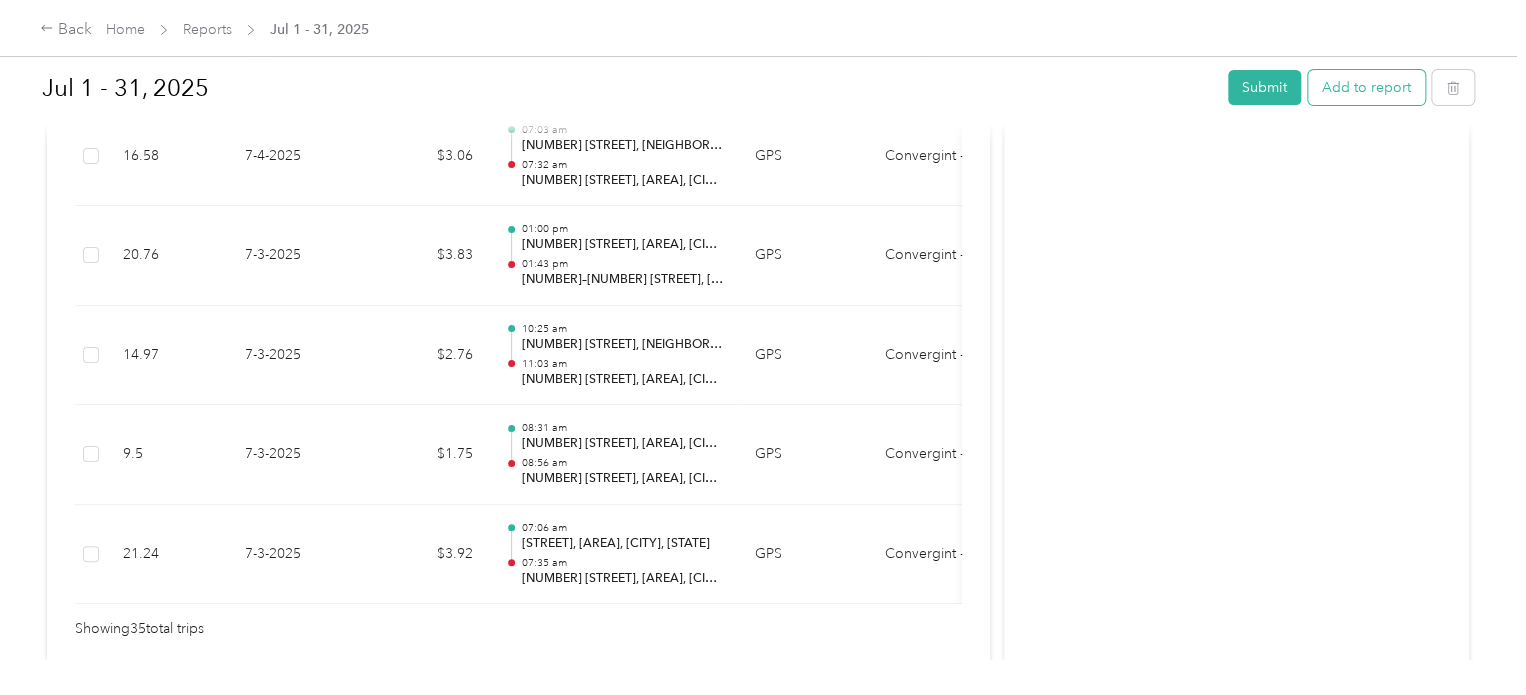click on "Add to report" at bounding box center [1366, 87] 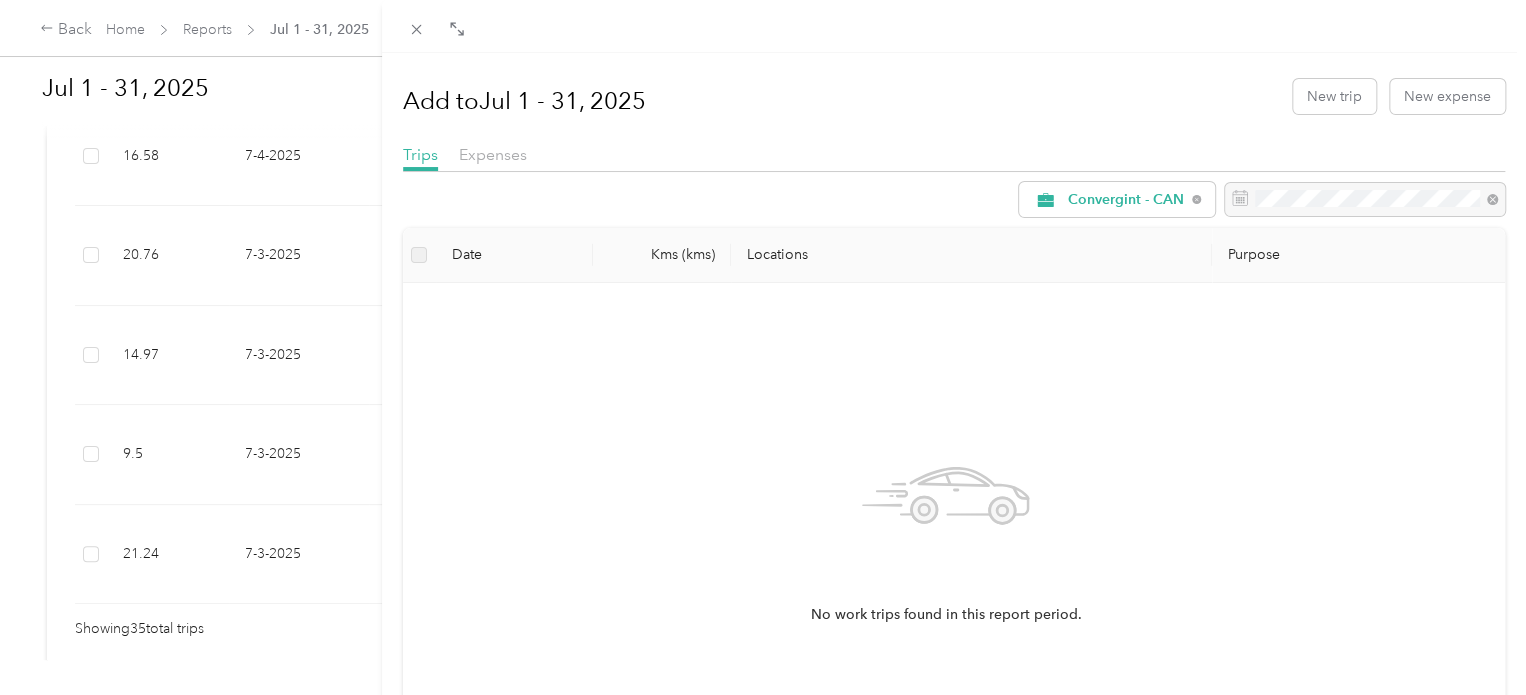 click on "Trips  must be in the same date ranges as the report period. To submit  trips  in a different report period, create a new report Learn more." at bounding box center [1310, 140] 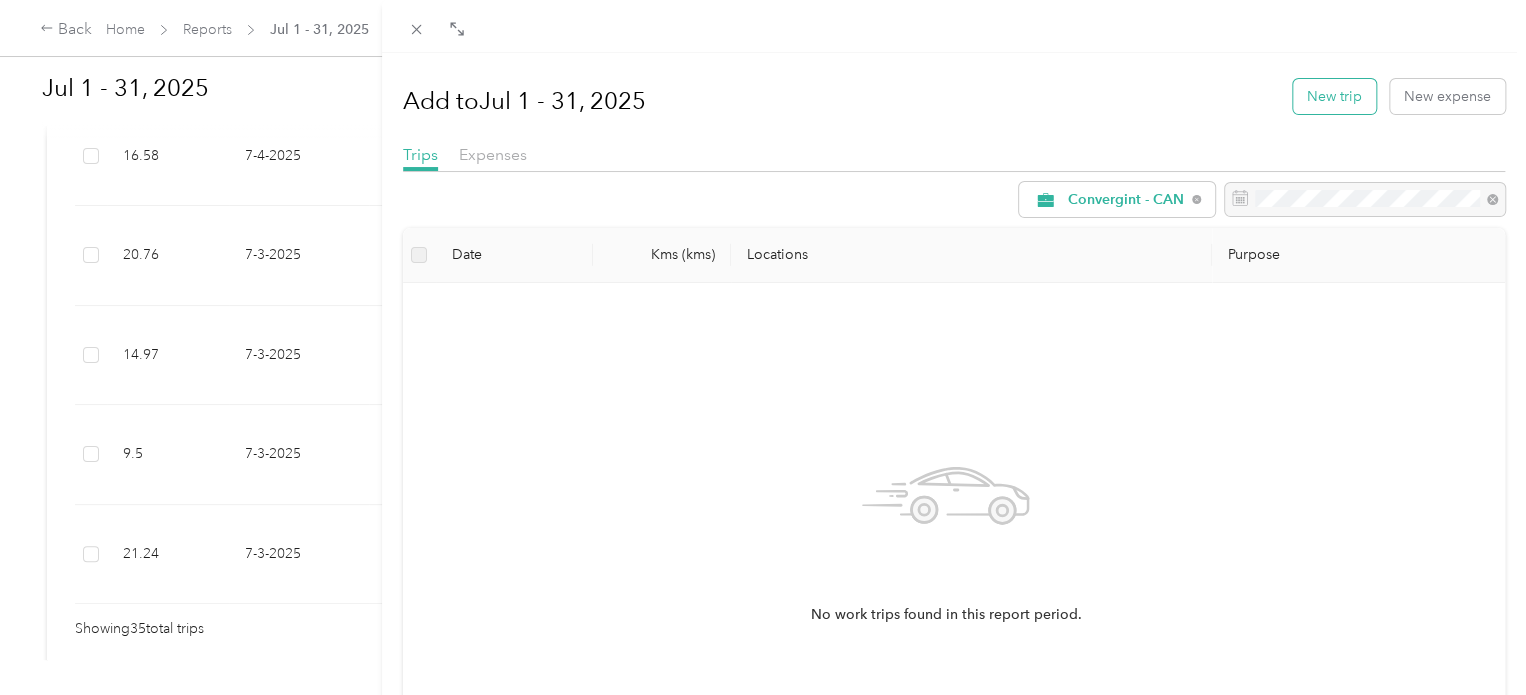 click on "New trip" at bounding box center [1334, 96] 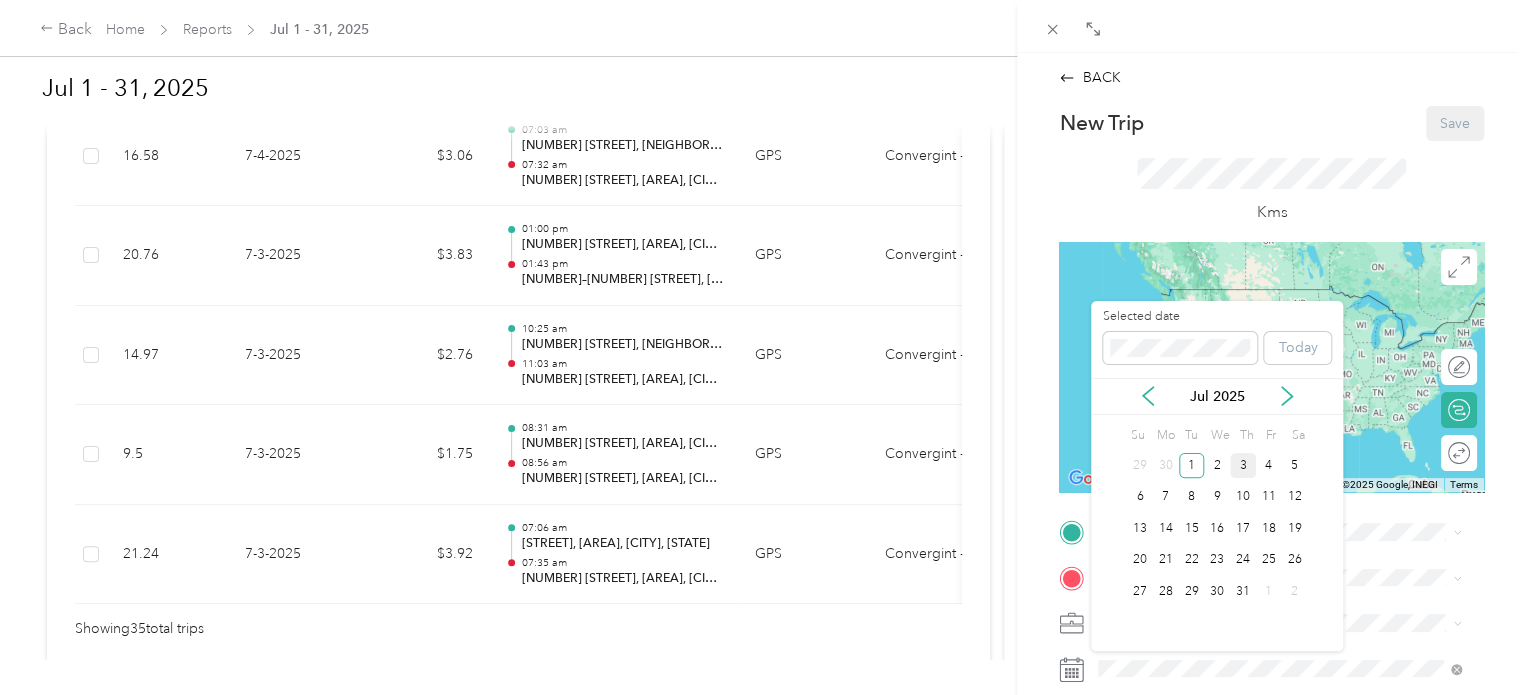 click on "3" at bounding box center [1243, 465] 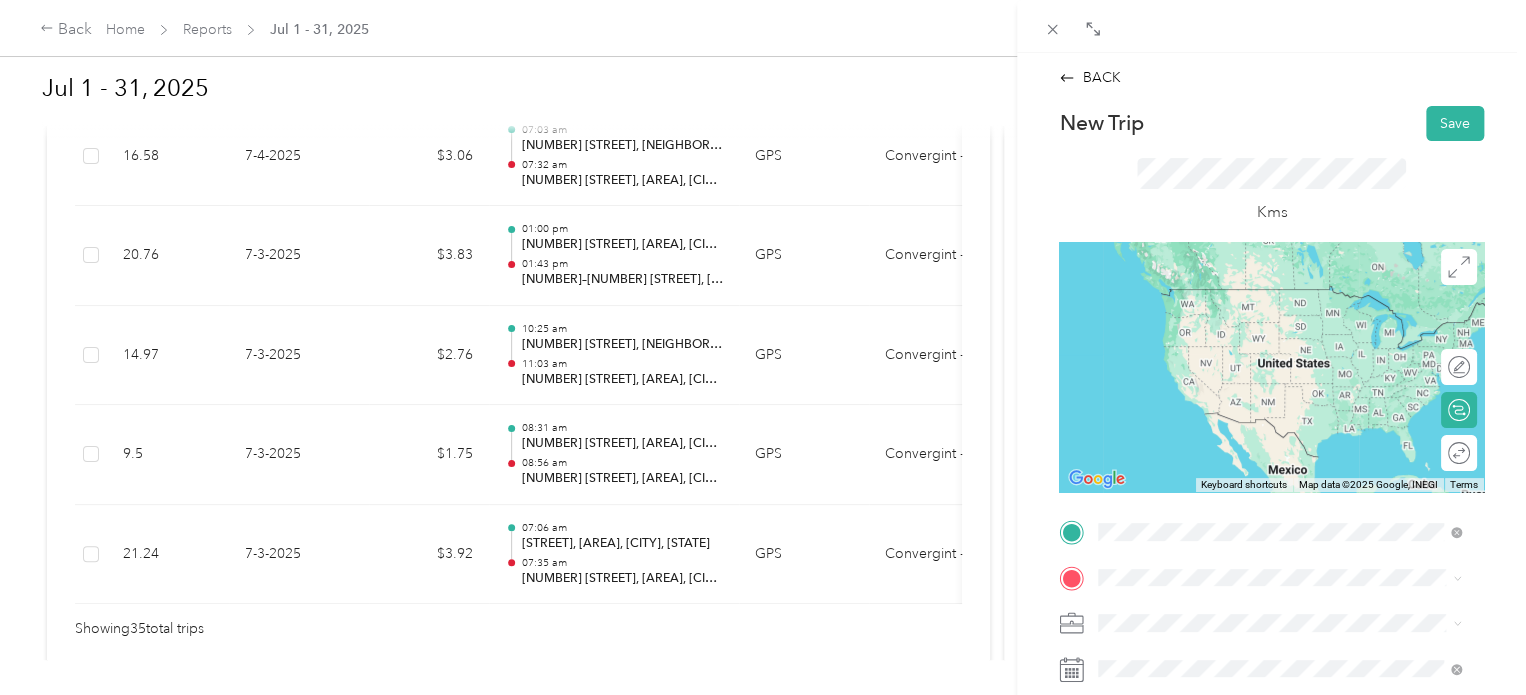 click on "[NUMBER] [STREET]
[CITY], [STATE] [POSTAL_CODE], [COUNTRY]" at bounding box center [1280, 297] 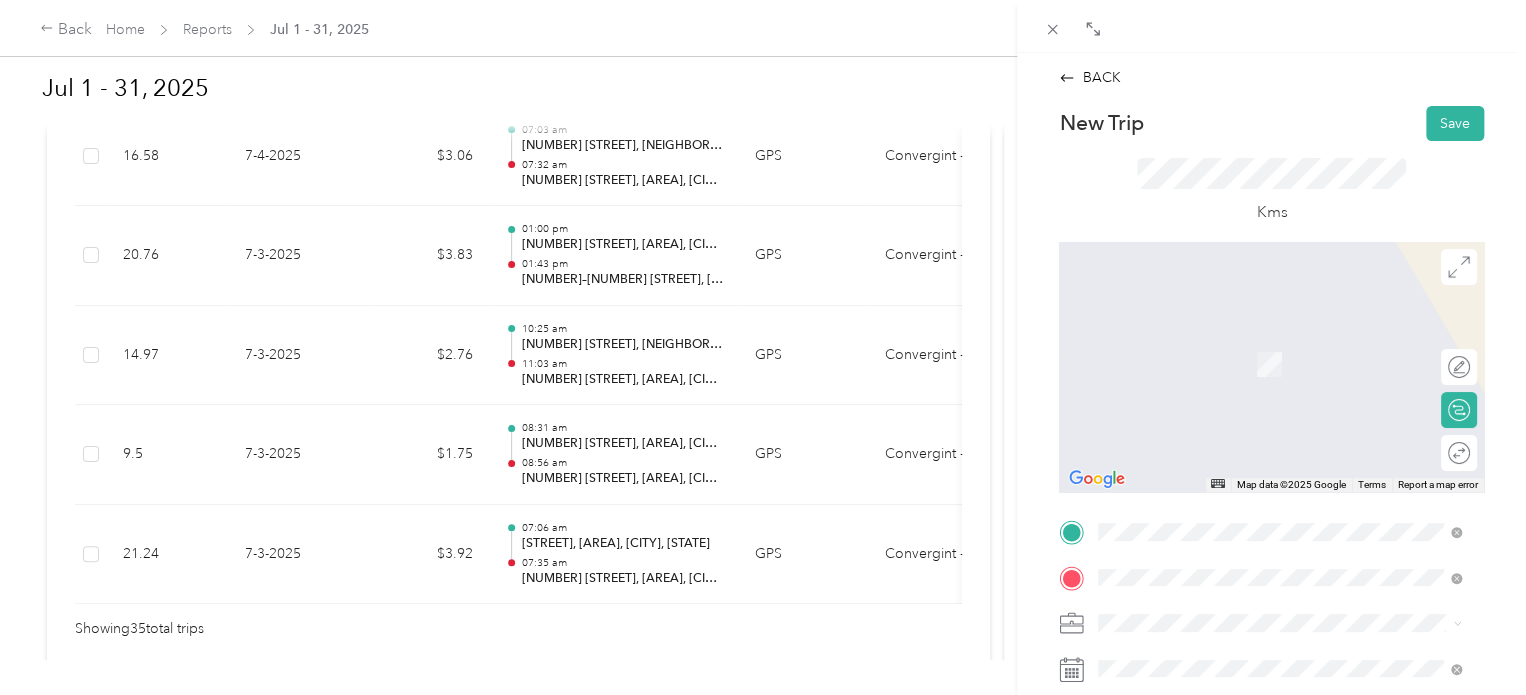 click on "[NUMBER] [STREET]
[CITY], [STATE] [POSTAL_CODE], [COUNTRY]" at bounding box center (1280, 342) 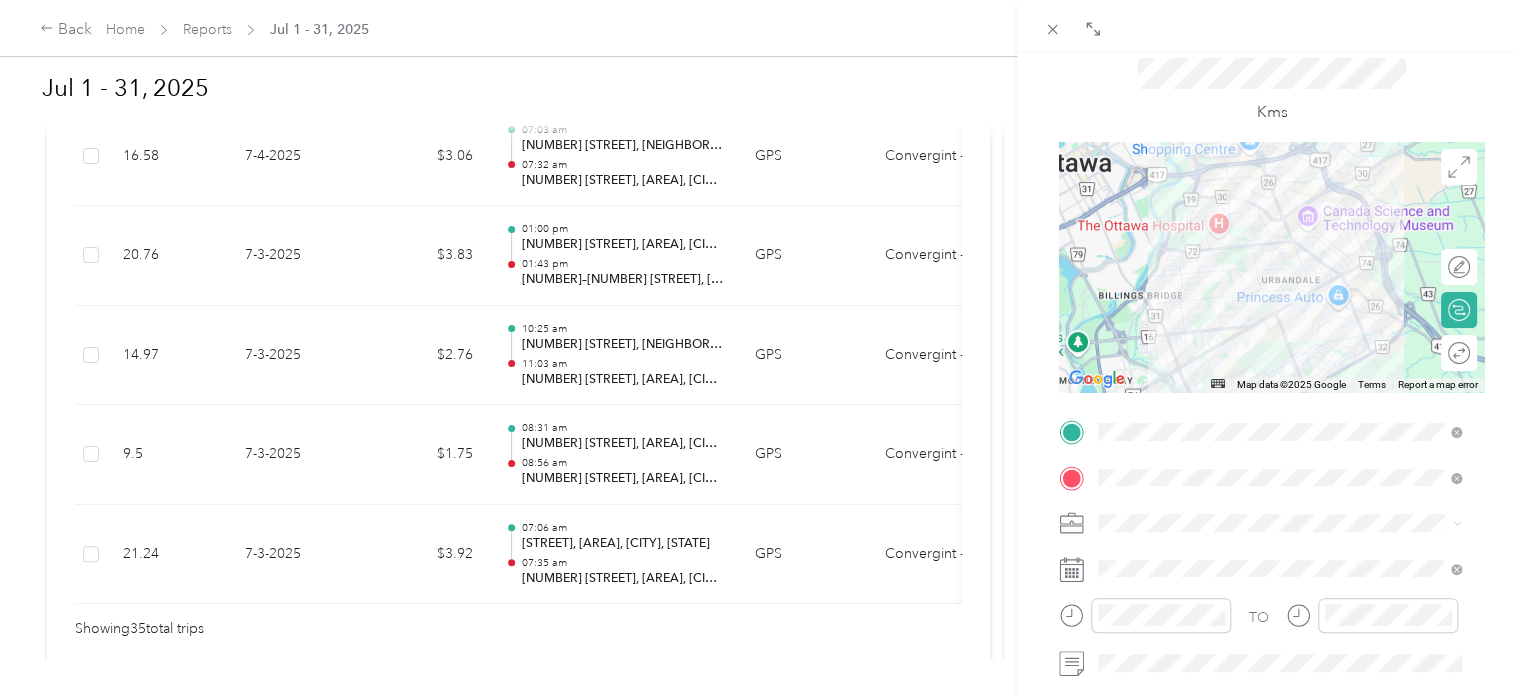 scroll, scrollTop: 200, scrollLeft: 0, axis: vertical 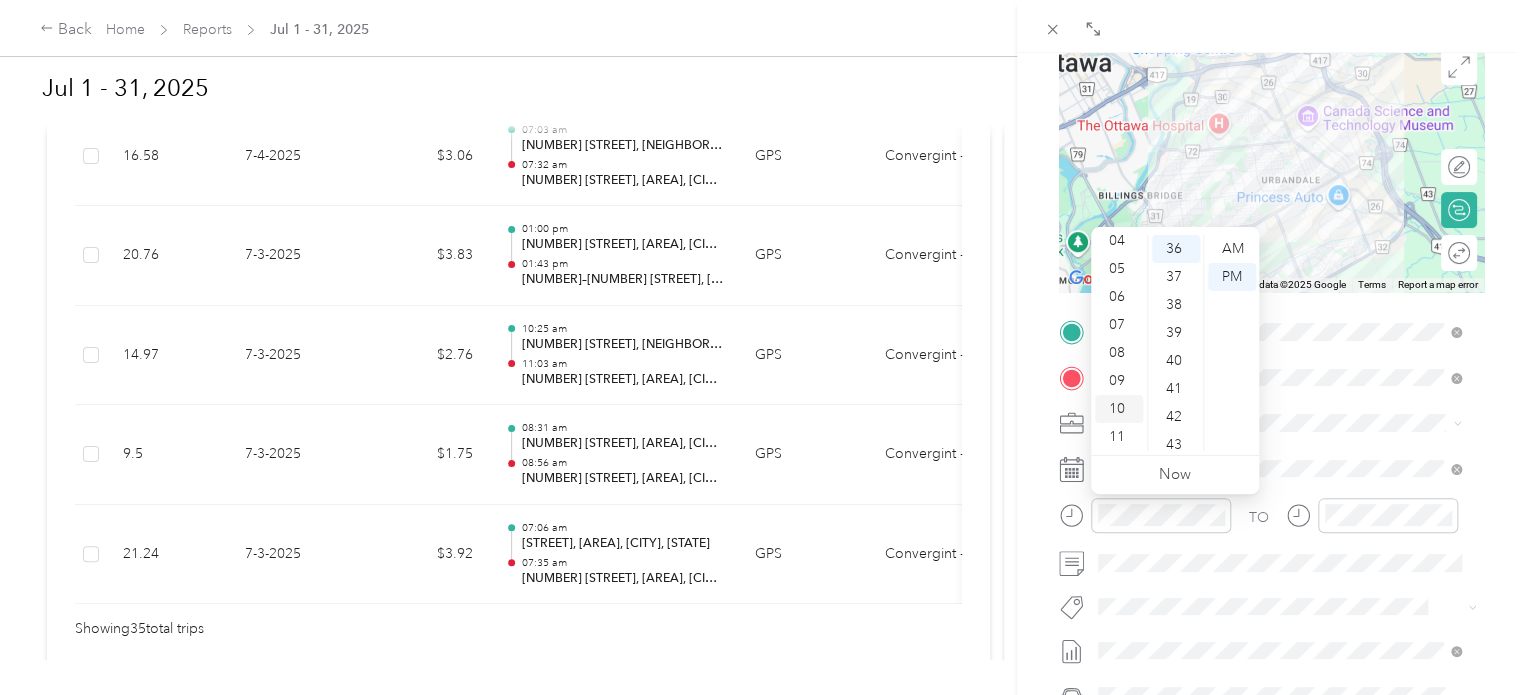 click on "11" at bounding box center (1119, 437) 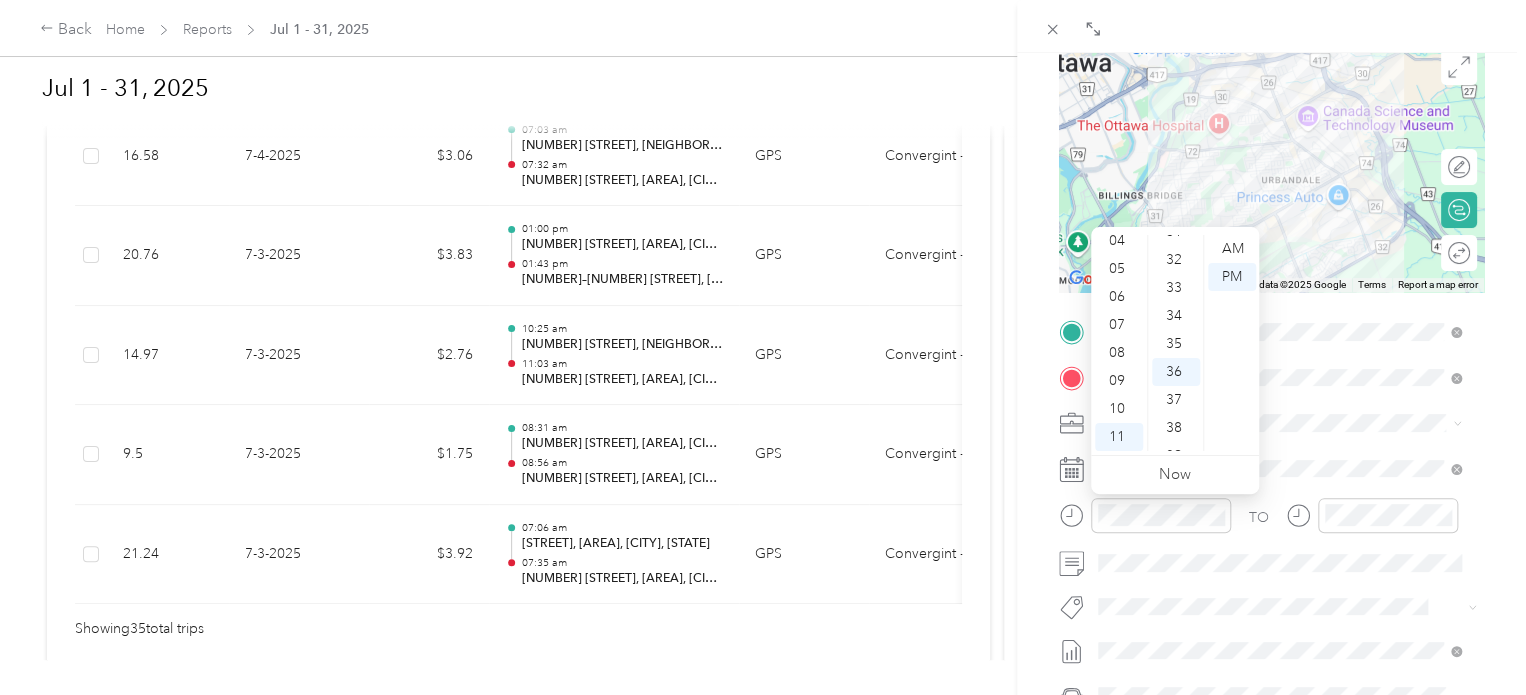 scroll, scrollTop: 1008, scrollLeft: 0, axis: vertical 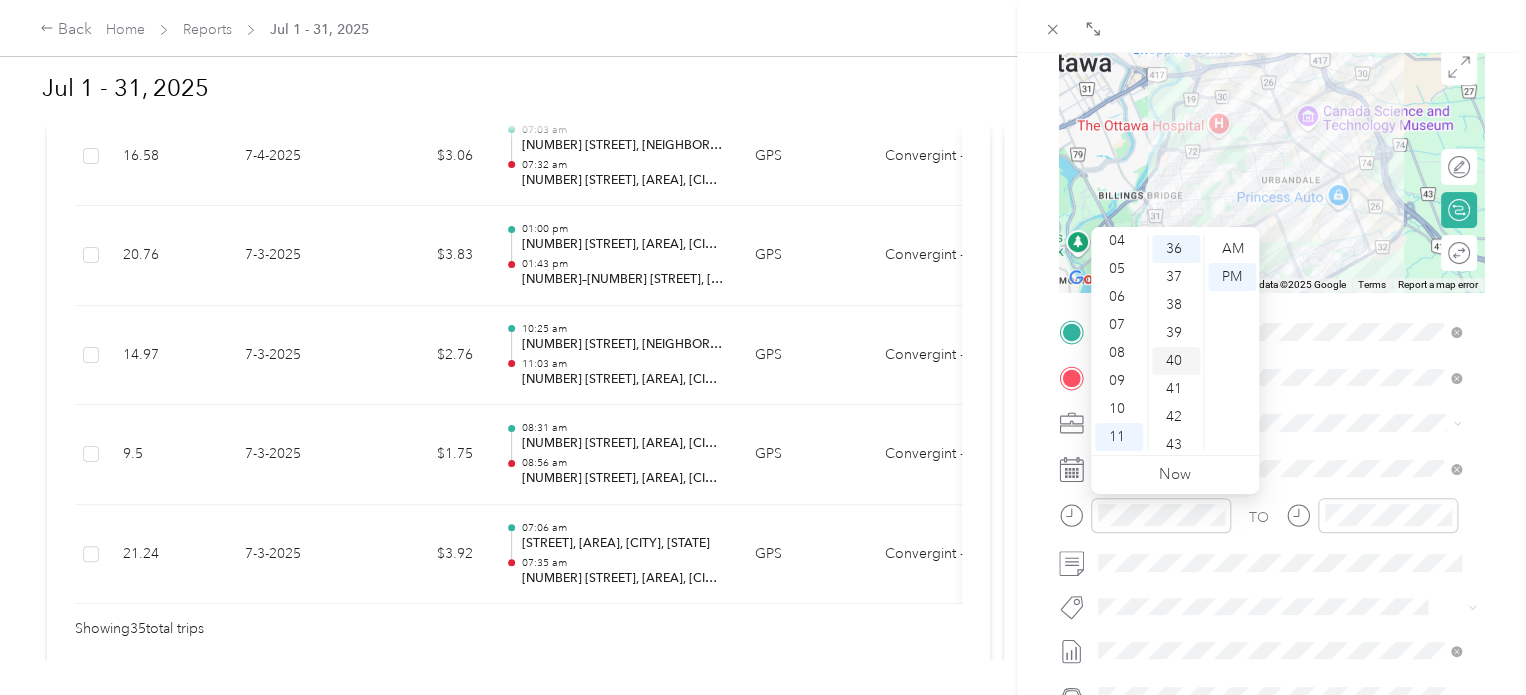 click on "40" at bounding box center [1176, 361] 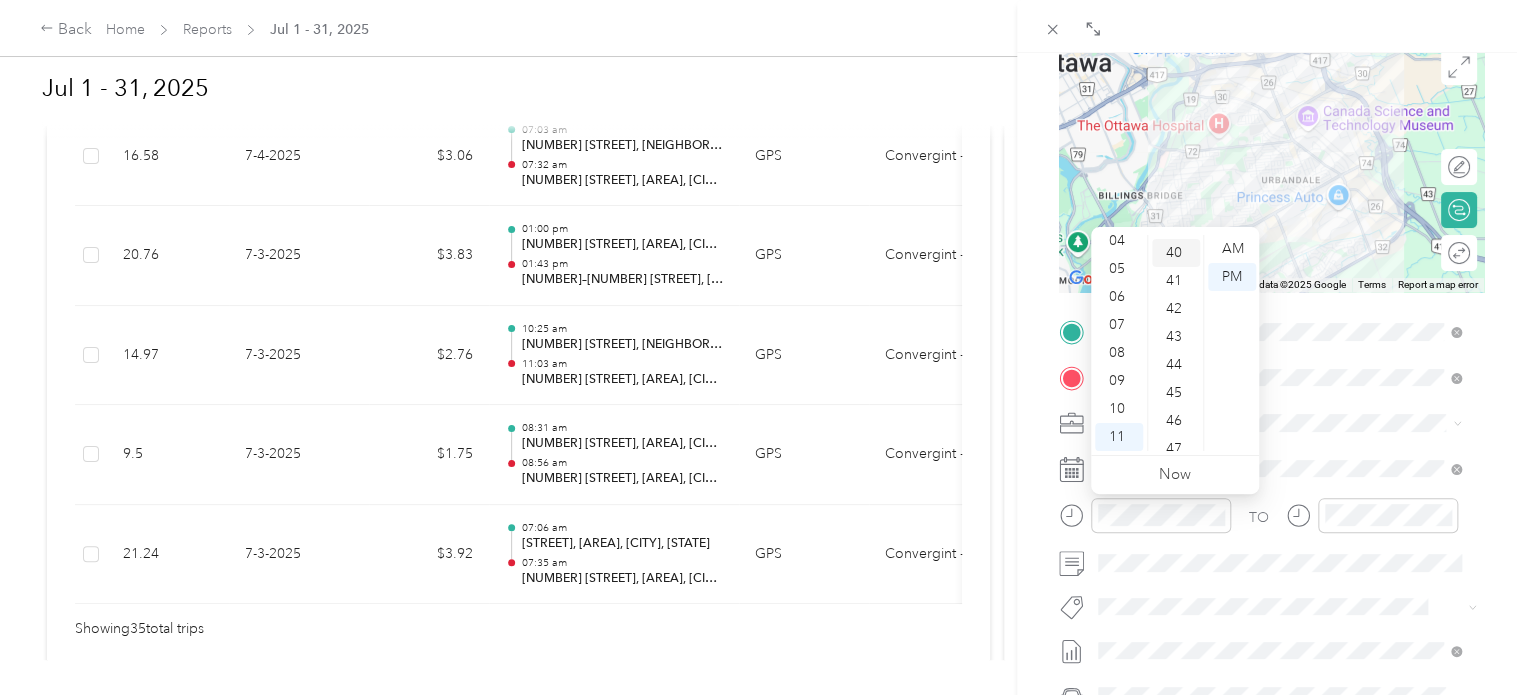 scroll, scrollTop: 1120, scrollLeft: 0, axis: vertical 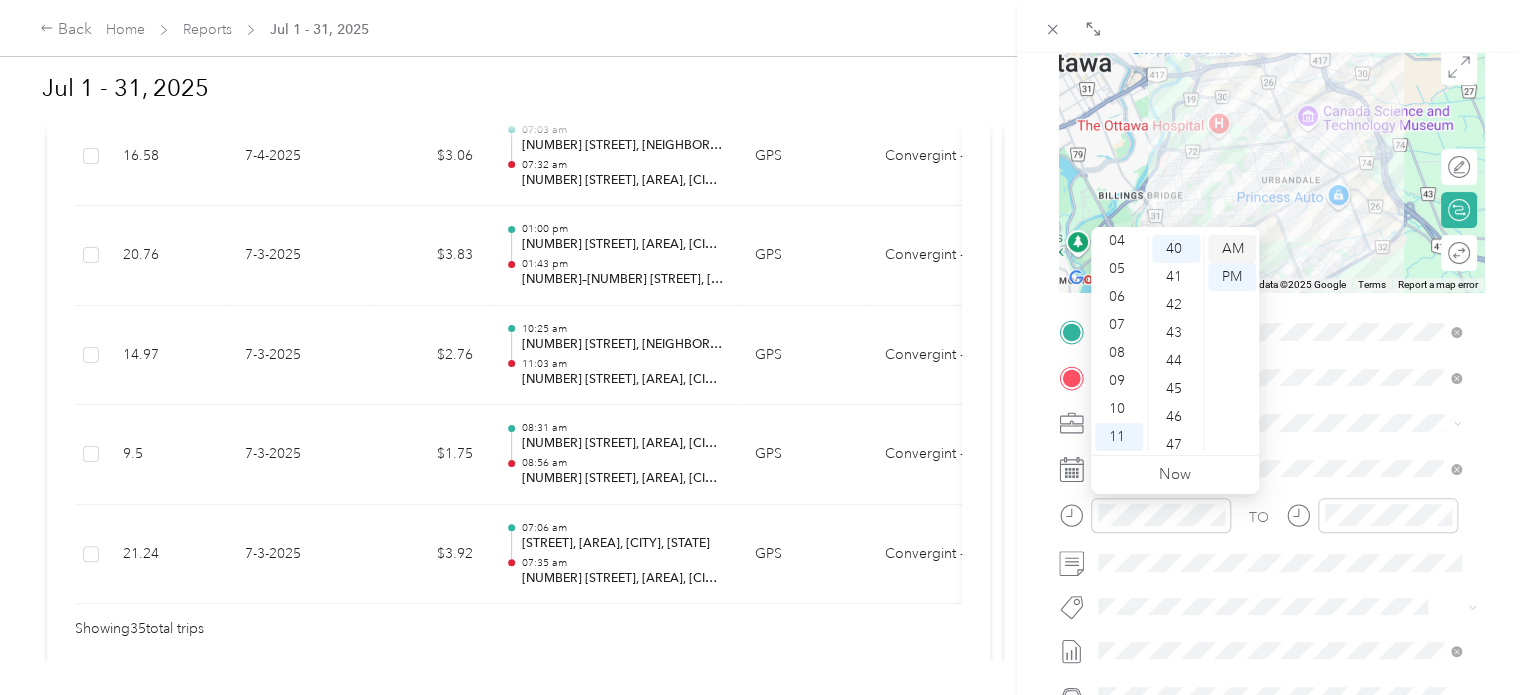 click on "AM" at bounding box center (1232, 249) 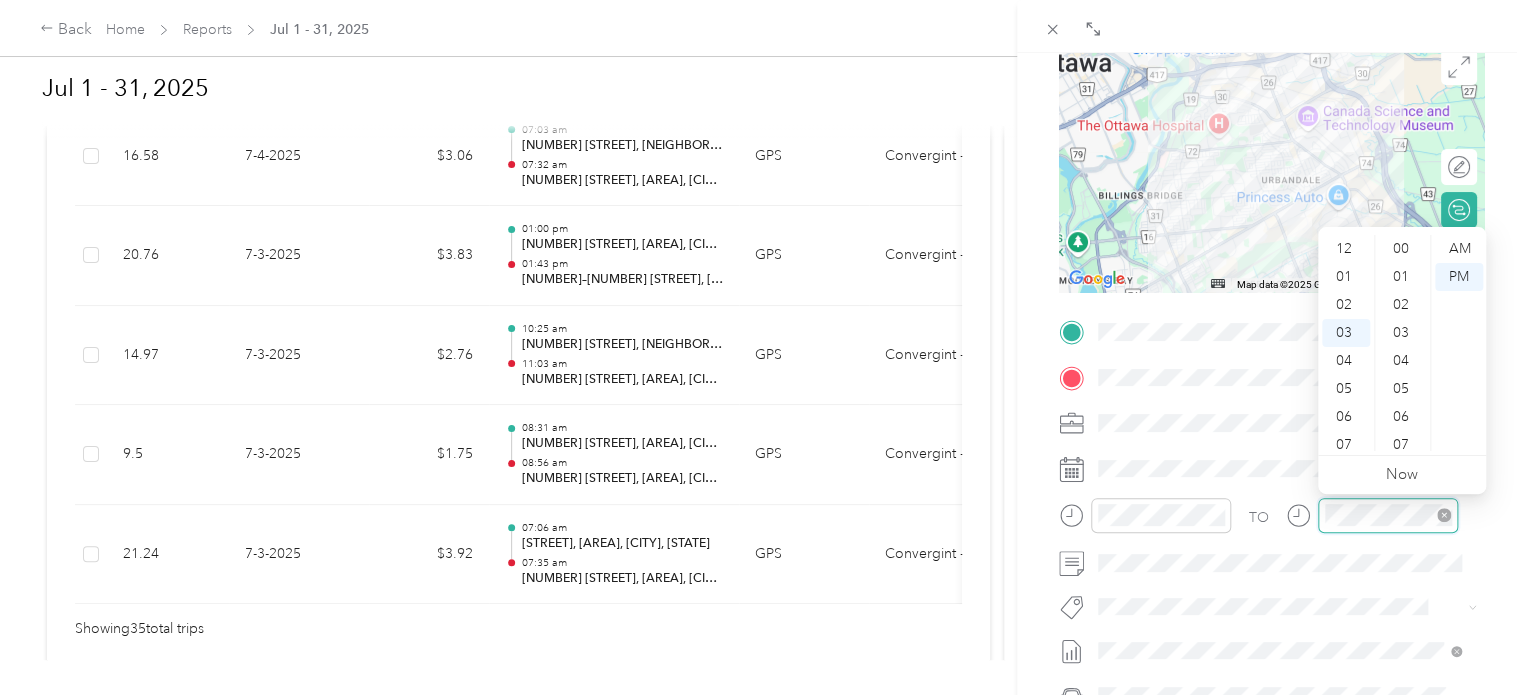 scroll, scrollTop: 84, scrollLeft: 0, axis: vertical 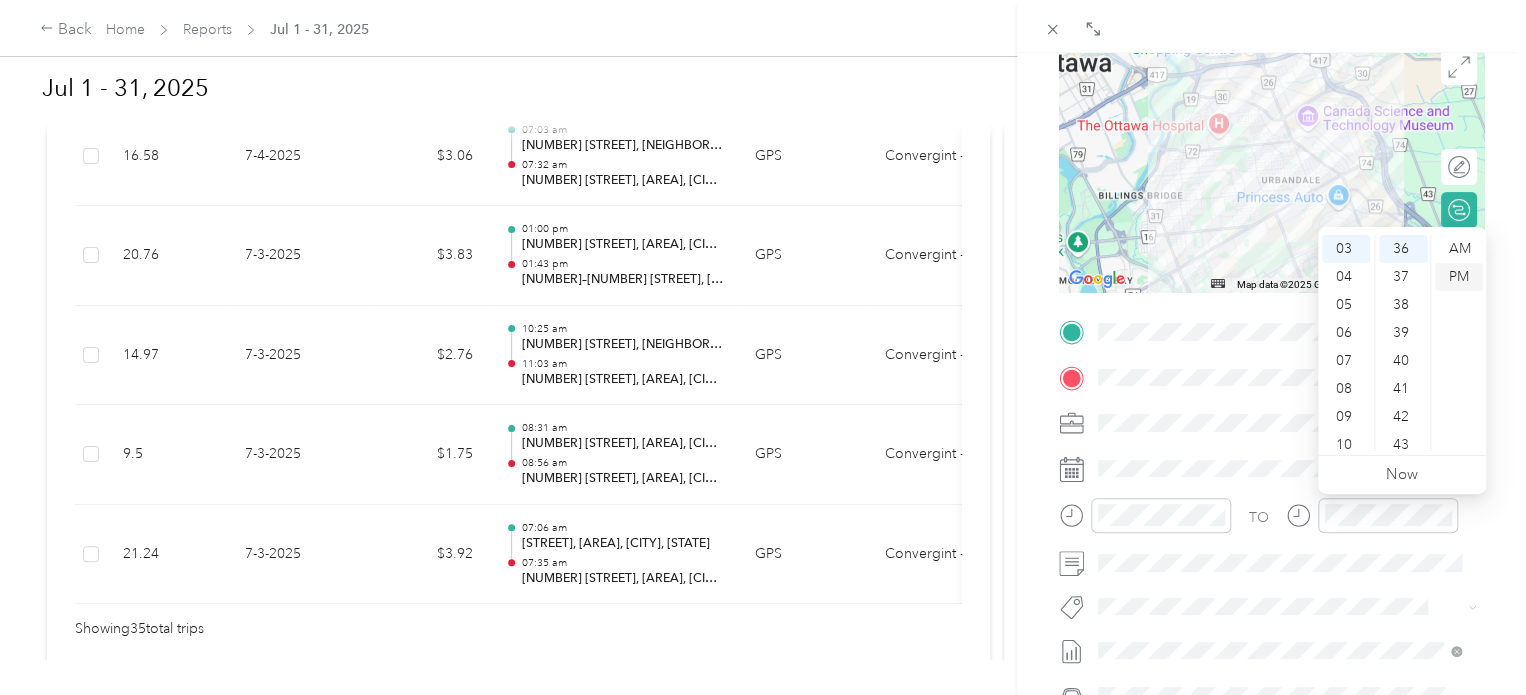 click on "PM" at bounding box center (1459, 277) 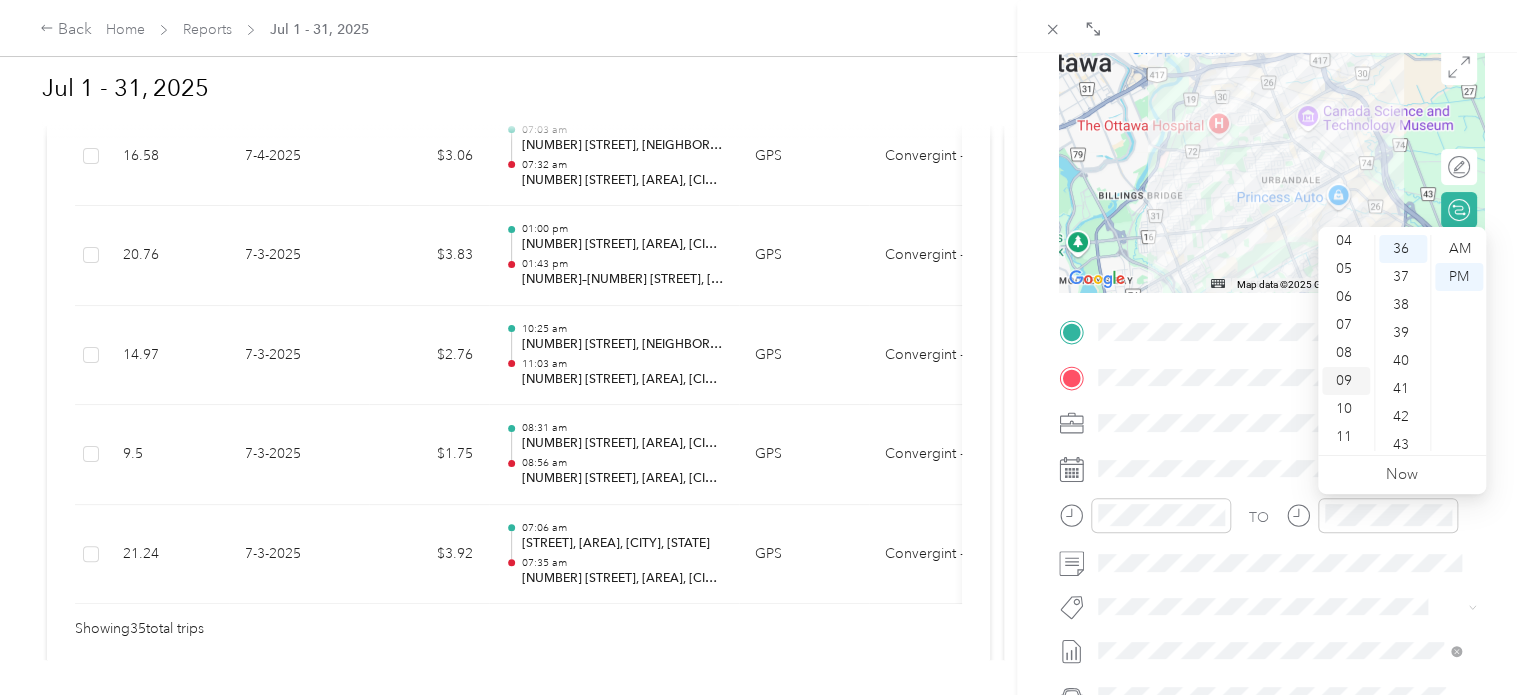 scroll, scrollTop: 0, scrollLeft: 0, axis: both 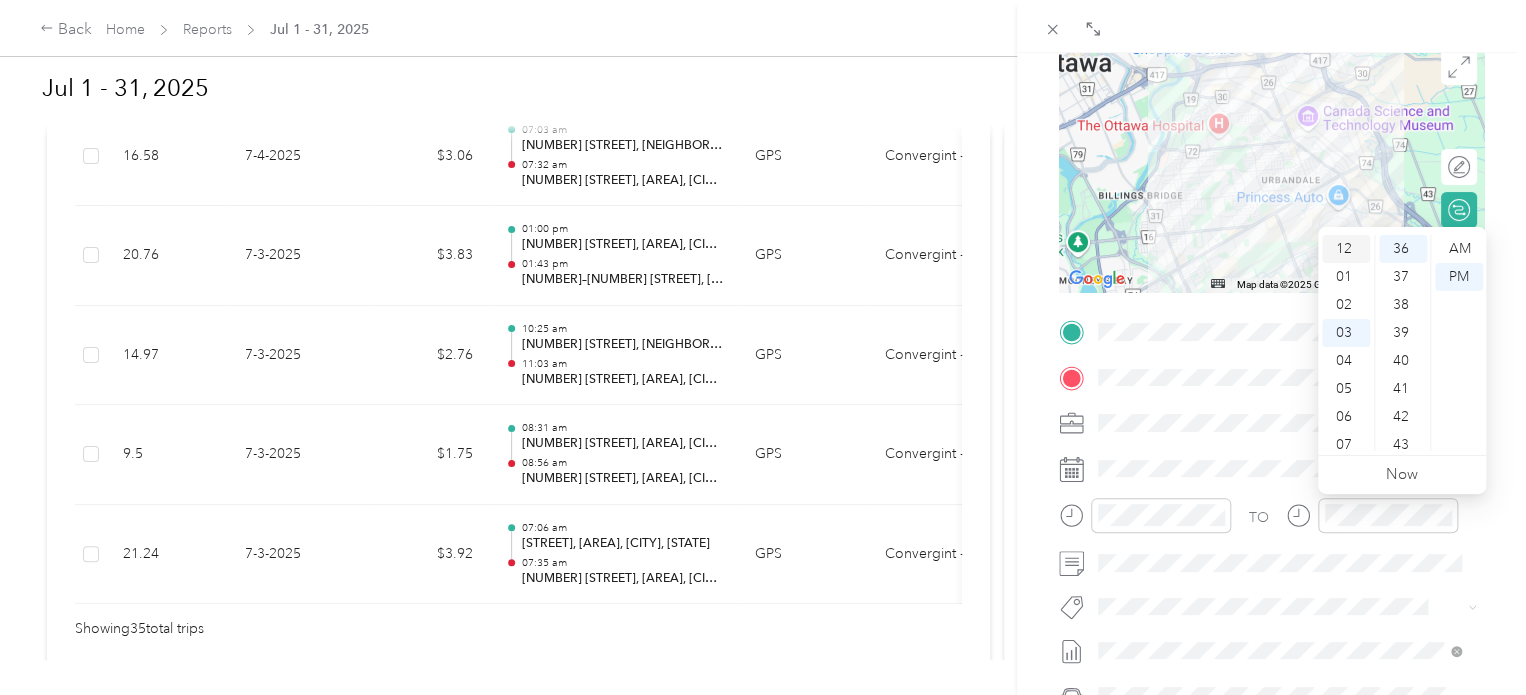 click on "12" at bounding box center (1346, 249) 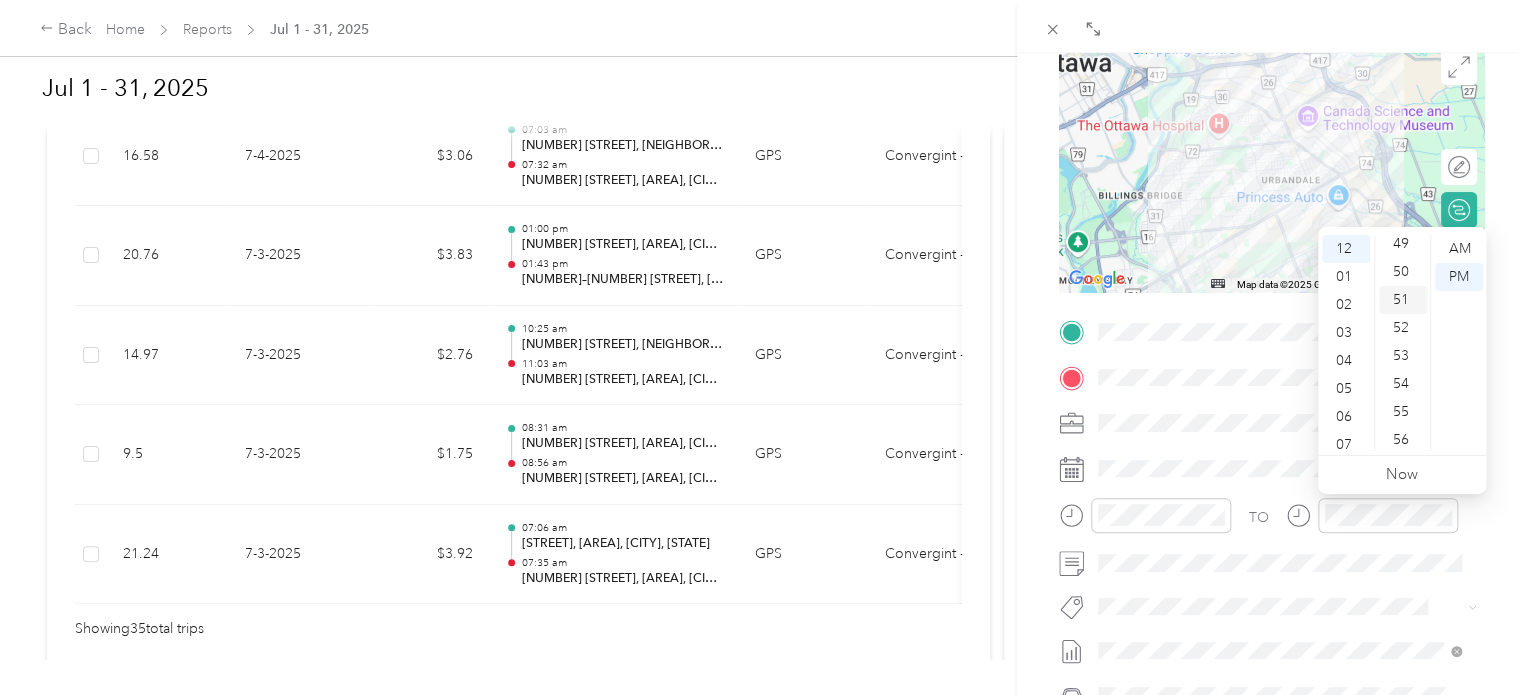 scroll, scrollTop: 1408, scrollLeft: 0, axis: vertical 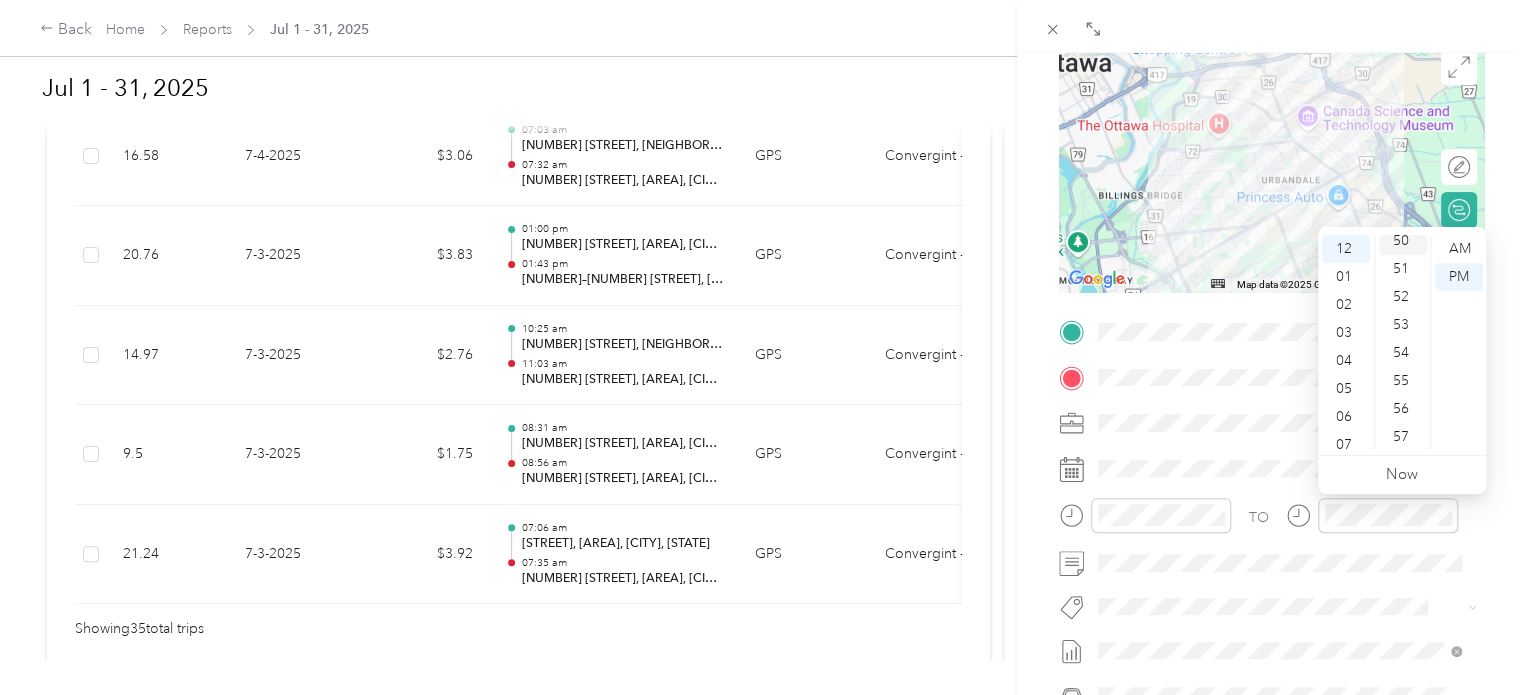 click on "50" at bounding box center [1403, 241] 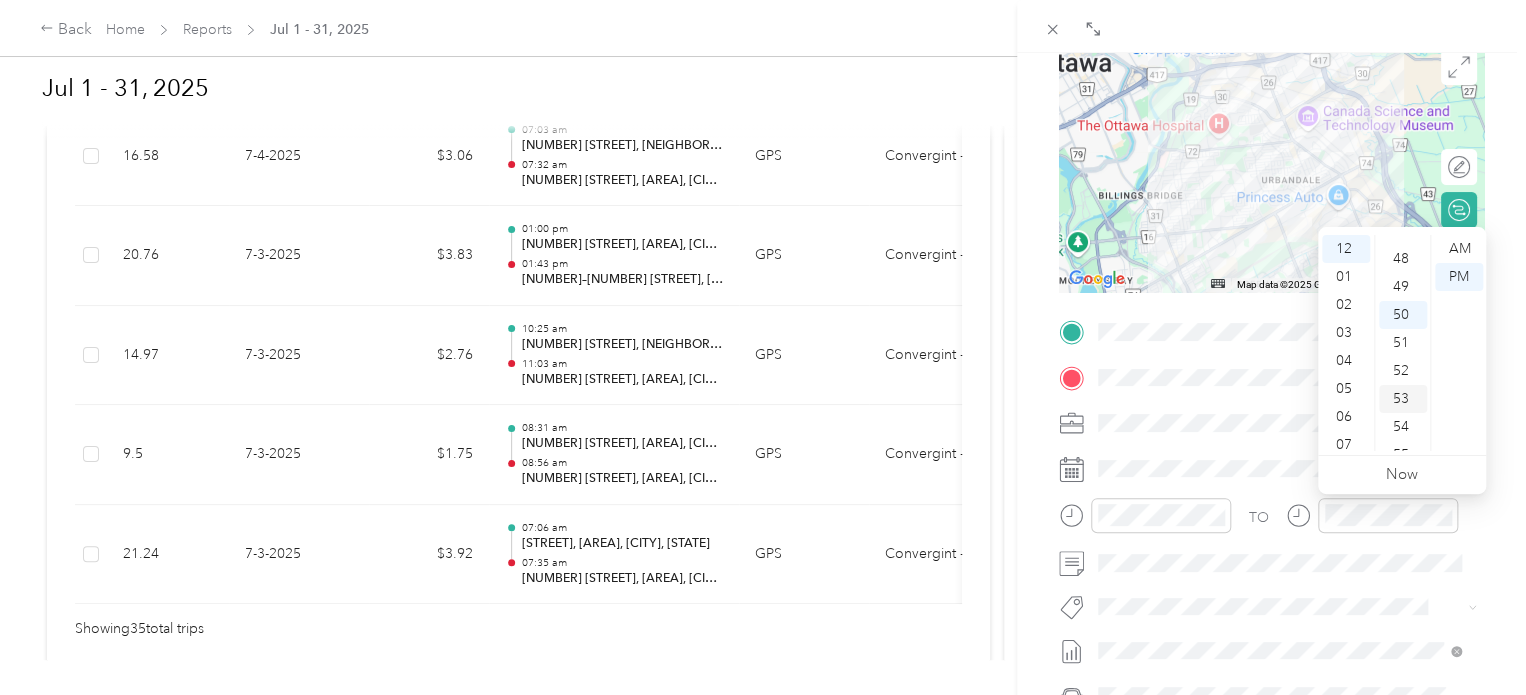 scroll, scrollTop: 1300, scrollLeft: 0, axis: vertical 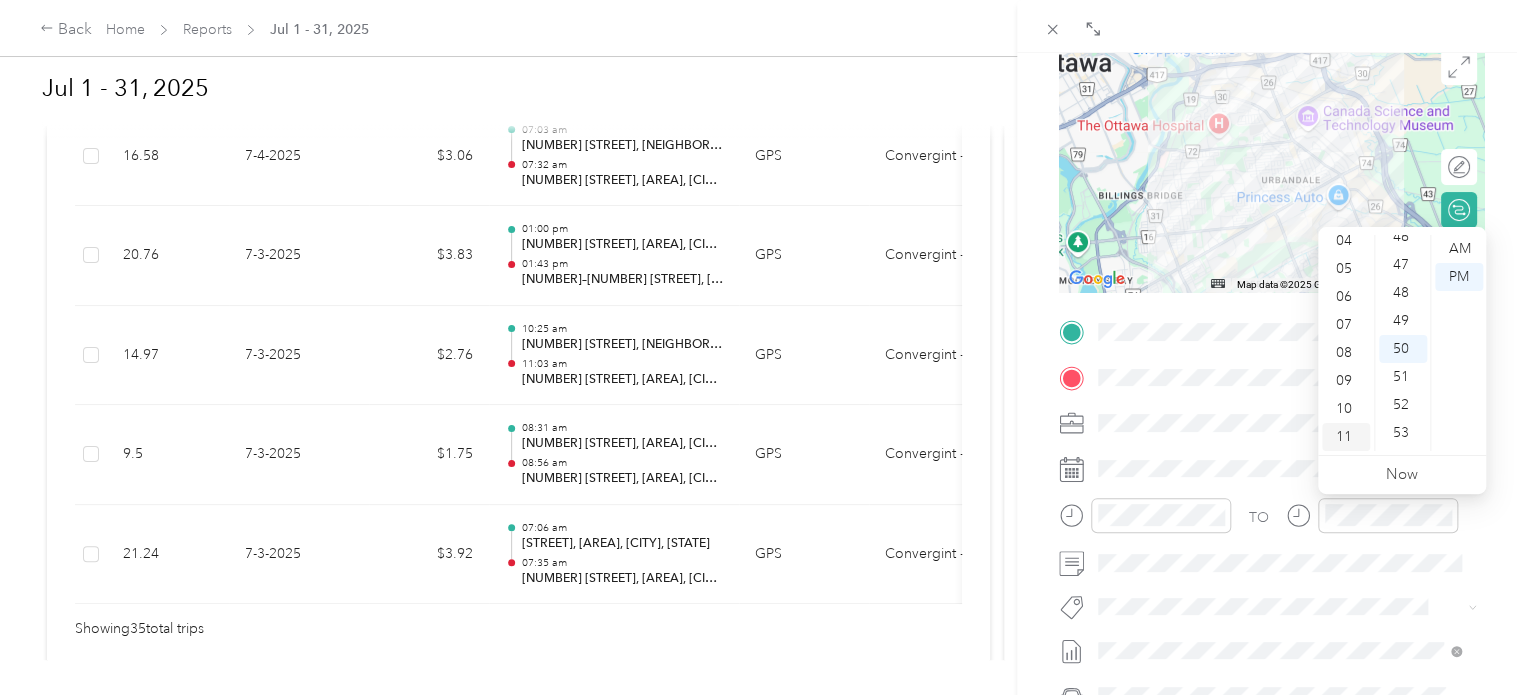 click on "11" at bounding box center [1346, 437] 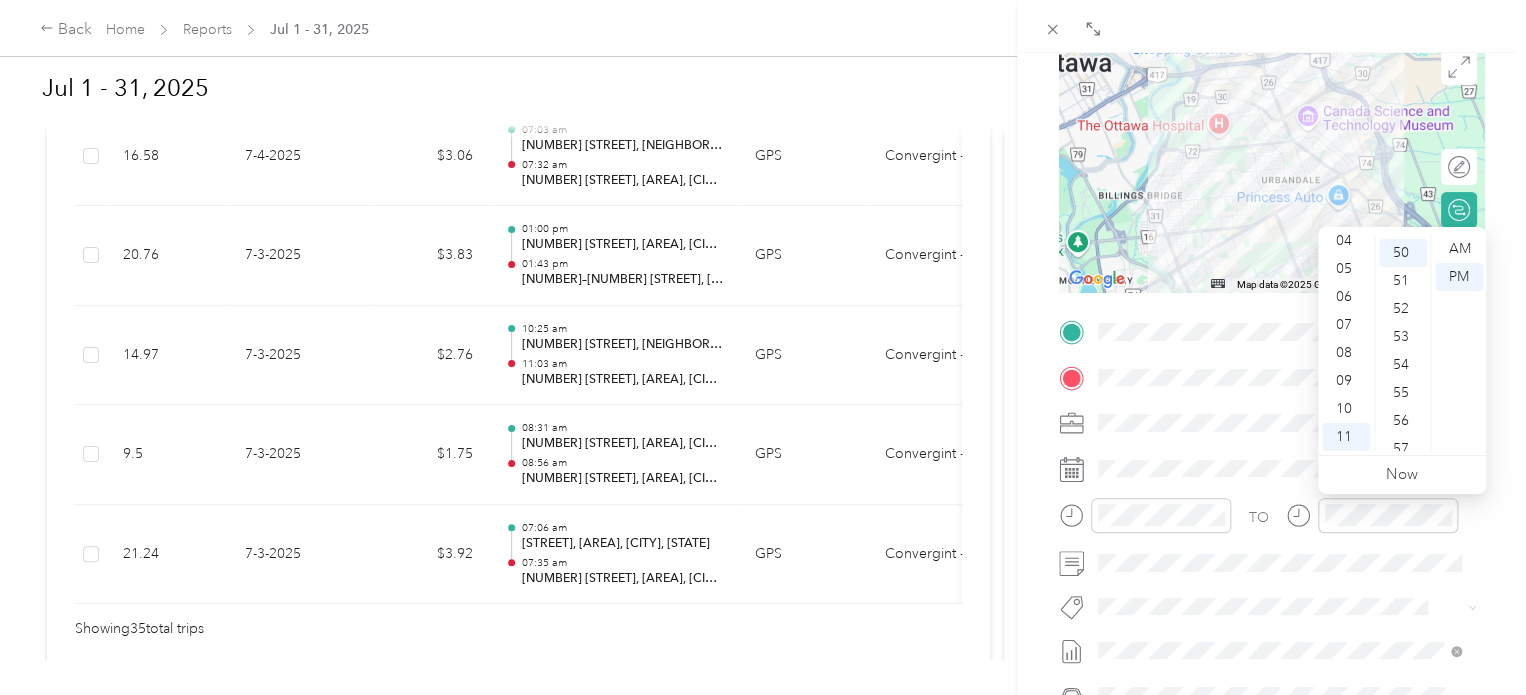 scroll, scrollTop: 1400, scrollLeft: 0, axis: vertical 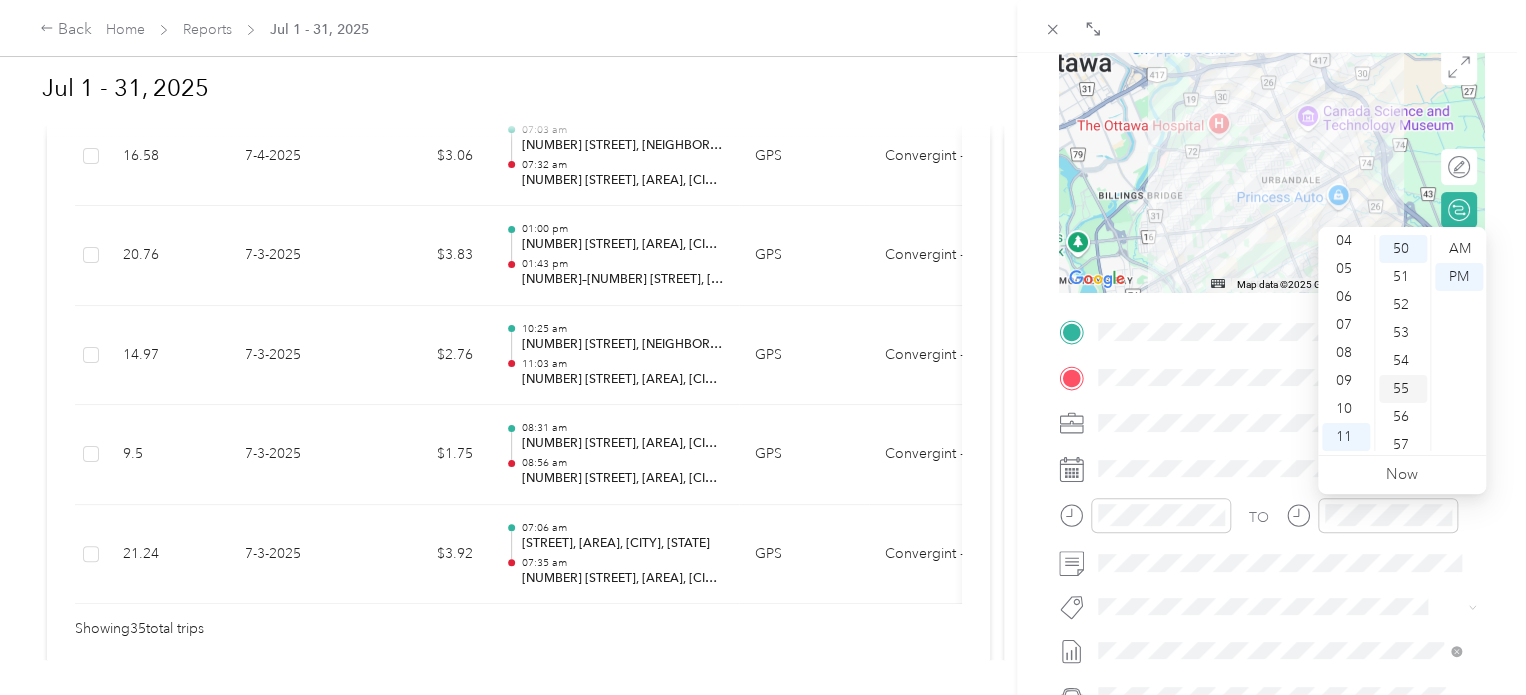 click on "55" at bounding box center [1403, 389] 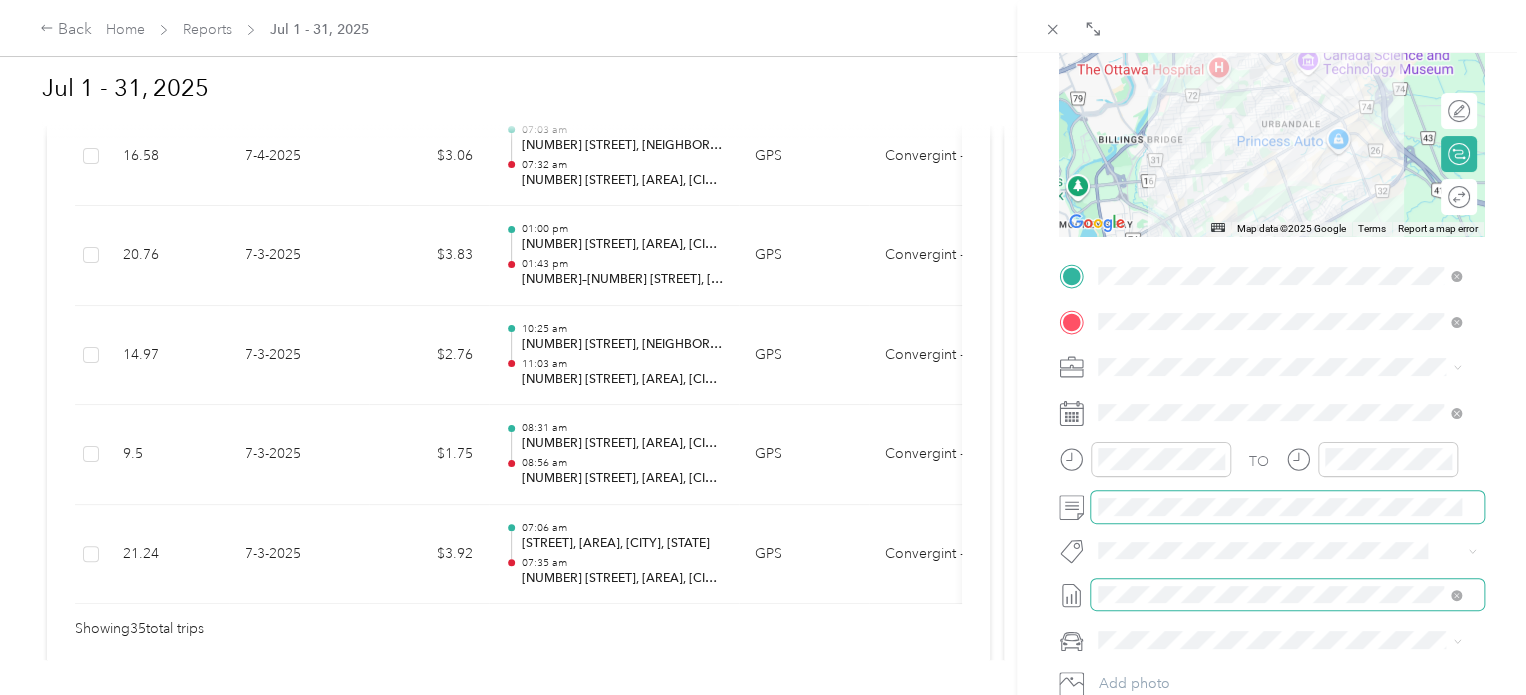 scroll, scrollTop: 300, scrollLeft: 0, axis: vertical 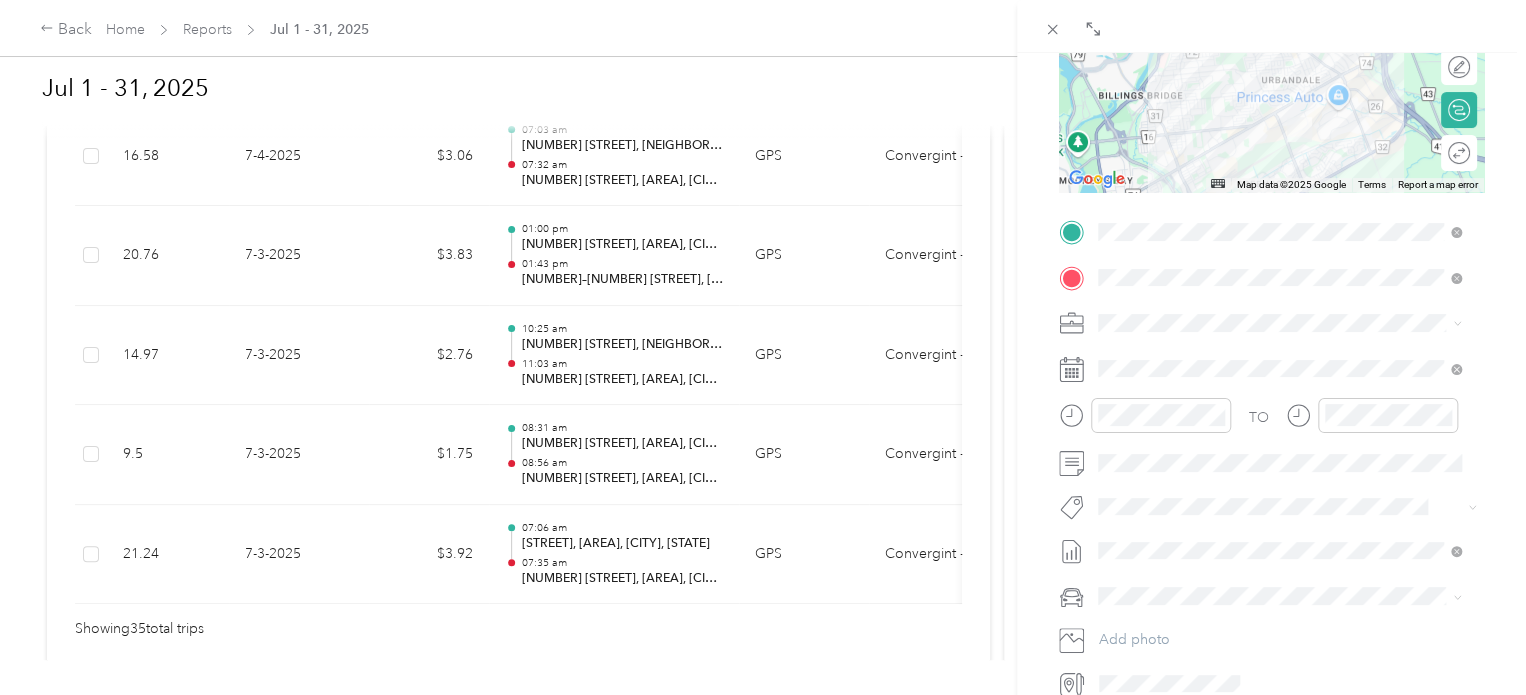 click at bounding box center (1287, 596) 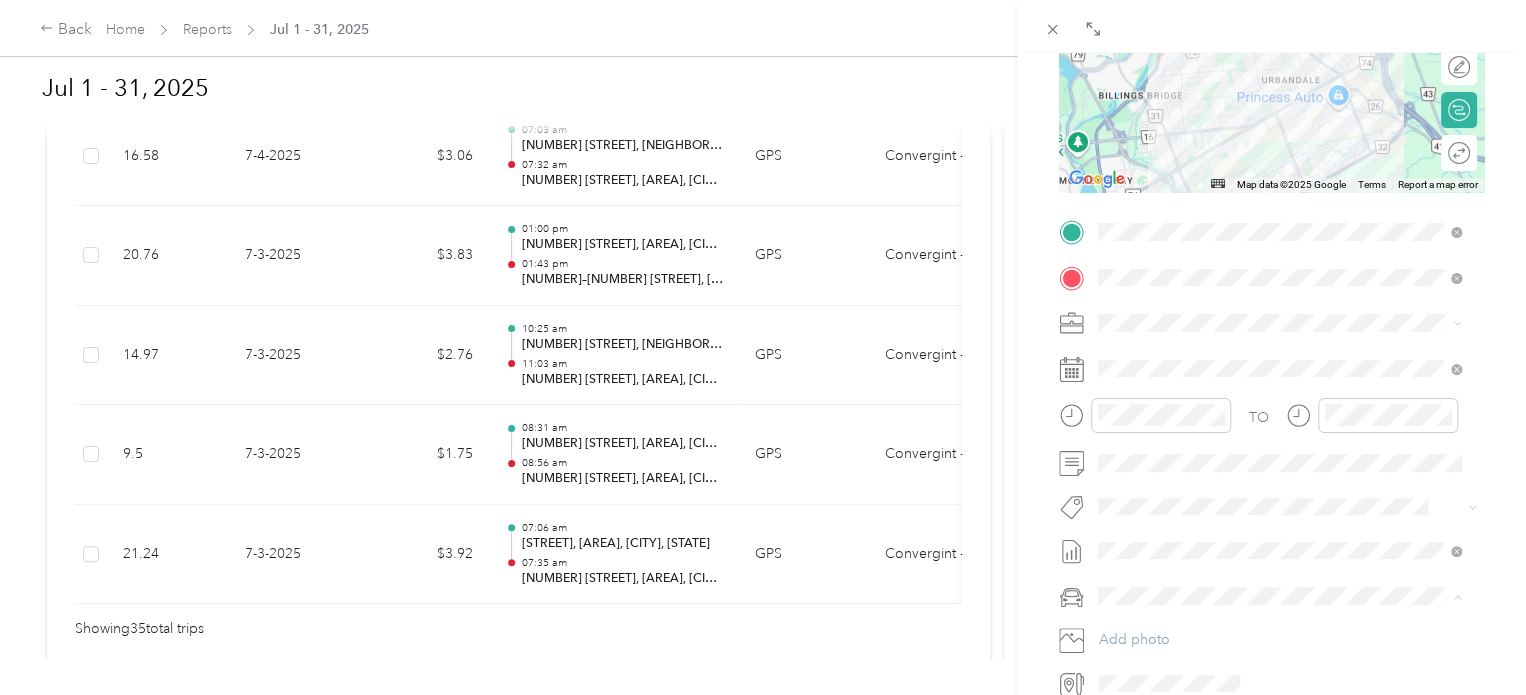 click on "BACK New Trip Save This trip cannot be edited because it is either under review, approved, or paid. Contact your Team Manager to edit it. Kms ← Move left → Move right ↑ Move up ↓ Move down + Zoom in - Zoom out Home Jump left by 75% End Jump right by 75% Page Up Jump up by 75% Page Down Jump down by 75% Map Data Map data ©2025 Google Map data ©2025 Google 2 km  Click to toggle between metric and imperial units Terms Report a map error Edit route Calculate route Round trip TO Add photo" at bounding box center (1271, 400) 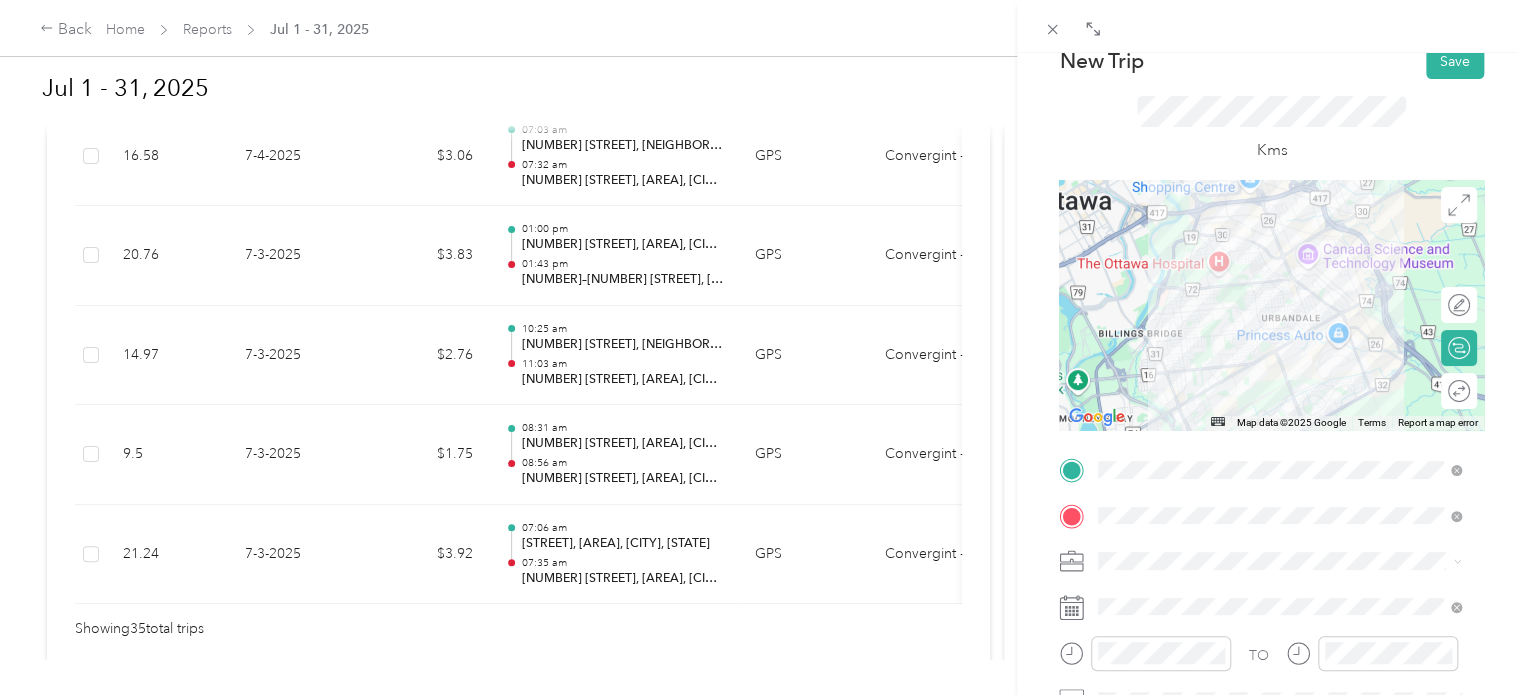 scroll, scrollTop: 0, scrollLeft: 0, axis: both 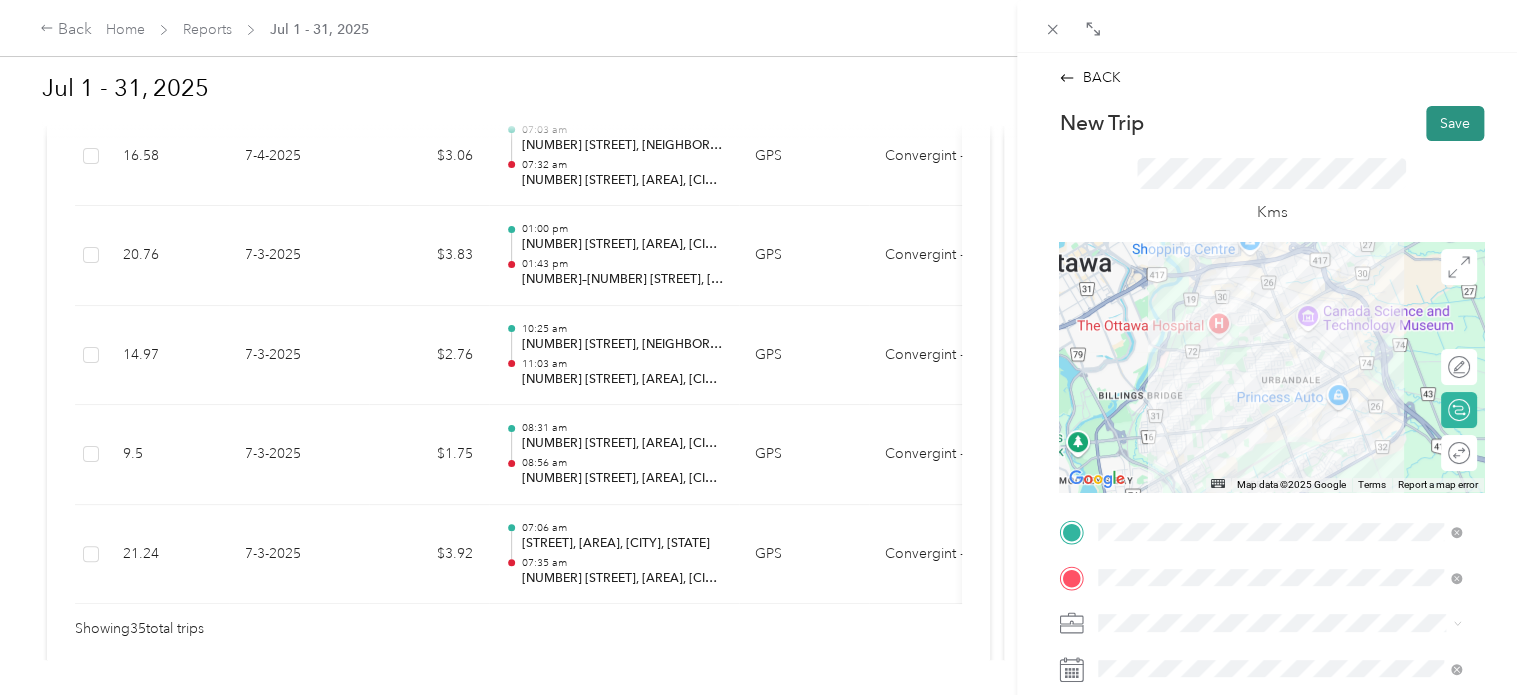 click on "Save" at bounding box center [1455, 123] 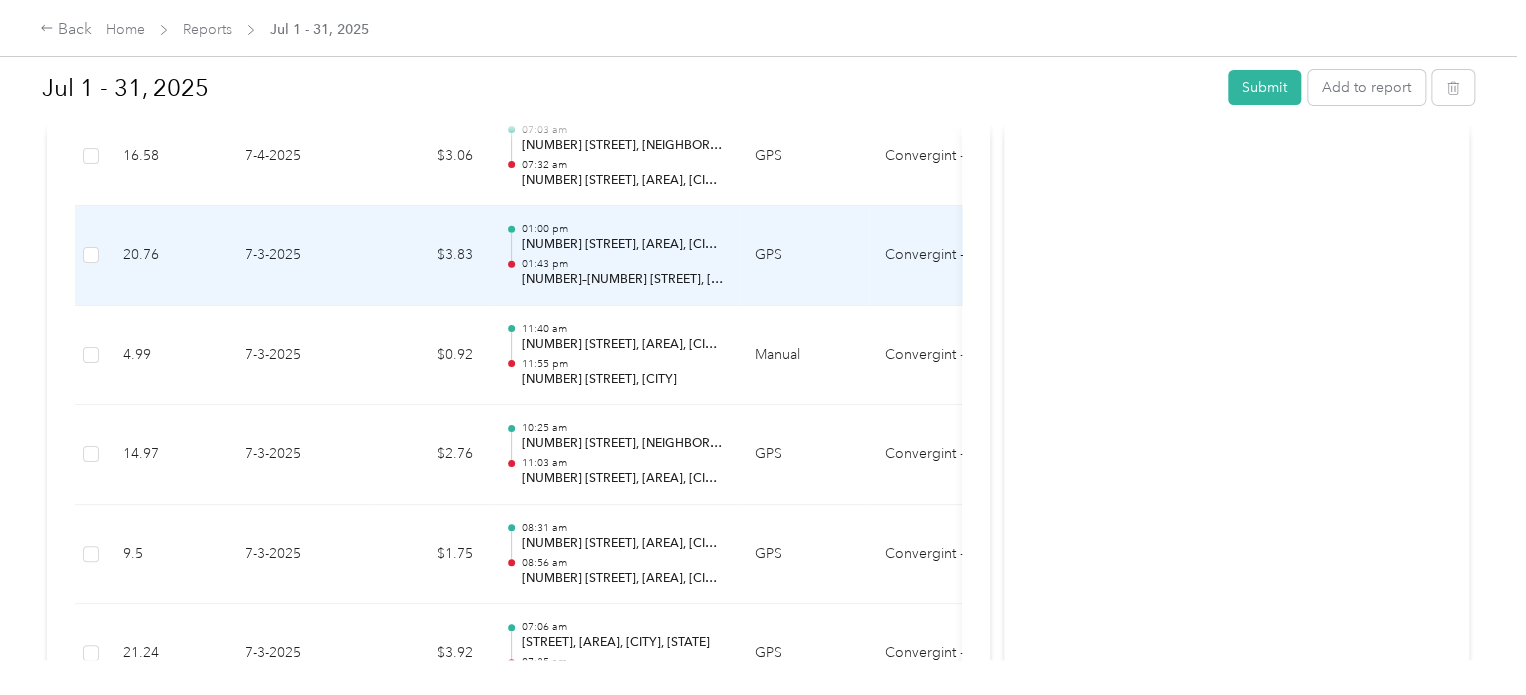 click on "[NUMBER]–[NUMBER] [STREET], [AREA], [CITY], [STATE]" at bounding box center (622, 280) 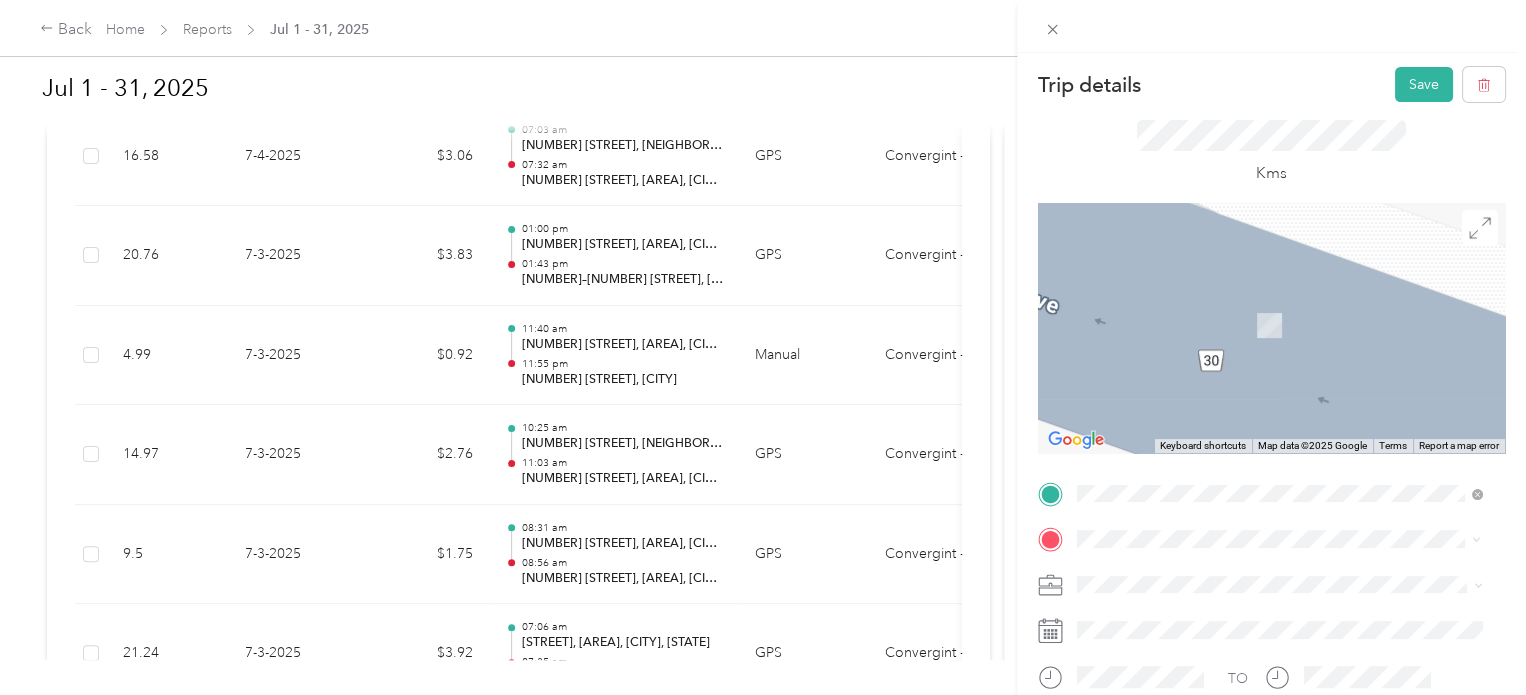 click on "[NUMBER] [STREET]
[CITY], [STATE] [POSTAL_CODE], [COUNTRY]" at bounding box center [1259, 437] 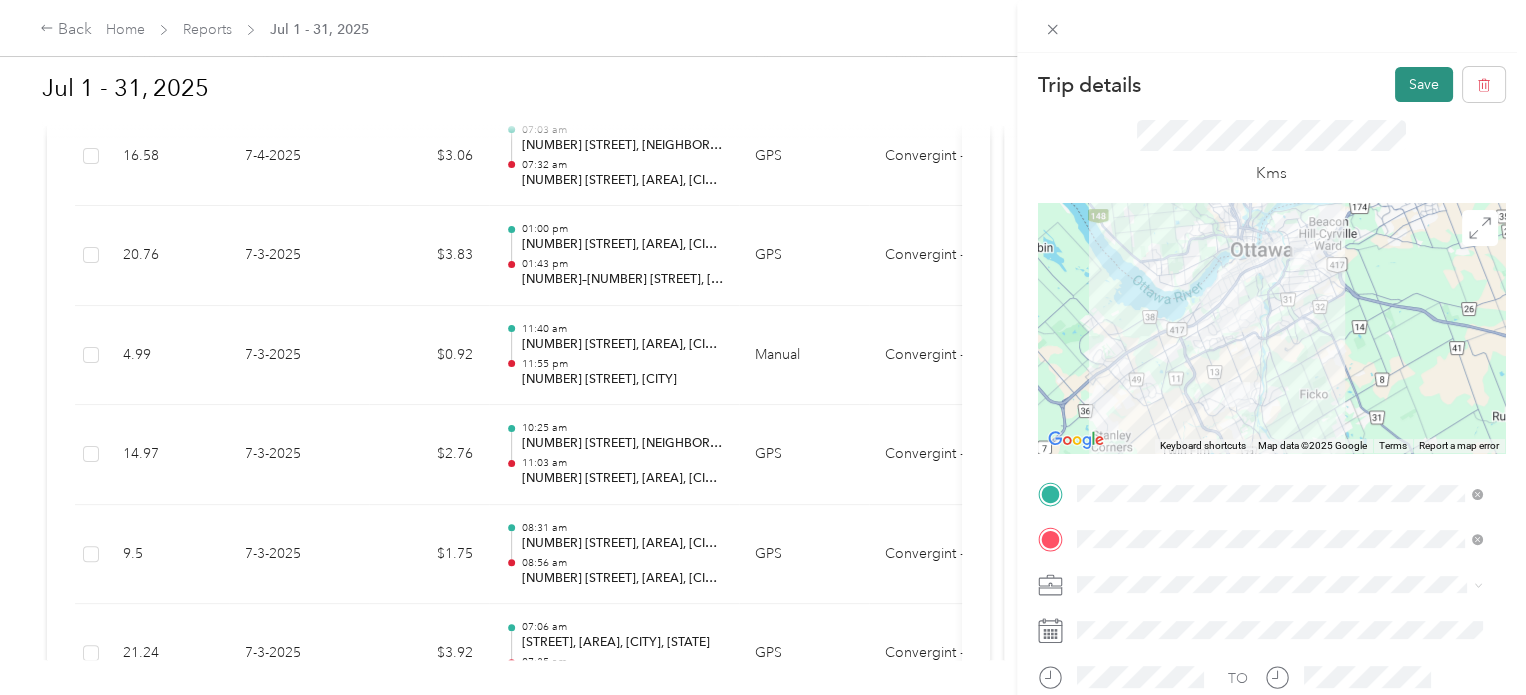 click on "Save" at bounding box center (1424, 84) 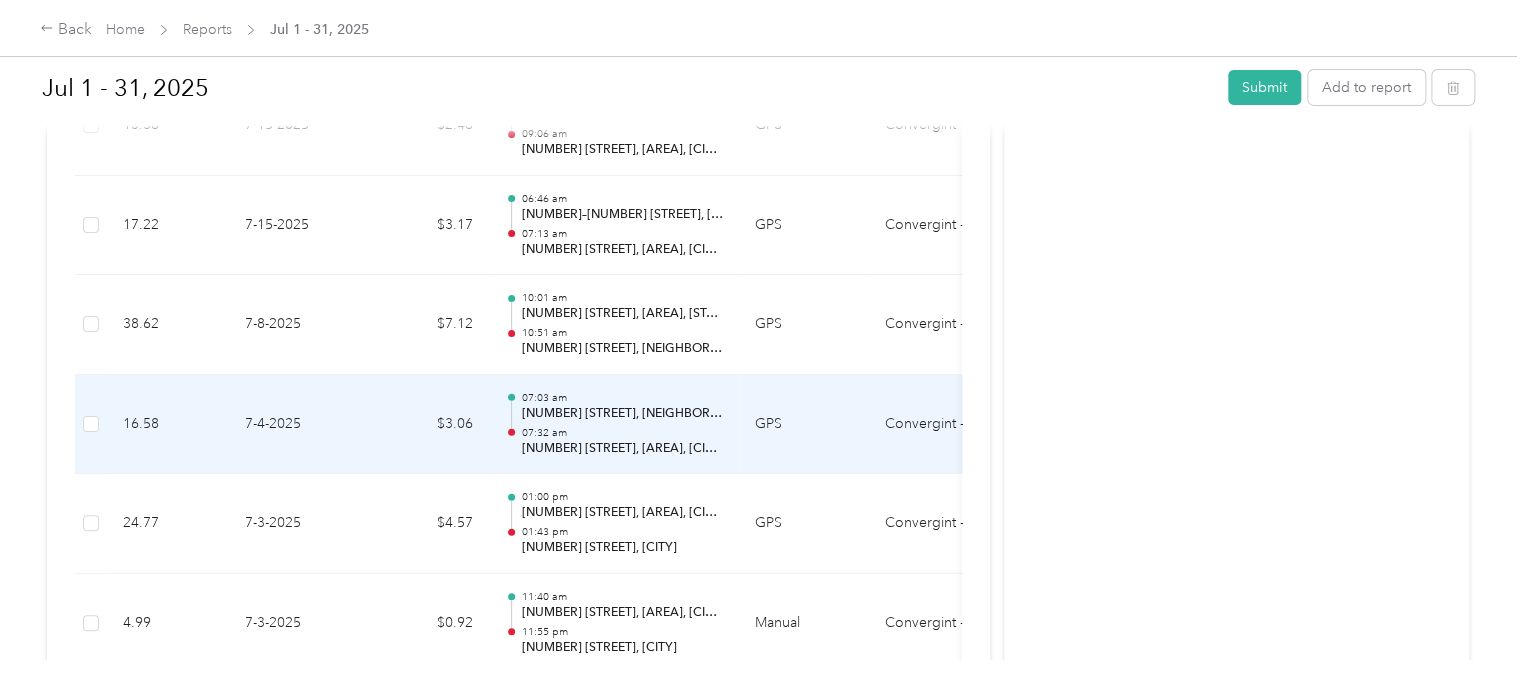 scroll, scrollTop: 3336, scrollLeft: 0, axis: vertical 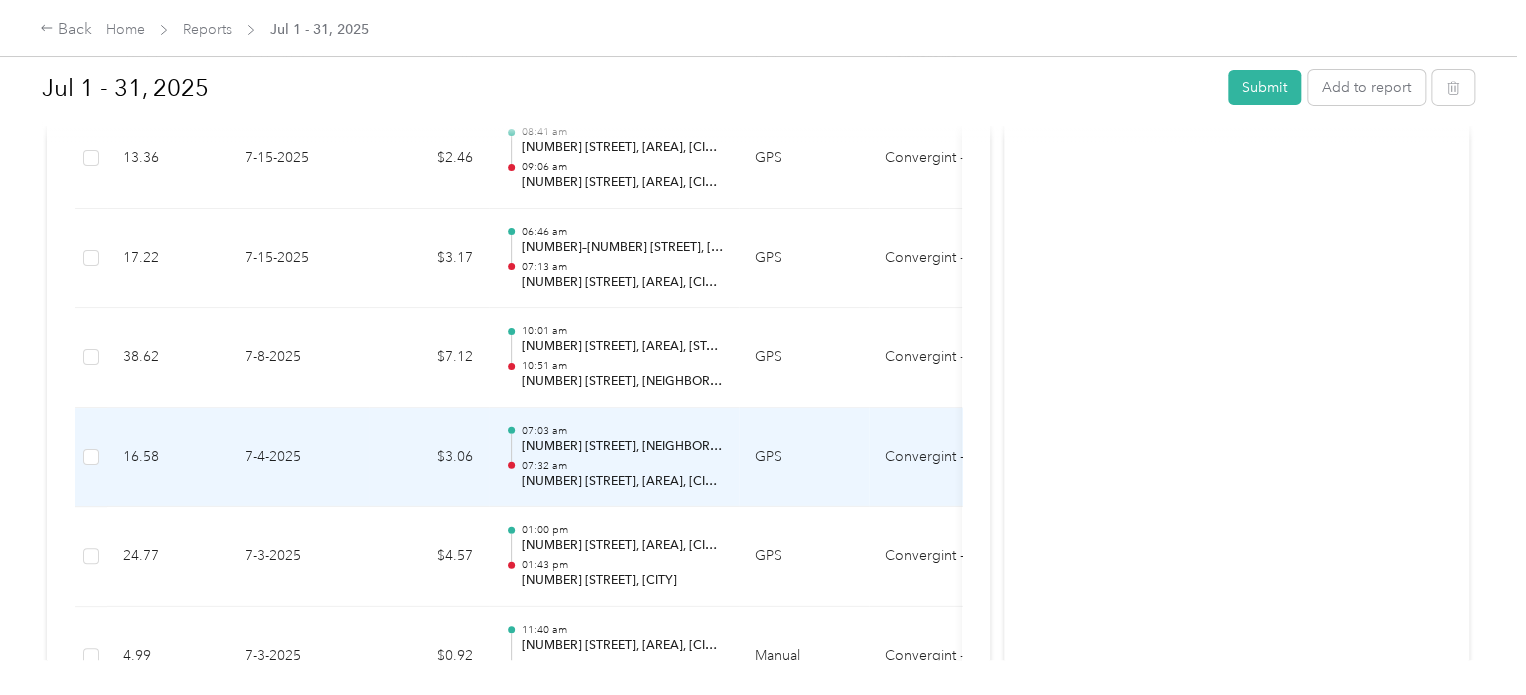 click on "[NUMBER] [STREET], [NEIGHBORHOOD], [CITY], [PROVINCE]" at bounding box center (622, 447) 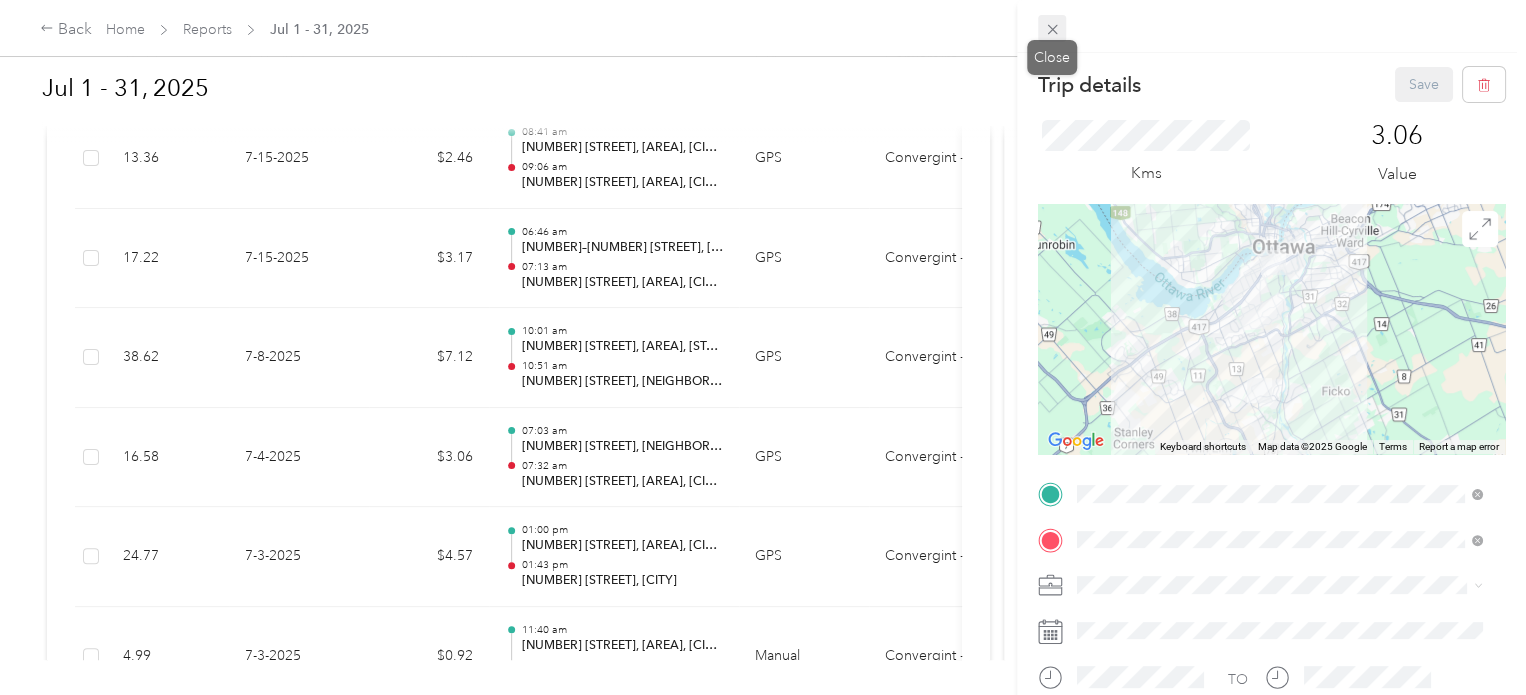 click 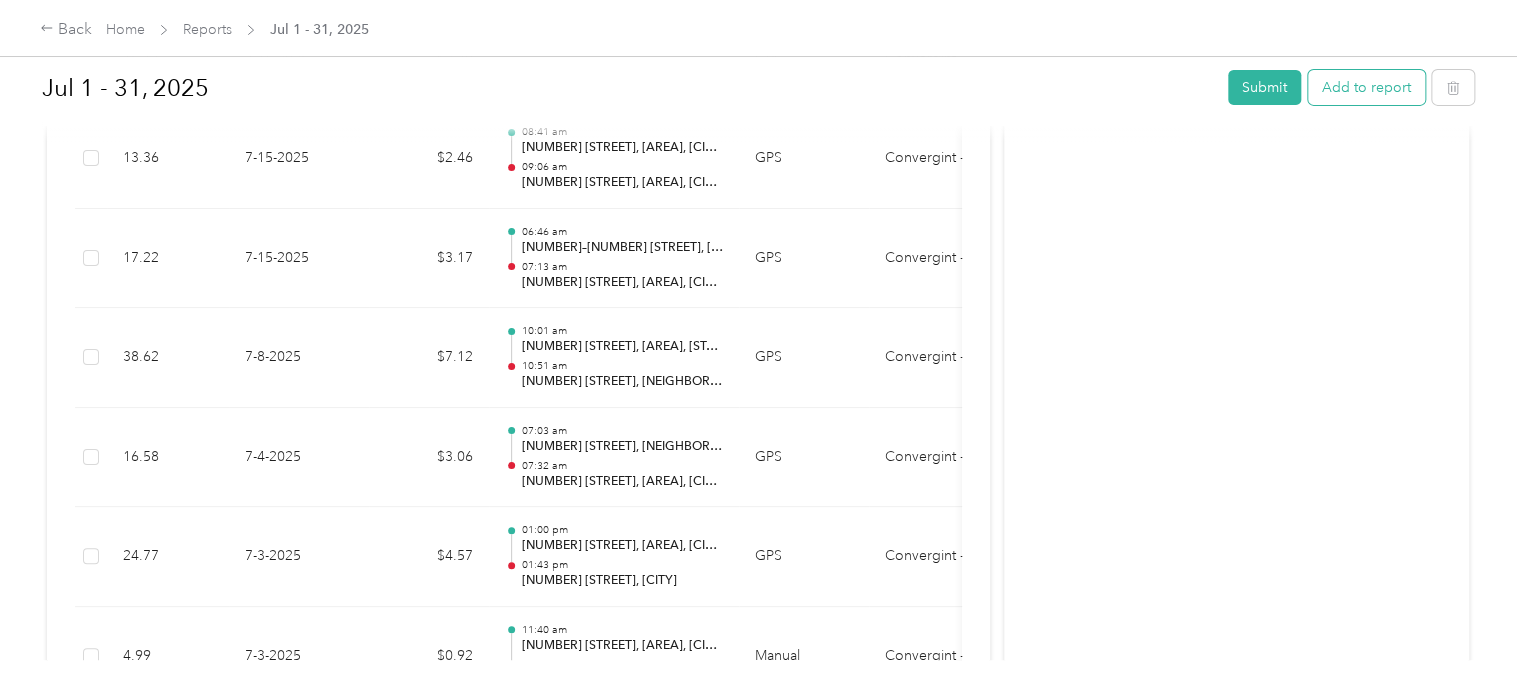 click on "Add to report" at bounding box center (1366, 87) 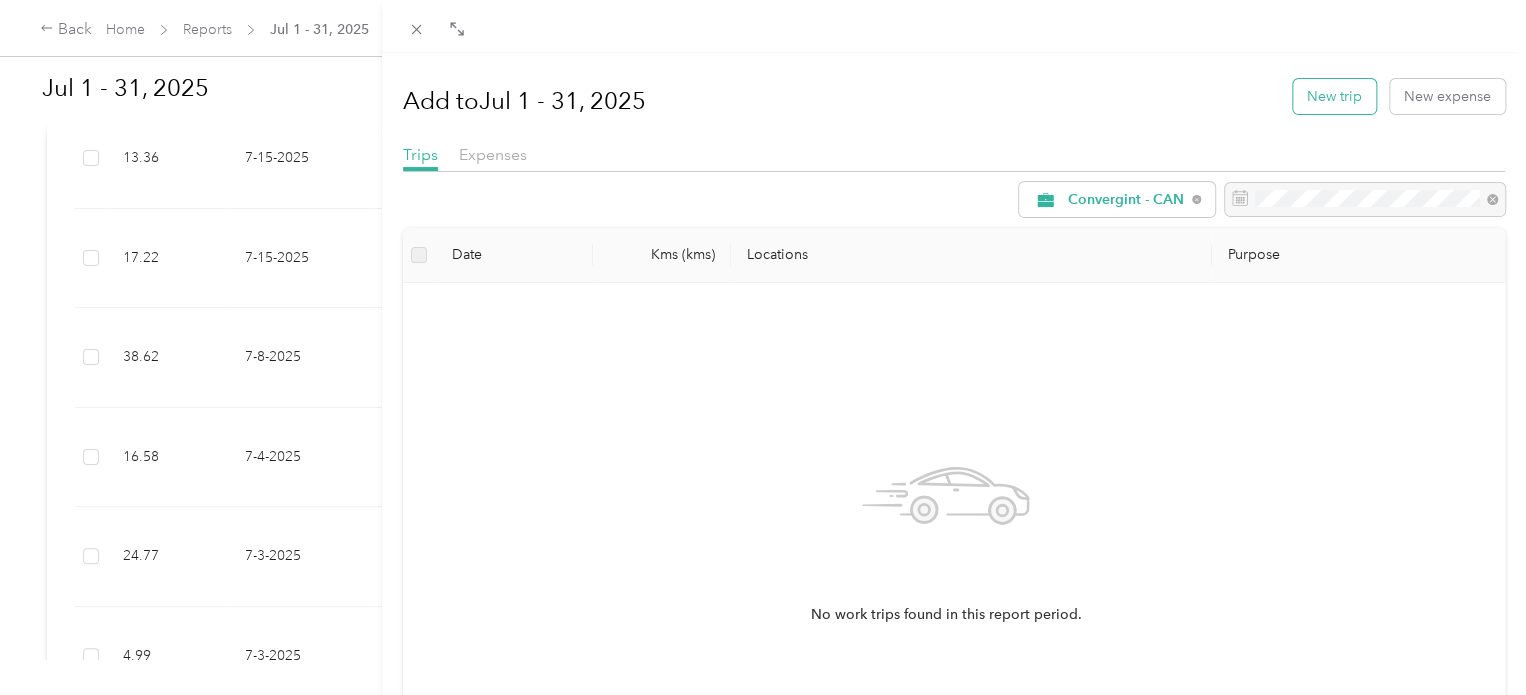 click on "New trip" at bounding box center [1334, 96] 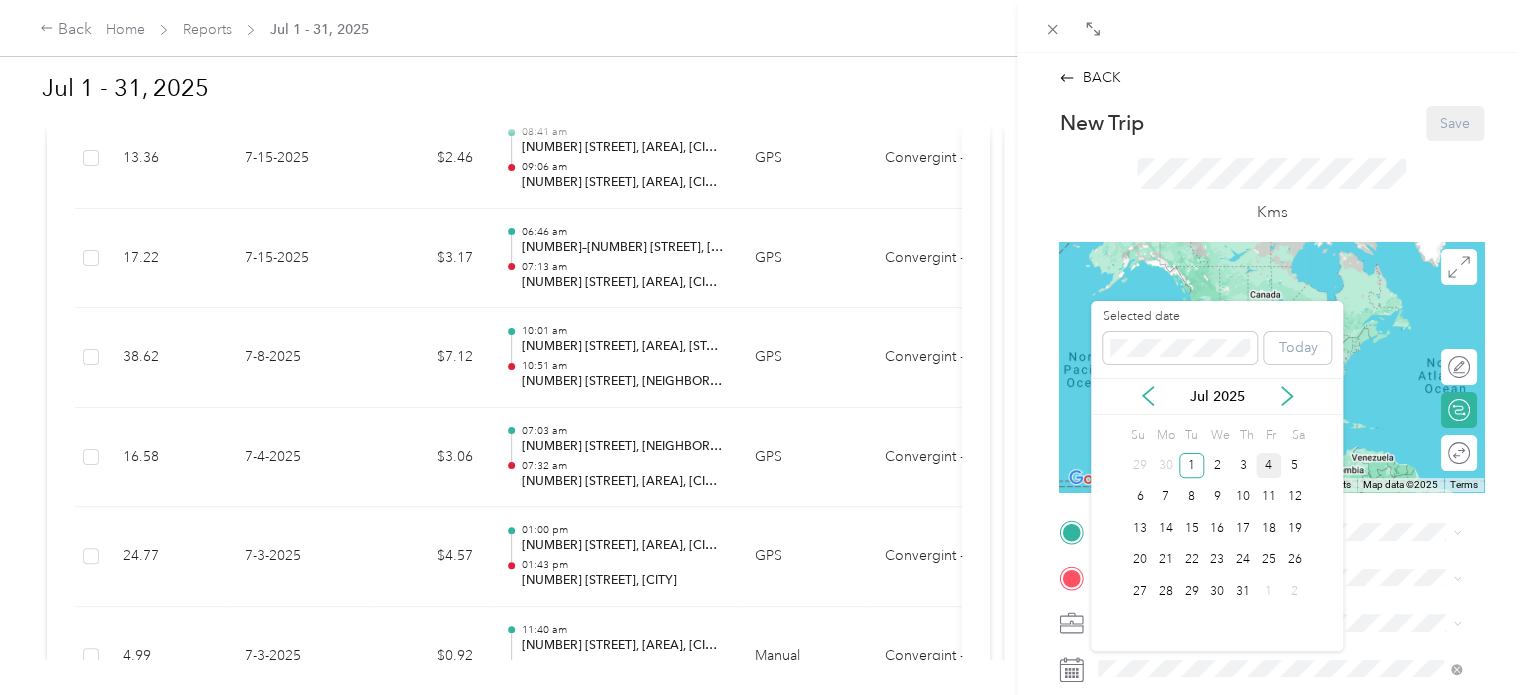 click on "4" at bounding box center [1269, 465] 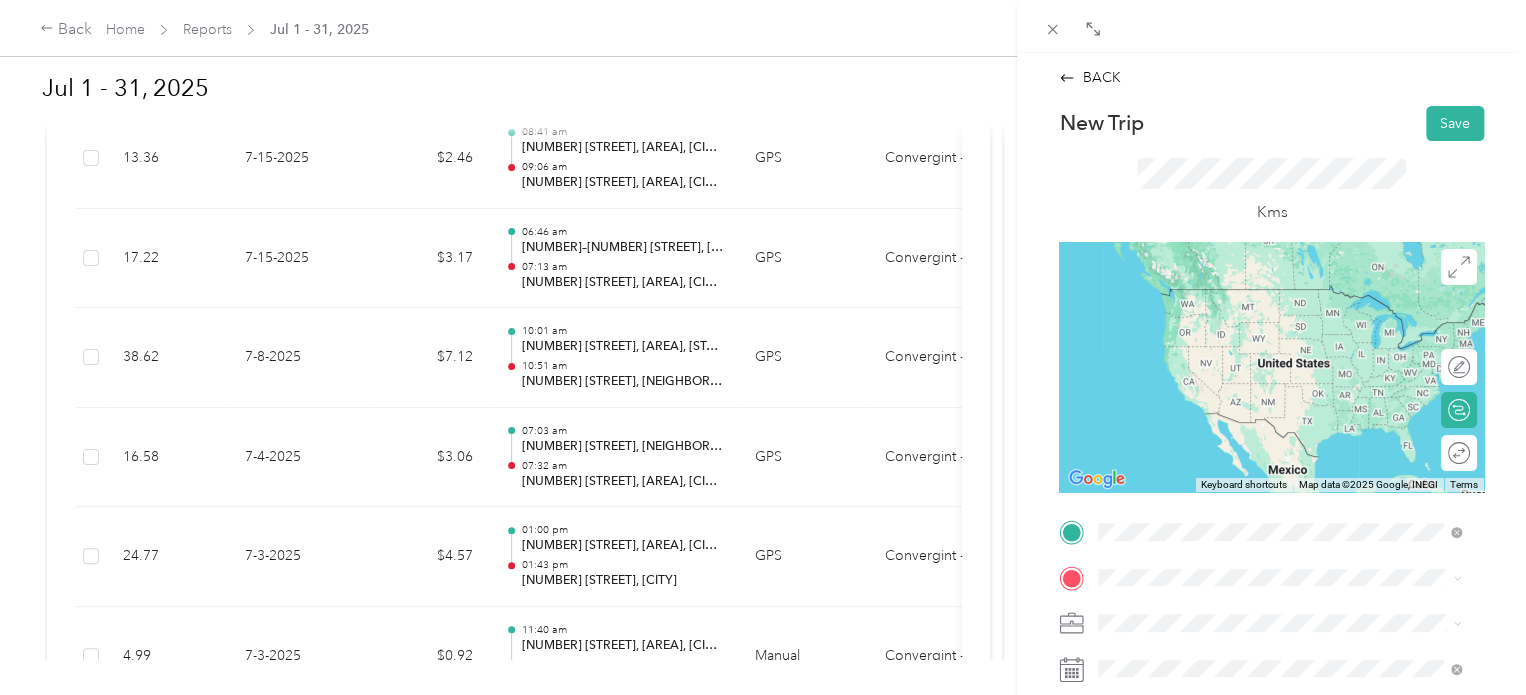 click on "[NUMBER] [STREET]
[CITY], [STATE] [POSTAL_CODE], [COUNTRY]" at bounding box center (1280, 297) 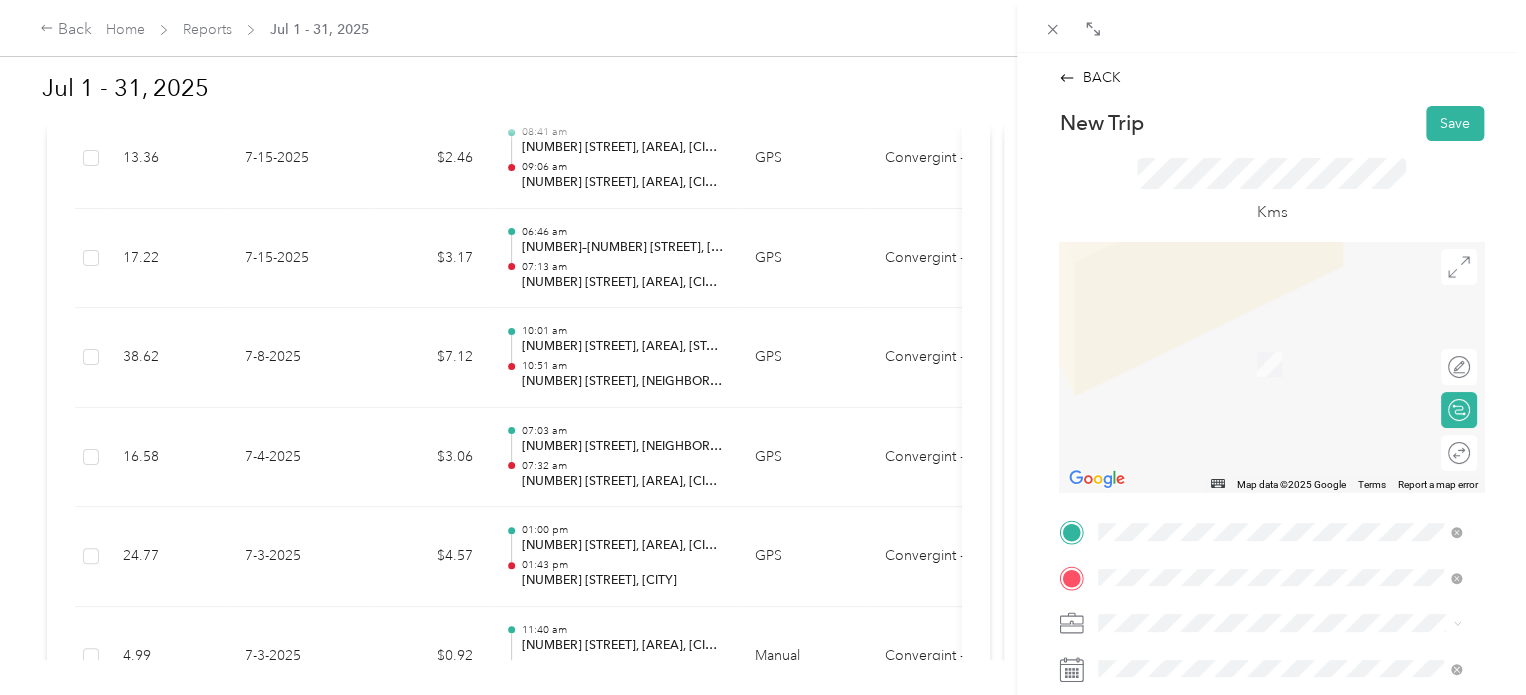 click on "[NUMBER] [STREET]
[CITY], [STATE] [POSTAL_CODE], [COUNTRY]" at bounding box center (1280, 475) 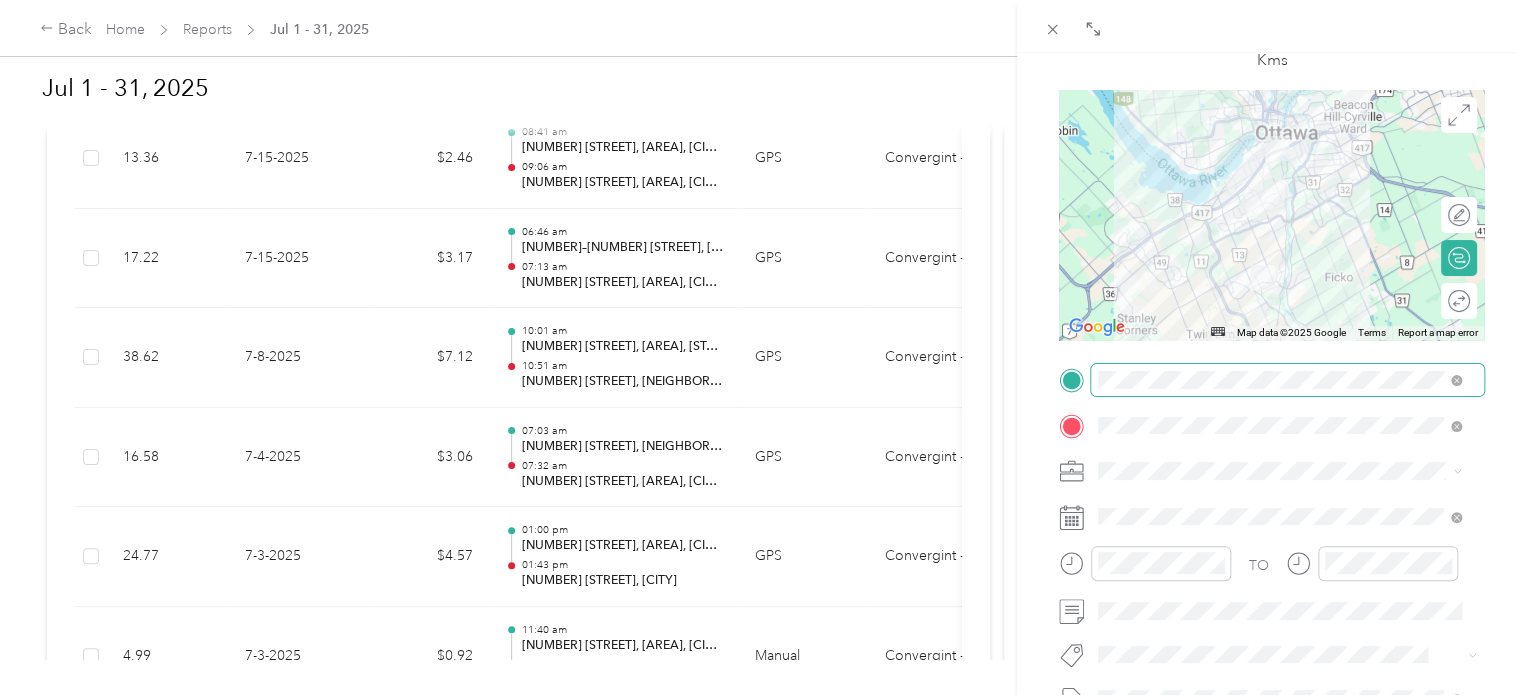 scroll, scrollTop: 200, scrollLeft: 0, axis: vertical 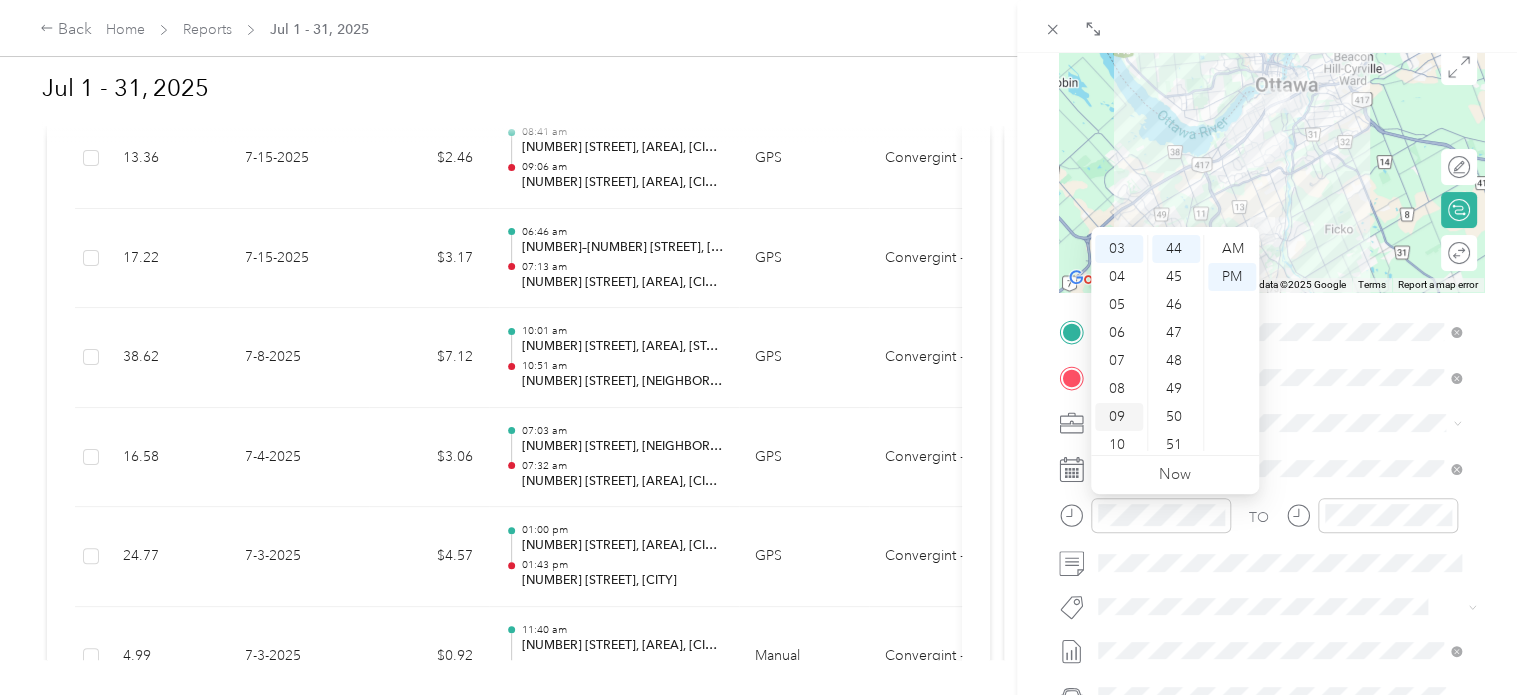 click on "09" at bounding box center [1119, 417] 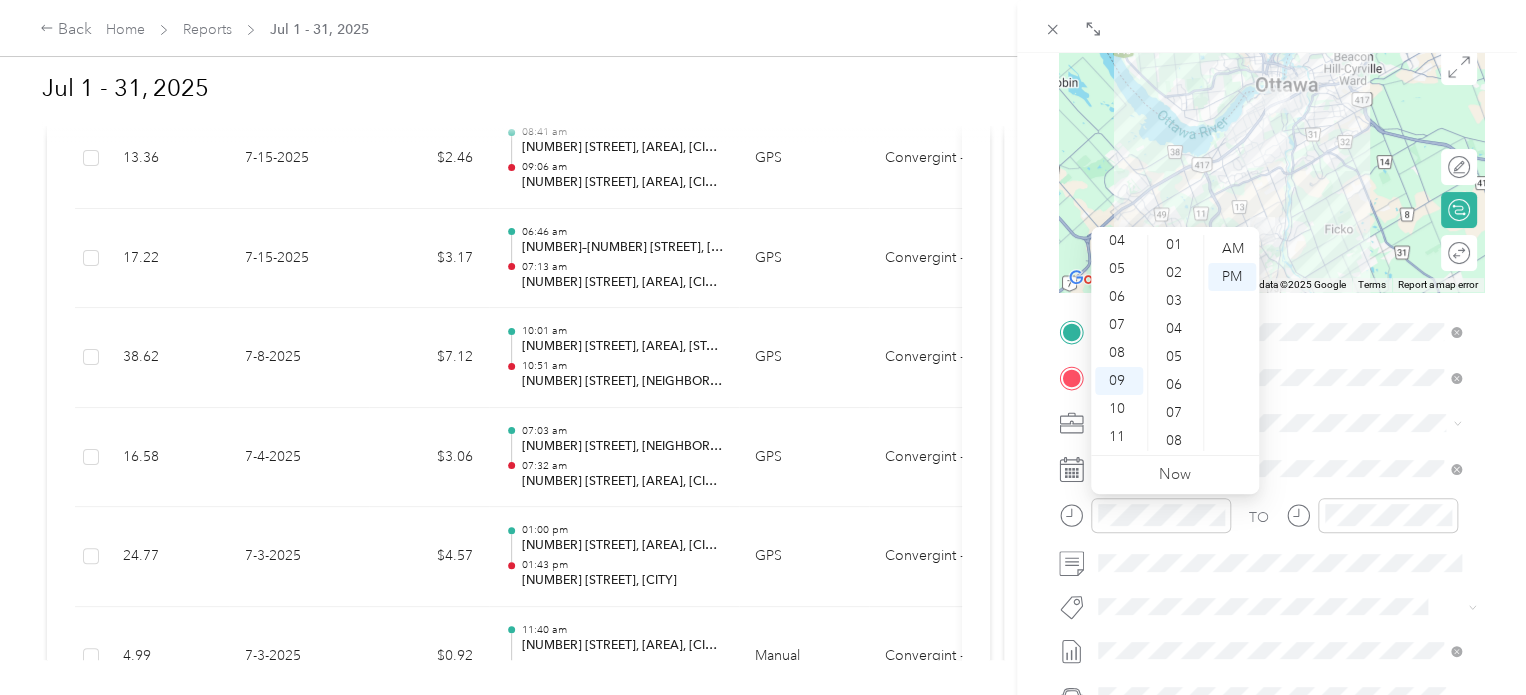 scroll, scrollTop: 0, scrollLeft: 0, axis: both 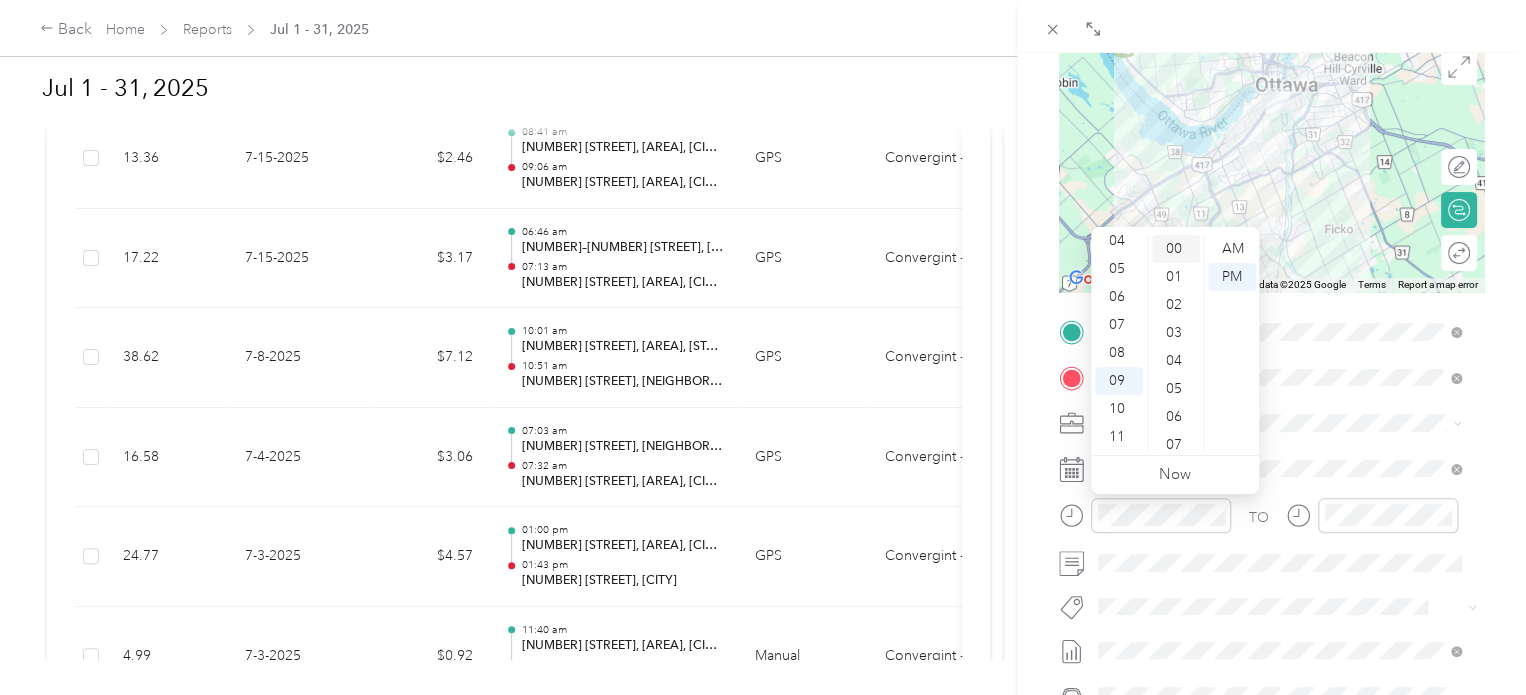 click on "00" at bounding box center [1176, 249] 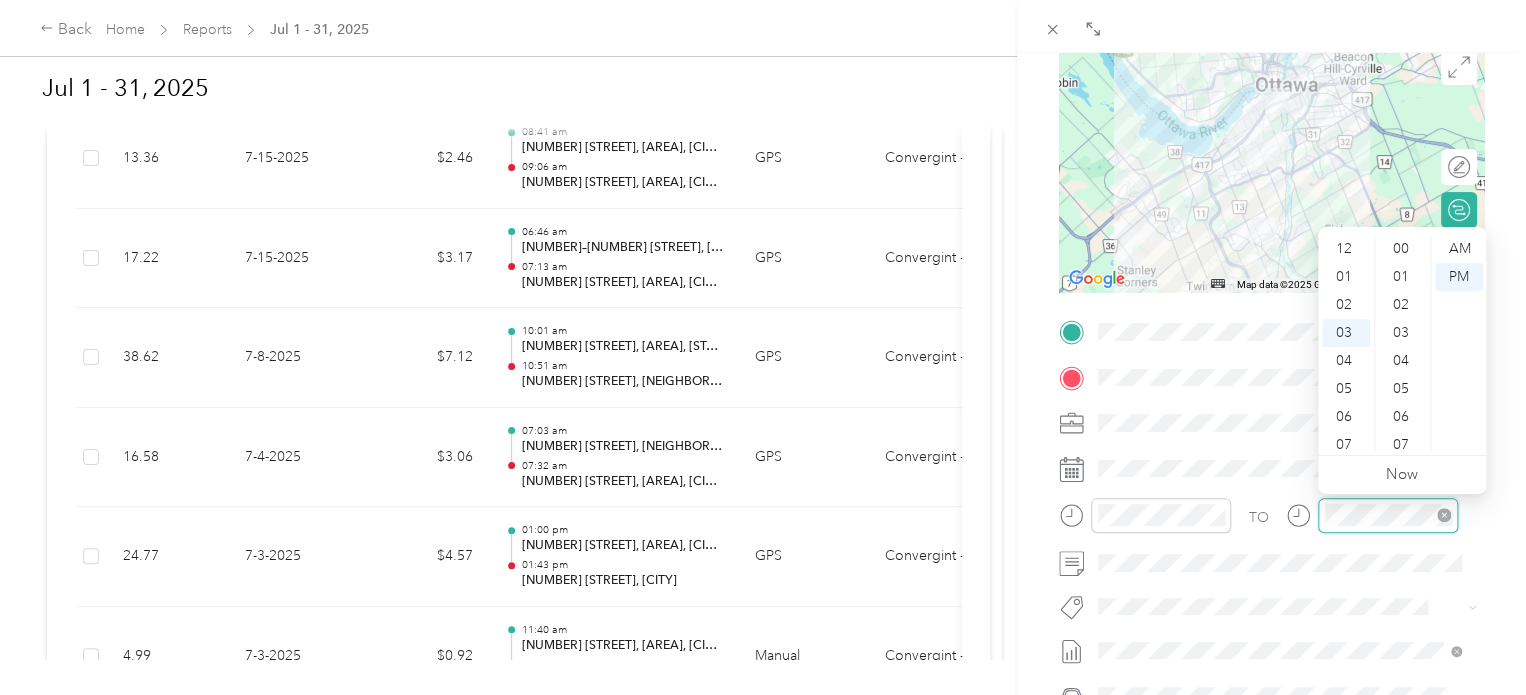 scroll, scrollTop: 84, scrollLeft: 0, axis: vertical 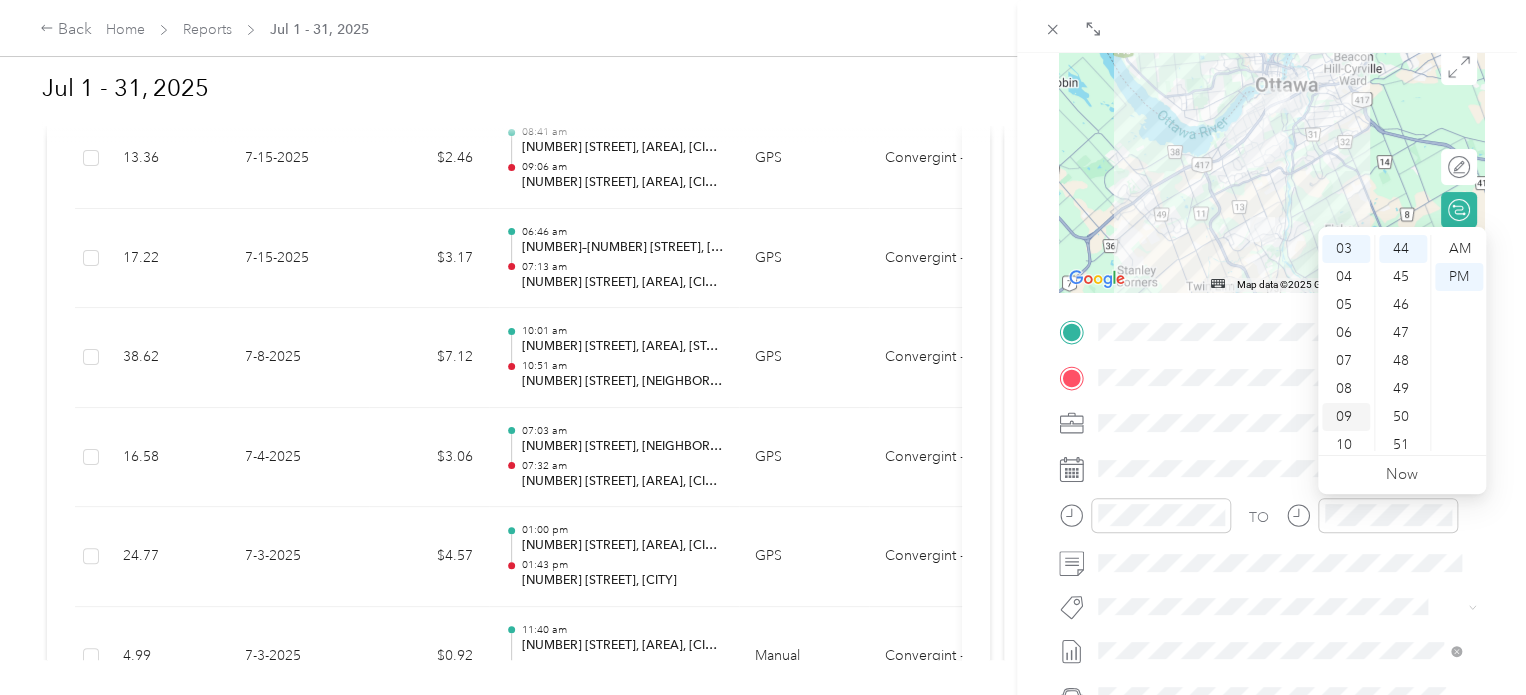 click on "09" at bounding box center [1346, 417] 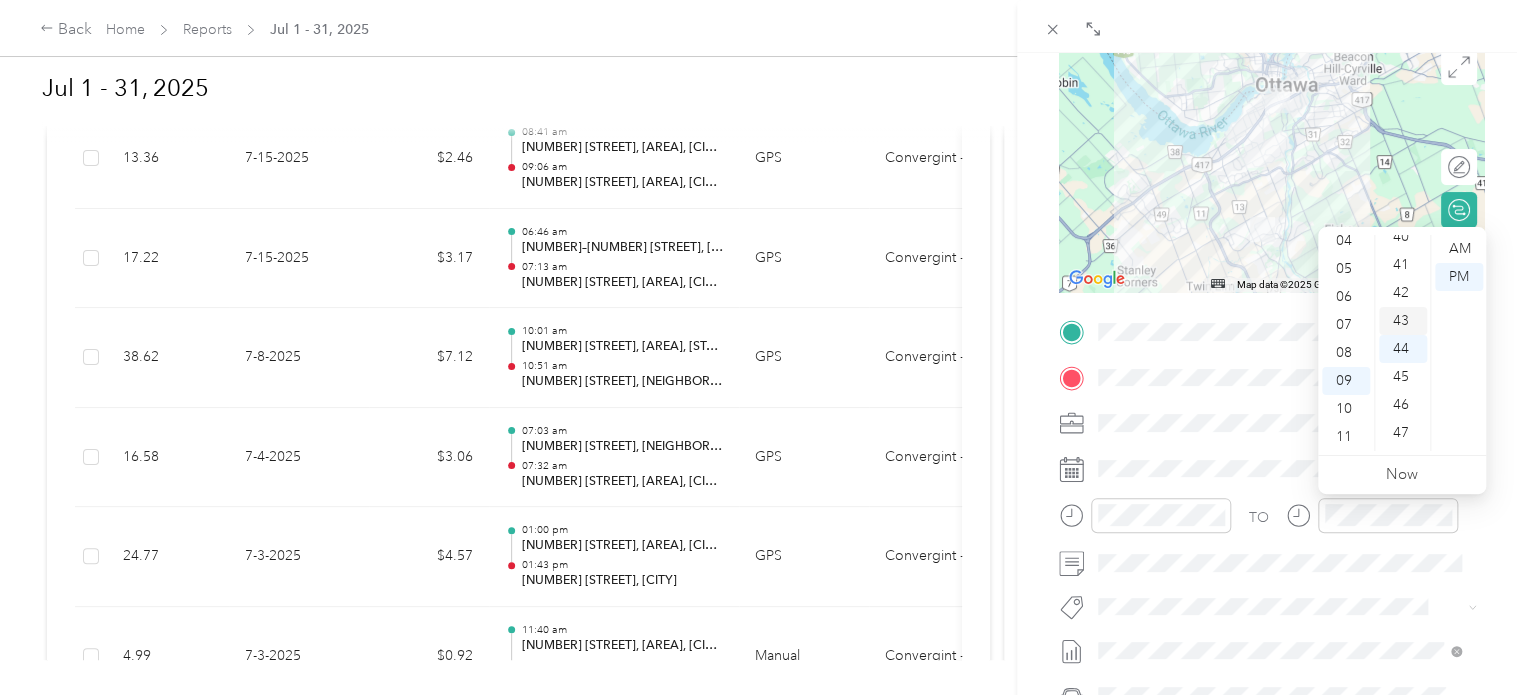 scroll, scrollTop: 1032, scrollLeft: 0, axis: vertical 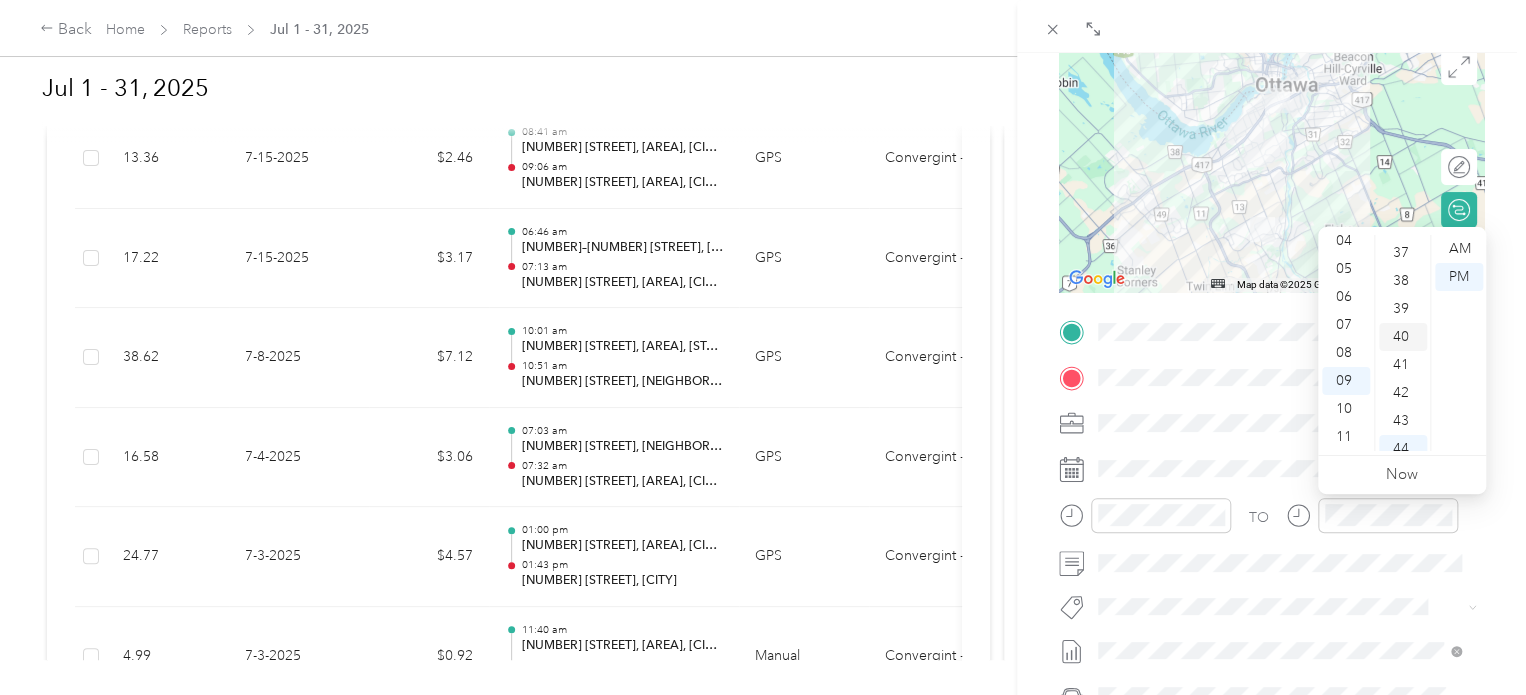 click on "40" at bounding box center (1403, 337) 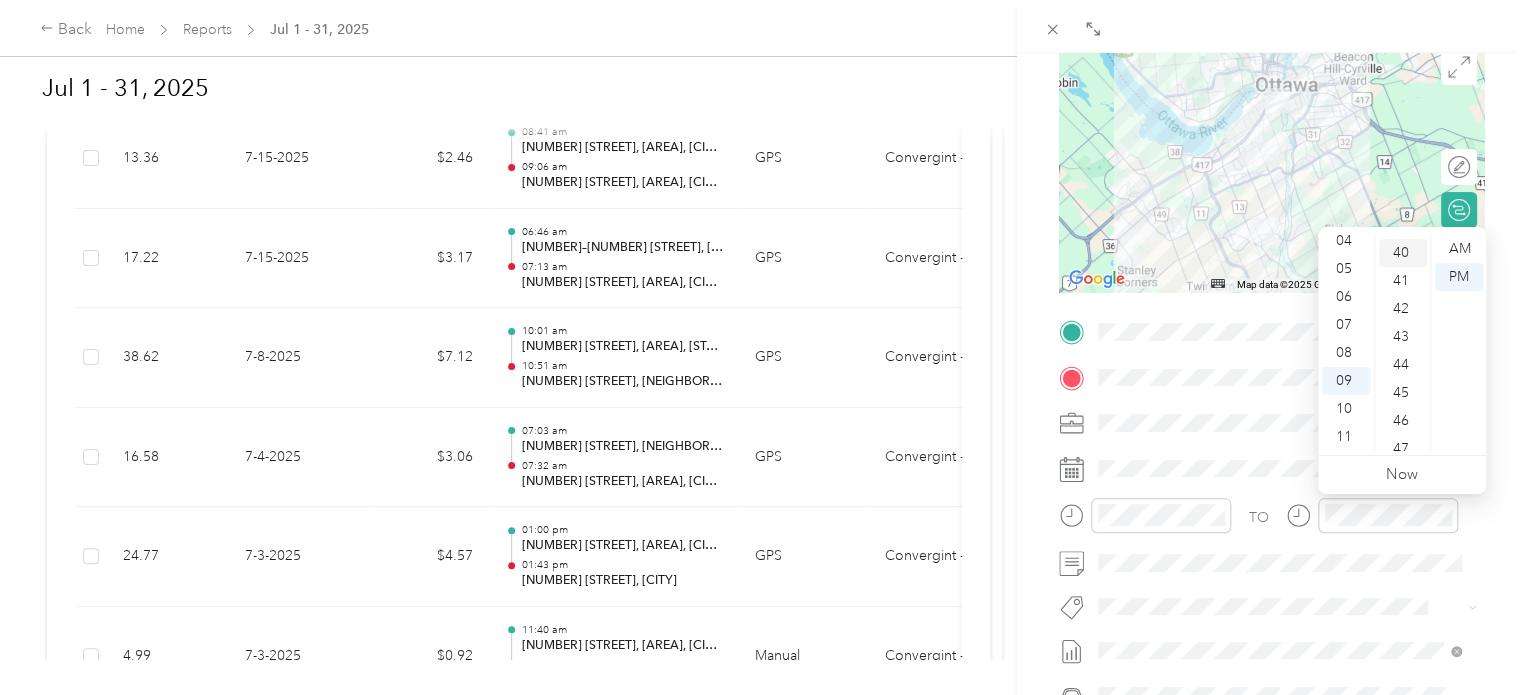 scroll, scrollTop: 1120, scrollLeft: 0, axis: vertical 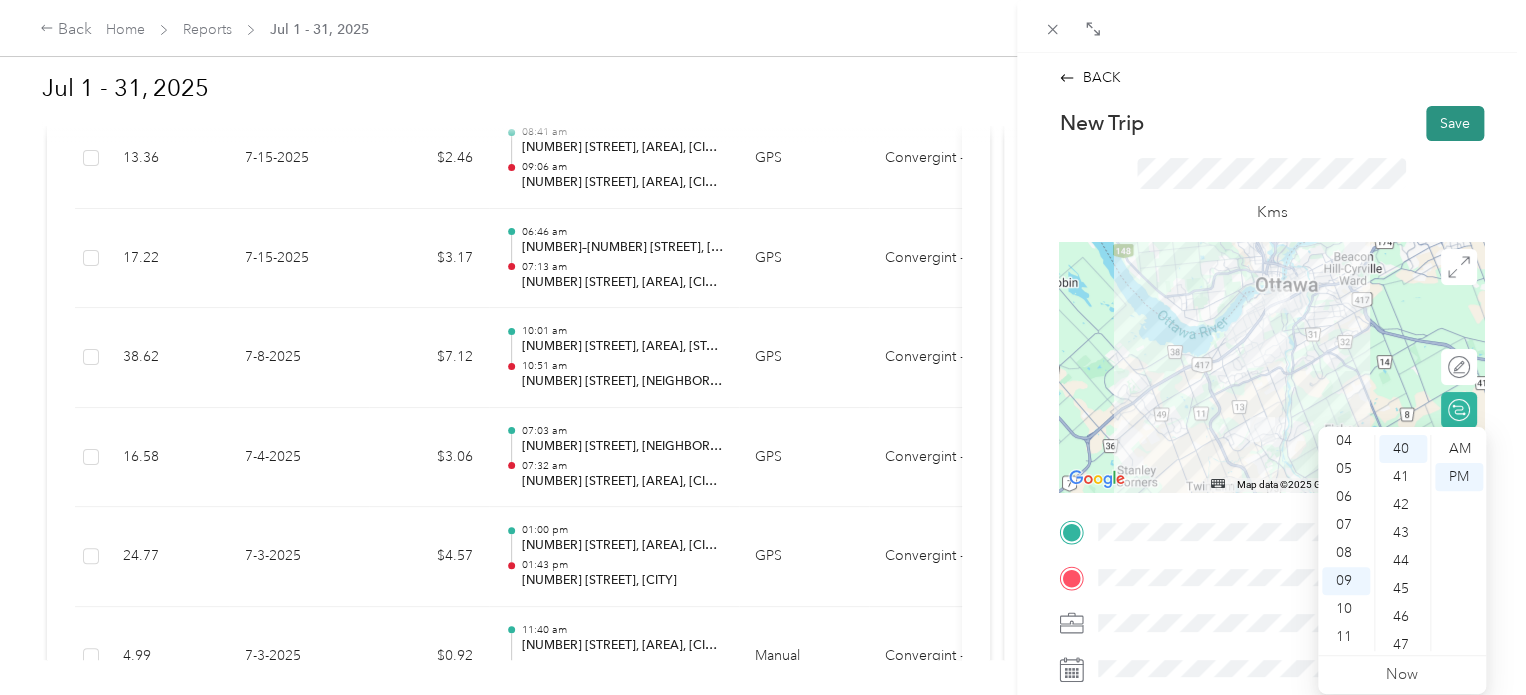 click on "Save" at bounding box center (1455, 123) 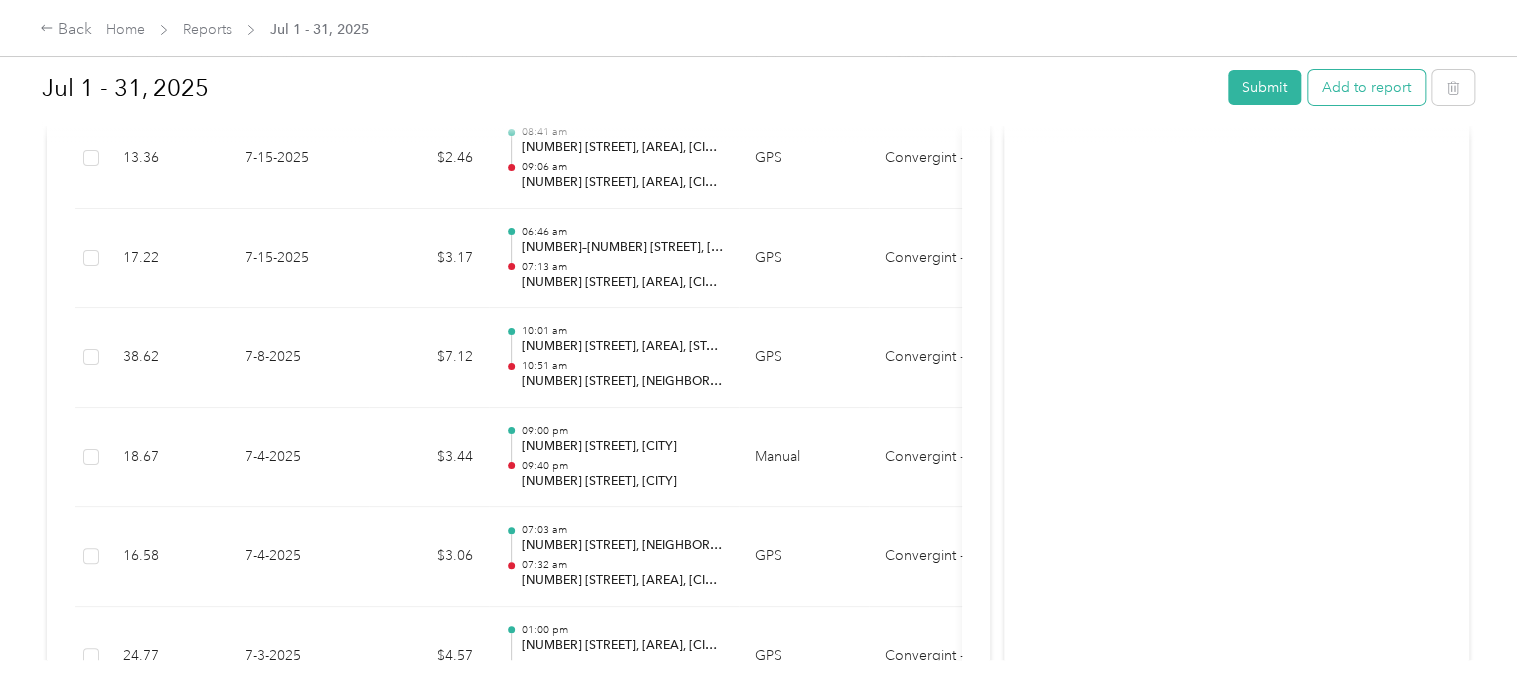 click on "Add to report" at bounding box center (1366, 87) 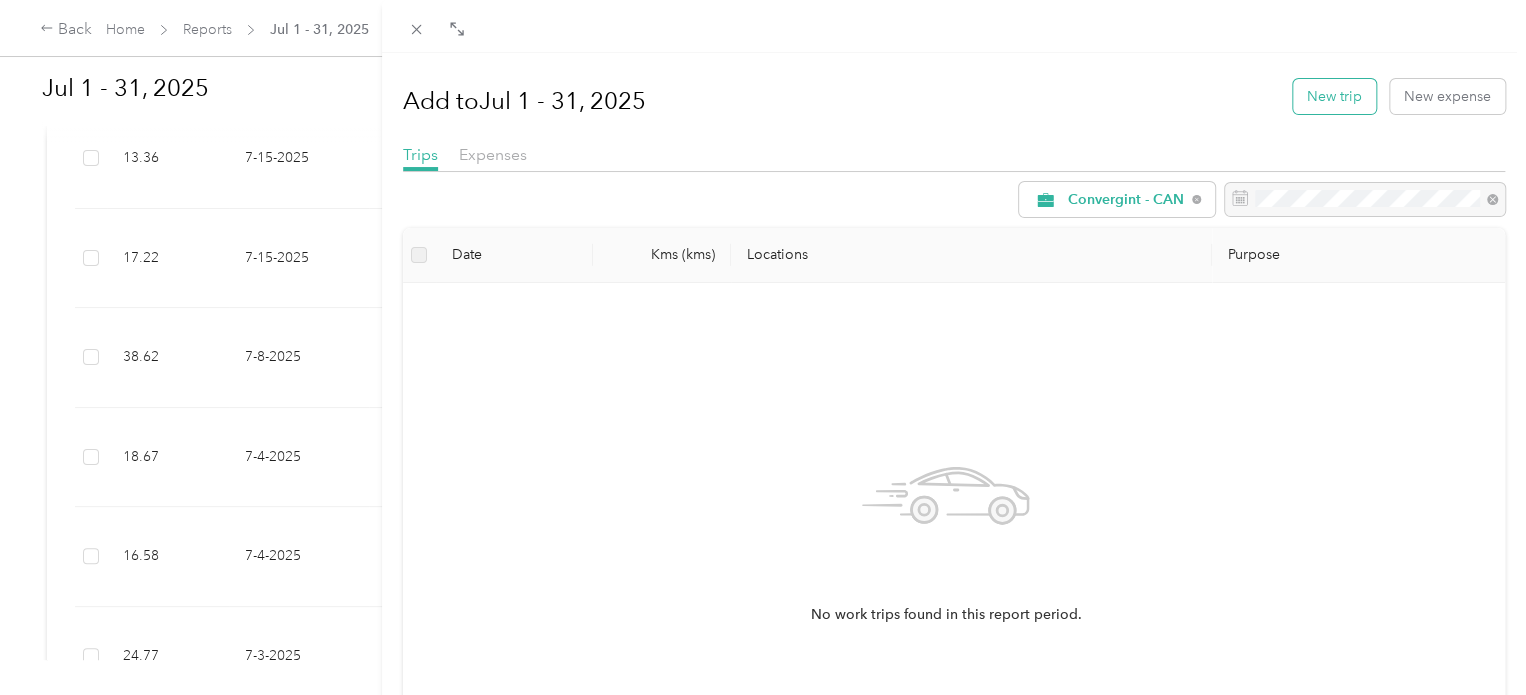 click on "New trip" at bounding box center [1334, 96] 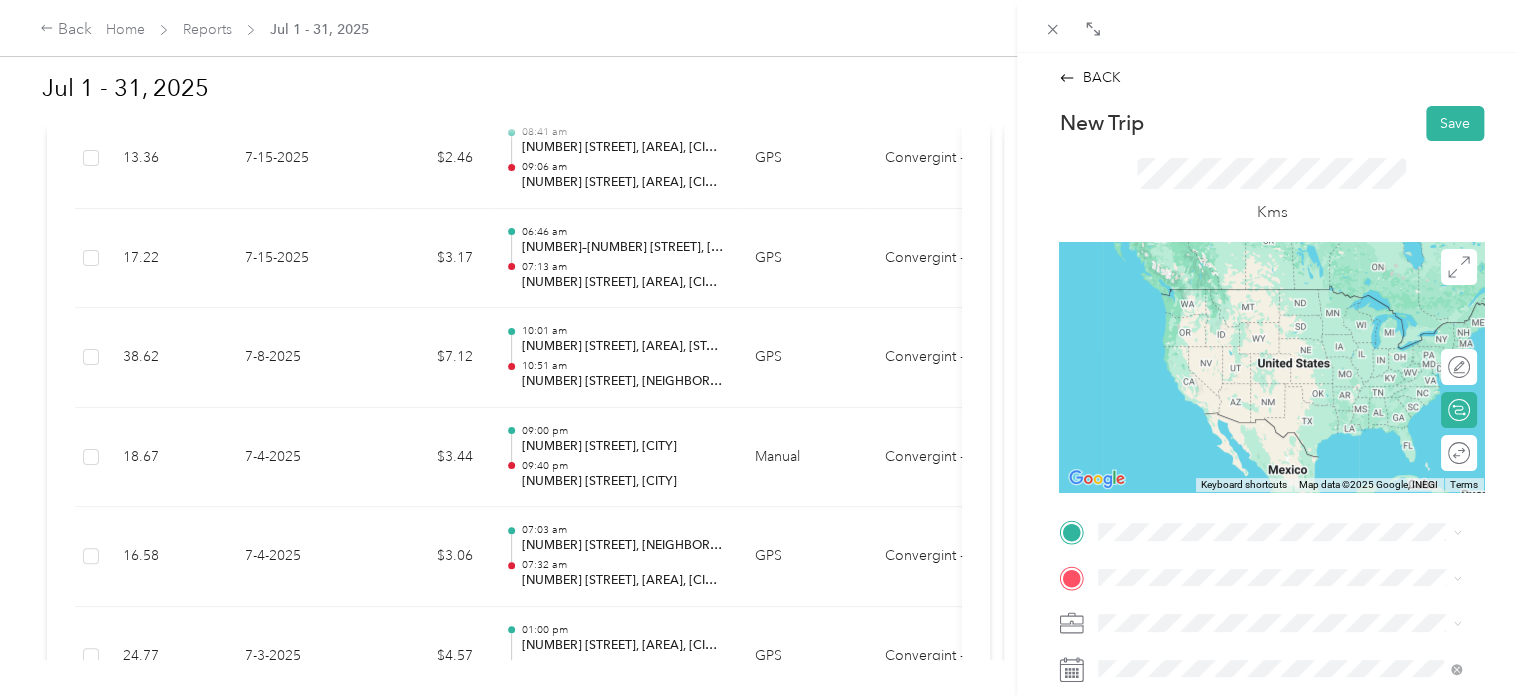 click on "[NUMBER] [STREET]
[CITY], [STATE] [POSTAL_CODE], [COUNTRY]" at bounding box center (1280, 295) 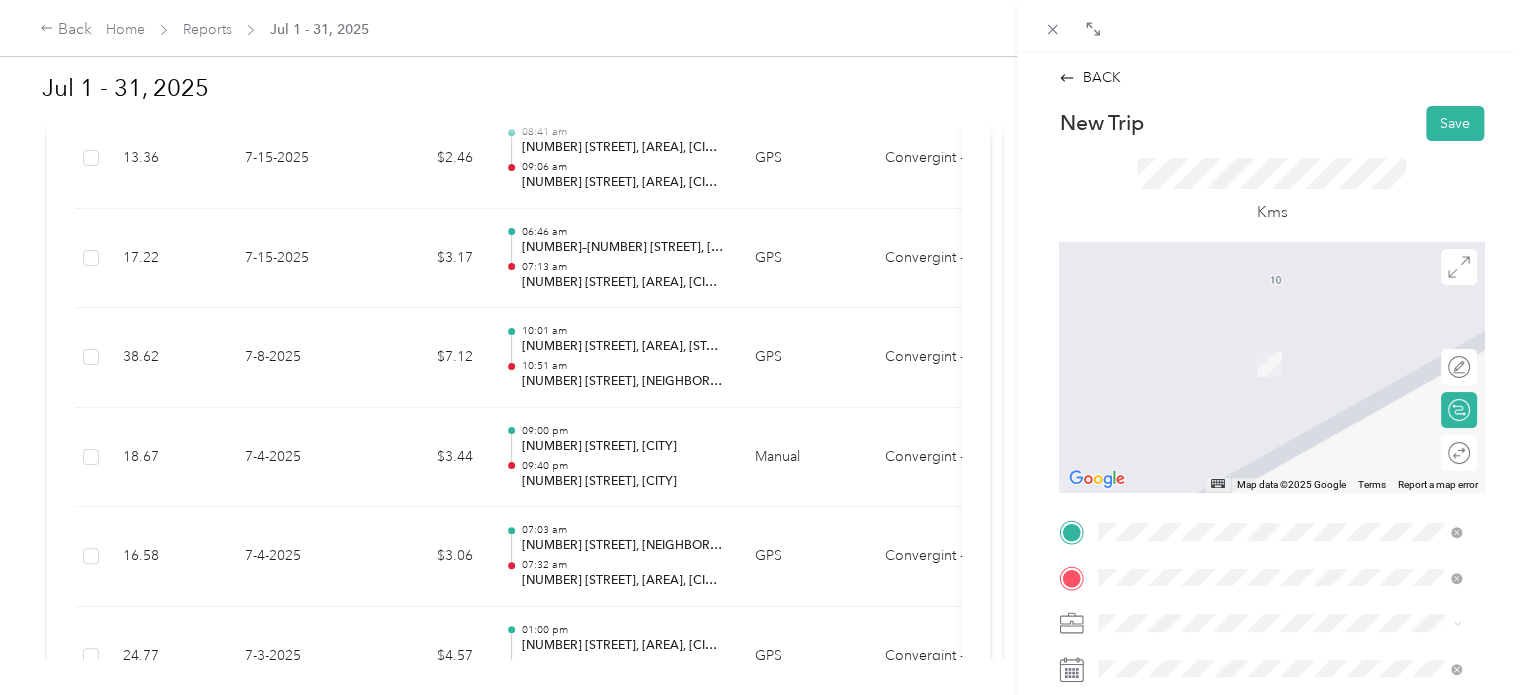 click on "[NUMBER] [STREET]
[CITY], [STATE] [POSTAL_CODE], [COUNTRY]" at bounding box center [1280, 342] 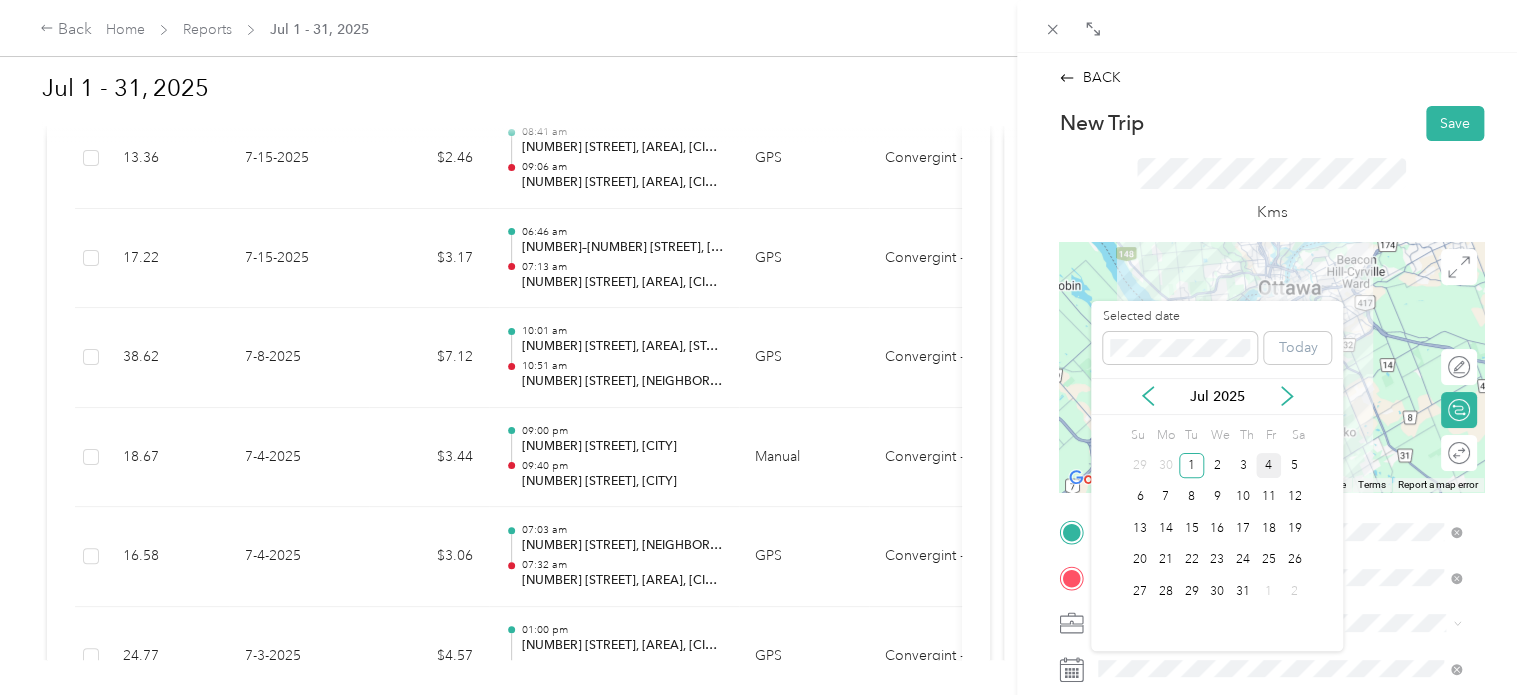 click on "4" at bounding box center (1269, 465) 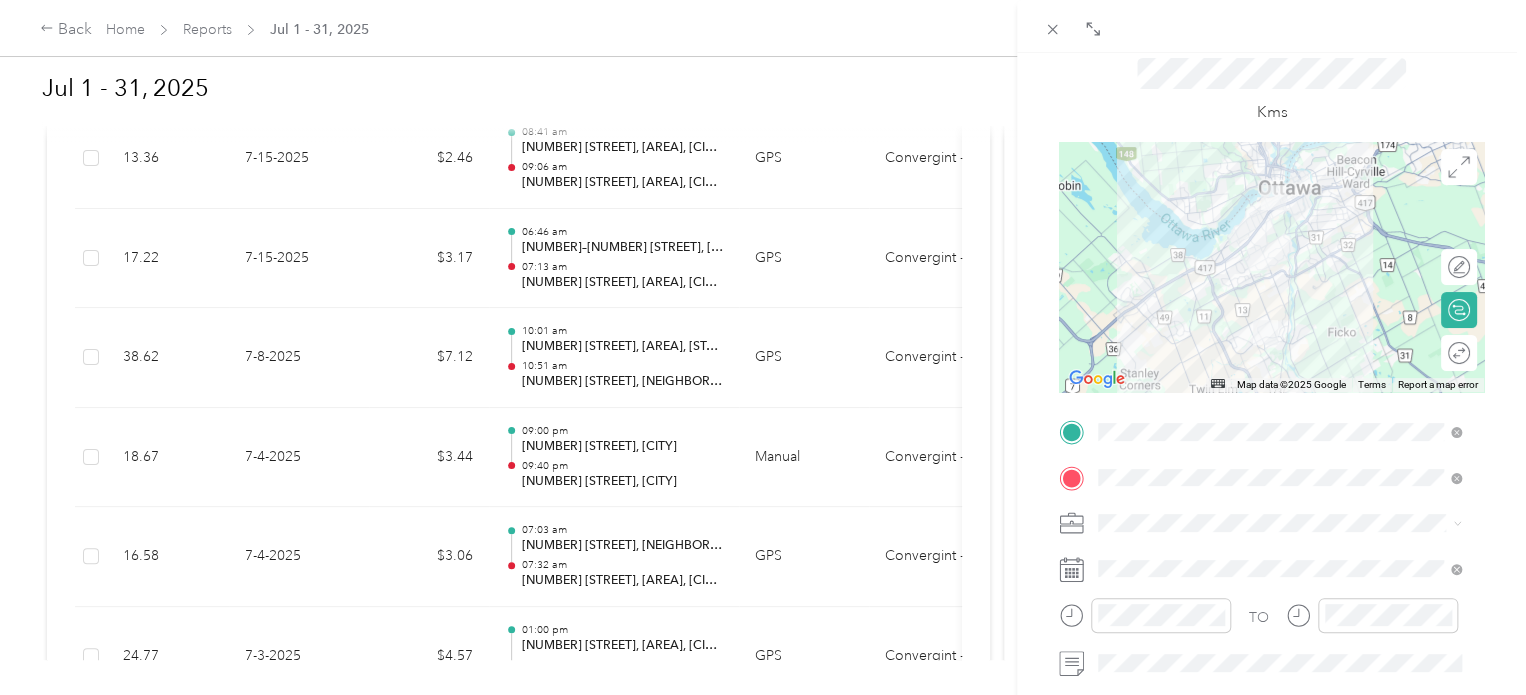 scroll, scrollTop: 200, scrollLeft: 0, axis: vertical 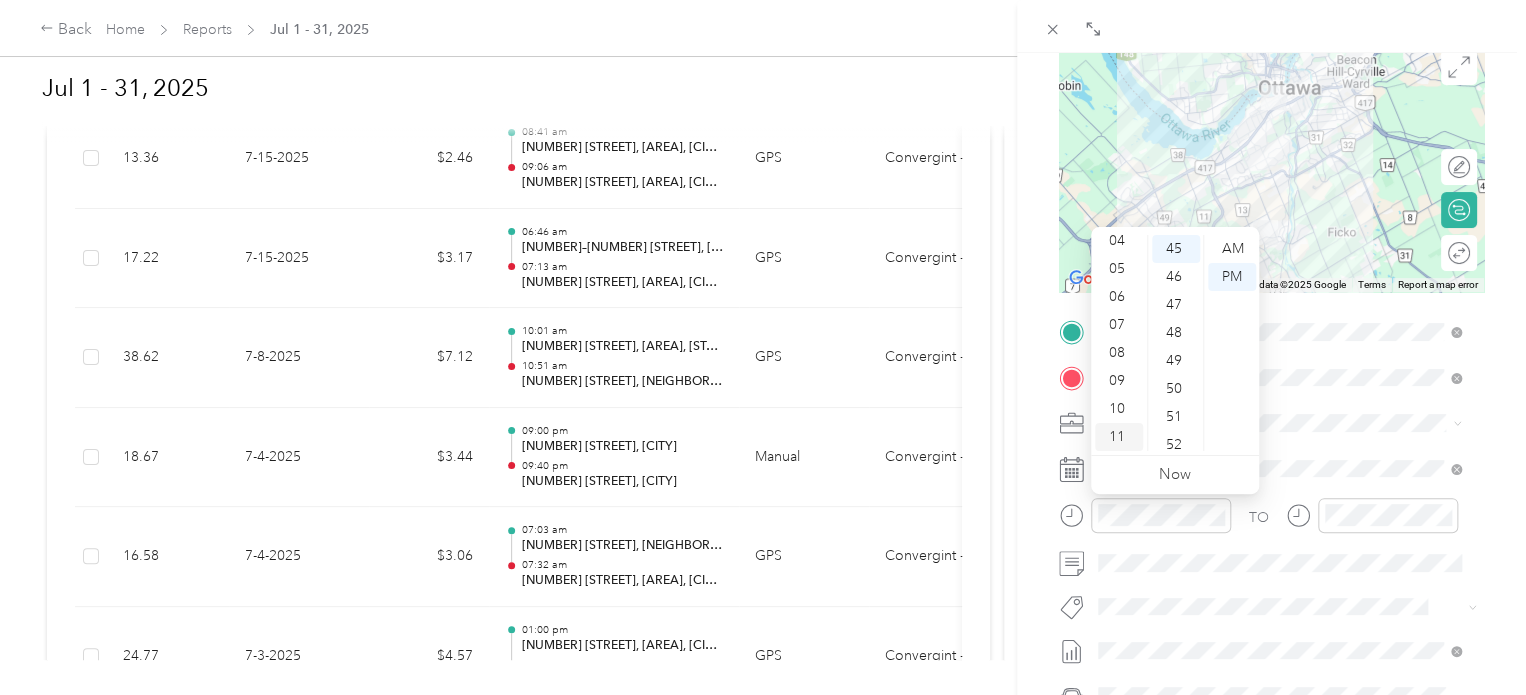 click on "11" at bounding box center [1119, 437] 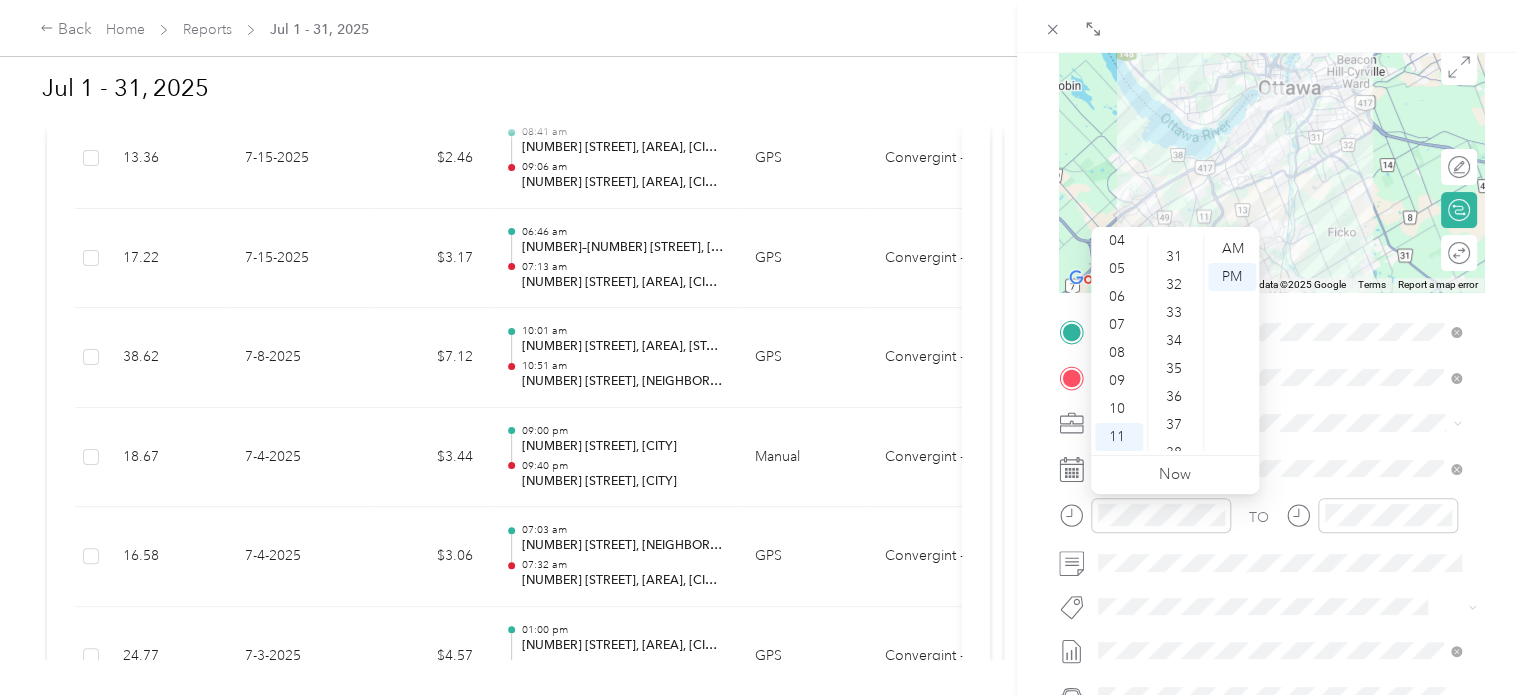scroll, scrollTop: 760, scrollLeft: 0, axis: vertical 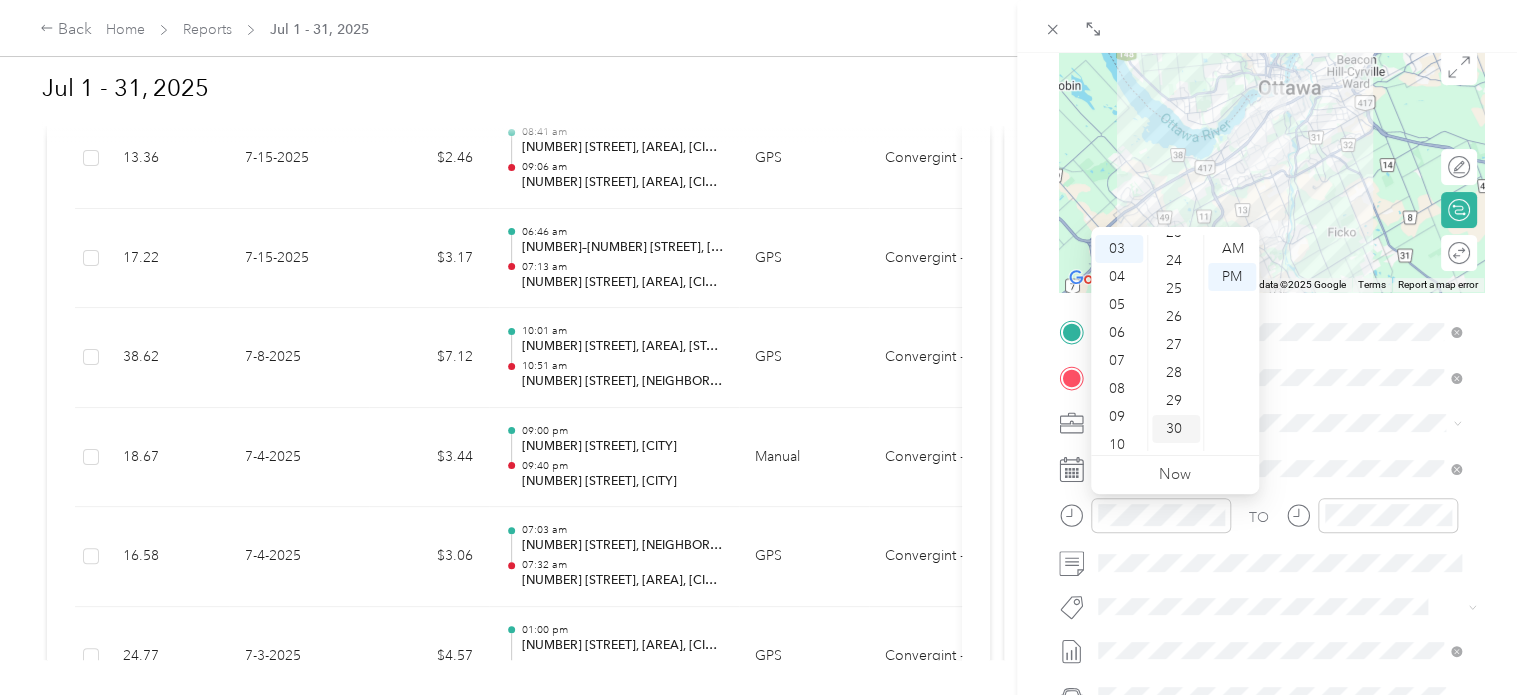 click on "30" at bounding box center [1176, 429] 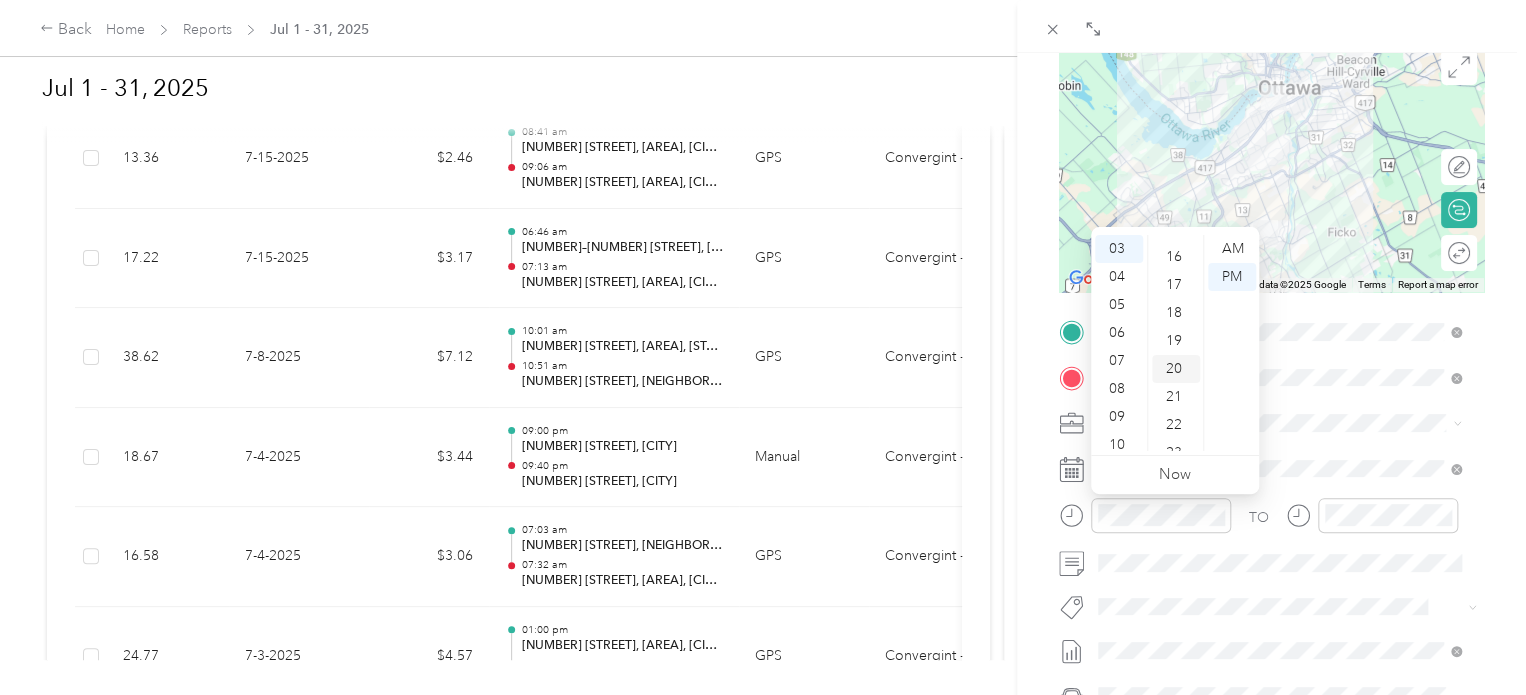 scroll, scrollTop: 440, scrollLeft: 0, axis: vertical 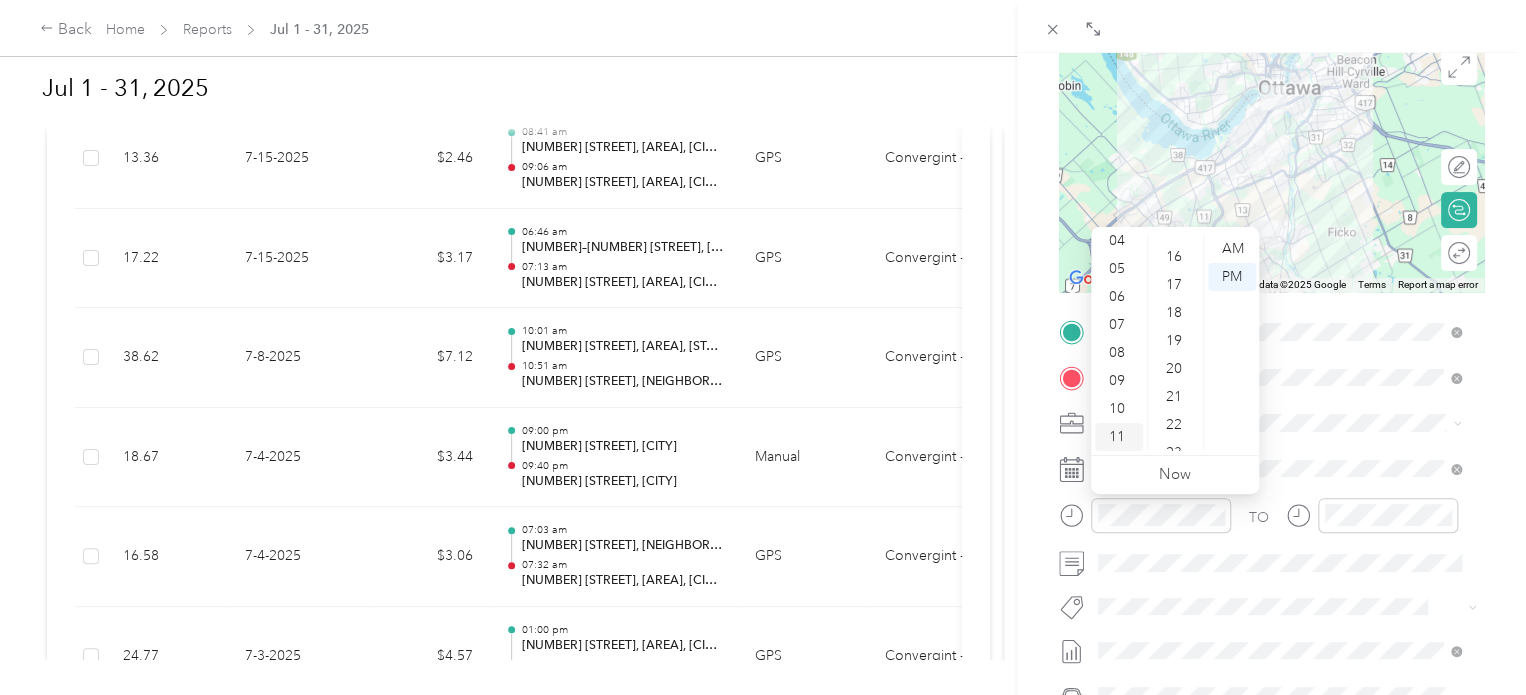 click on "11" at bounding box center [1119, 437] 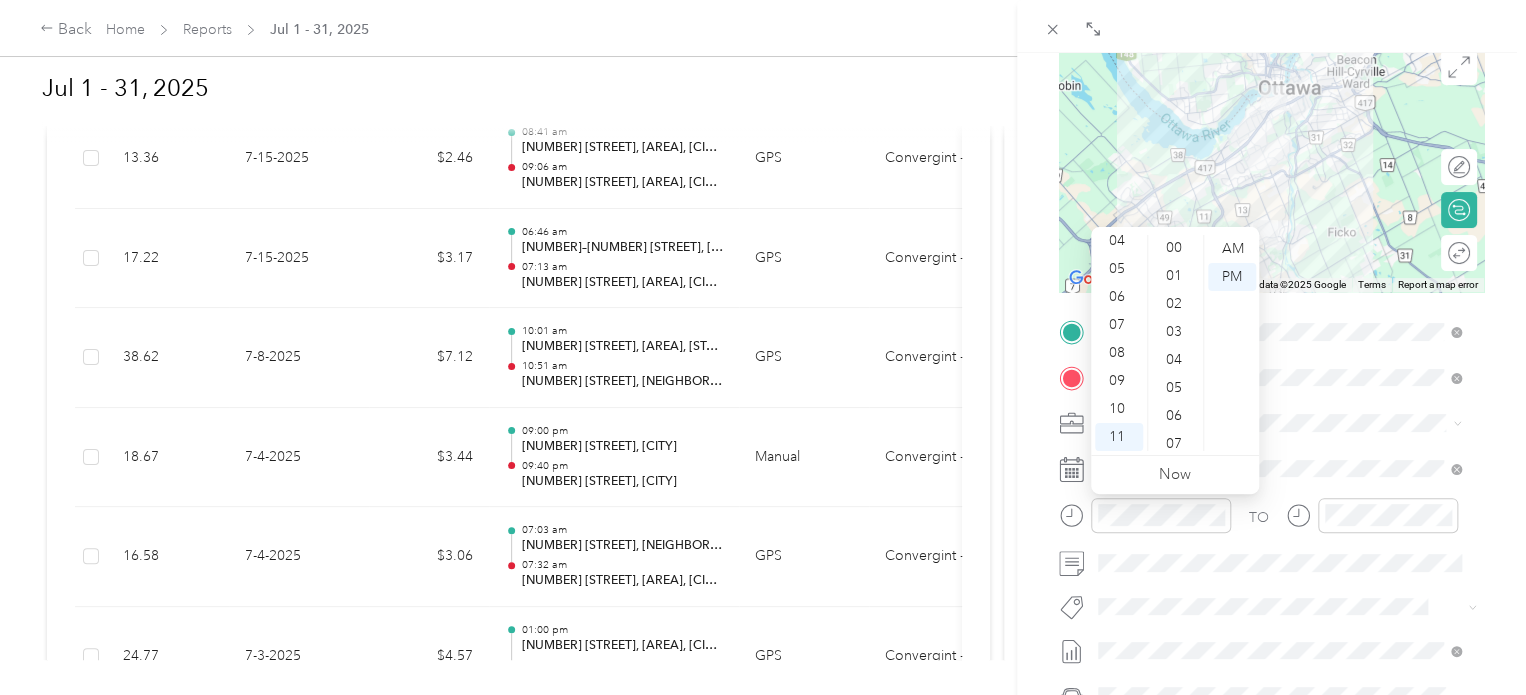 scroll, scrollTop: 0, scrollLeft: 0, axis: both 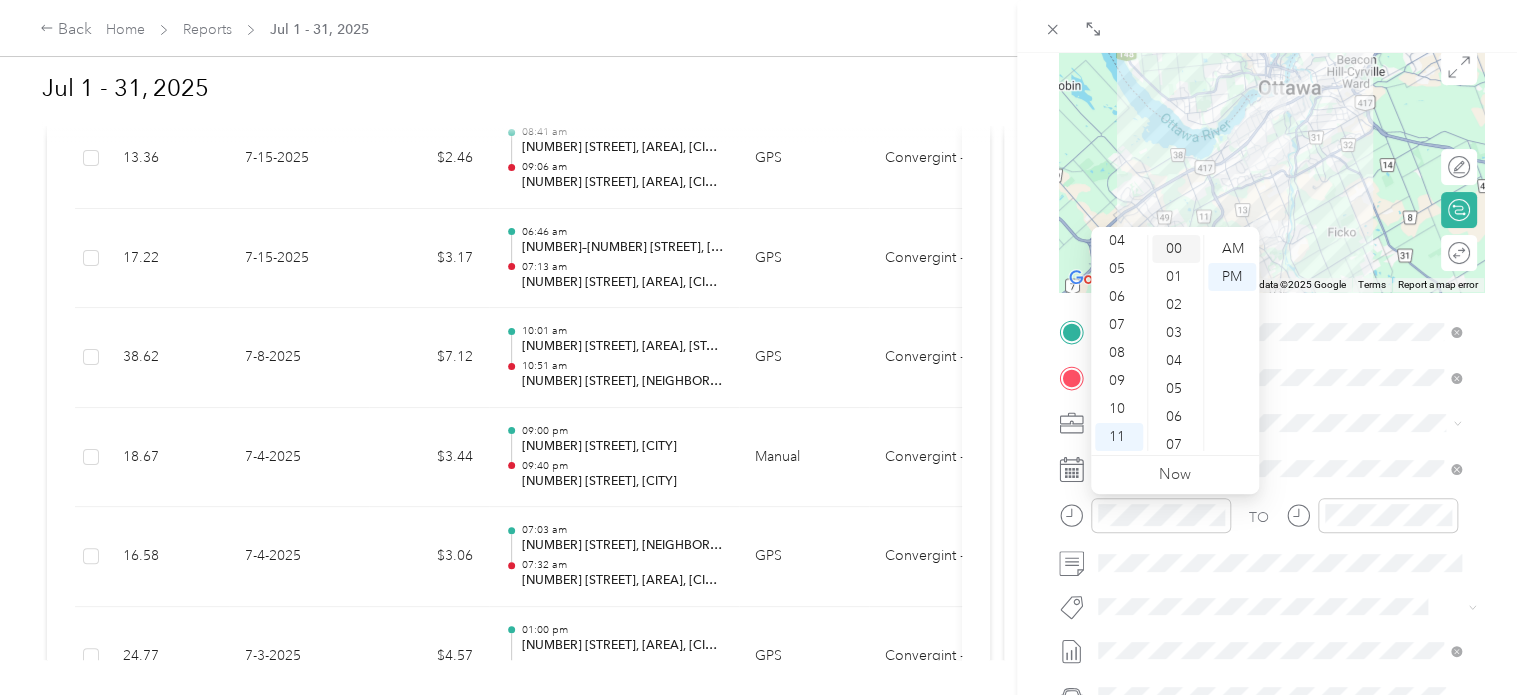click on "00" at bounding box center (1176, 249) 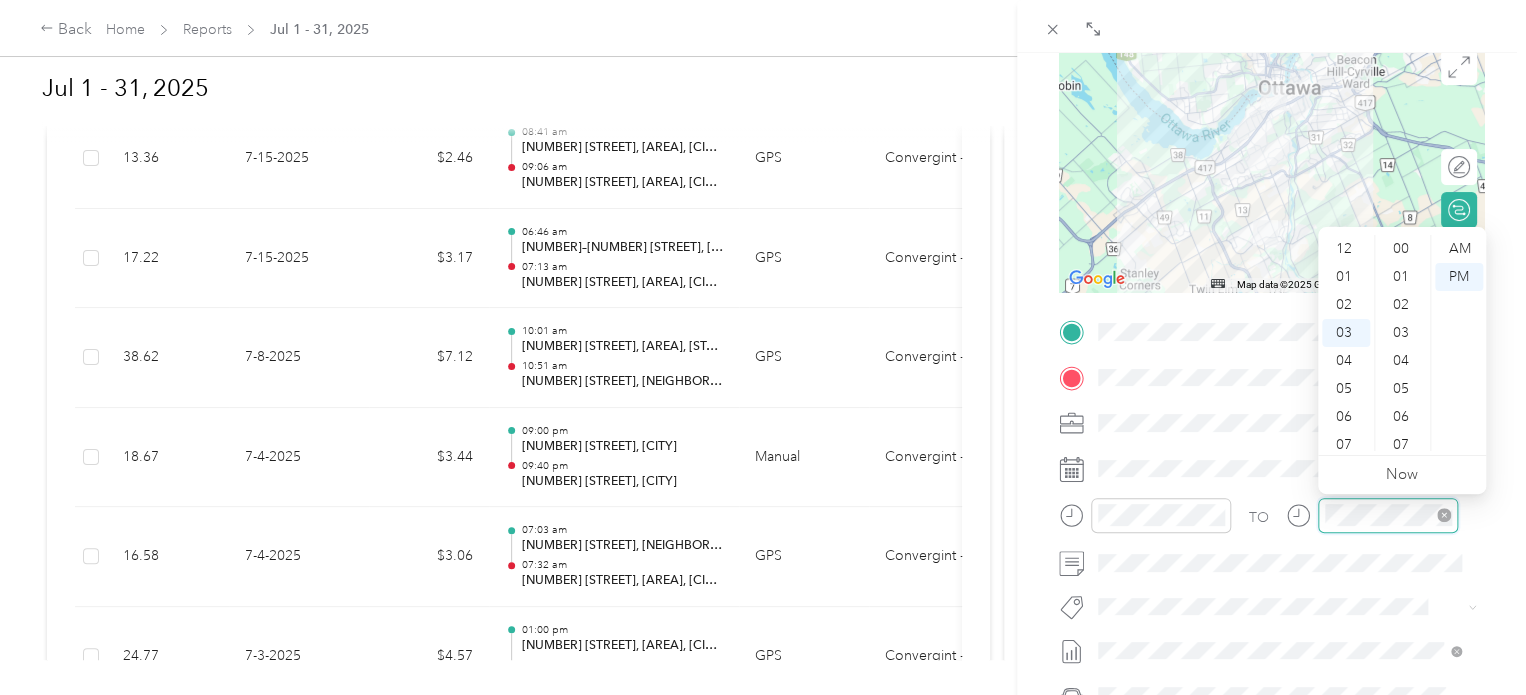 scroll, scrollTop: 84, scrollLeft: 0, axis: vertical 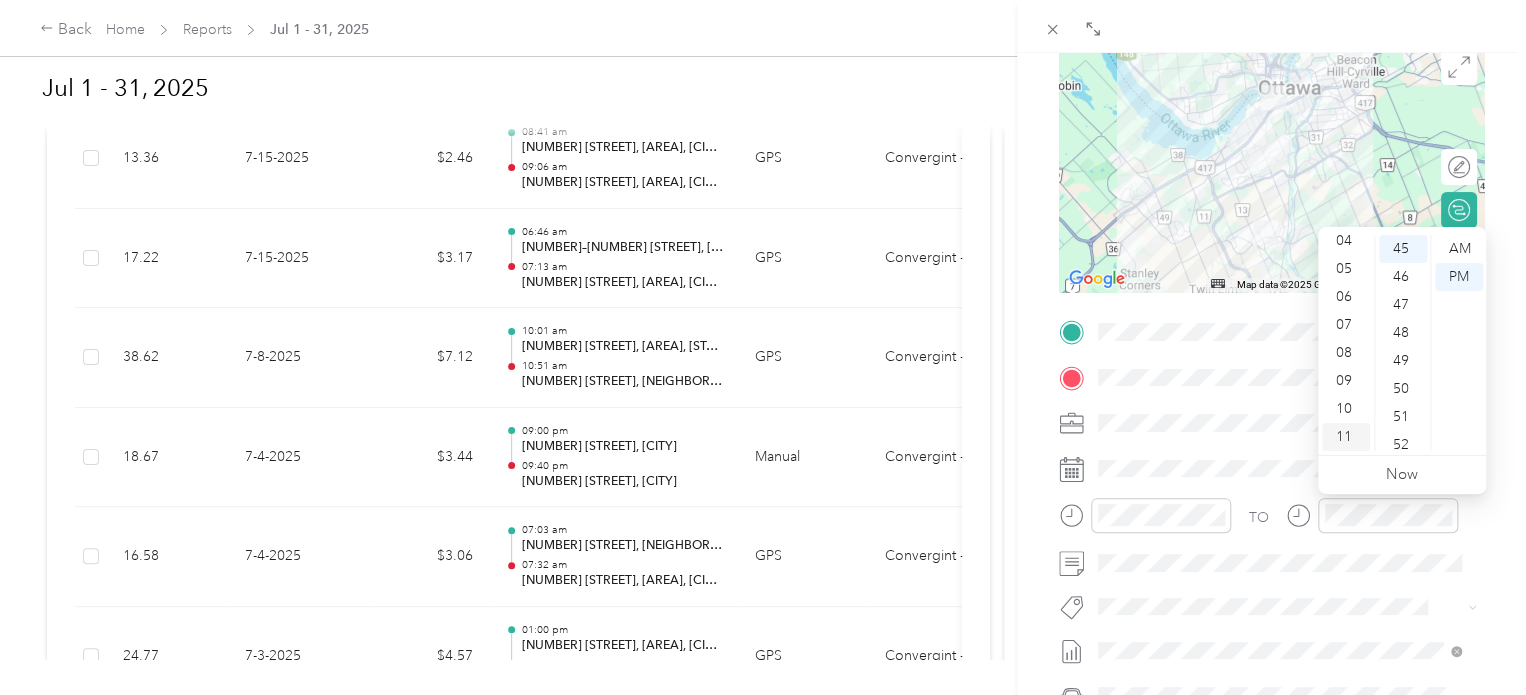 click on "11" at bounding box center (1346, 437) 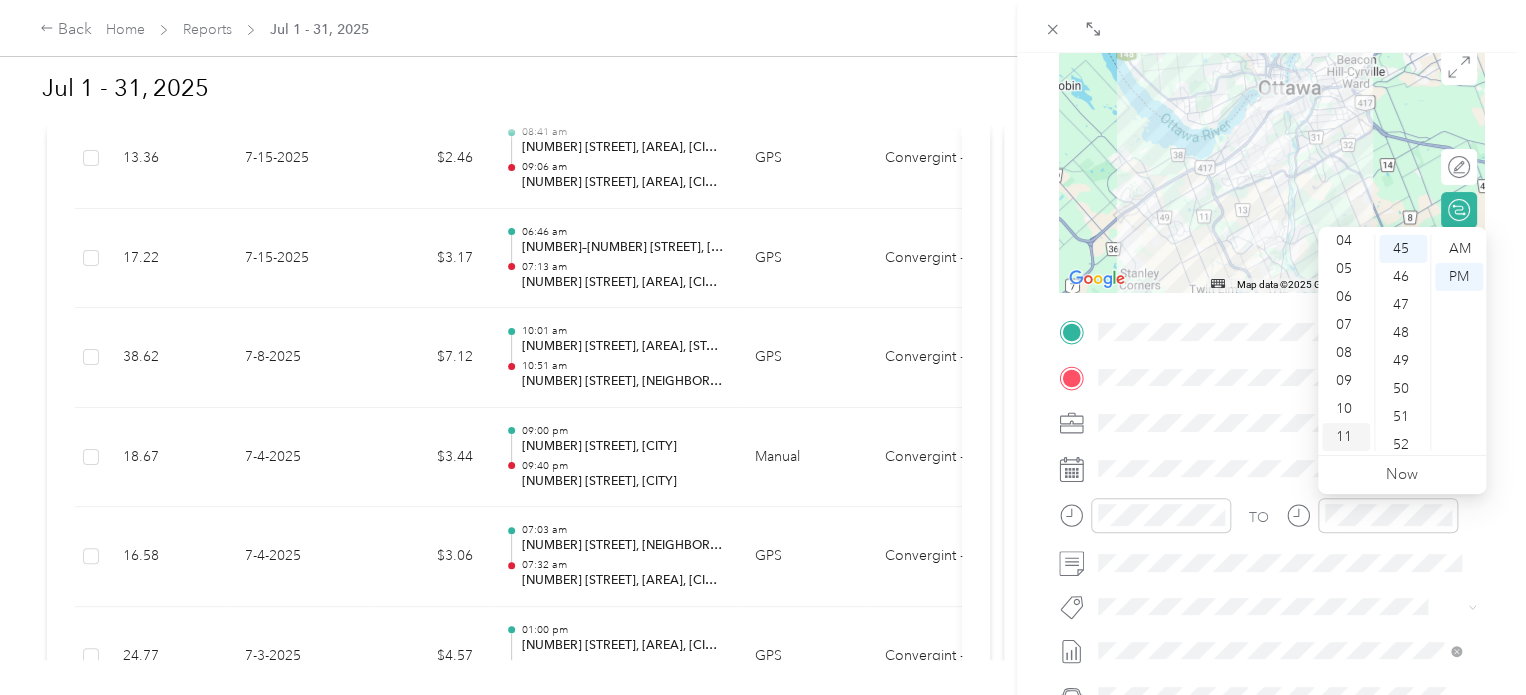 click on "11" at bounding box center (1346, 437) 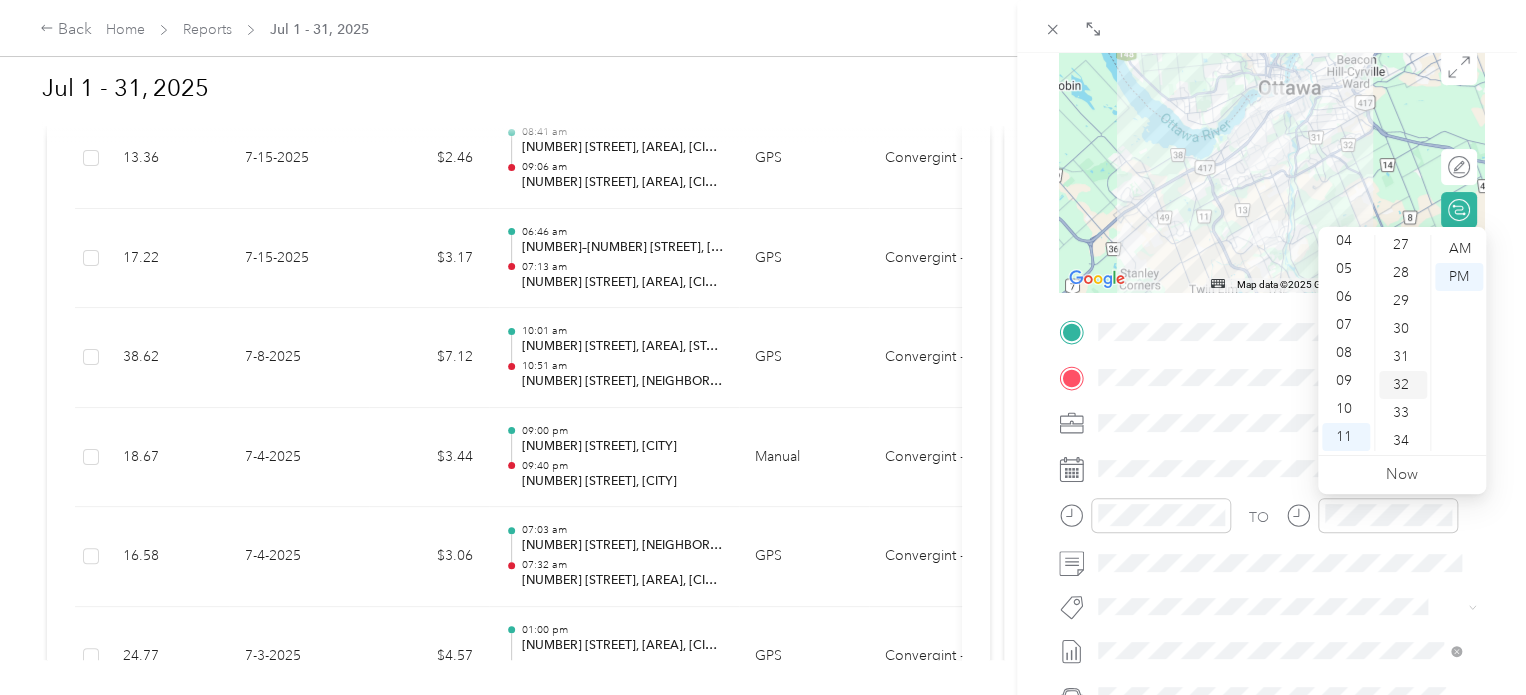 scroll, scrollTop: 860, scrollLeft: 0, axis: vertical 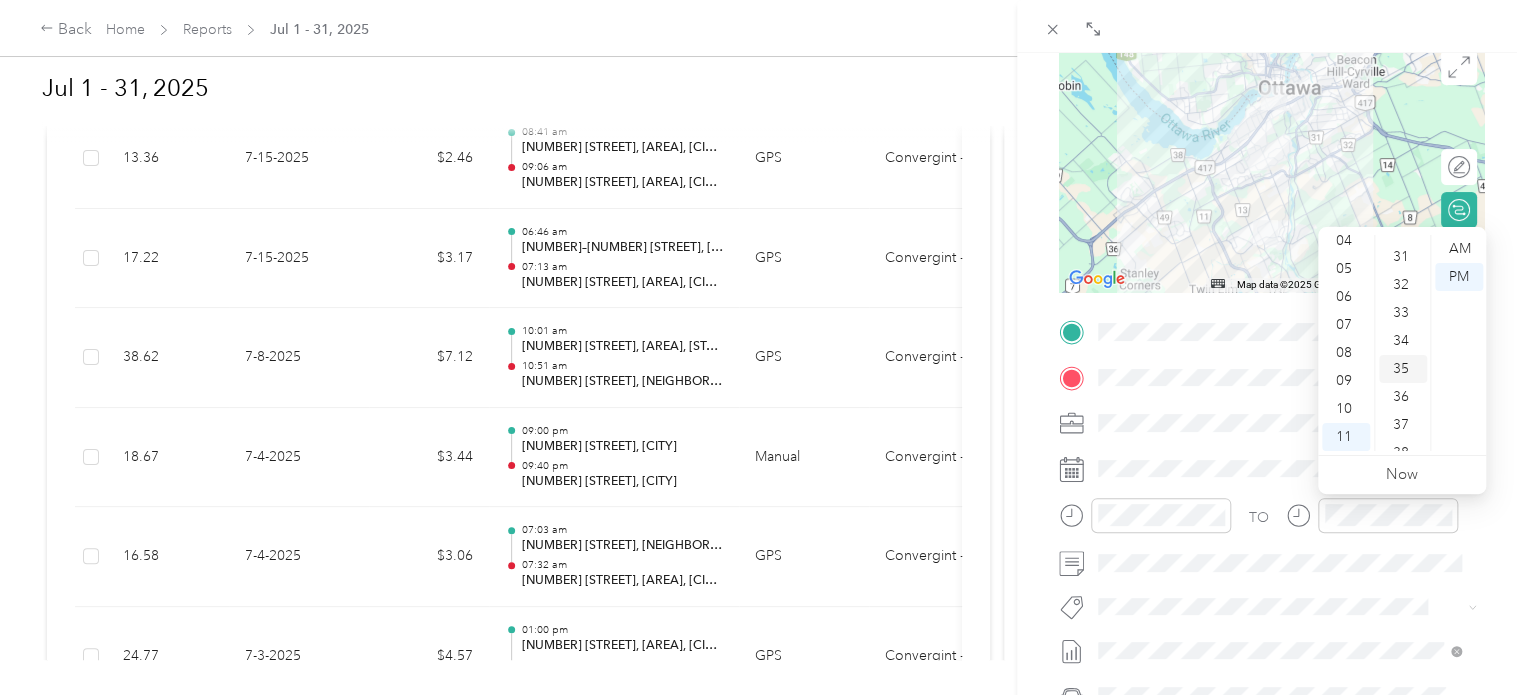 click on "35" at bounding box center [1403, 369] 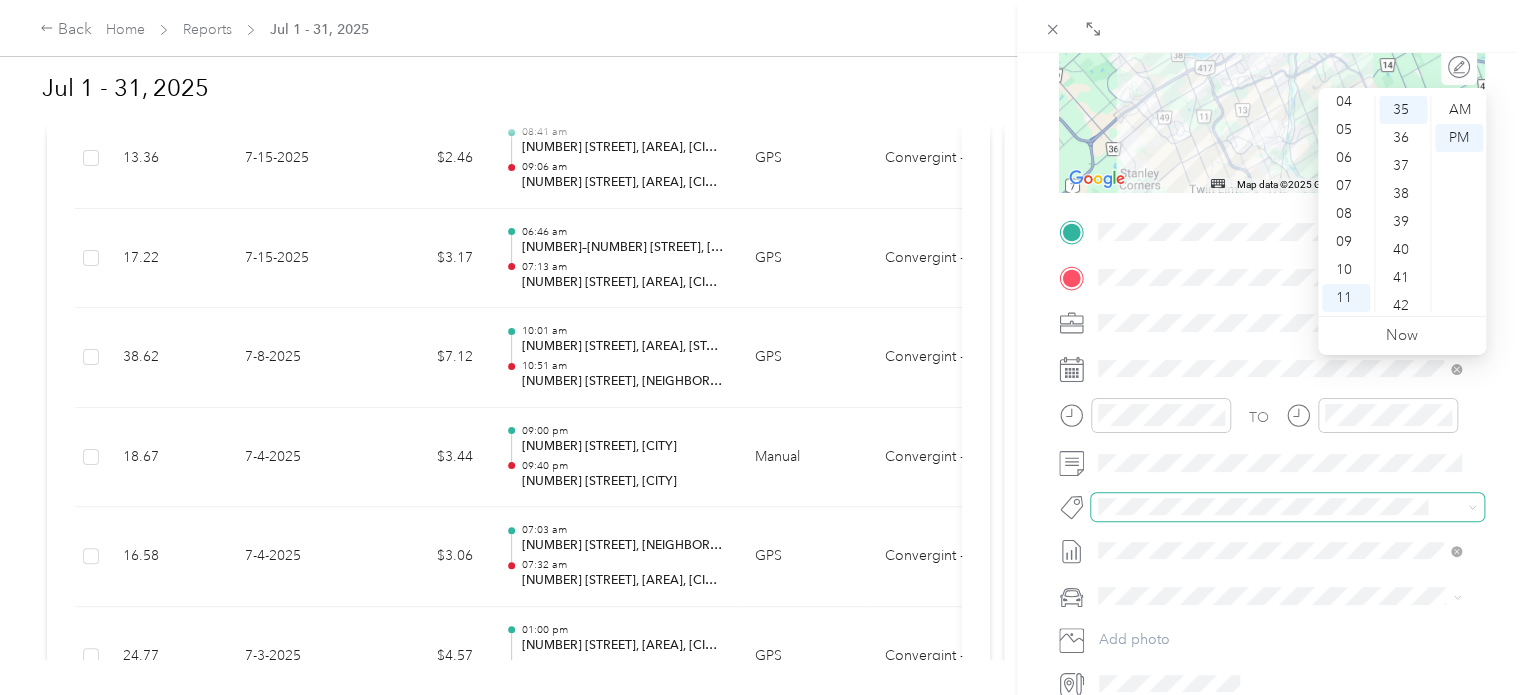 scroll, scrollTop: 400, scrollLeft: 0, axis: vertical 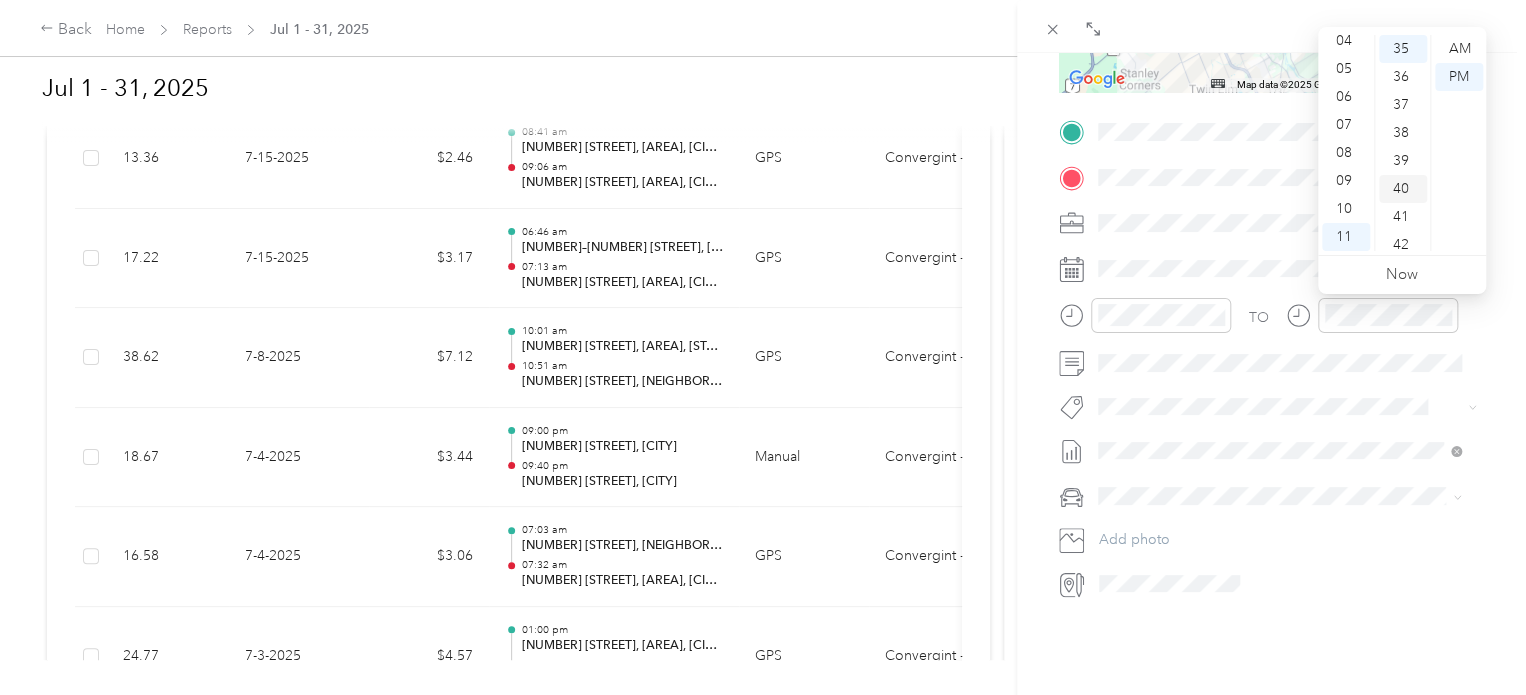 click on "40" at bounding box center [1403, 189] 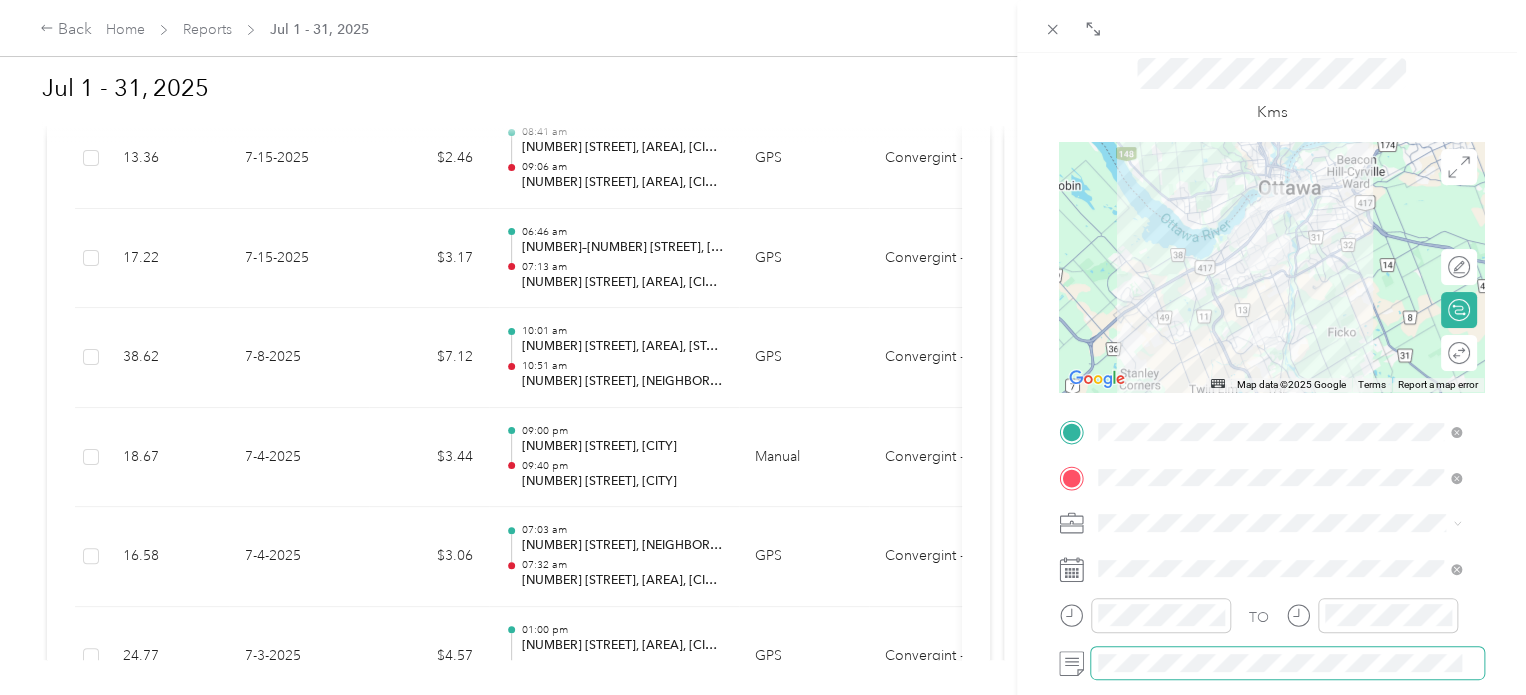 scroll, scrollTop: 0, scrollLeft: 0, axis: both 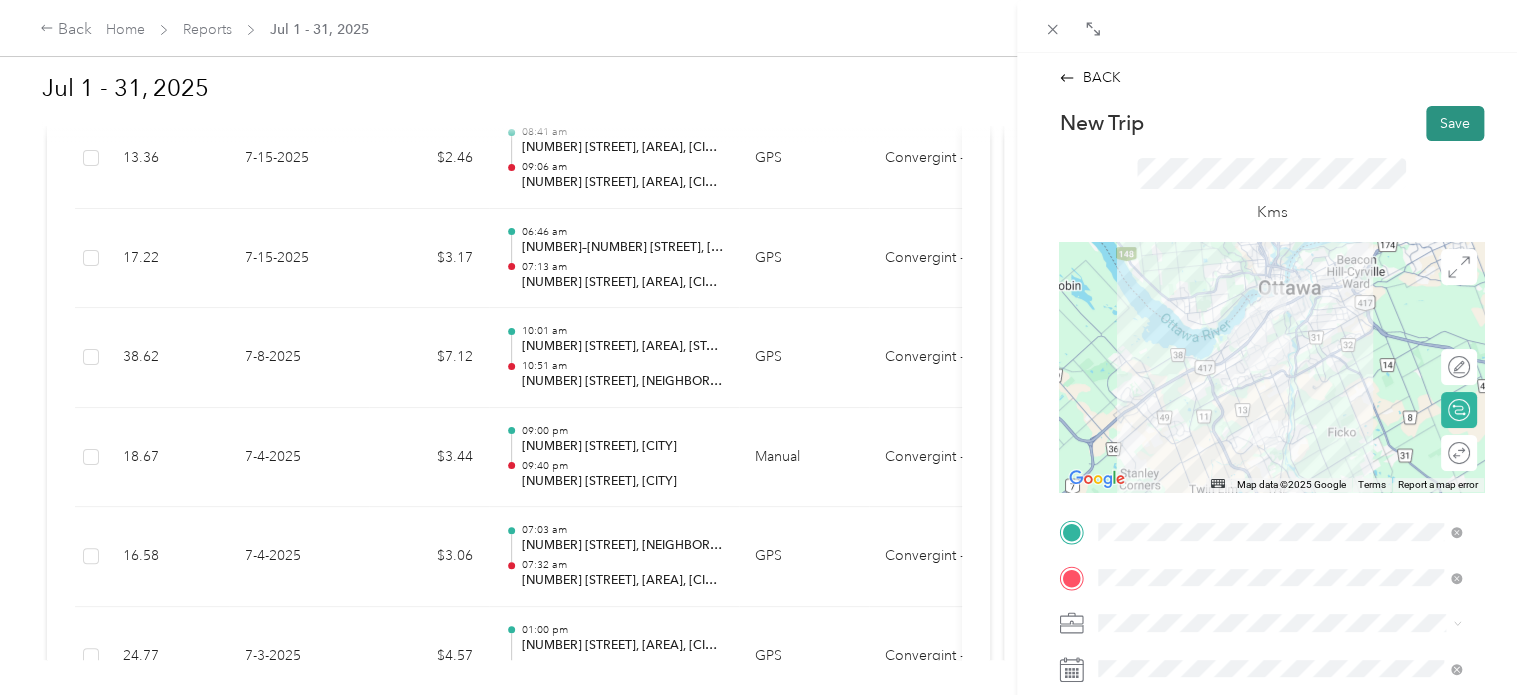click on "Save" at bounding box center (1455, 123) 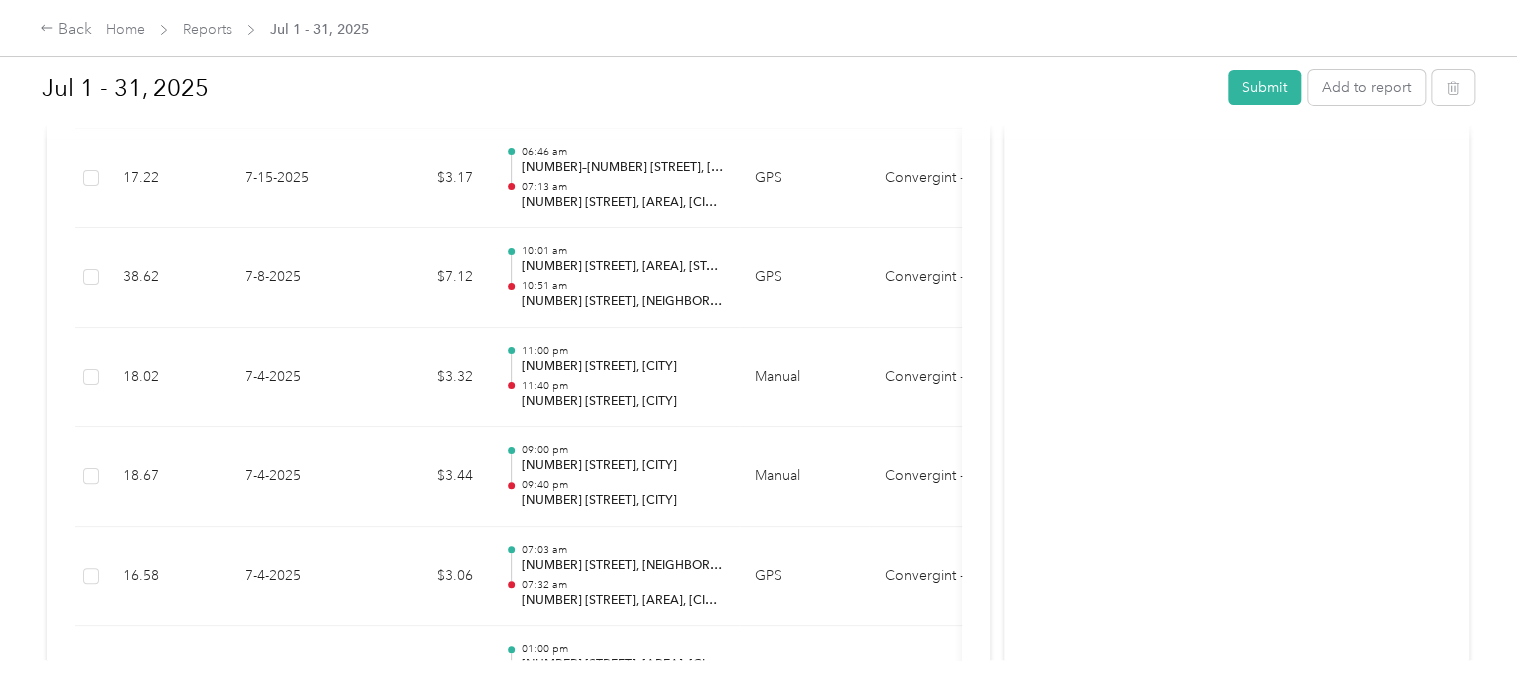 scroll, scrollTop: 3436, scrollLeft: 0, axis: vertical 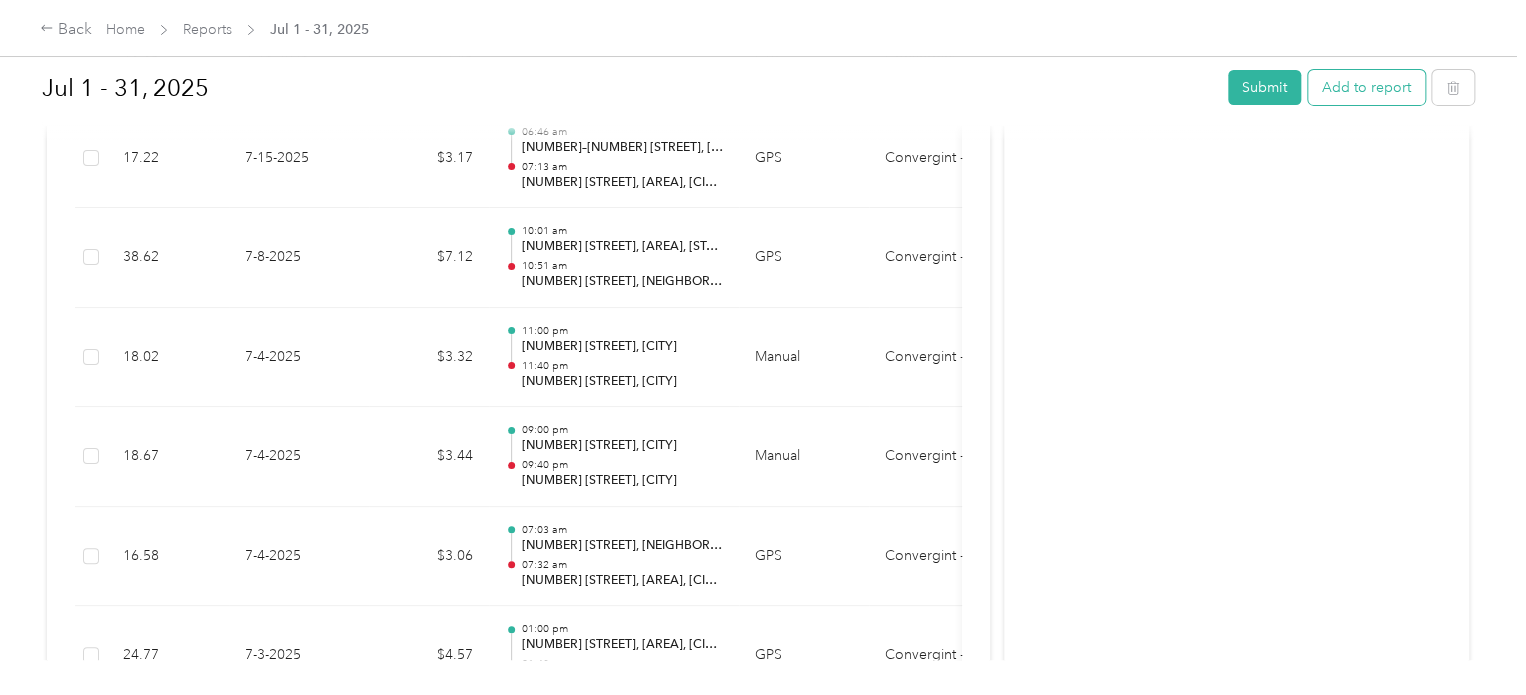 click on "Add to report" at bounding box center [1366, 87] 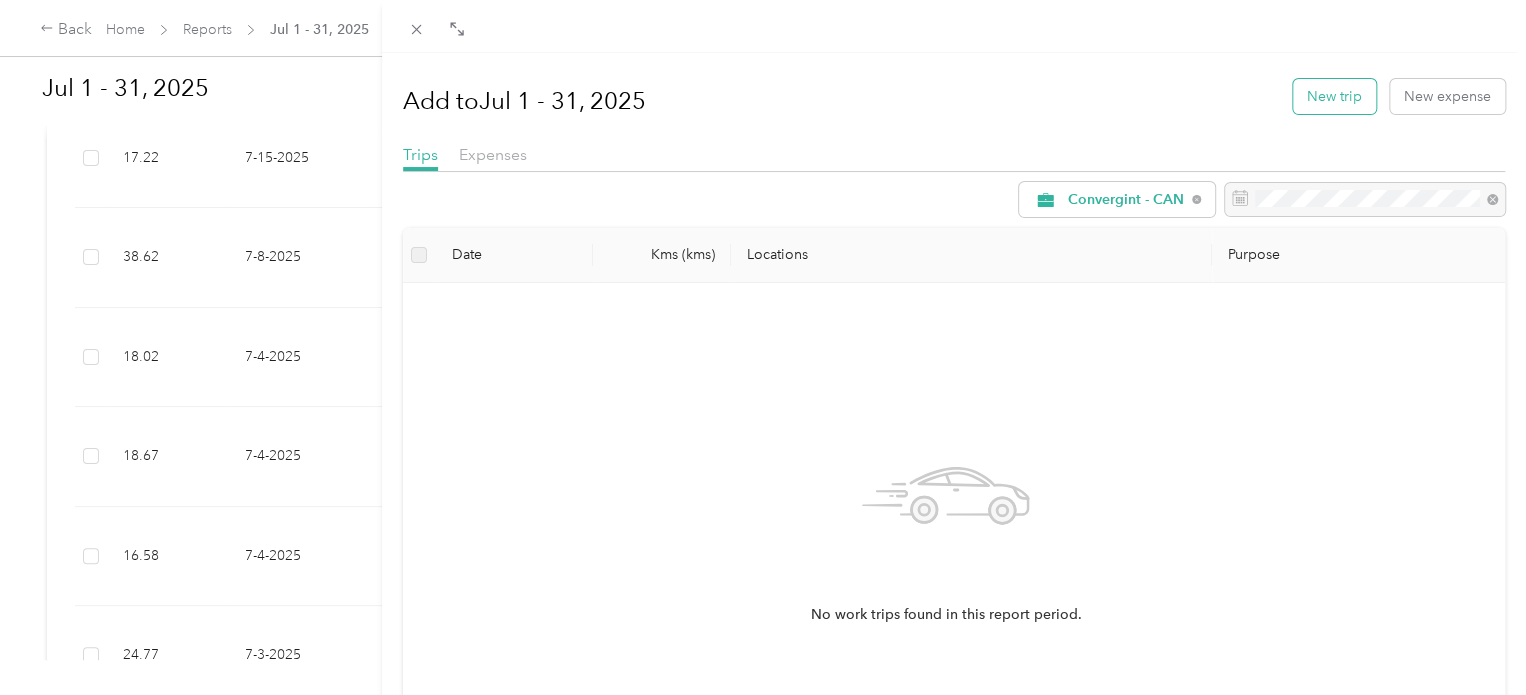 click on "New trip" at bounding box center [1334, 96] 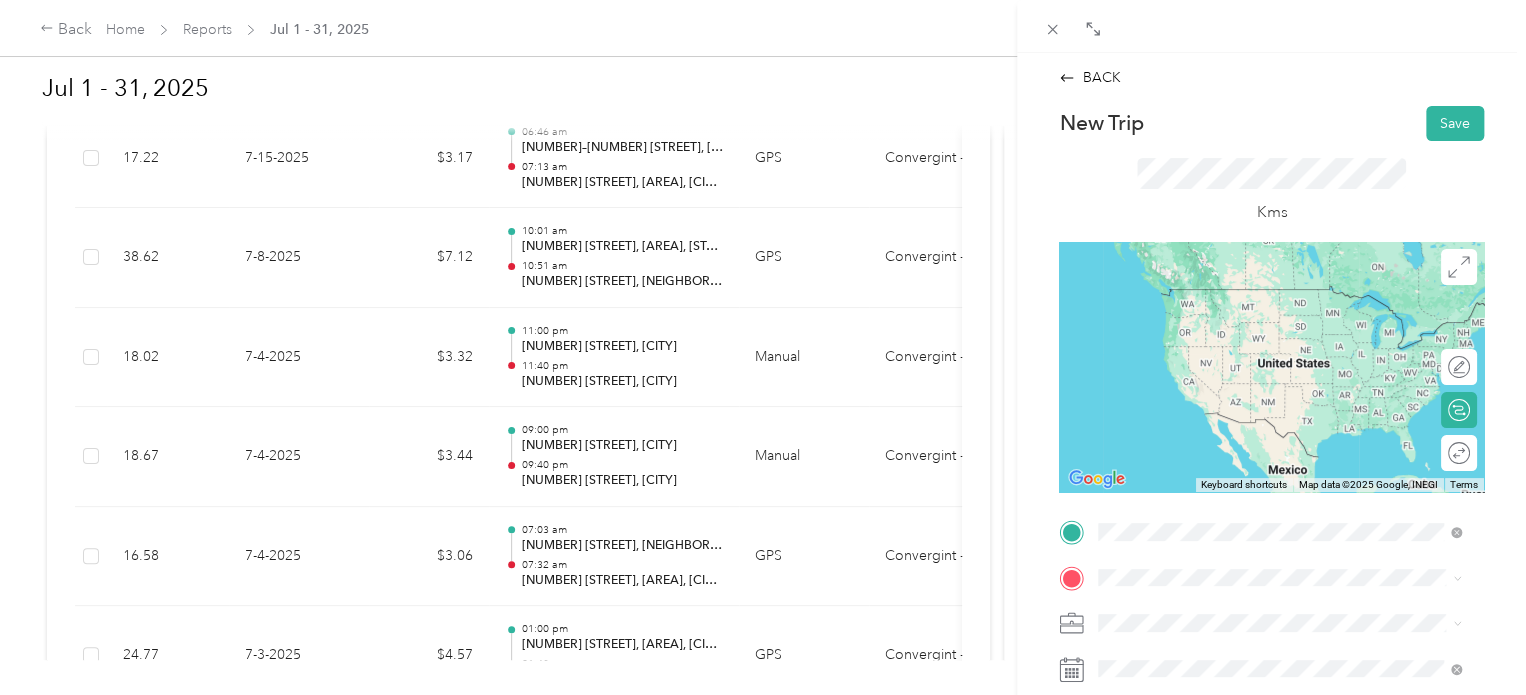 click on "[NUMBER] [STREET]
[CITY], [STATE] [POSTAL_CODE], [COUNTRY]" at bounding box center [1280, 297] 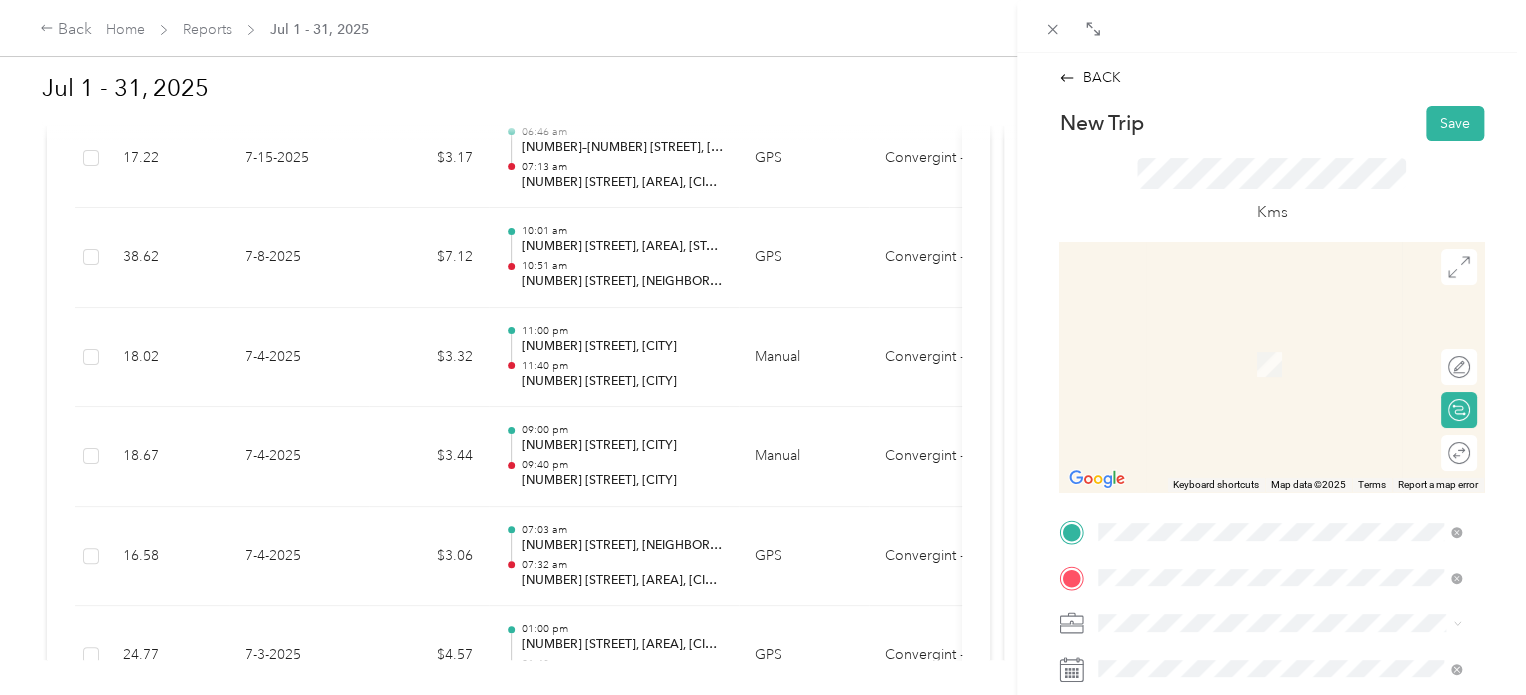 click on "[NUMBER] [STREET]
[CITY], [STATE] [POSTAL_CODE], [COUNTRY]" at bounding box center (1280, 475) 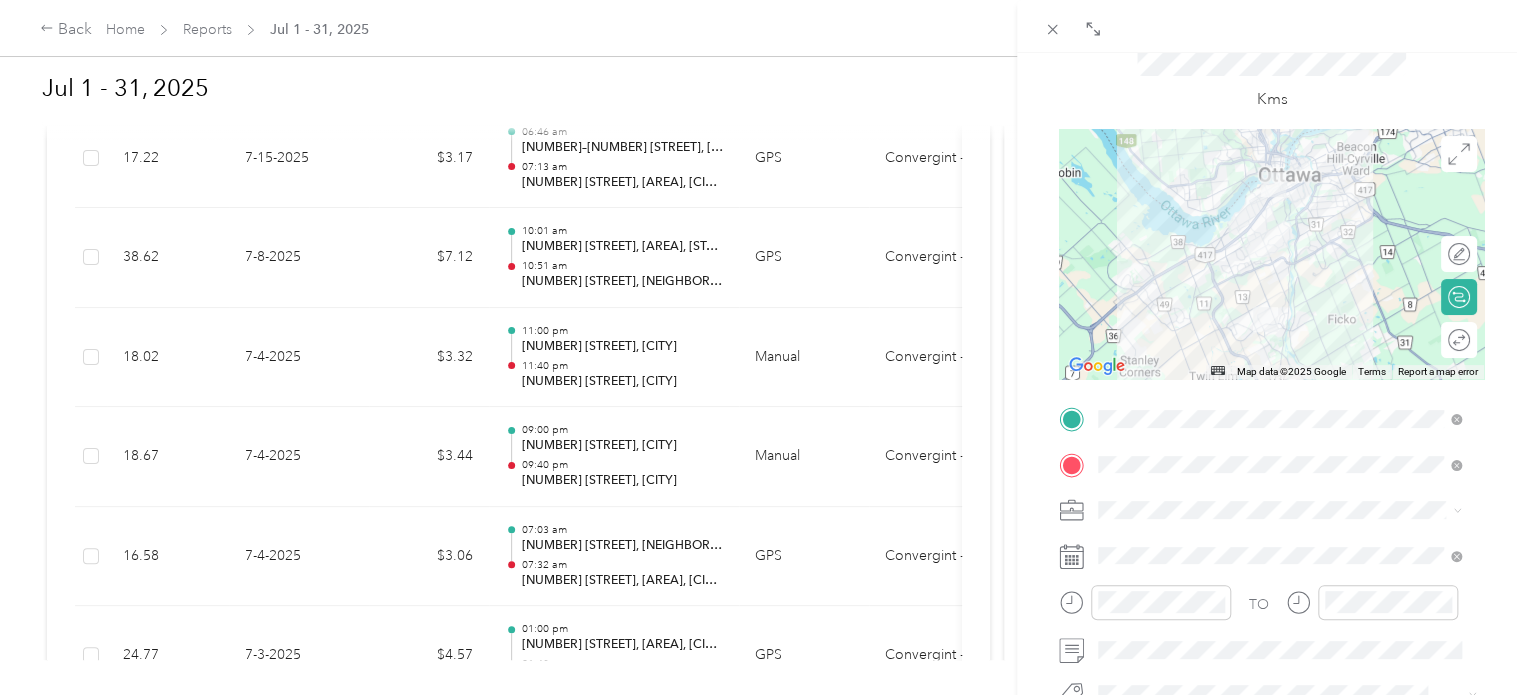 scroll, scrollTop: 200, scrollLeft: 0, axis: vertical 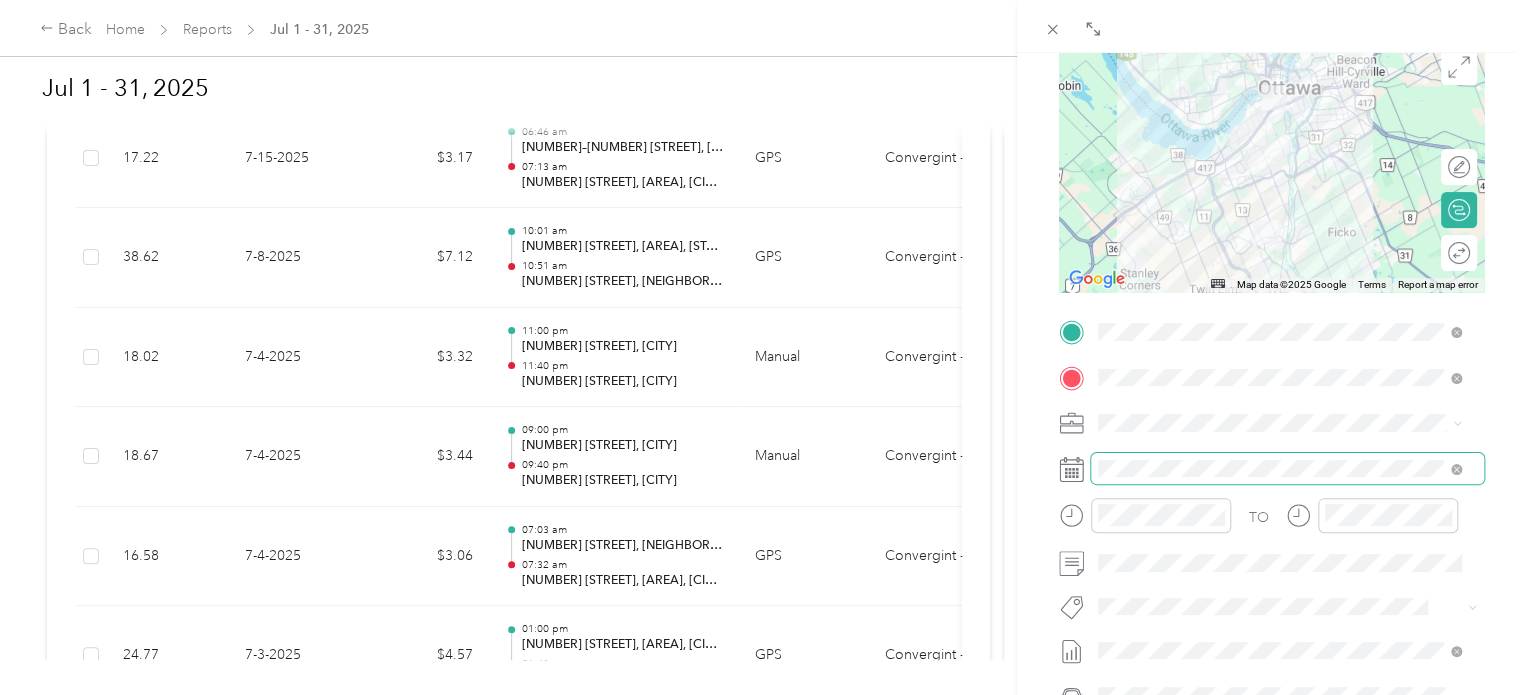 click at bounding box center [1287, 469] 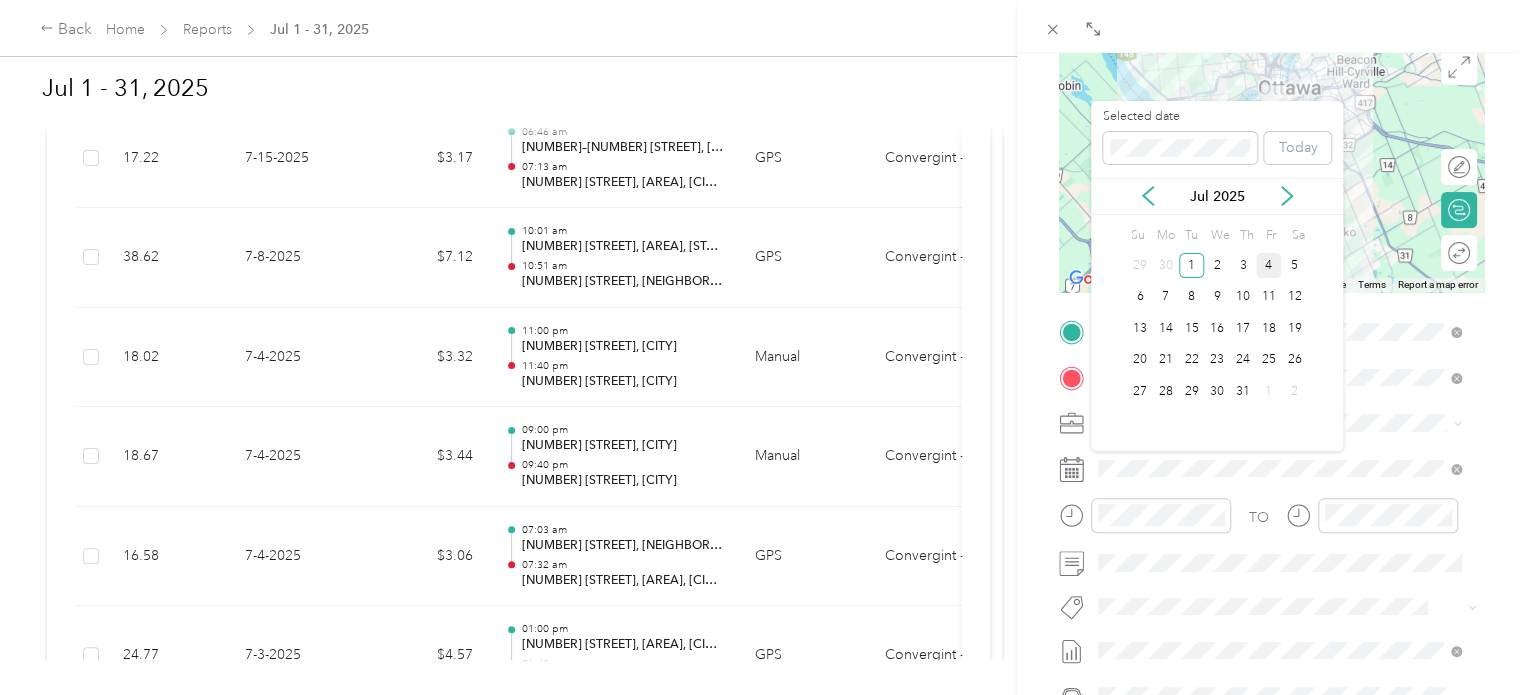 click on "4" at bounding box center (1269, 265) 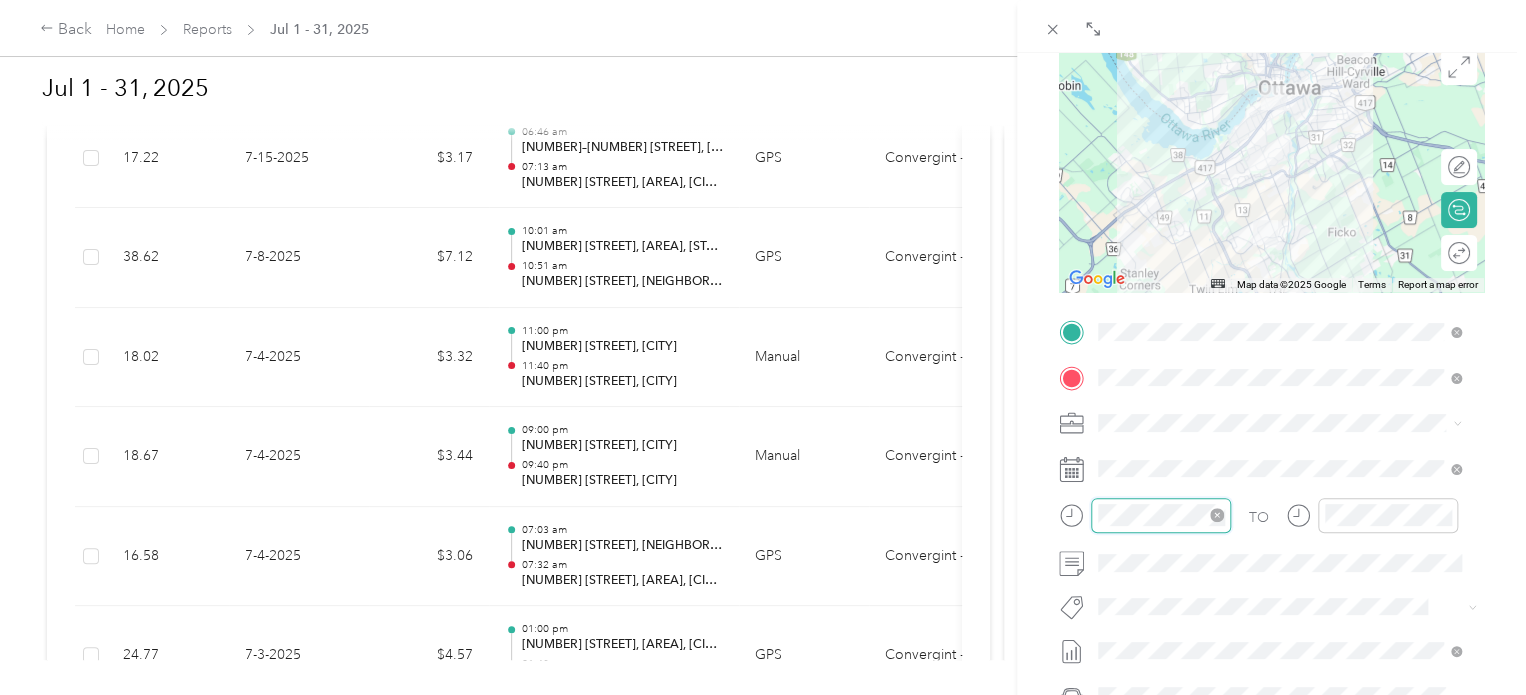 scroll, scrollTop: 84, scrollLeft: 0, axis: vertical 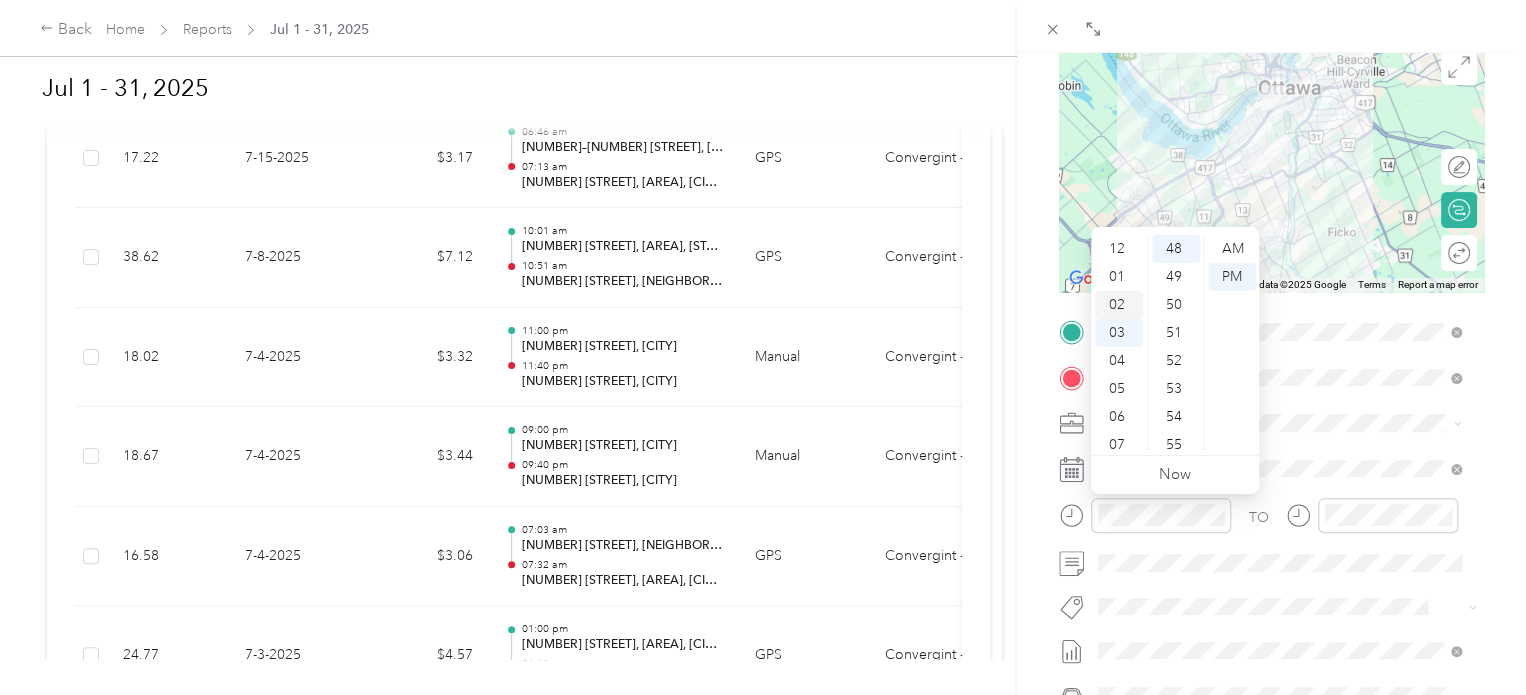 click on "02" at bounding box center (1119, 305) 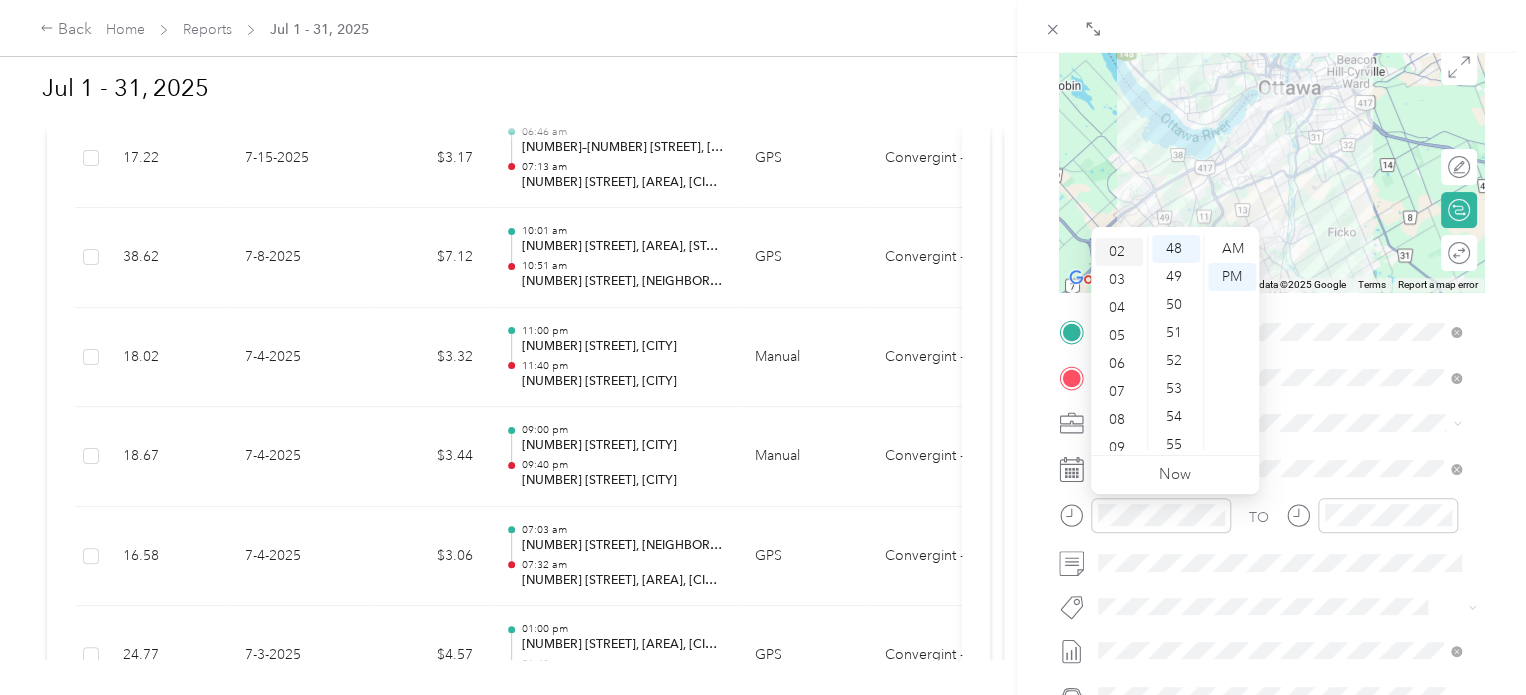 scroll, scrollTop: 56, scrollLeft: 0, axis: vertical 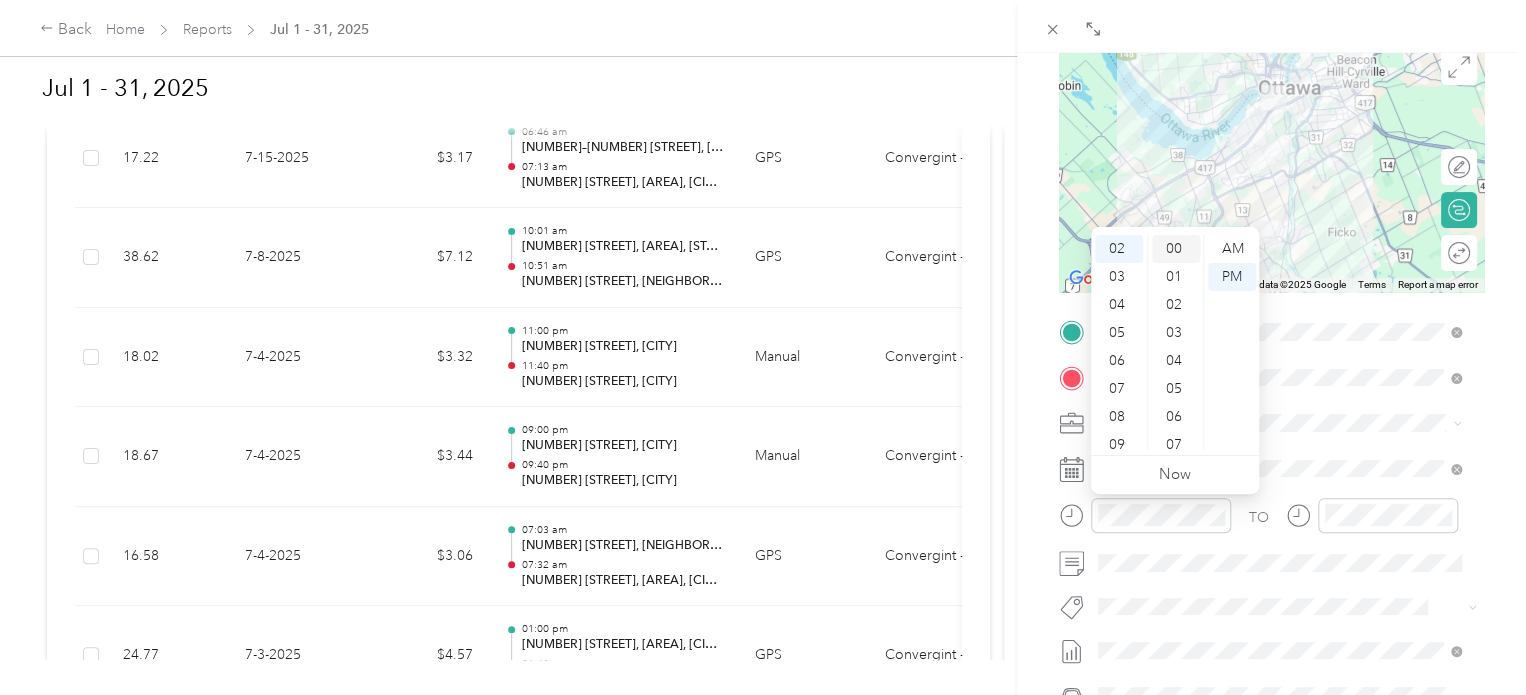 click on "00" at bounding box center (1176, 249) 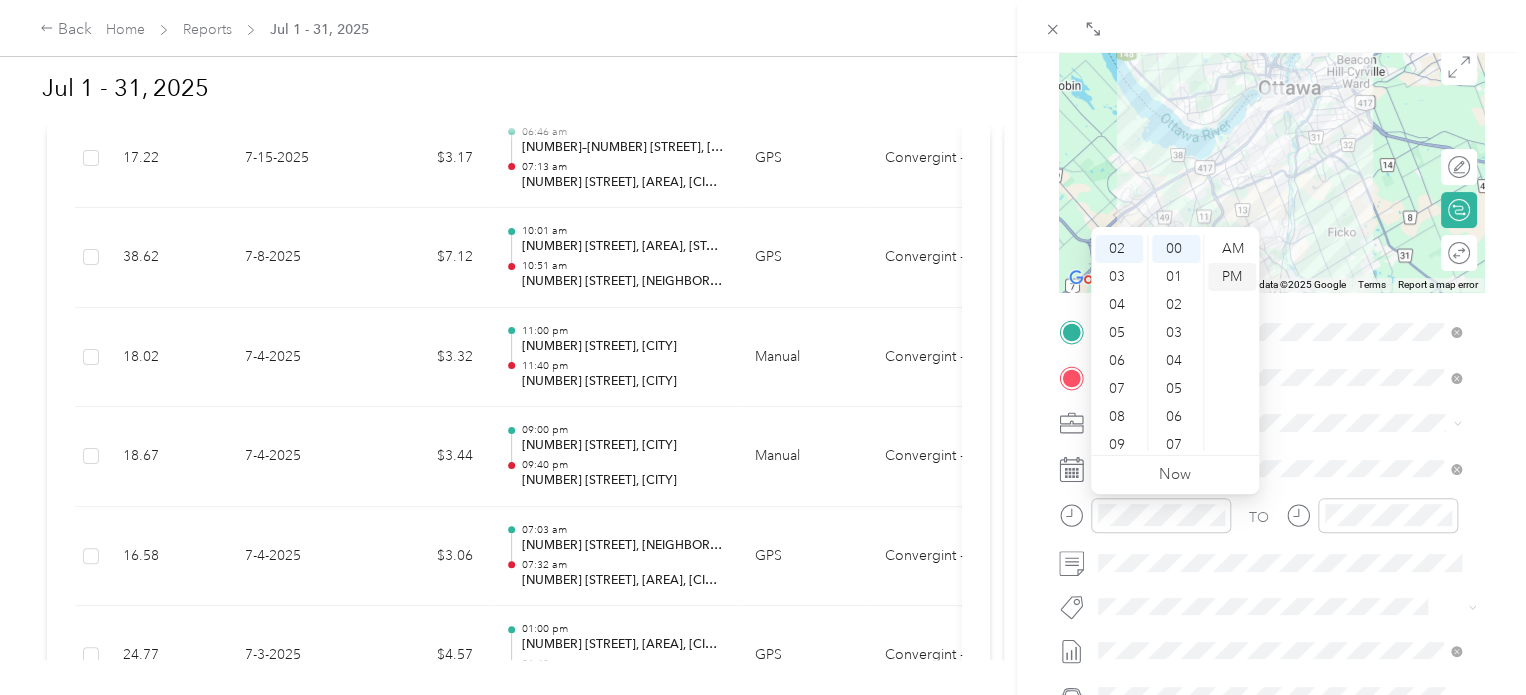 click on "PM" at bounding box center [1232, 277] 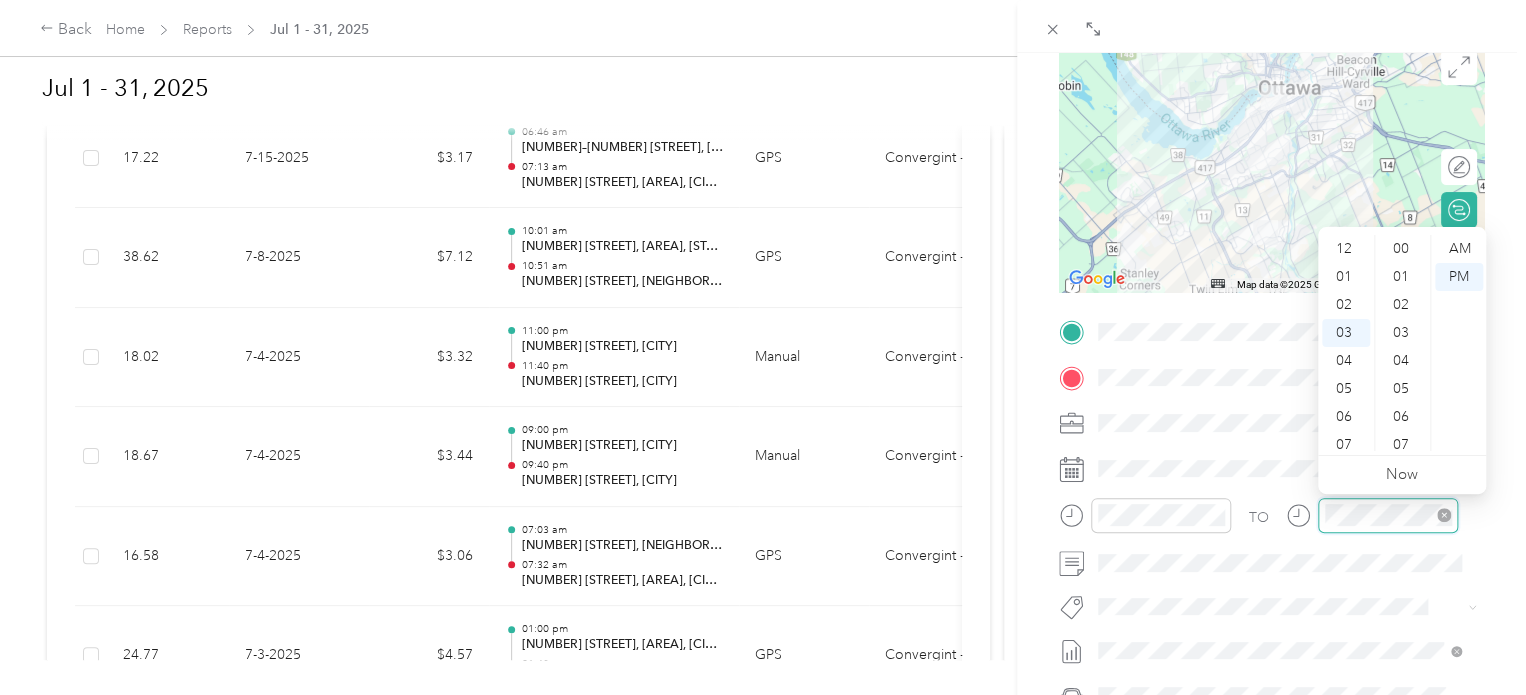 scroll, scrollTop: 84, scrollLeft: 0, axis: vertical 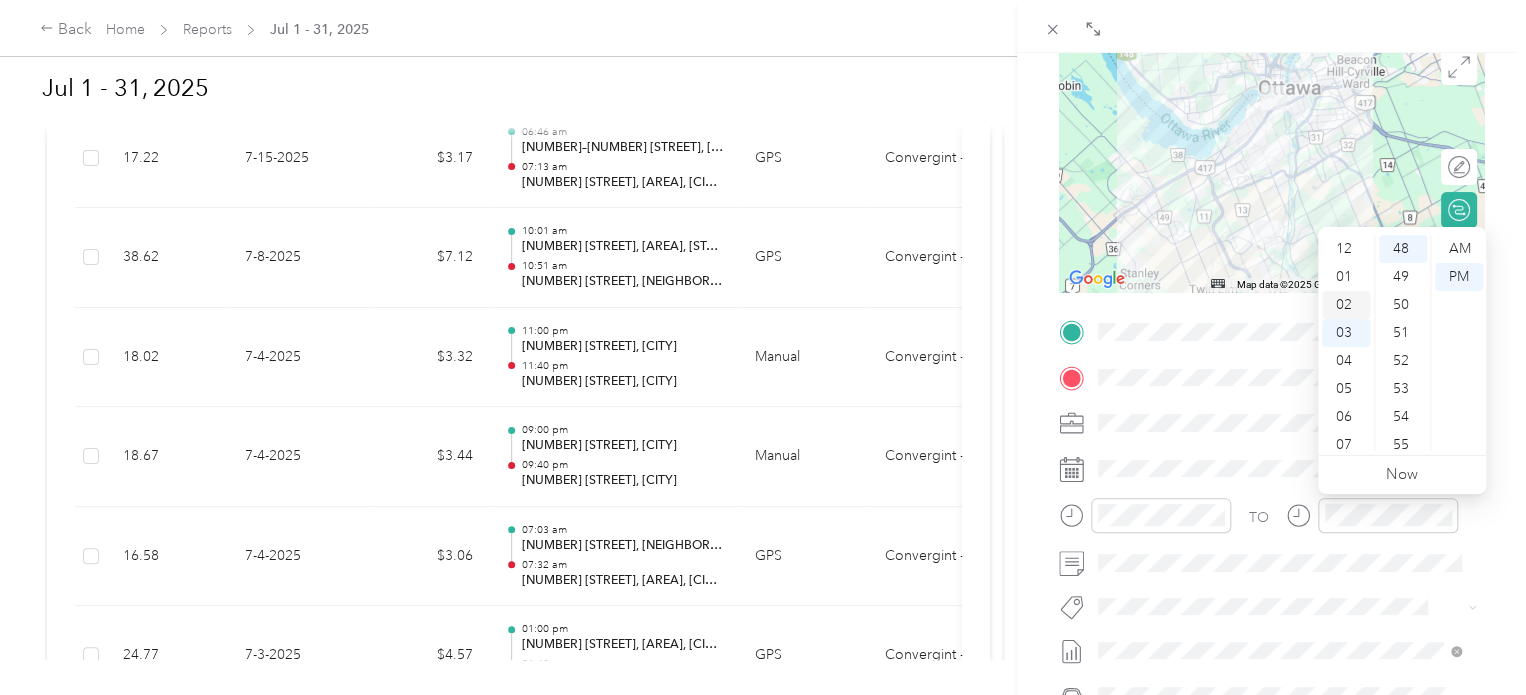 click on "02" at bounding box center [1346, 305] 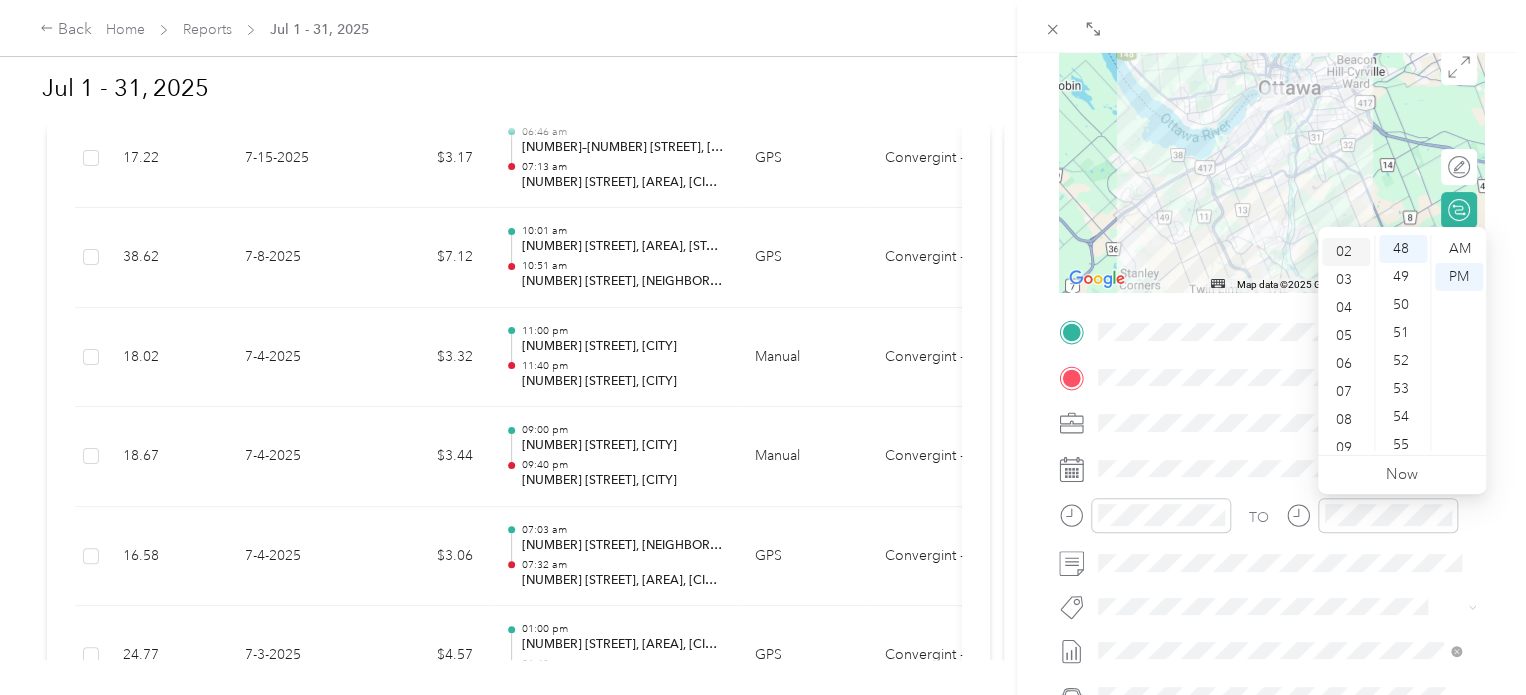 scroll, scrollTop: 56, scrollLeft: 0, axis: vertical 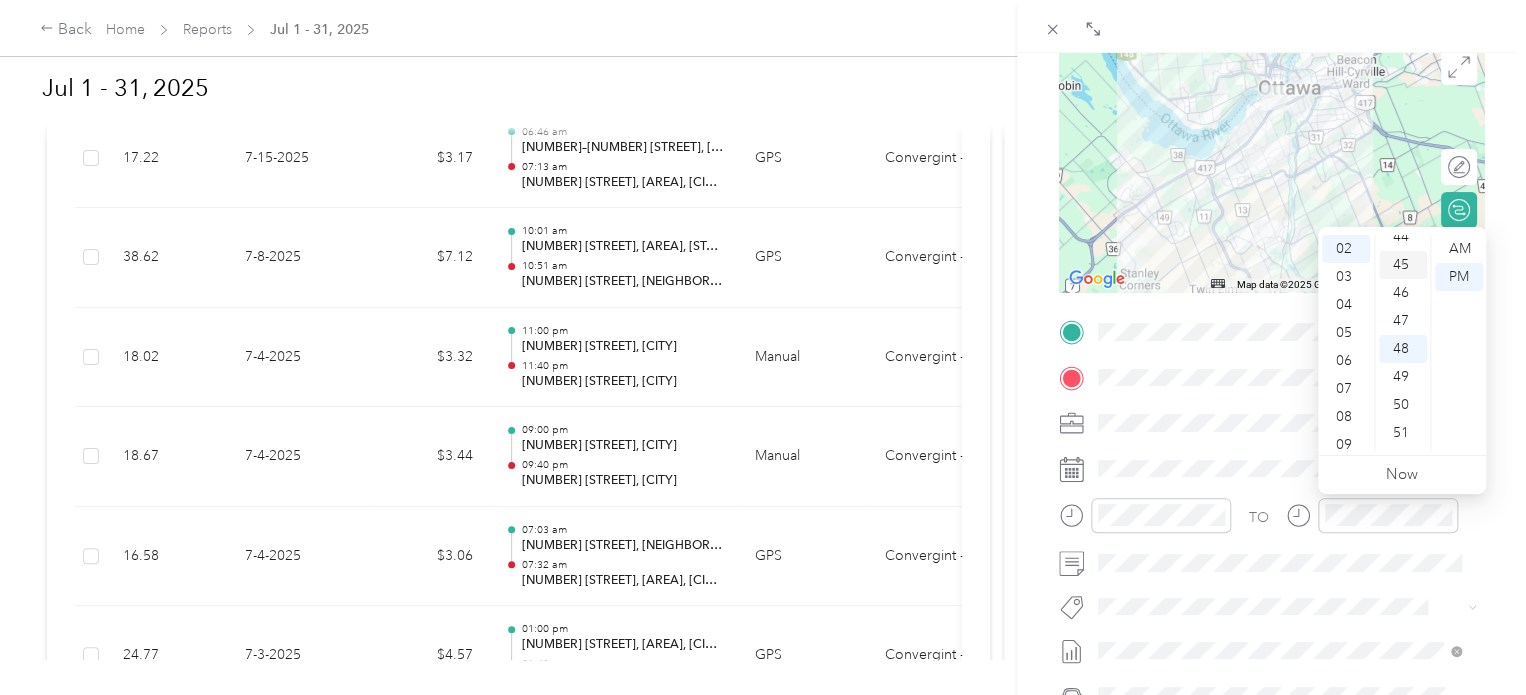 click on "45" at bounding box center [1403, 265] 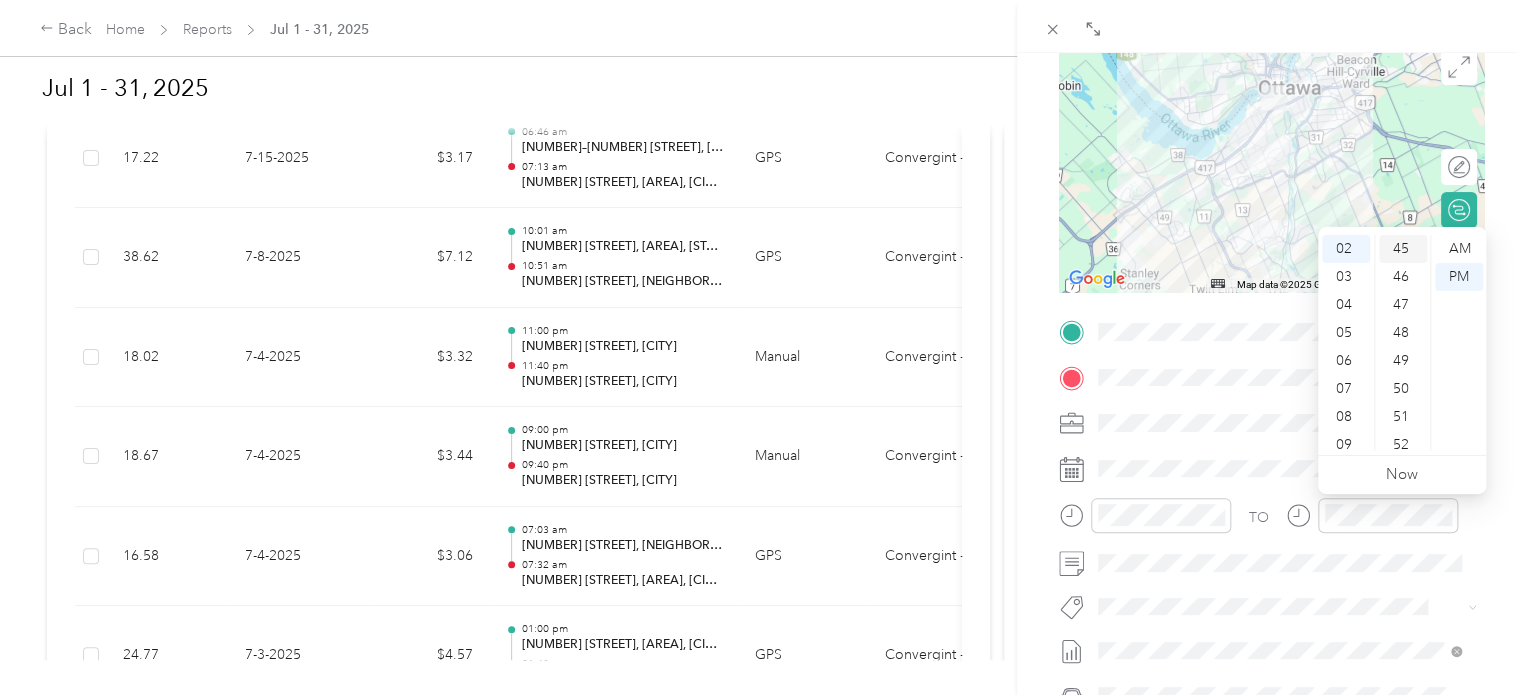 scroll, scrollTop: 1260, scrollLeft: 0, axis: vertical 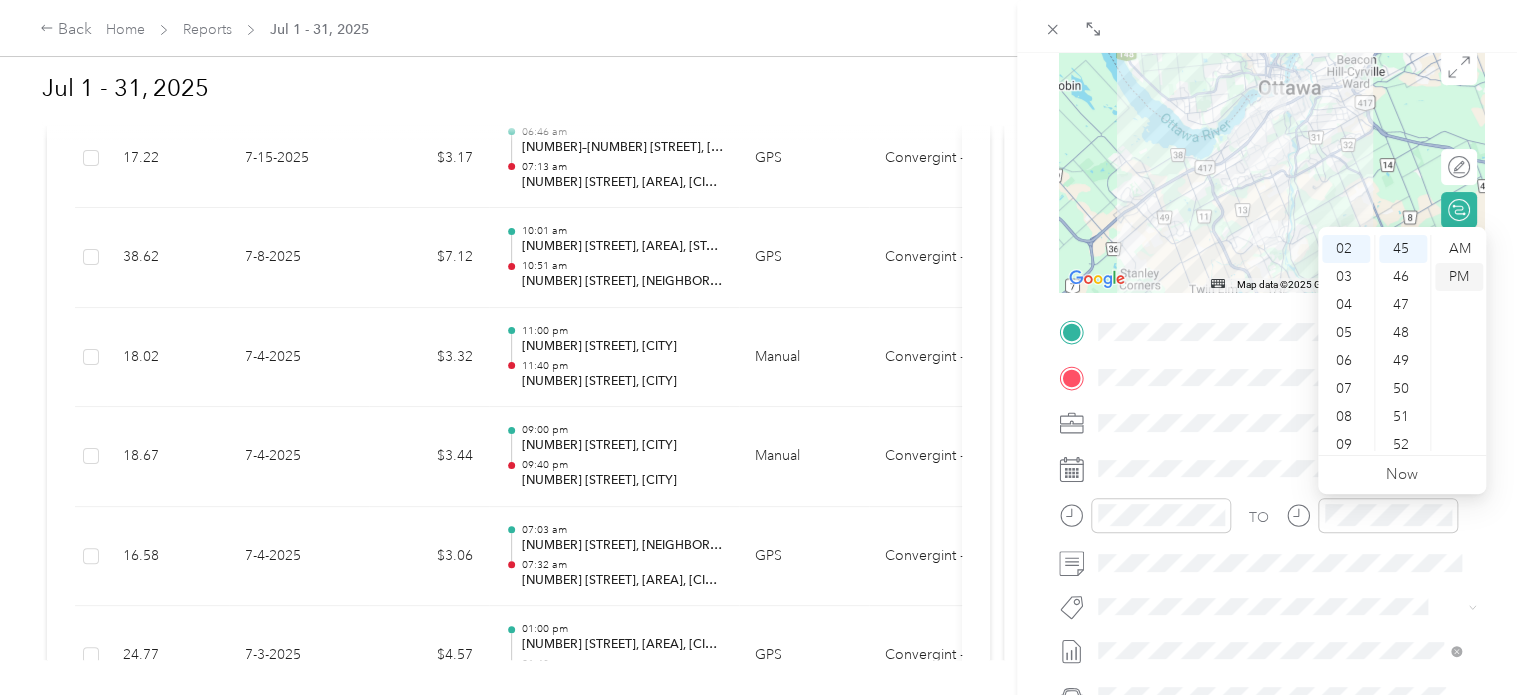 click on "PM" at bounding box center (1459, 277) 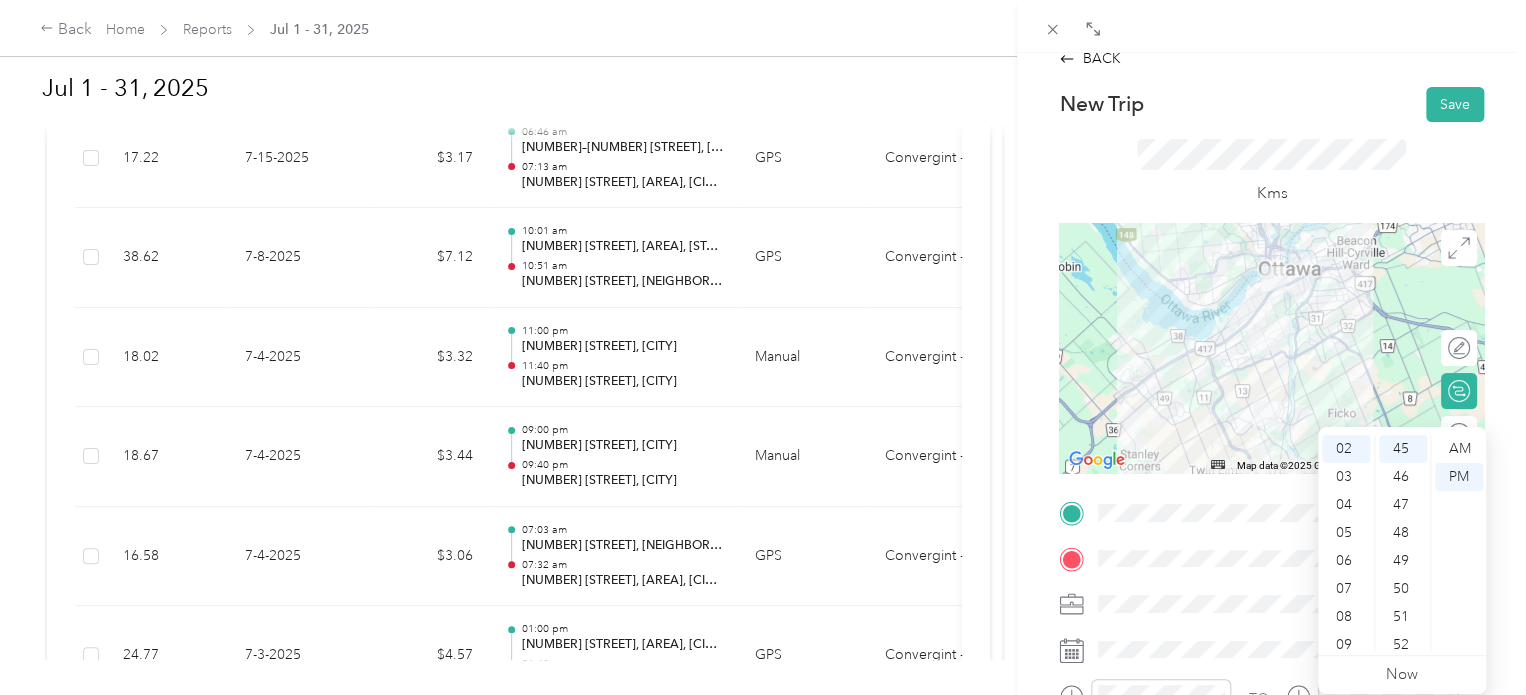 scroll, scrollTop: 0, scrollLeft: 0, axis: both 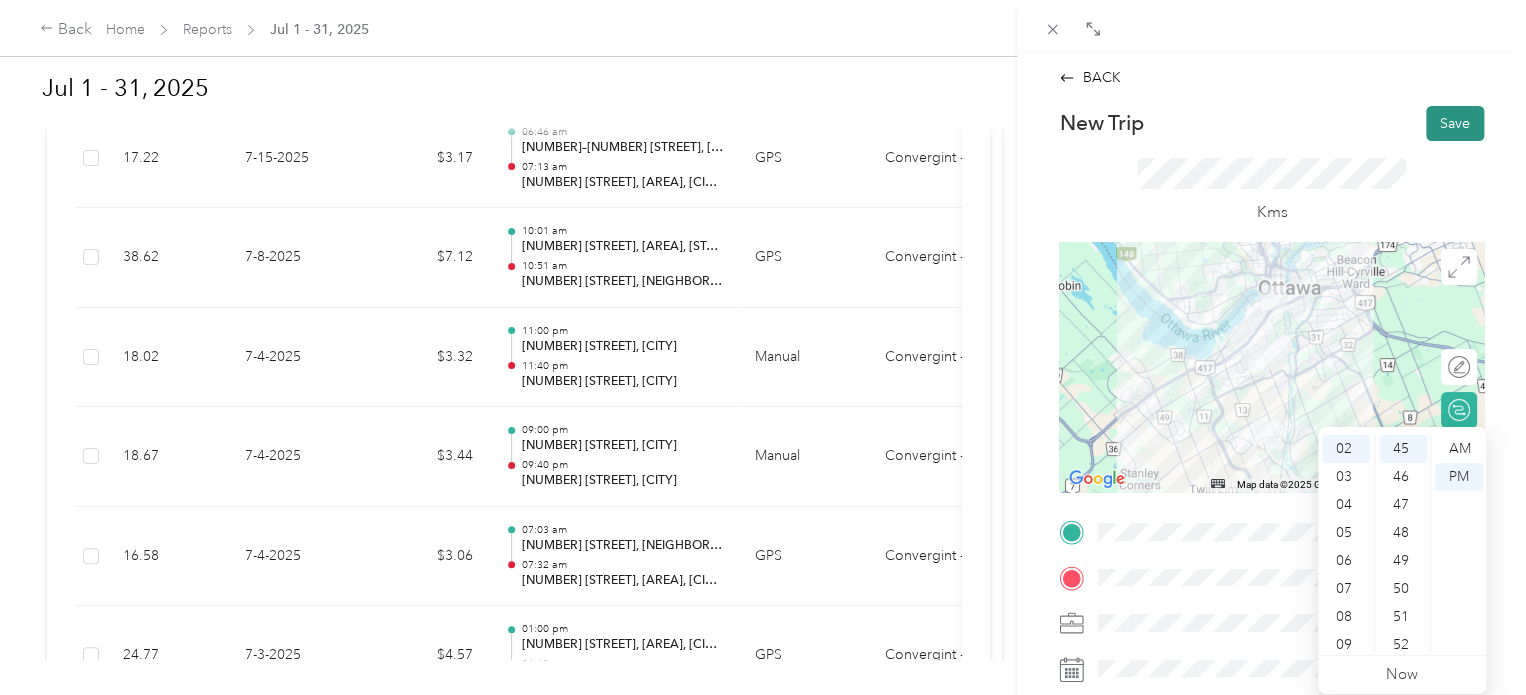 click on "Save" at bounding box center (1455, 123) 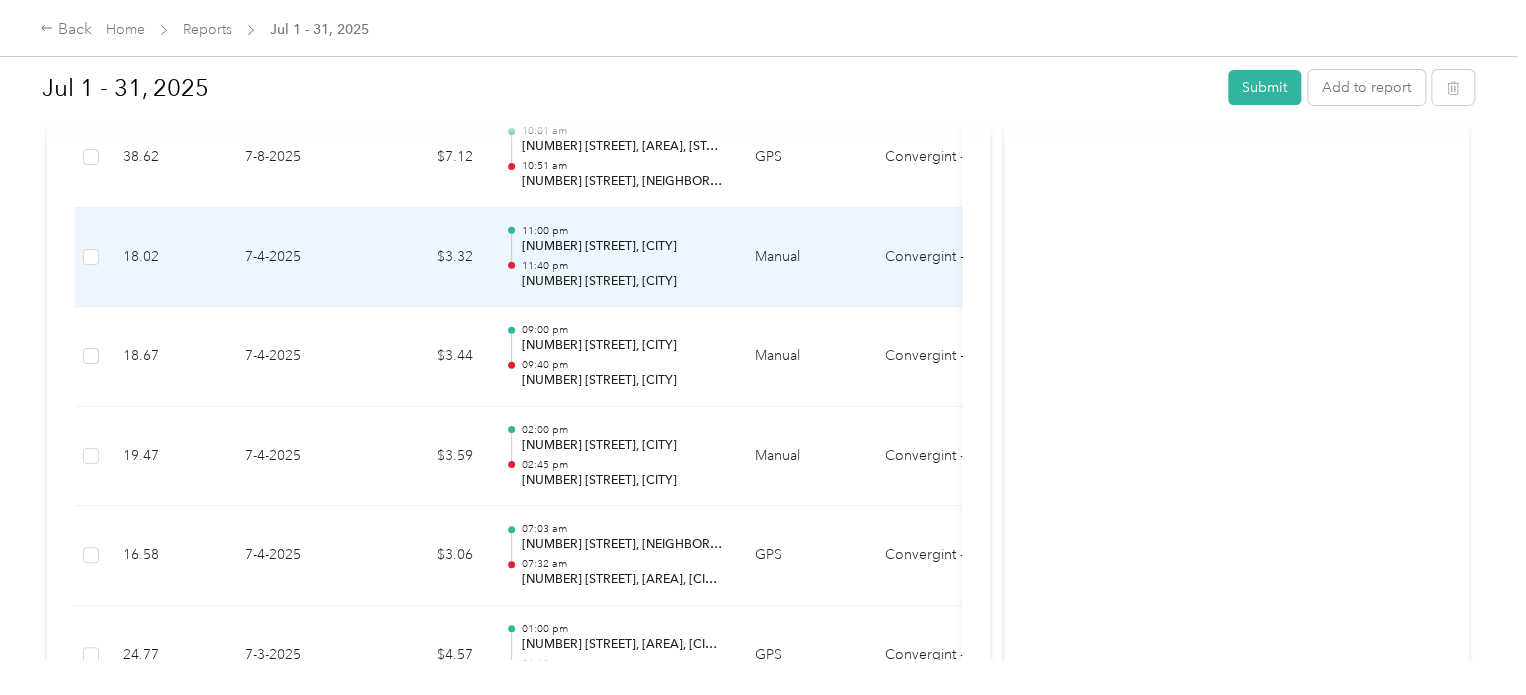 scroll, scrollTop: 3436, scrollLeft: 0, axis: vertical 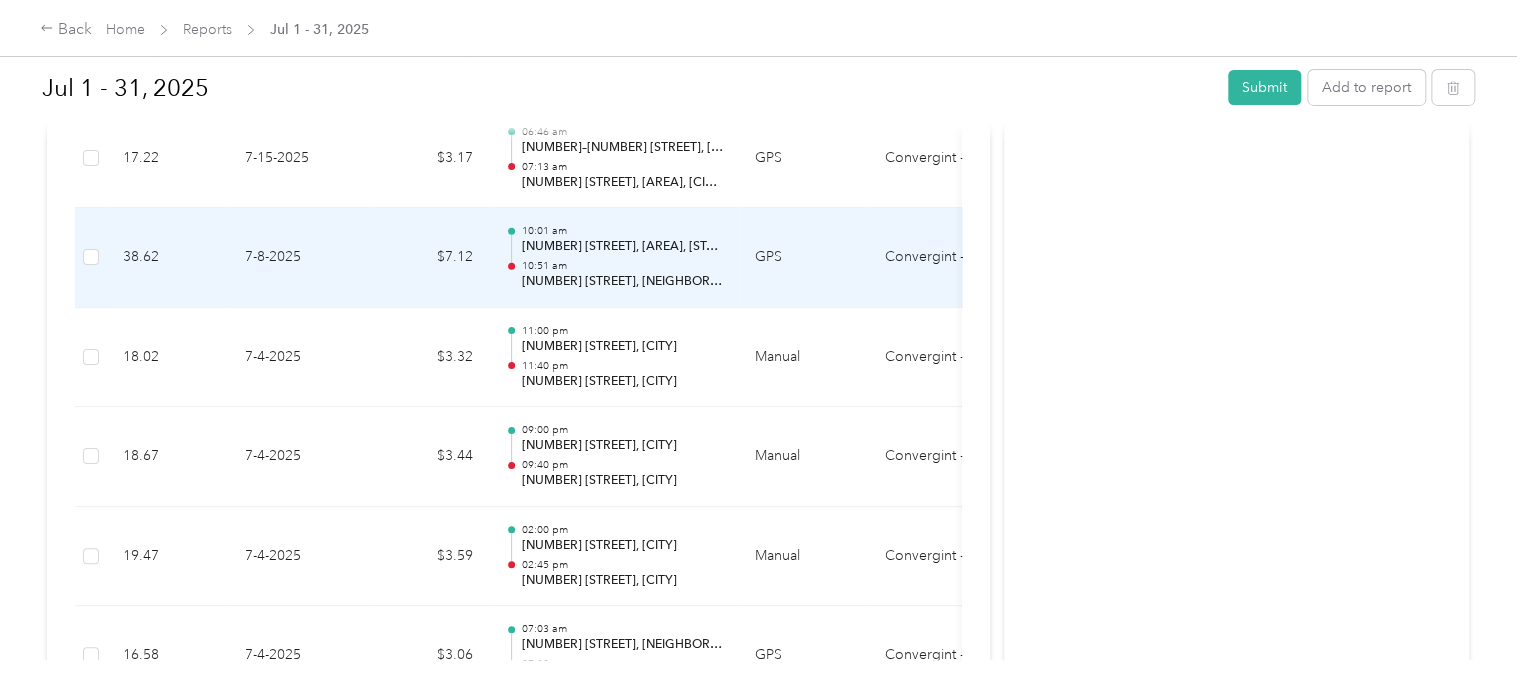 click on "[NUMBER] [STREET], [AREA], [STATE]" at bounding box center [622, 247] 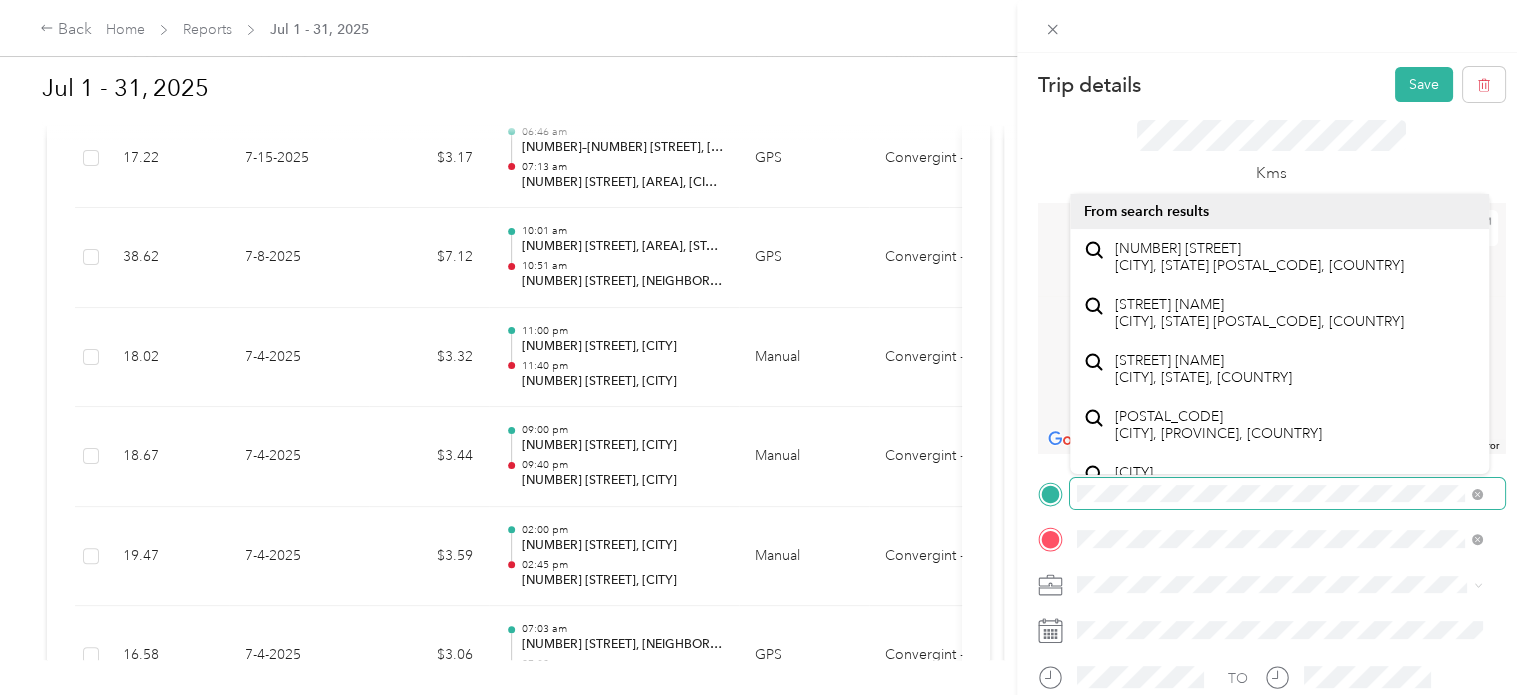 scroll, scrollTop: 100, scrollLeft: 0, axis: vertical 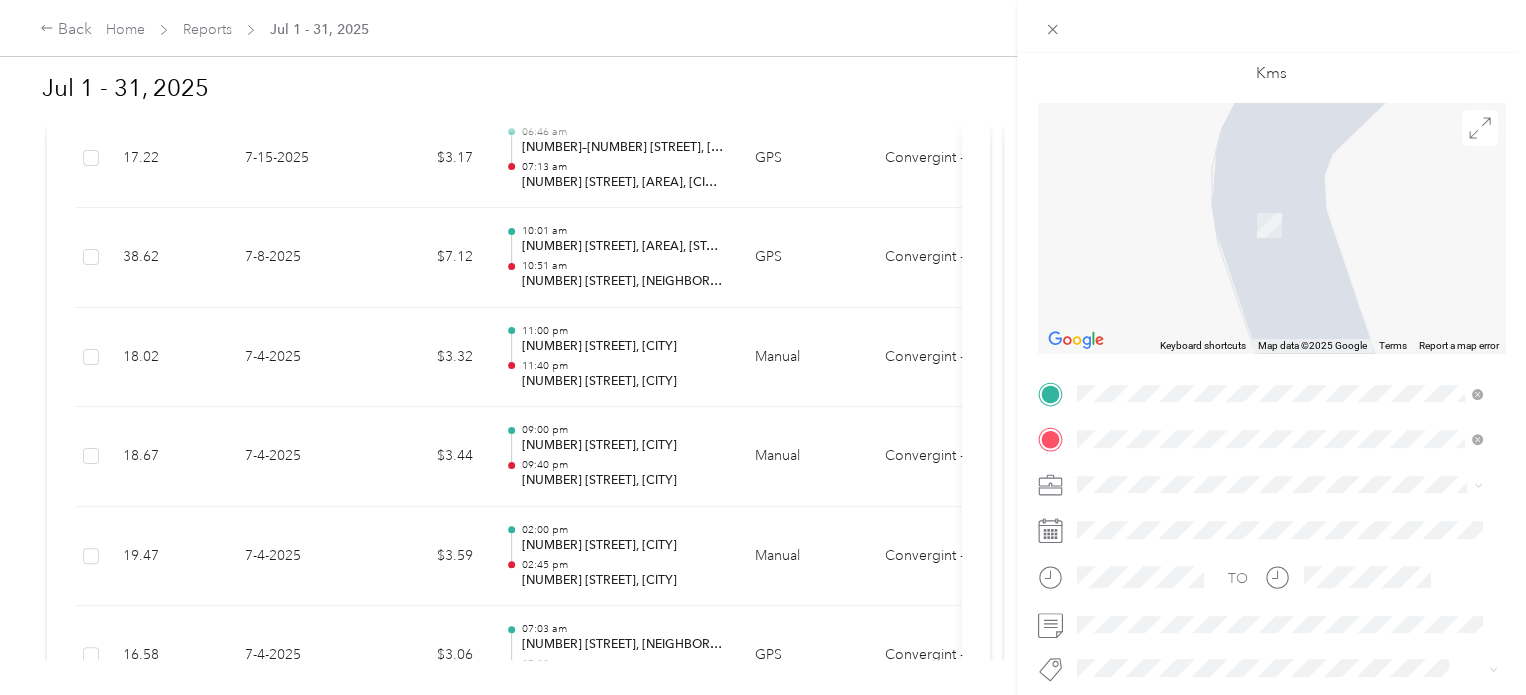 click on "Trip details Save This trip cannot be edited because it is either under review, approved, or paid. Contact your Team Manager to edit it. Kms ← Move left → Move right ↑ Move up ↓ Move down + Zoom in - Zoom out Home Jump left by 75% End Jump right by 75% Page Up Jump up by 75% Page Down Jump down by 75% Keyboard shortcuts Map Data Map data ©2025 Google Map data ©2025 Google 2 m Click to toggle between metric and imperial units Terms Report a map error TO Add photo" at bounding box center [1271, 414] 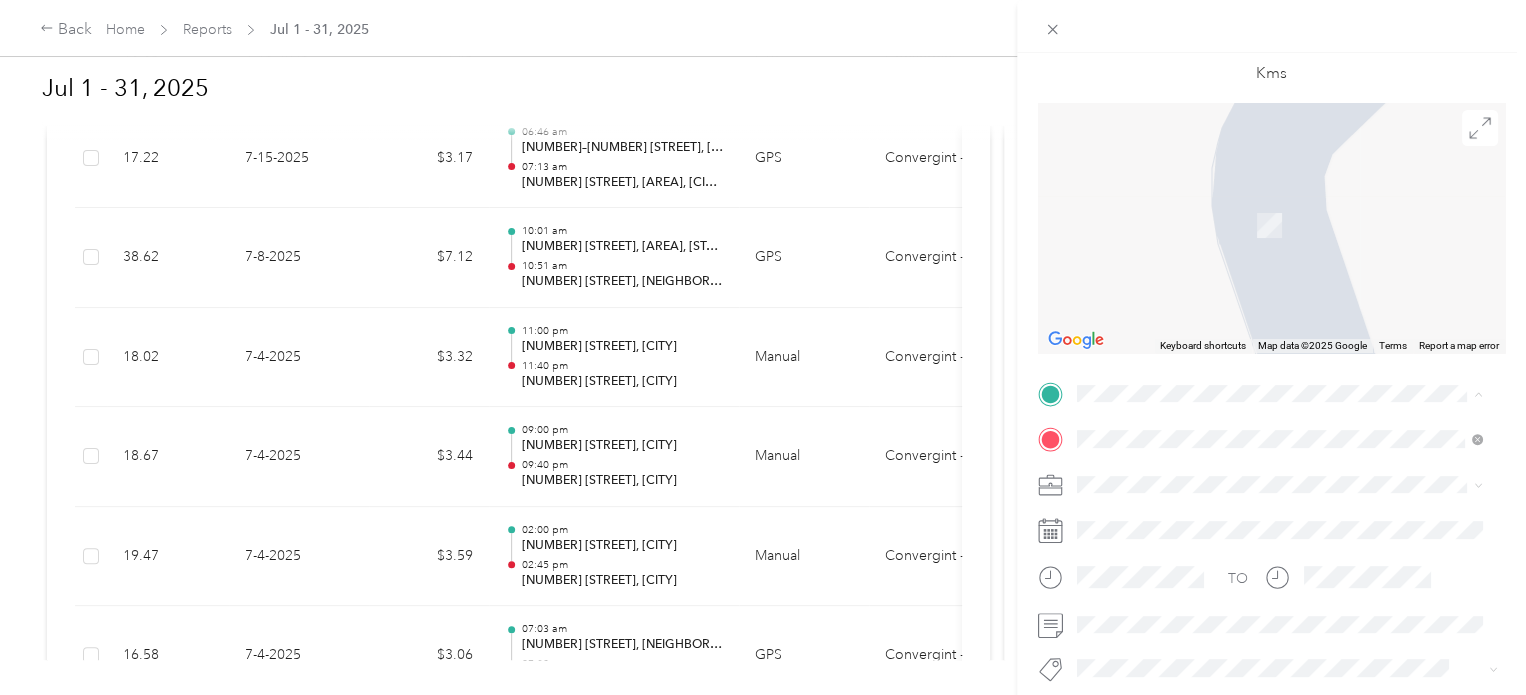 click on "[NUMBER] [STREET]
[CITY], [STATE] [POSTAL_CODE], [COUNTRY]" at bounding box center [1259, 474] 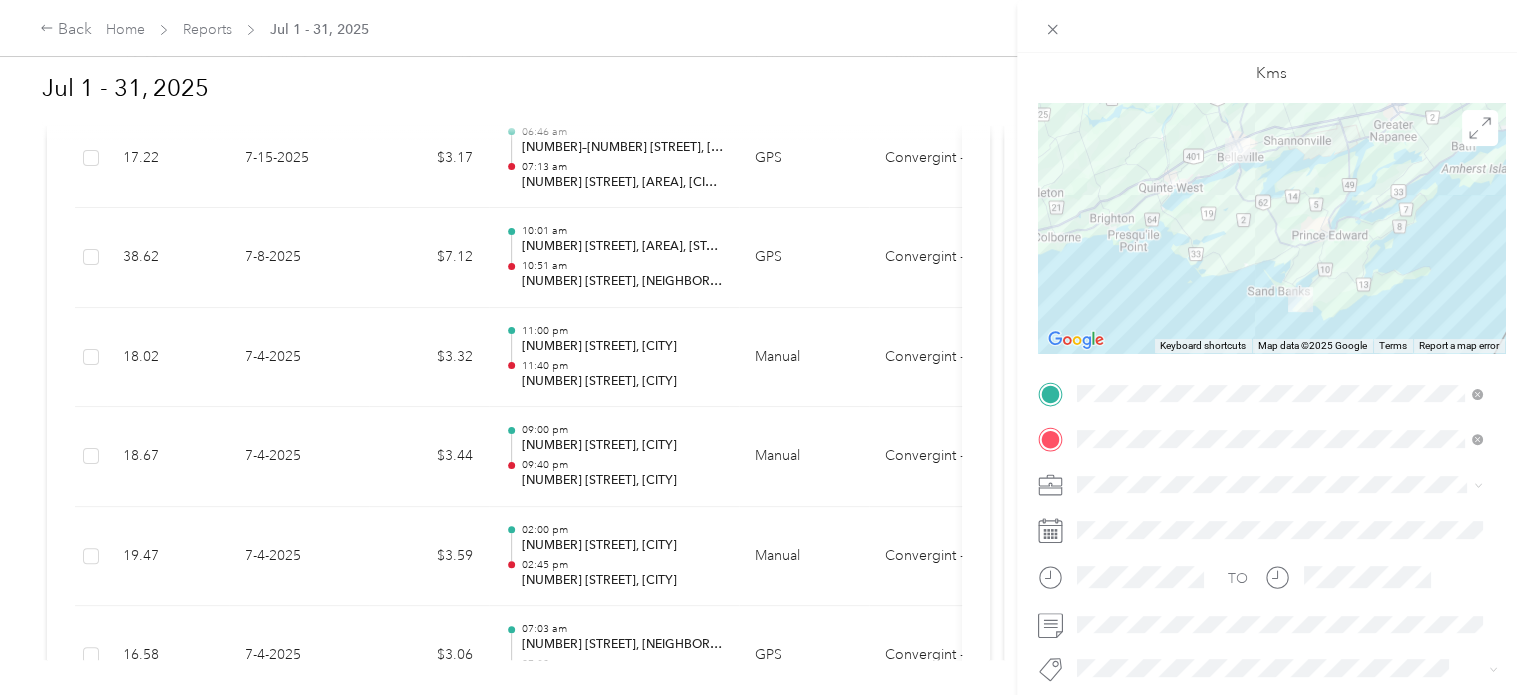 scroll, scrollTop: 0, scrollLeft: 0, axis: both 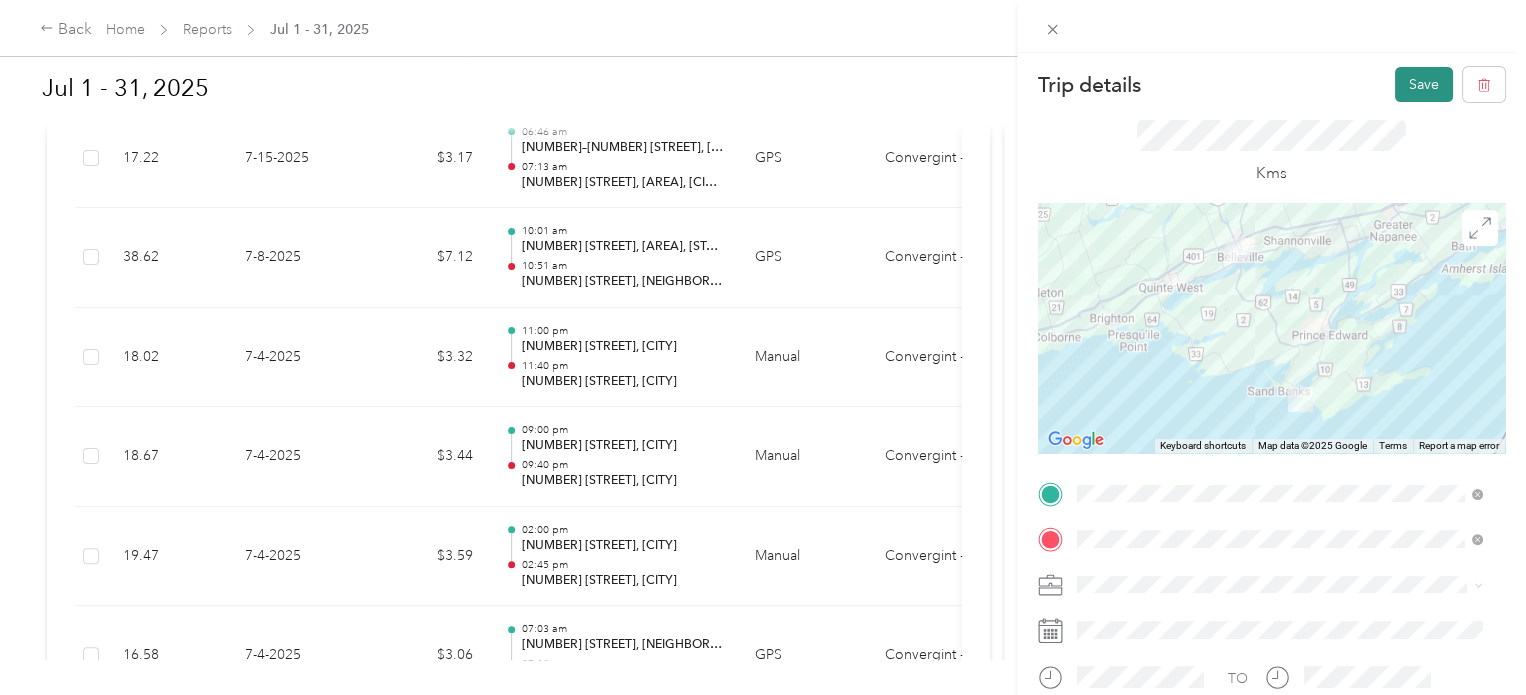 click on "Save" at bounding box center (1424, 84) 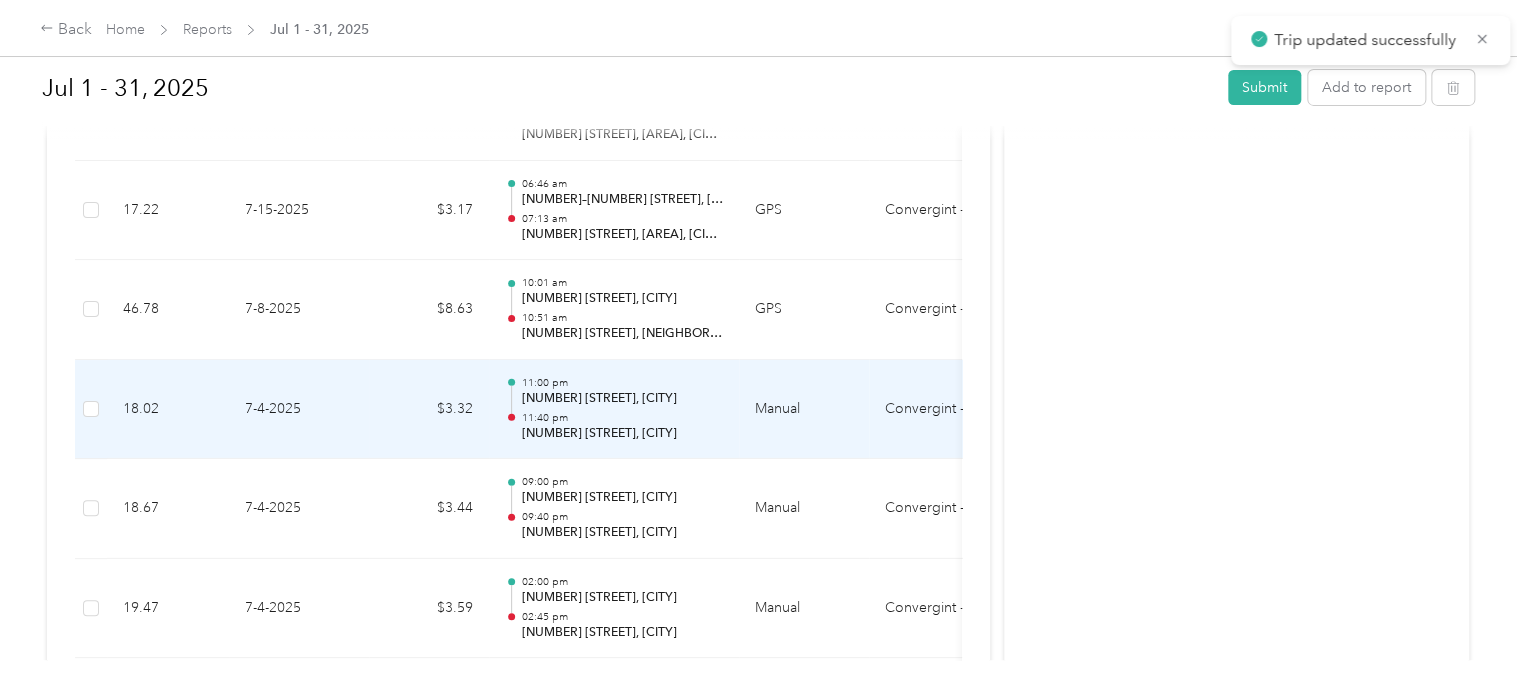 scroll, scrollTop: 3336, scrollLeft: 0, axis: vertical 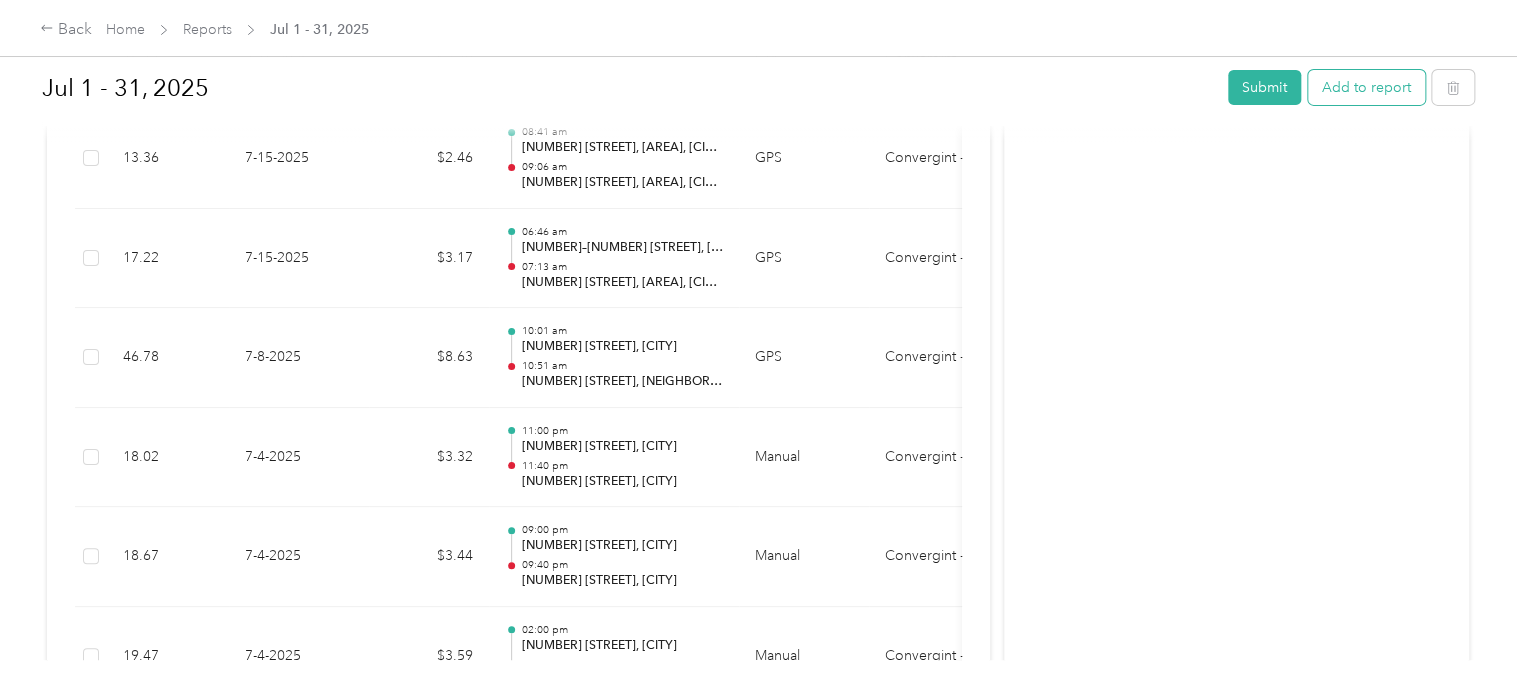 click on "Add to report" at bounding box center (1366, 87) 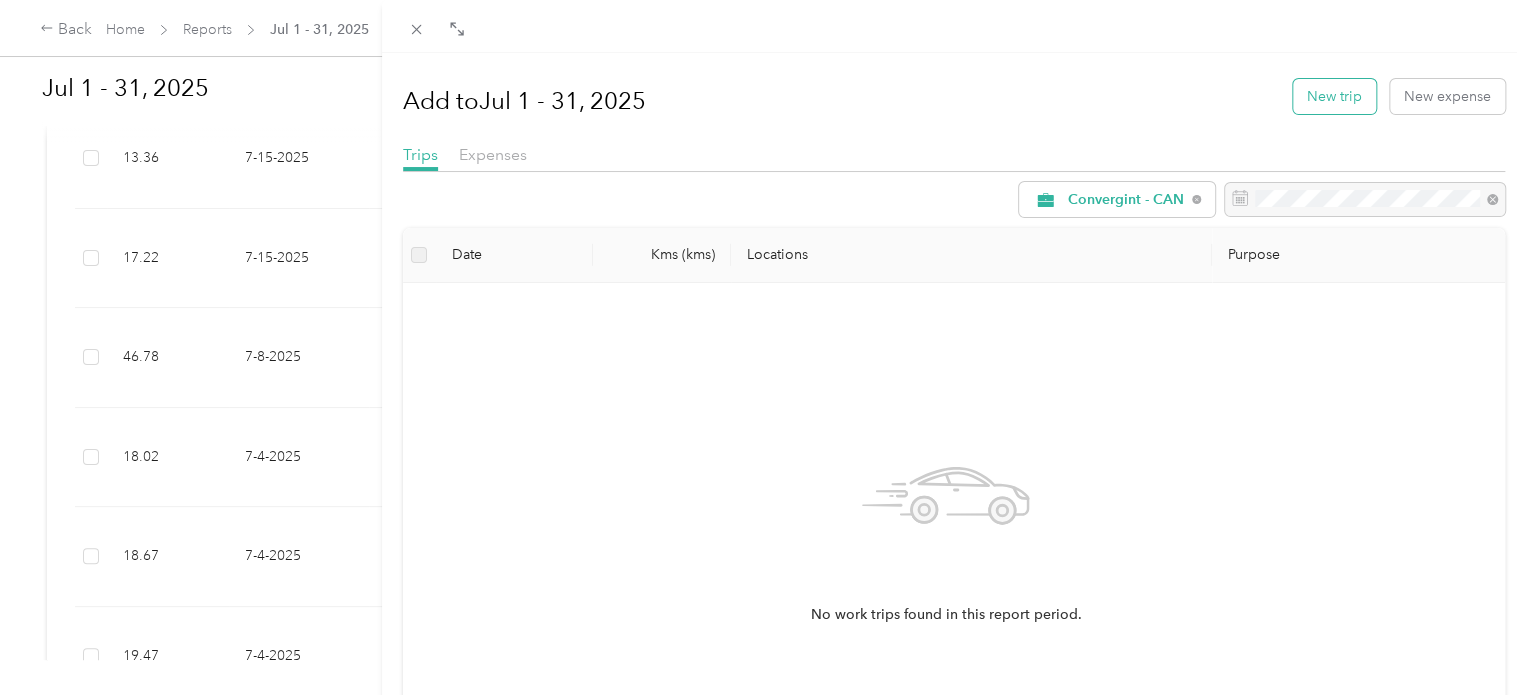 click on "New trip" at bounding box center [1334, 96] 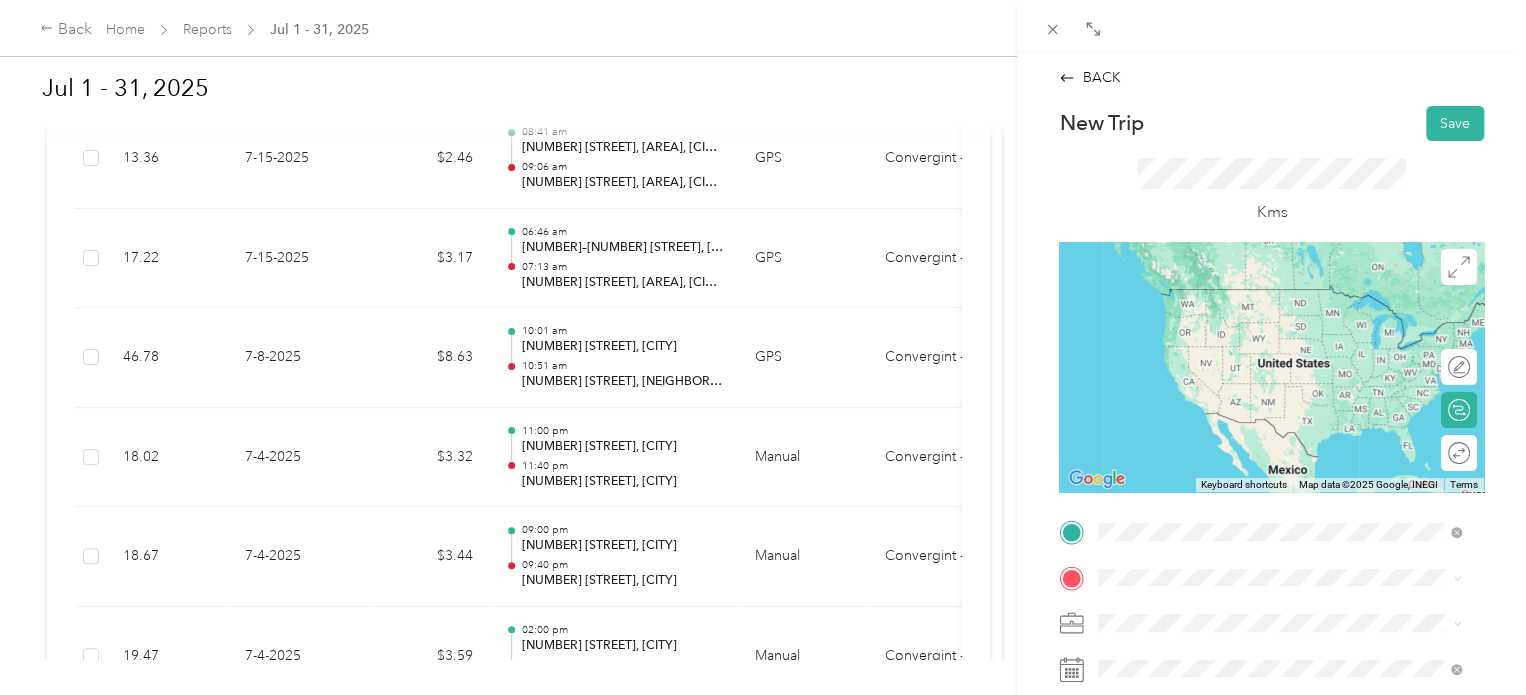 click on "[NUMBER] [STREET]
[CITY], [STATE] [POSTAL_CODE], [COUNTRY]" at bounding box center [1280, 409] 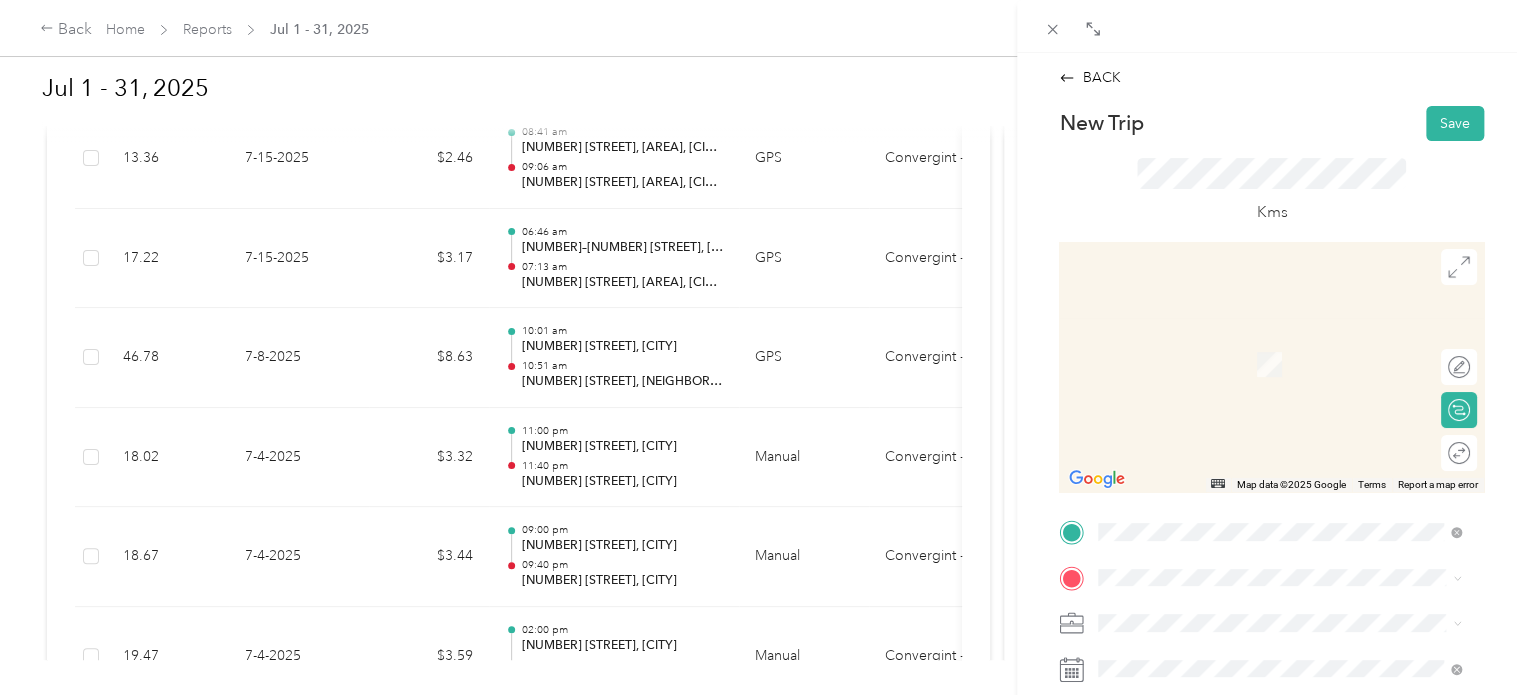 click on "[NUMBER] [STREET]
[CITY], [STATE] [POSTAL_CODE], [COUNTRY]" at bounding box center (1280, 647) 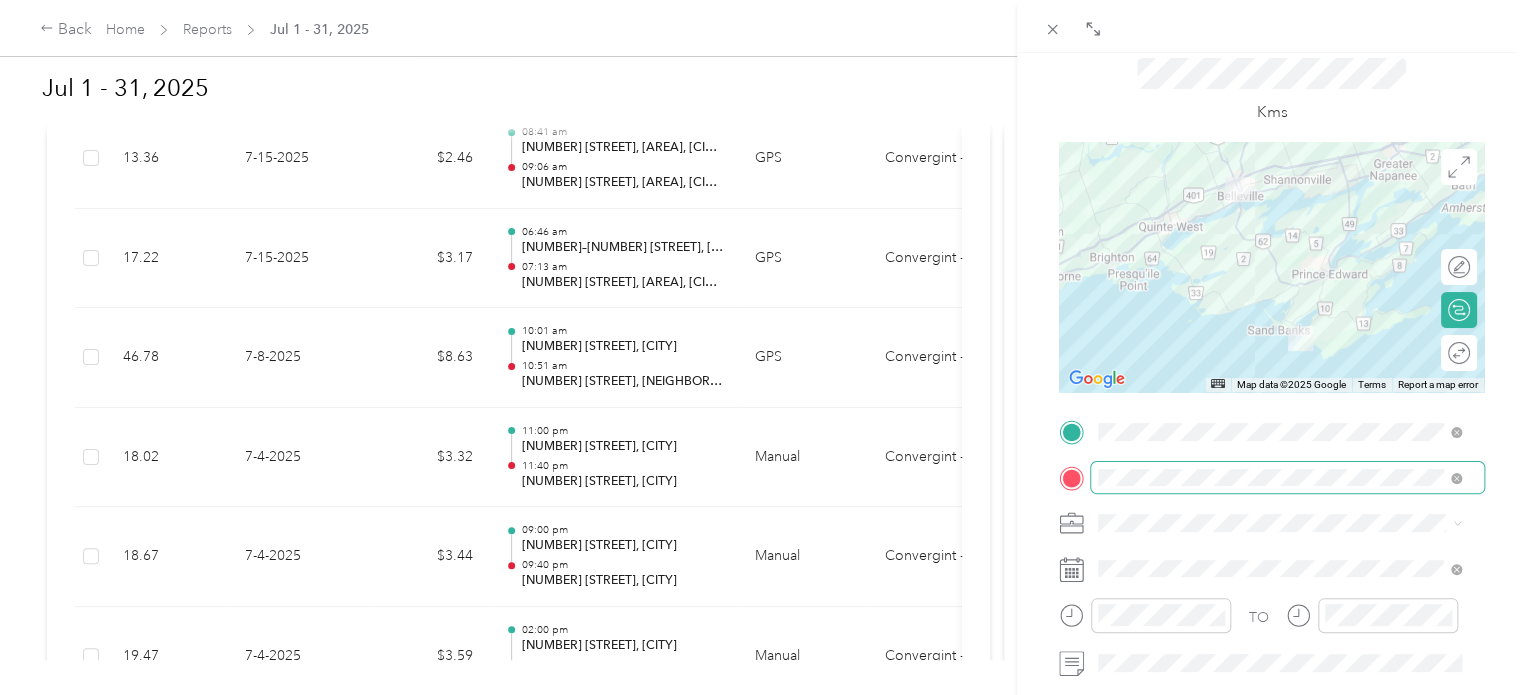 scroll, scrollTop: 200, scrollLeft: 0, axis: vertical 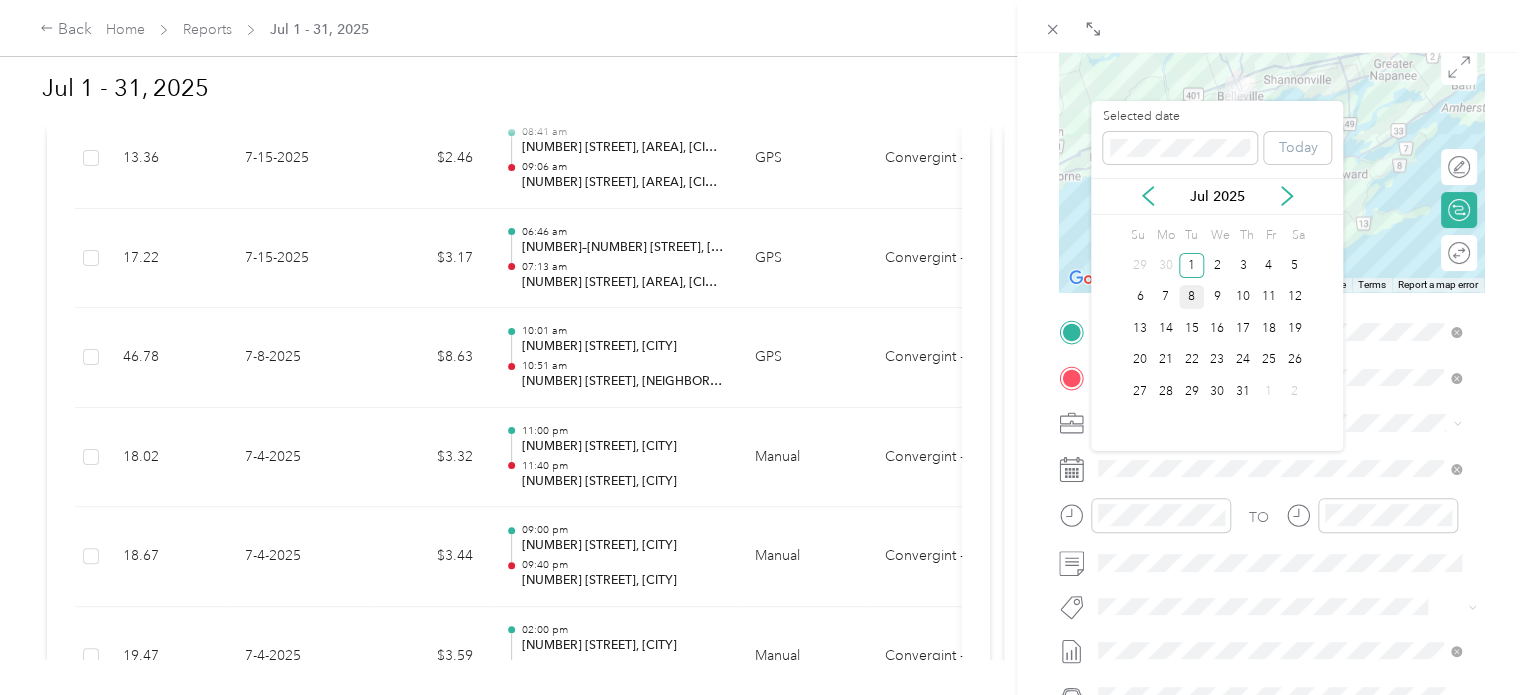 click on "8" at bounding box center [1192, 297] 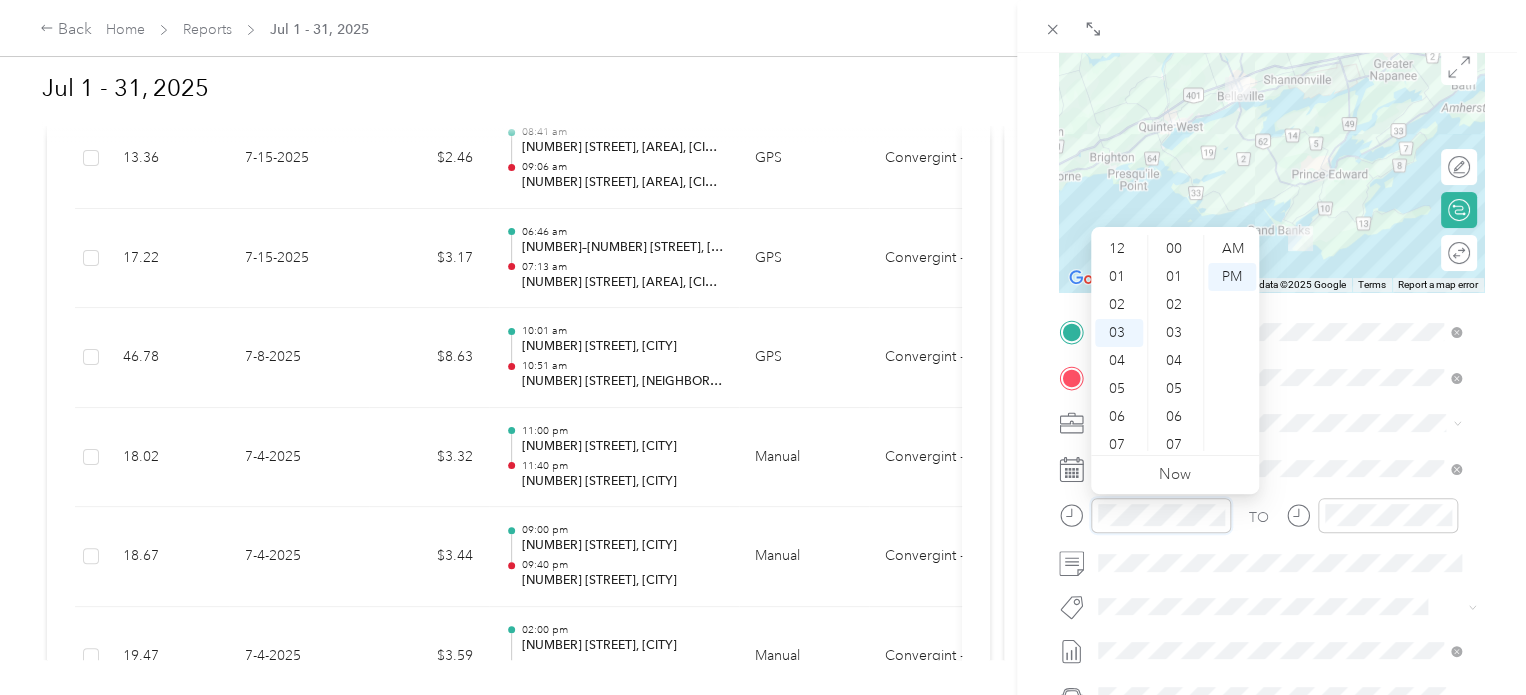 scroll, scrollTop: 84, scrollLeft: 0, axis: vertical 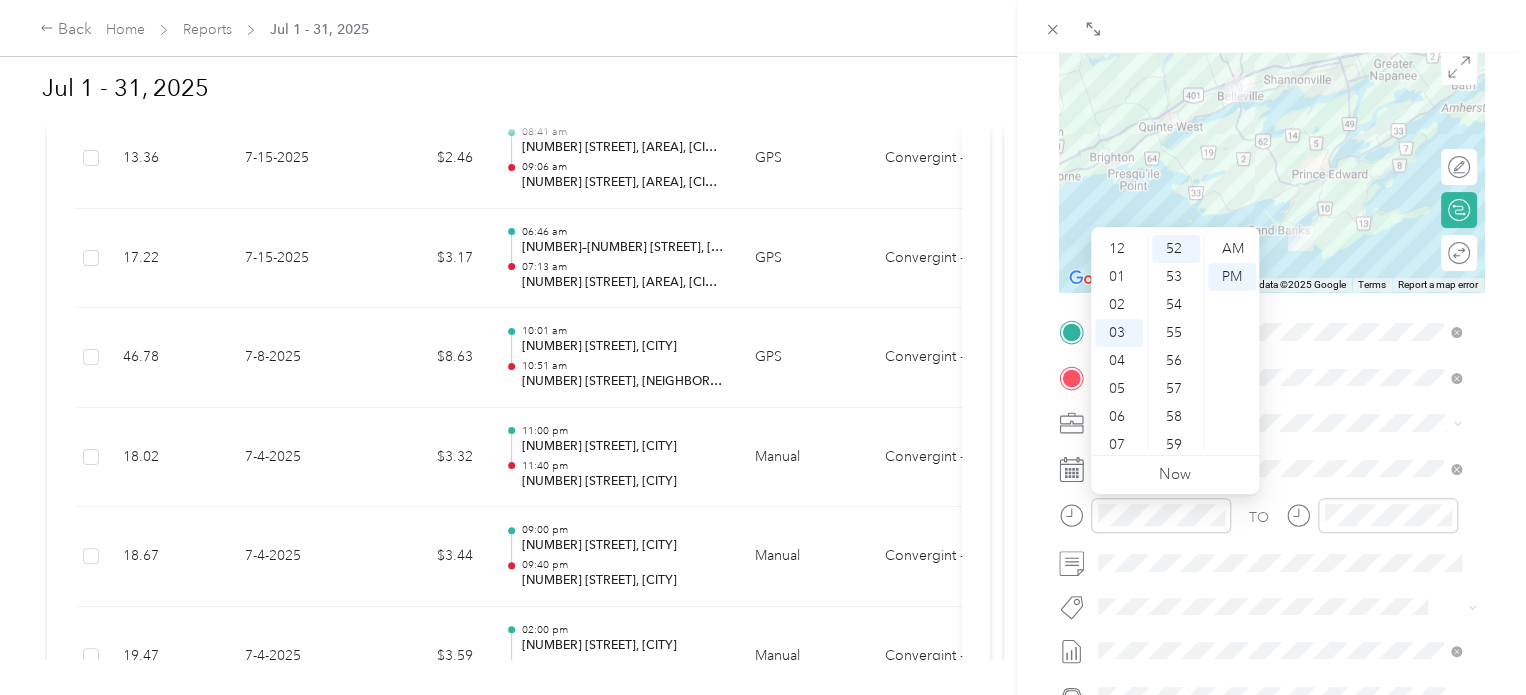 click on "12 01 02 03 04 05 06 07 08 09 10 11 00 01 02 03 04 05 06 07 08 09 10 11 12 13 14 15 16 17 18 19 20 21 22 23 24 25 26 27 28 29 30 31 32 33 34 35 36 37 38 39 40 41 42 43 44 45 46 47 48 49 50 51 52 53 54 55 56 57 58 59 AM PM" at bounding box center (1175, 343) 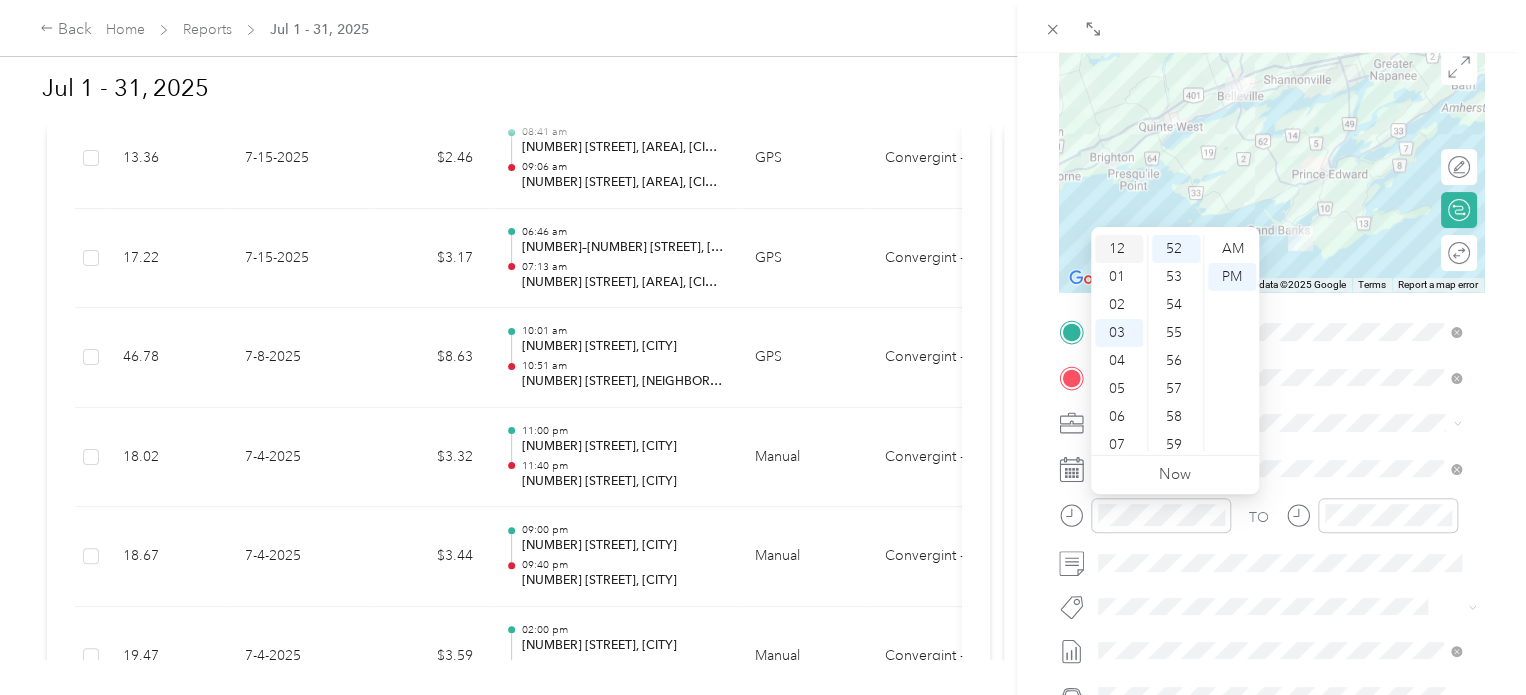 click on "12" at bounding box center [1119, 249] 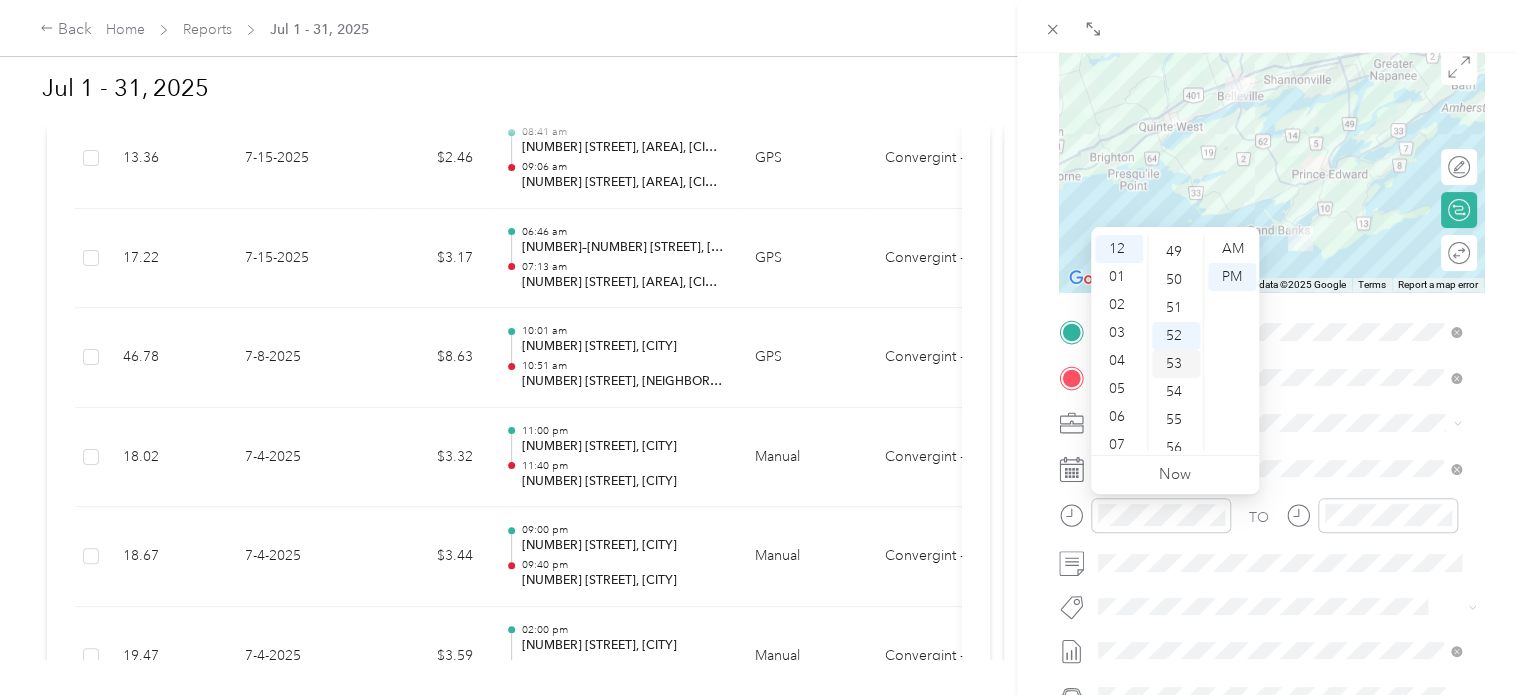 scroll, scrollTop: 1256, scrollLeft: 0, axis: vertical 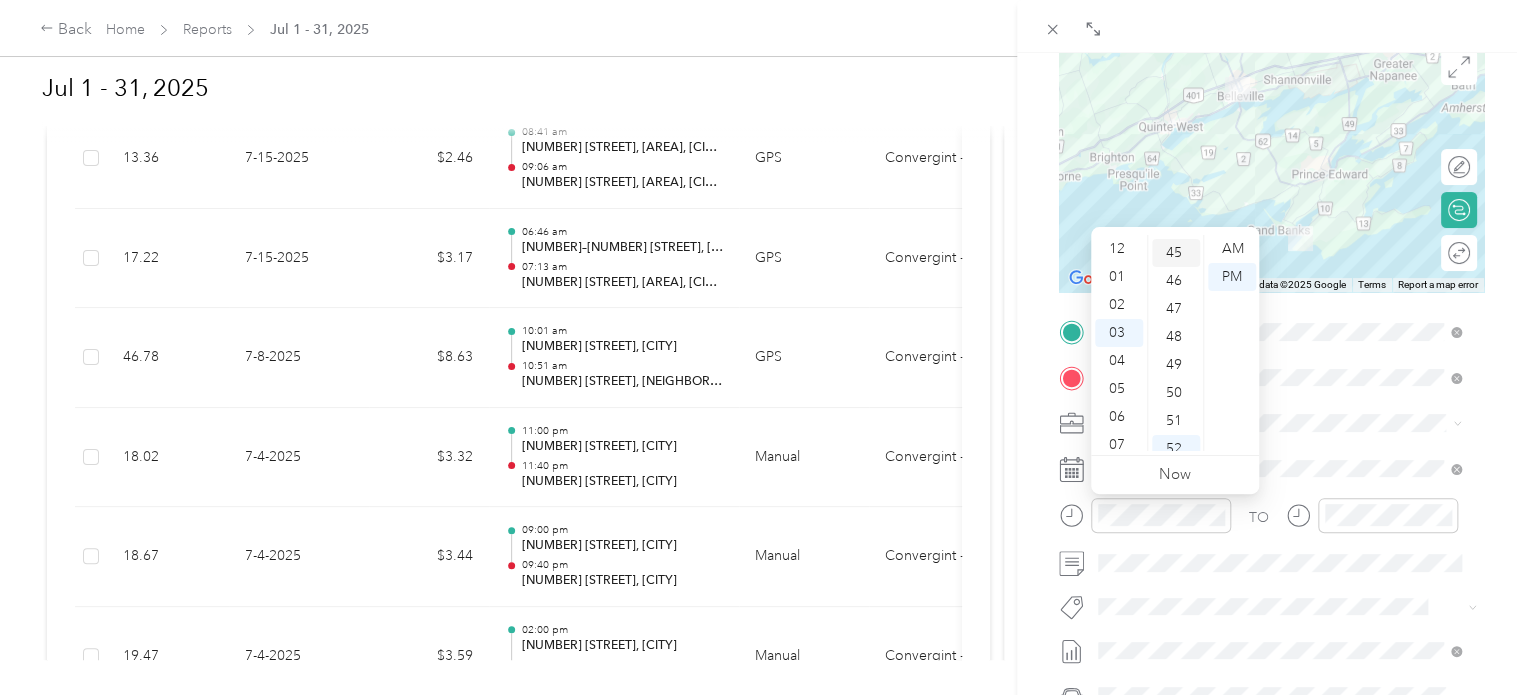 click on "00 01 02 03 04 05 06 07 08 09 10 11 12 13 14 15 16 17 18 19 20 21 22 23 24 25 26 27 28 29 30 31 32 33 34 35 36 37 38 39 40 41 42 43 44 45 46 47 48 49 50 51 52 53 54 55 56 57 58 59" at bounding box center [1175, 343] 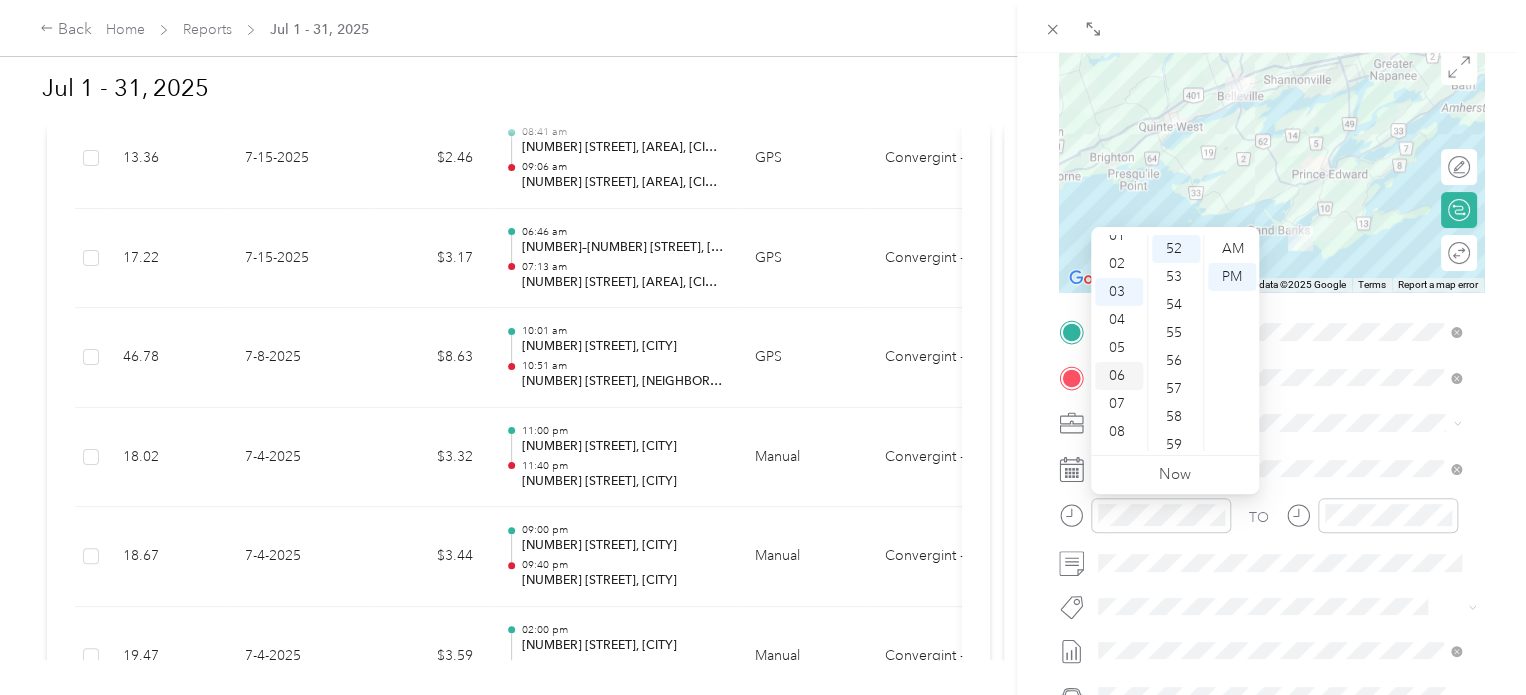 scroll, scrollTop: 0, scrollLeft: 0, axis: both 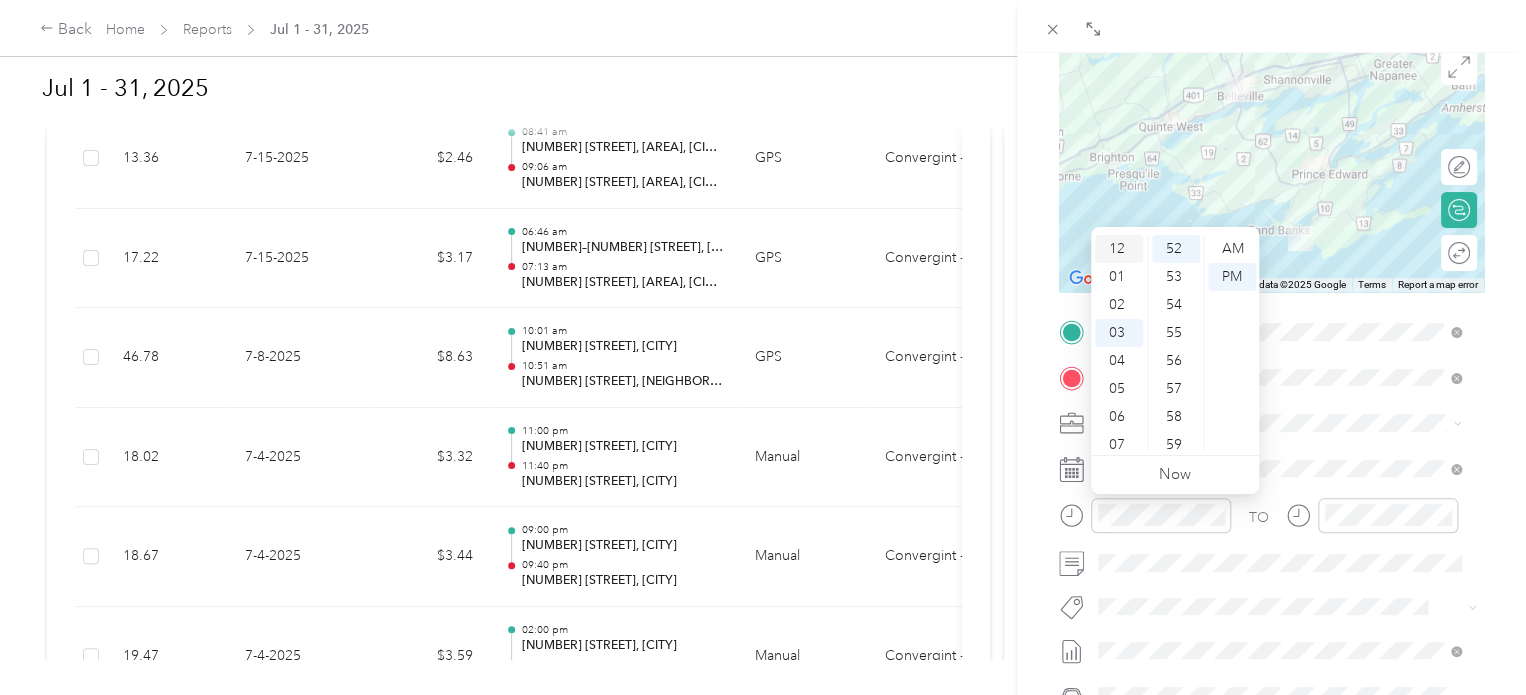 click on "12" at bounding box center [1119, 249] 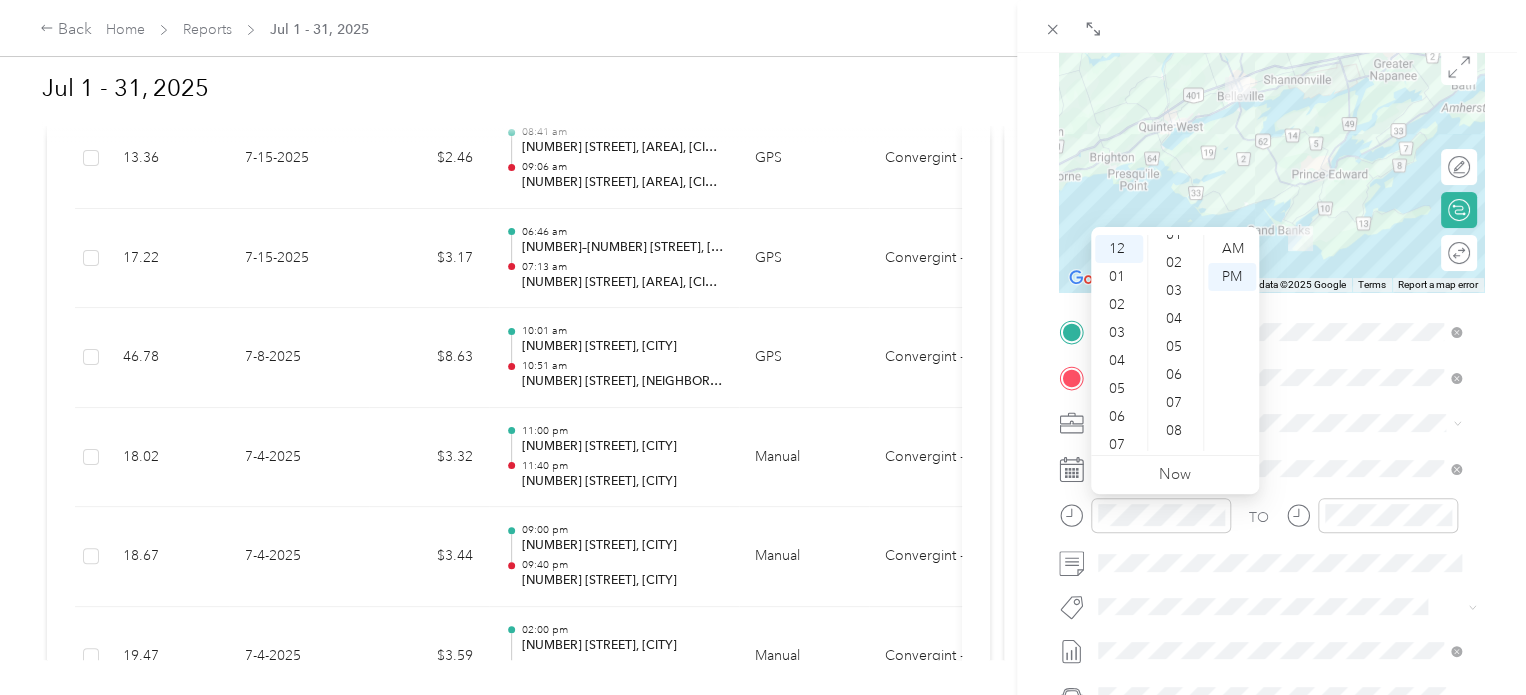 scroll, scrollTop: 0, scrollLeft: 0, axis: both 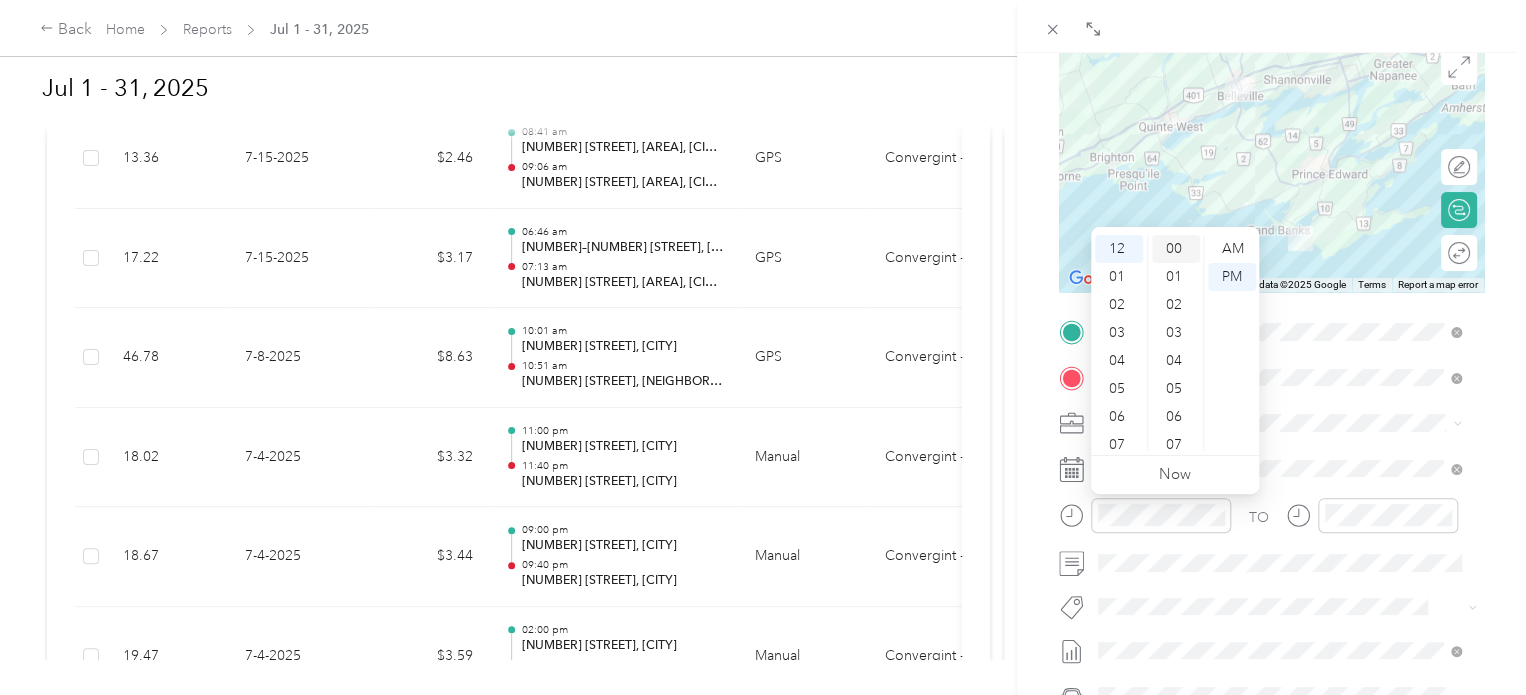 click on "00" at bounding box center (1176, 249) 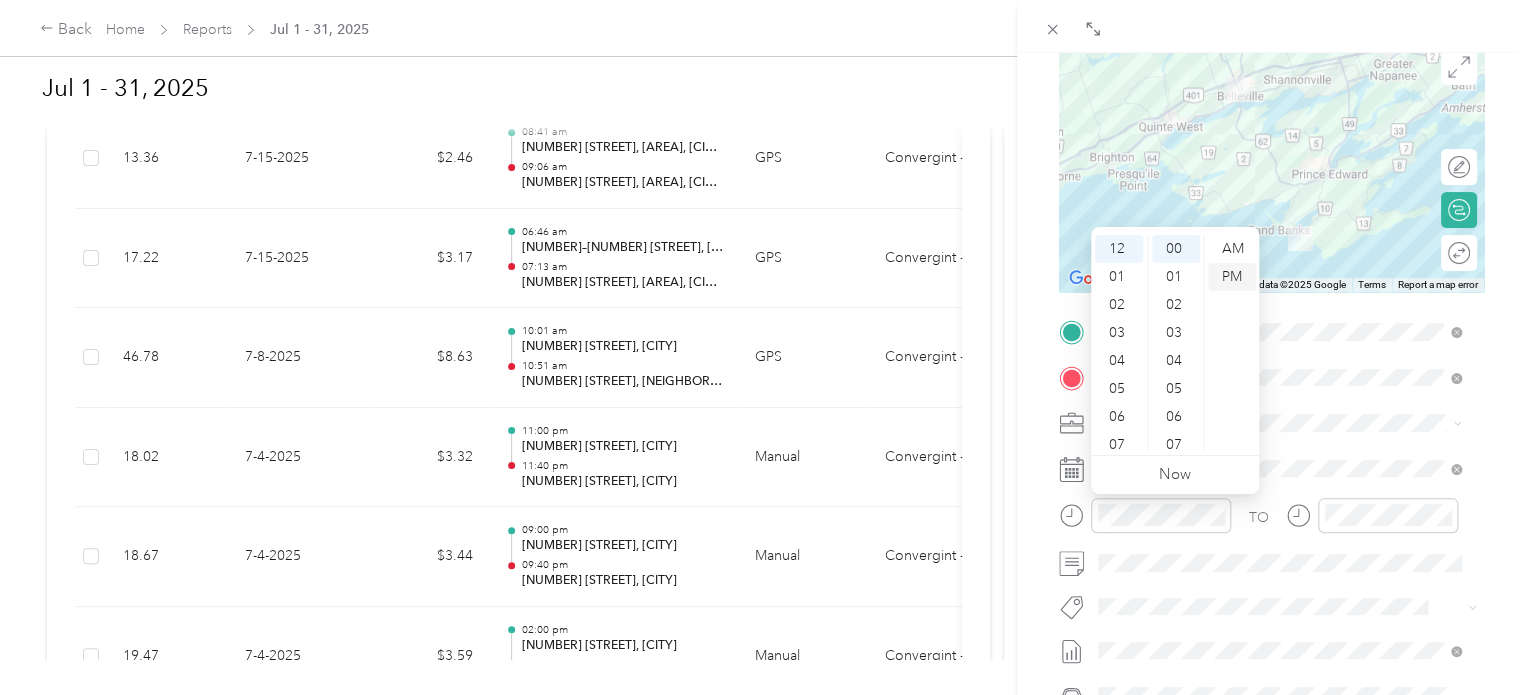 click on "PM" at bounding box center [1232, 277] 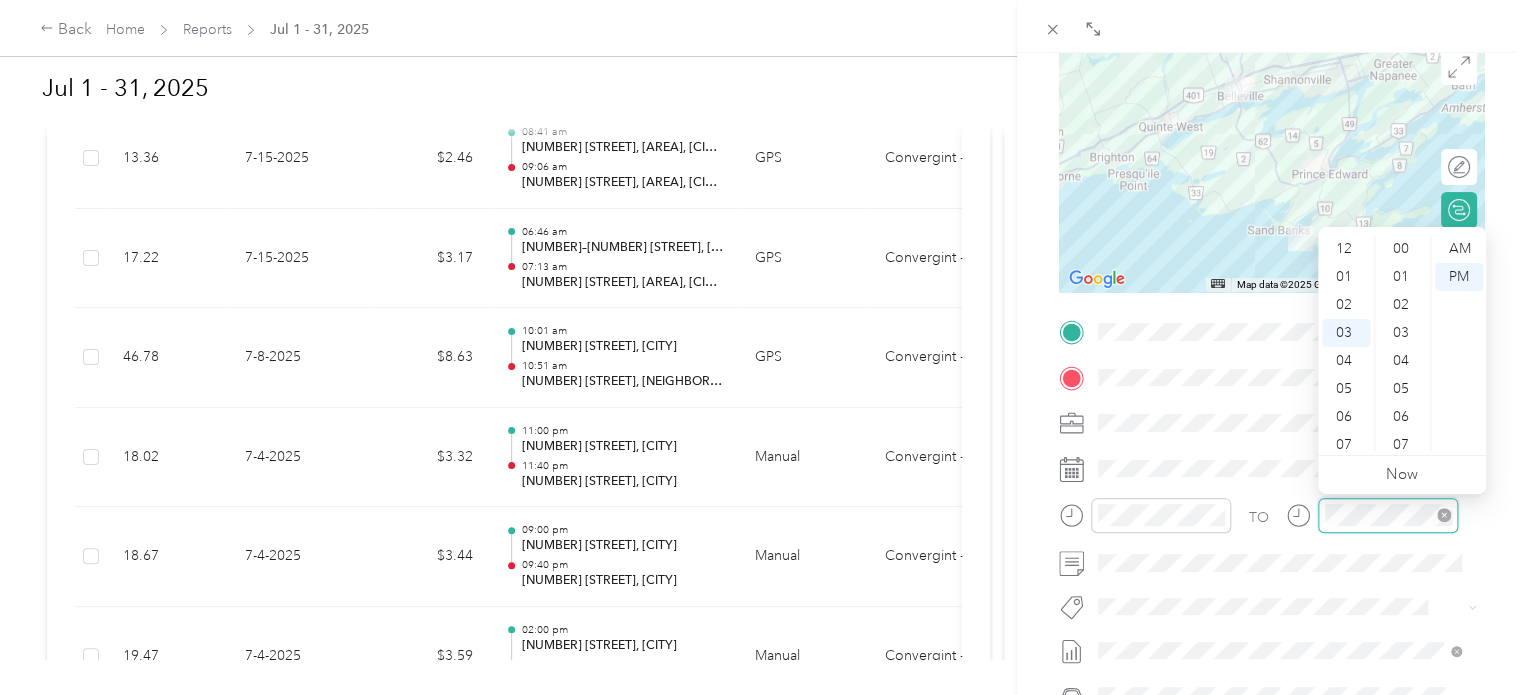 scroll, scrollTop: 1456, scrollLeft: 0, axis: vertical 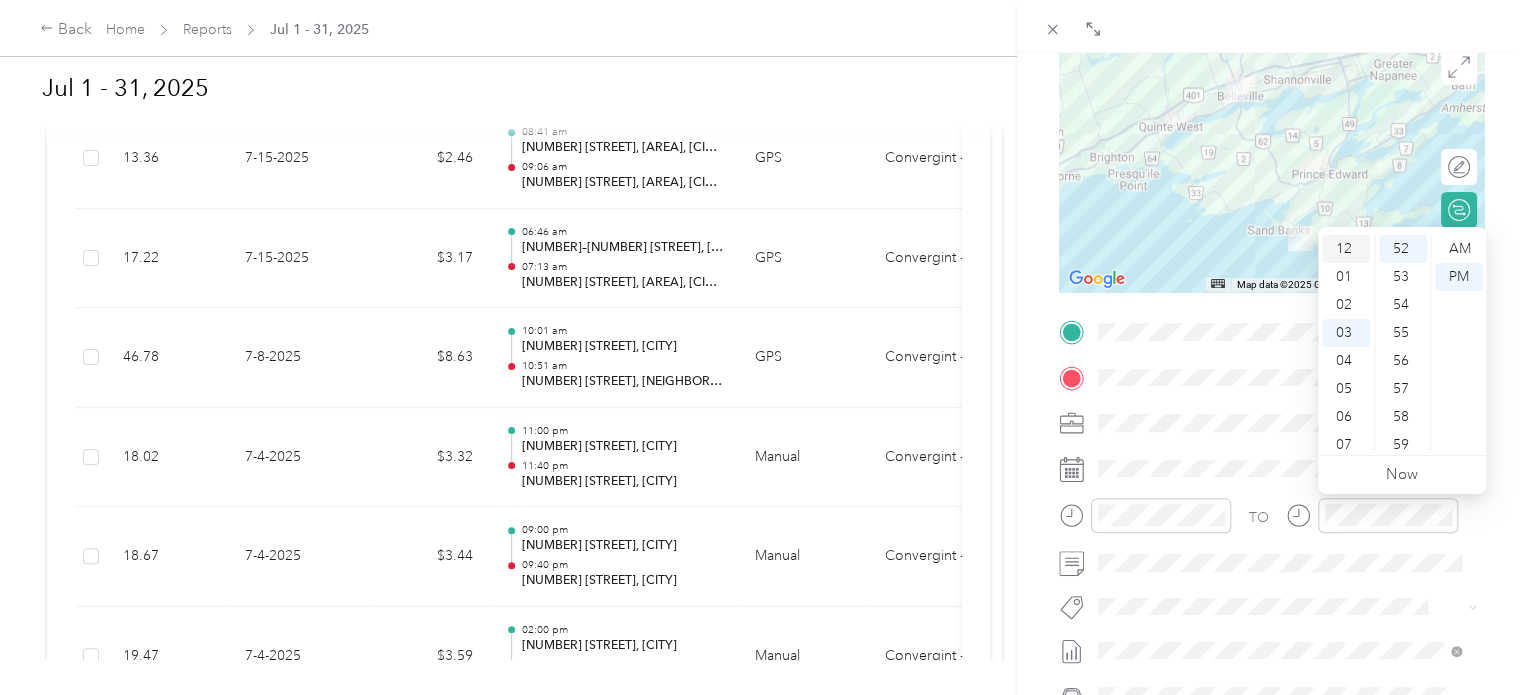 click on "12" at bounding box center (1346, 249) 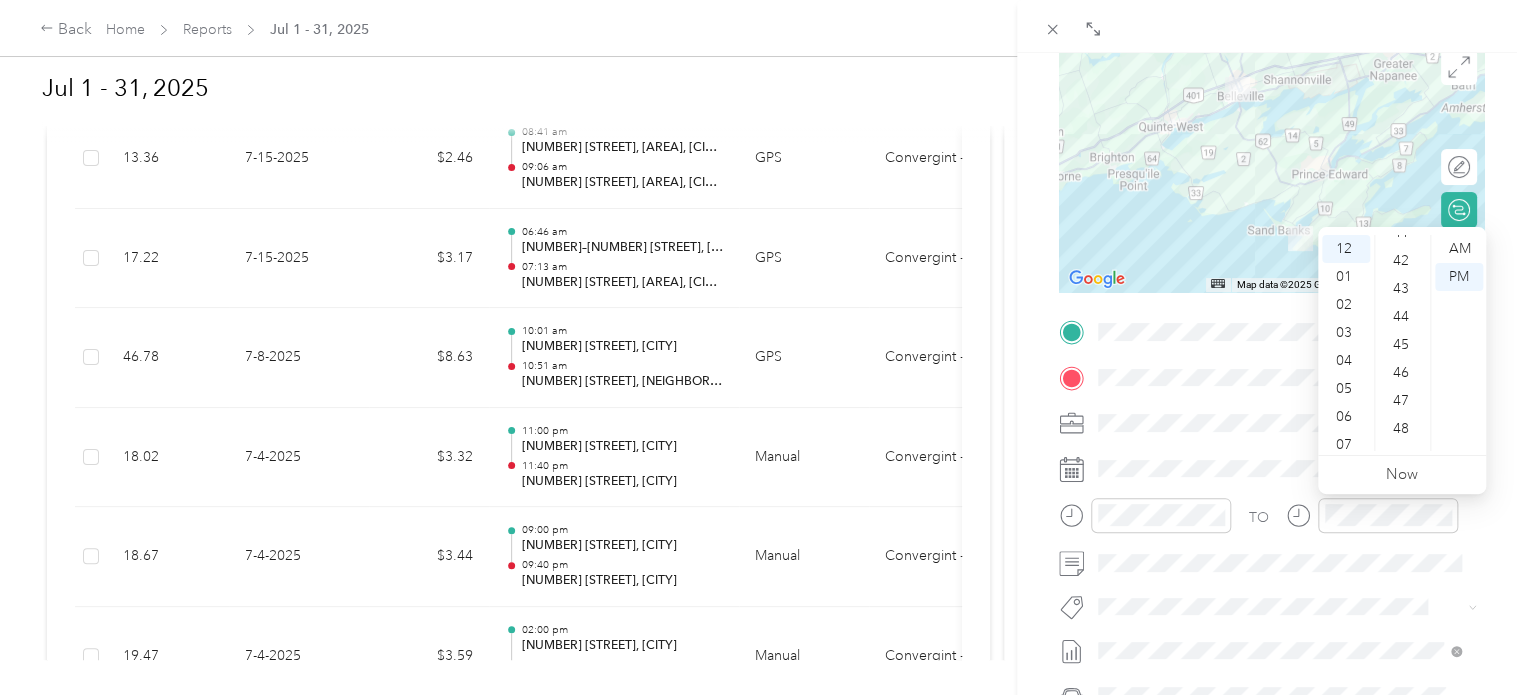 scroll, scrollTop: 1156, scrollLeft: 0, axis: vertical 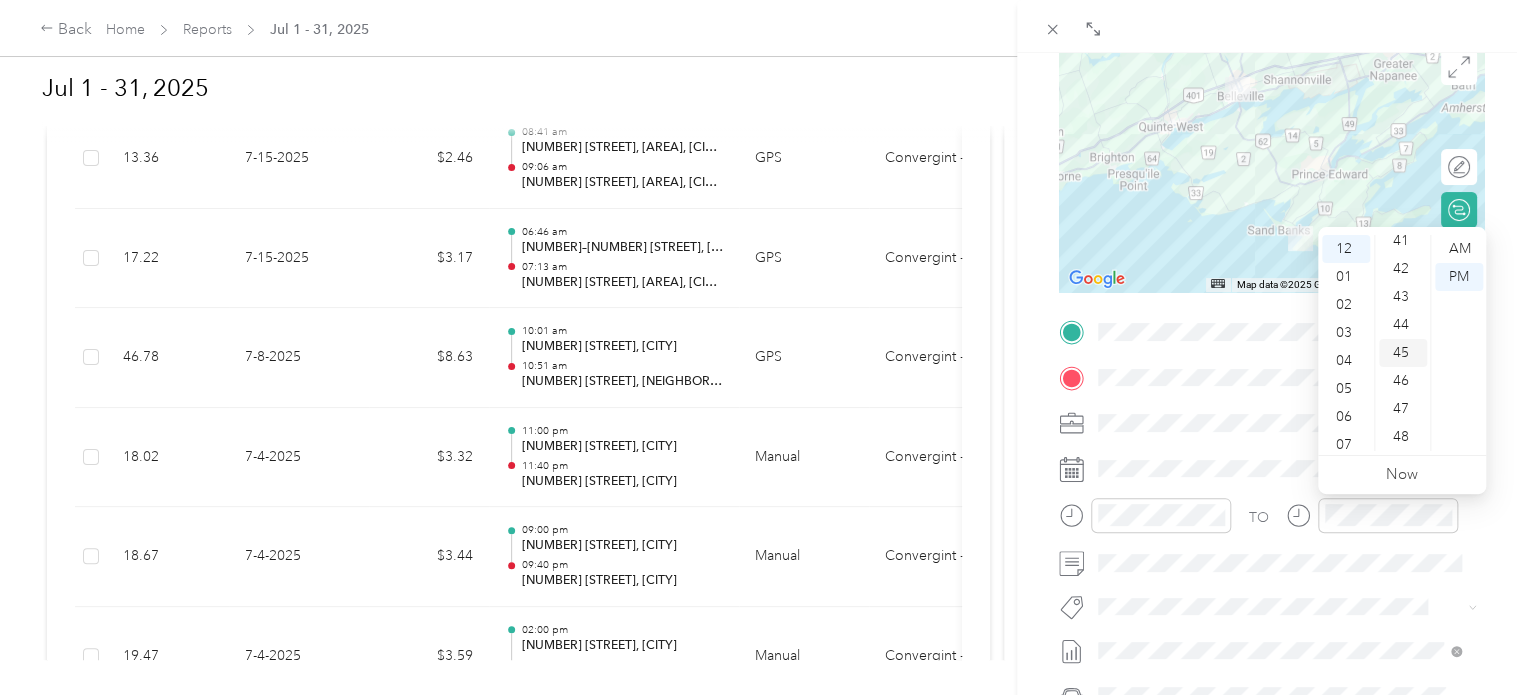 click on "45" at bounding box center [1403, 353] 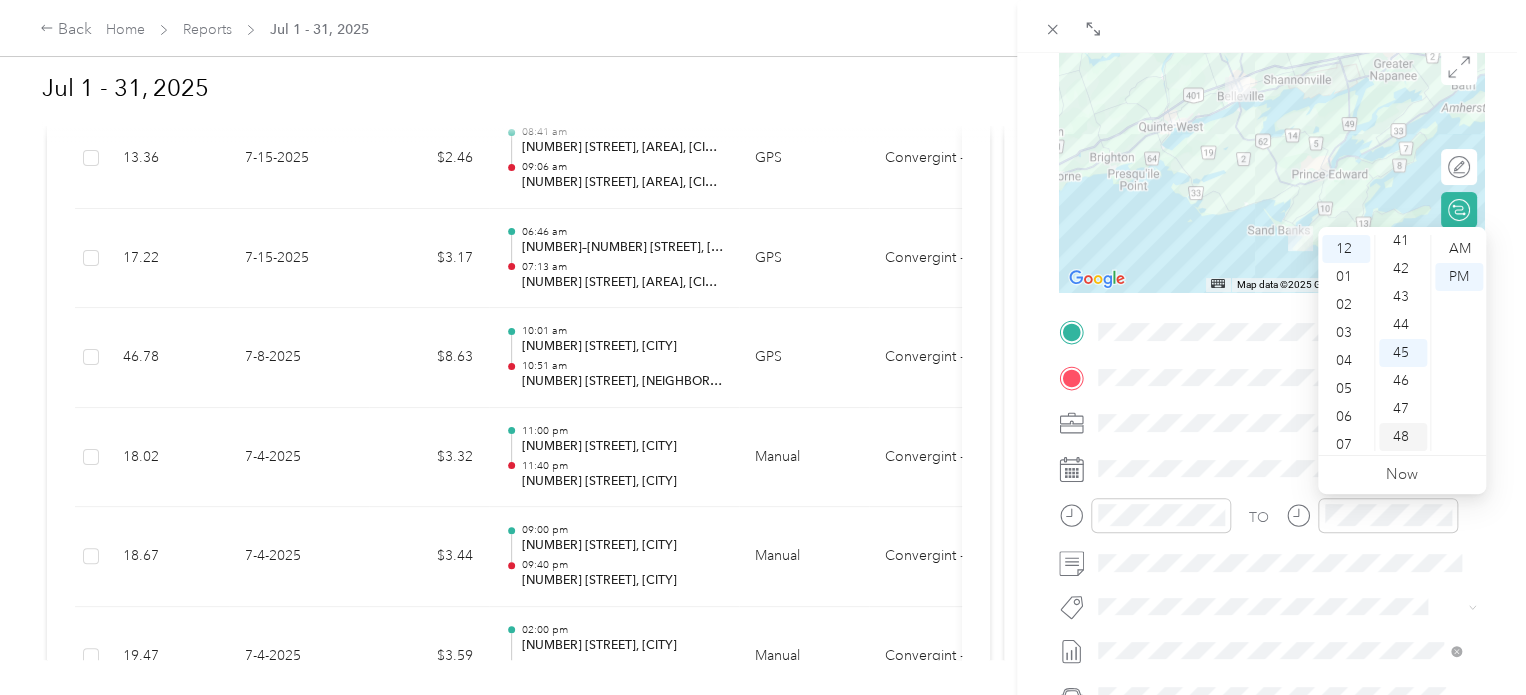 scroll, scrollTop: 1260, scrollLeft: 0, axis: vertical 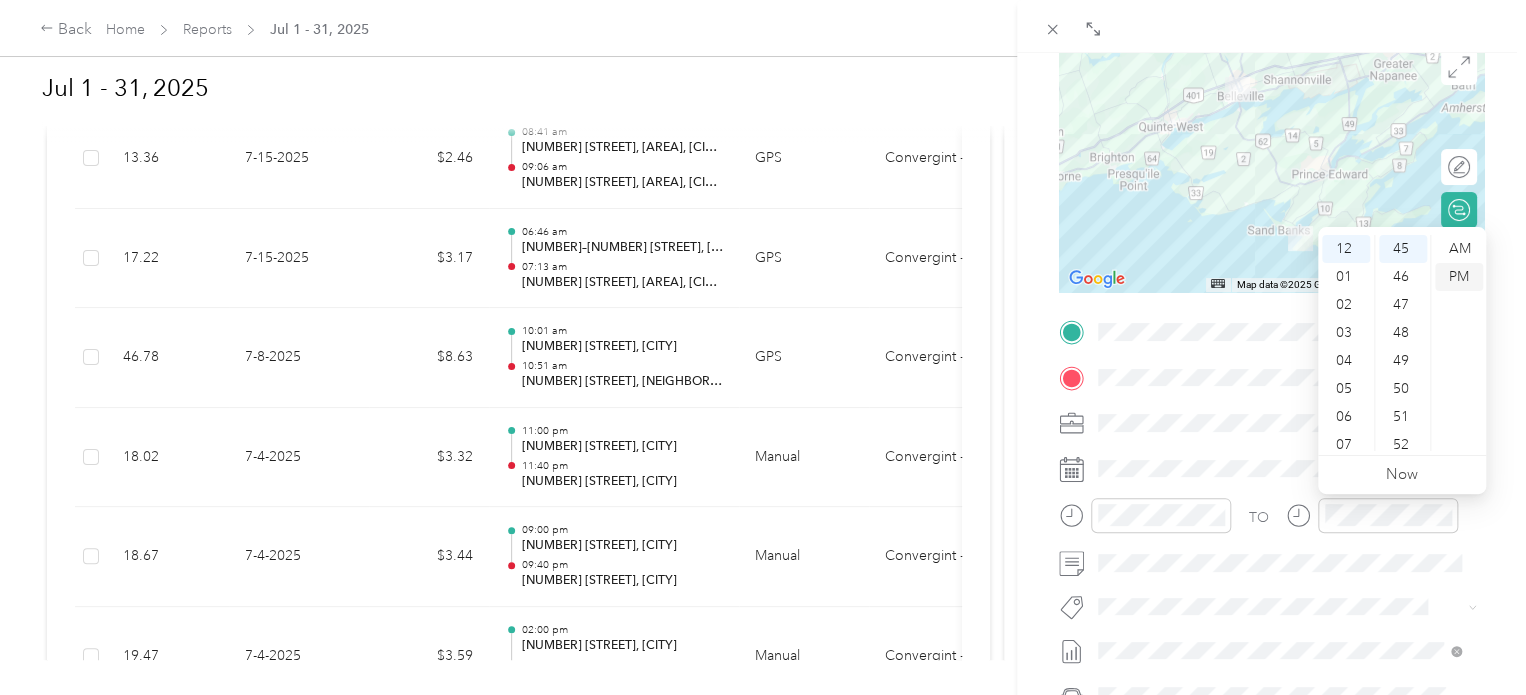 click on "PM" at bounding box center (1459, 277) 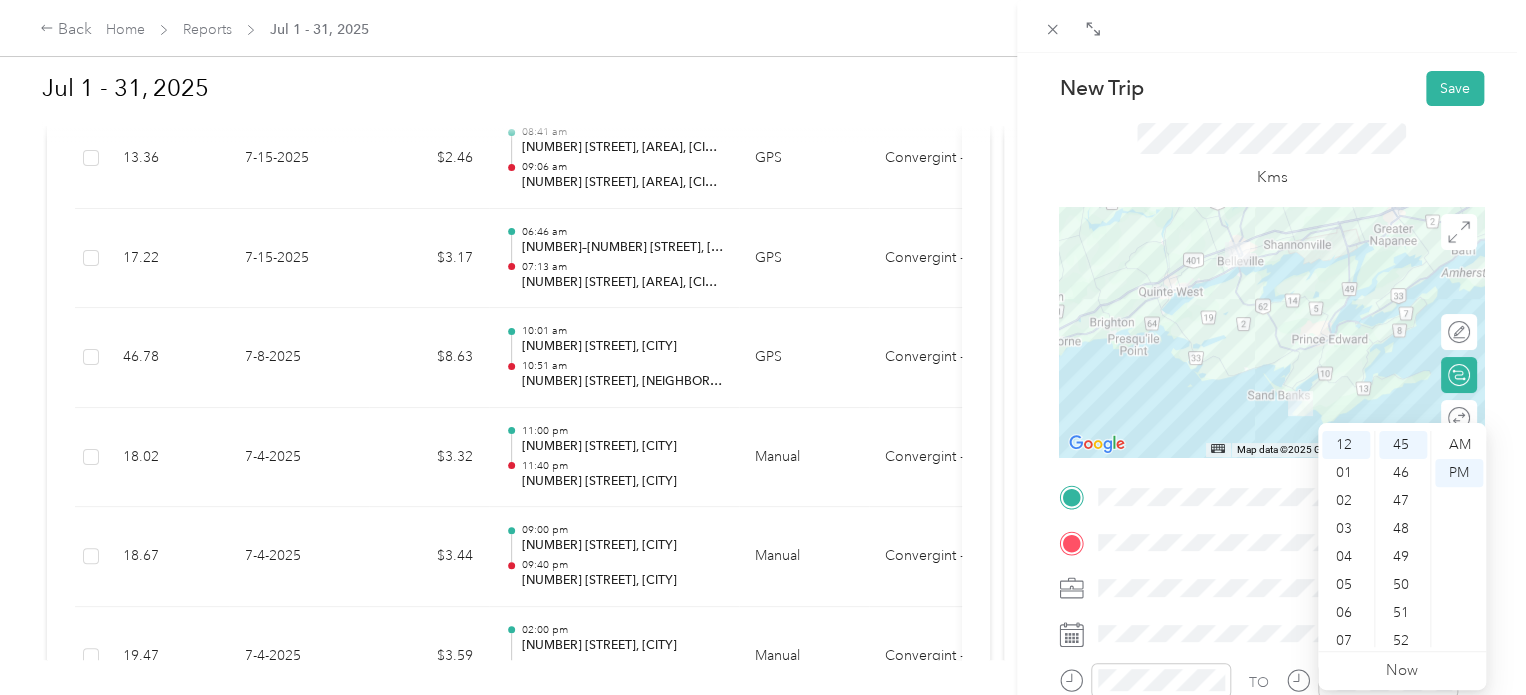 scroll, scrollTop: 0, scrollLeft: 0, axis: both 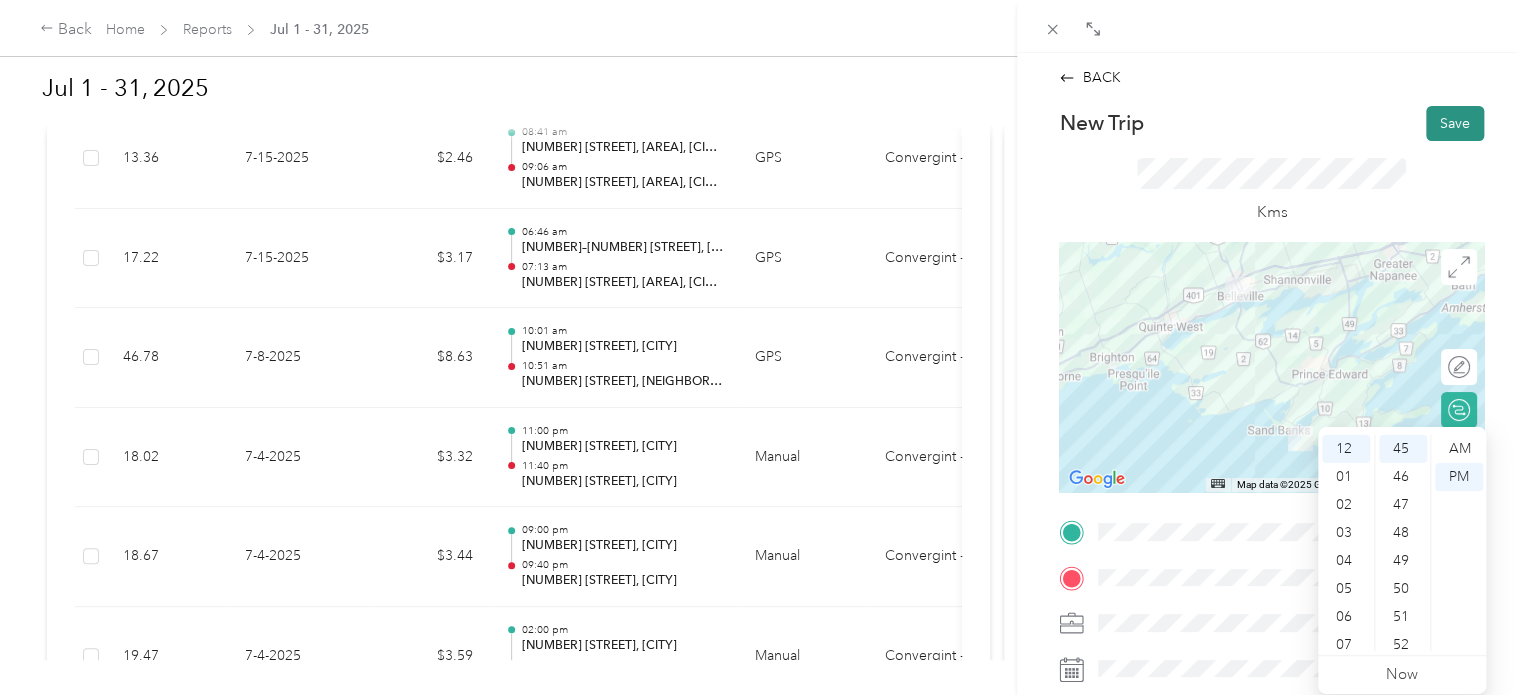 drag, startPoint x: 1444, startPoint y: 123, endPoint x: 1443, endPoint y: 110, distance: 13.038404 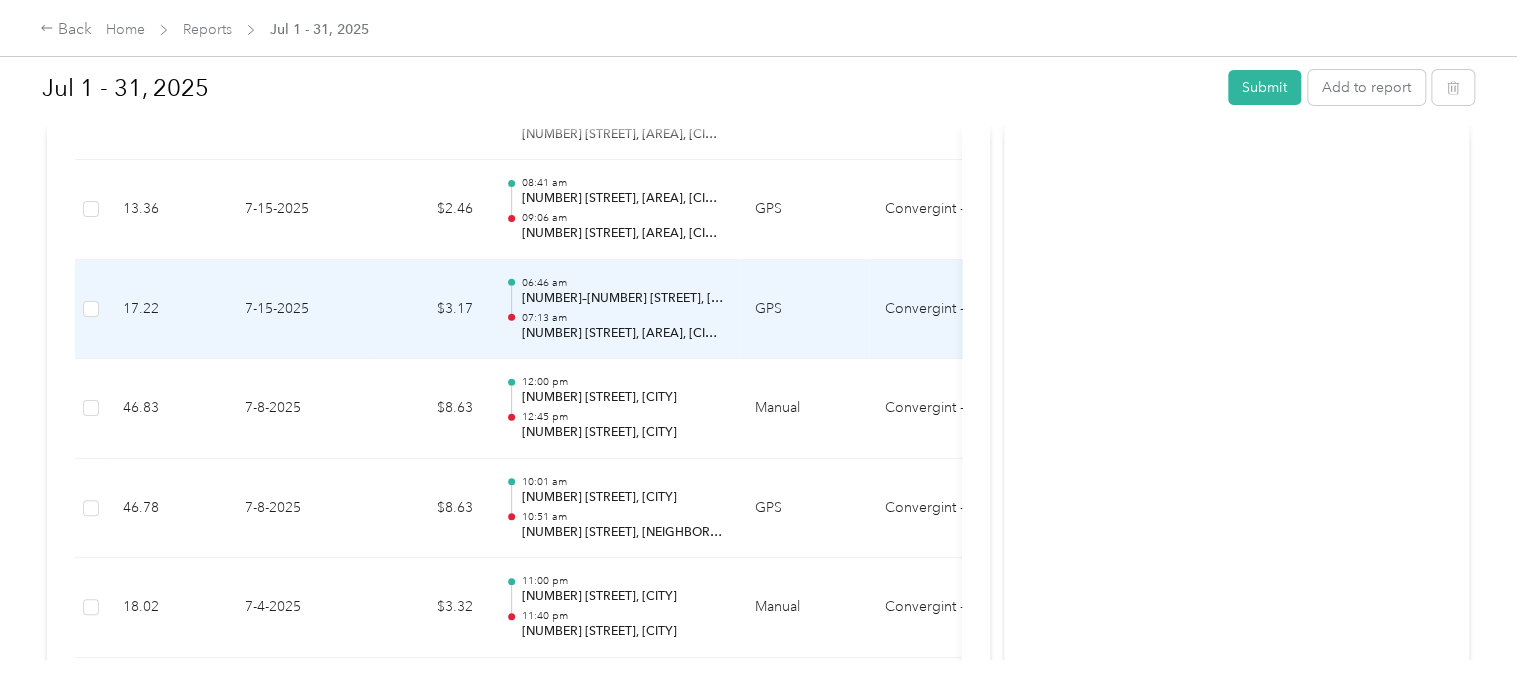 scroll, scrollTop: 3236, scrollLeft: 0, axis: vertical 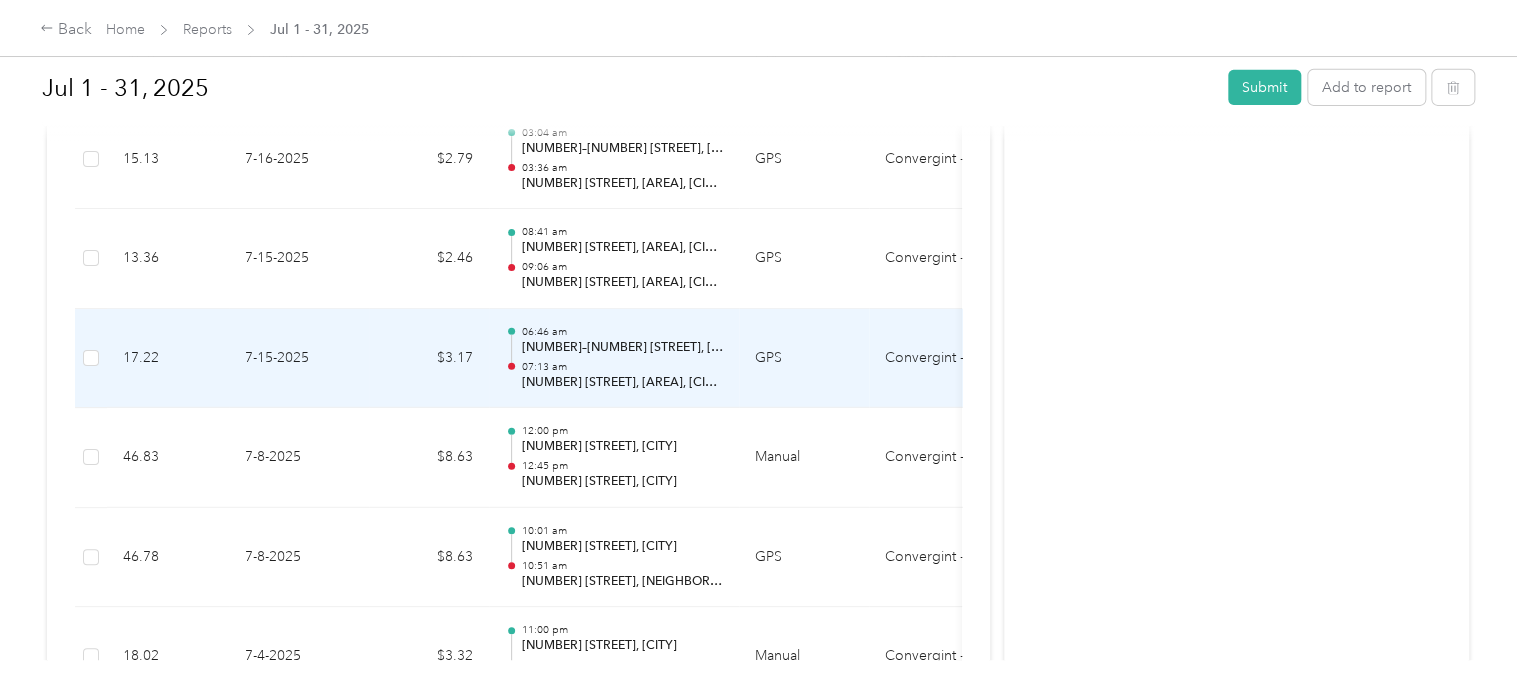 click on "06:46 am" at bounding box center (622, 332) 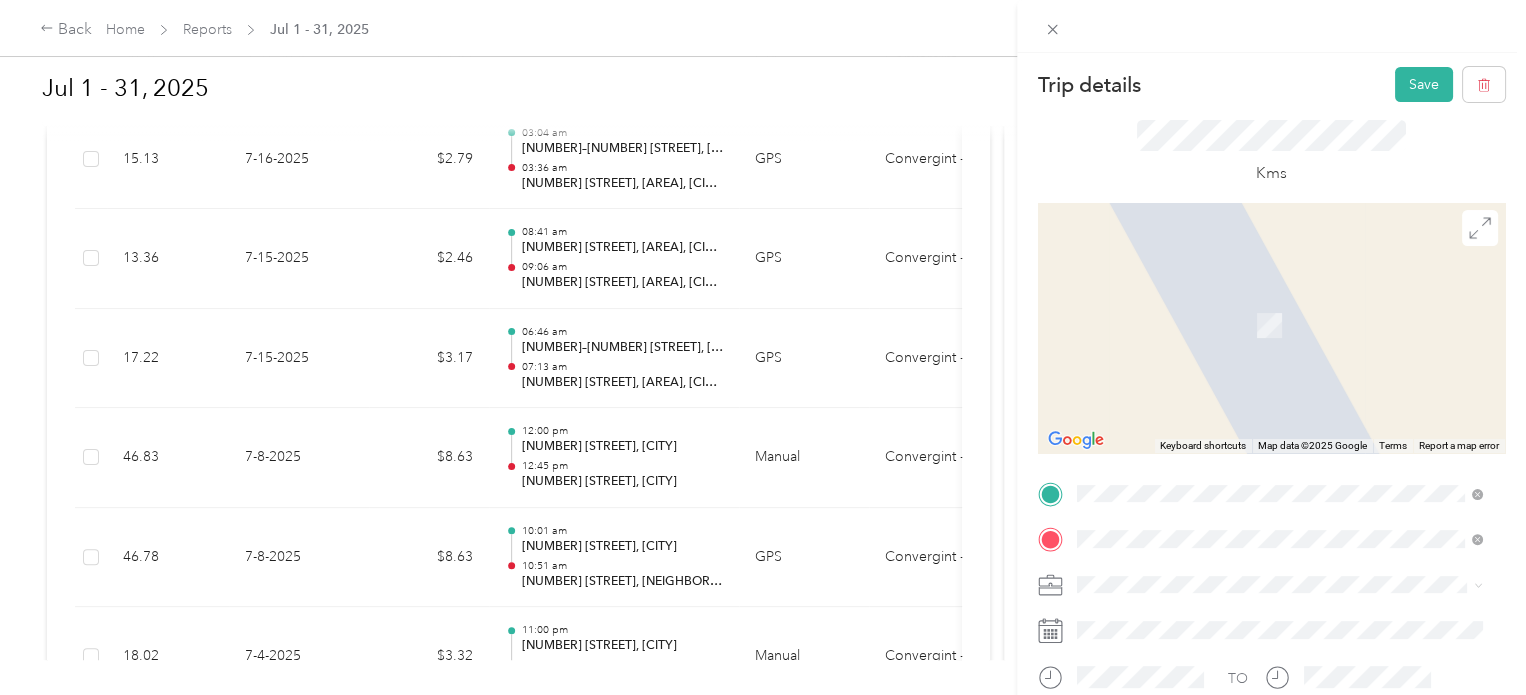 click on "[NUMBER] [STREET]
[CITY], [STATE] [POSTAL_CODE], [COUNTRY]" at bounding box center [1259, 258] 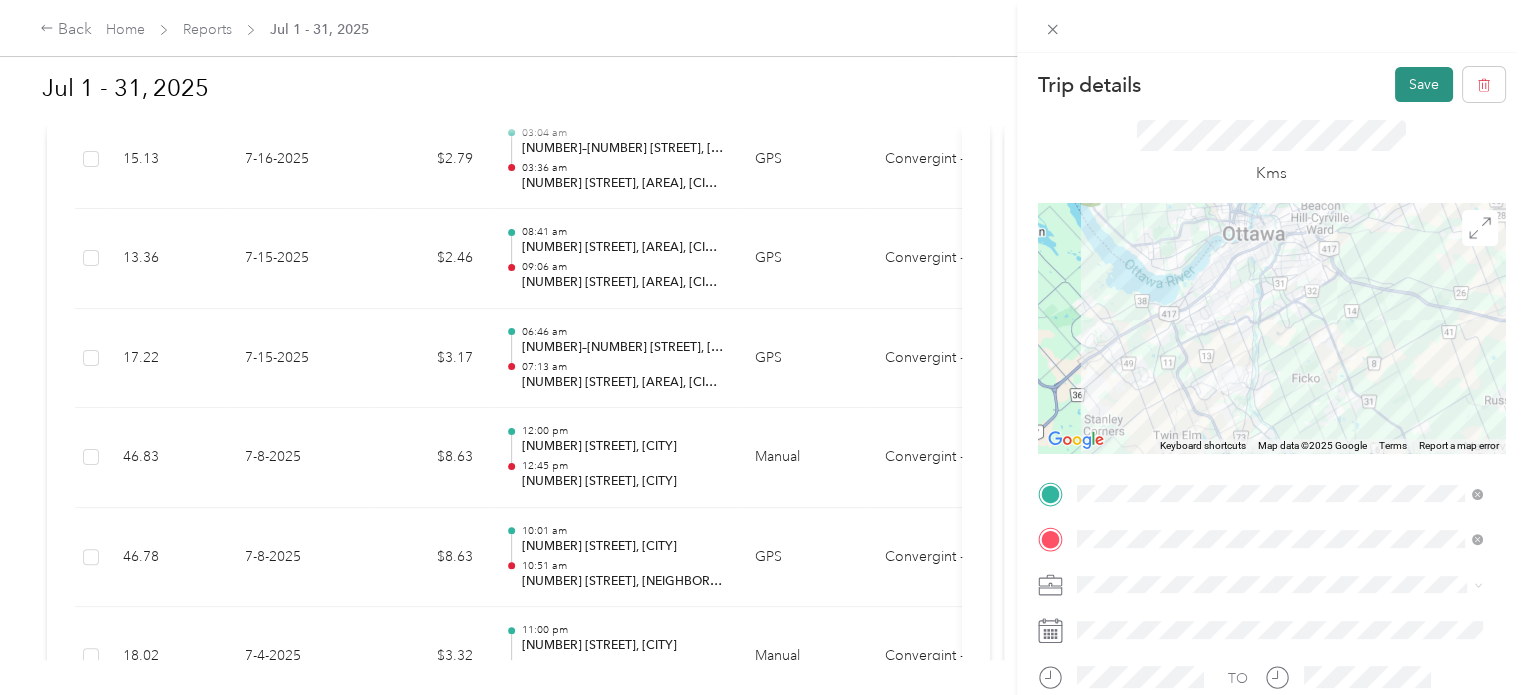 click on "Save" at bounding box center (1424, 84) 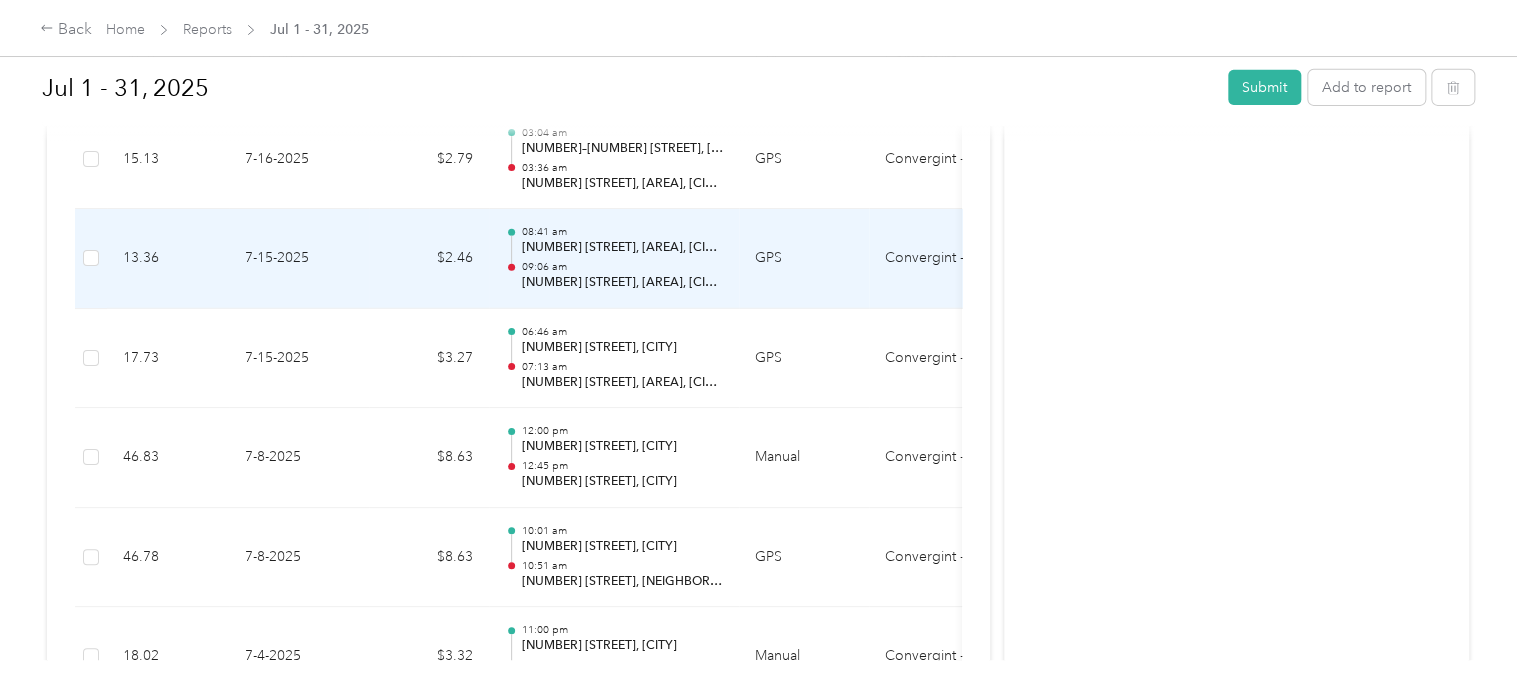 click on "09:06 am" at bounding box center (622, 267) 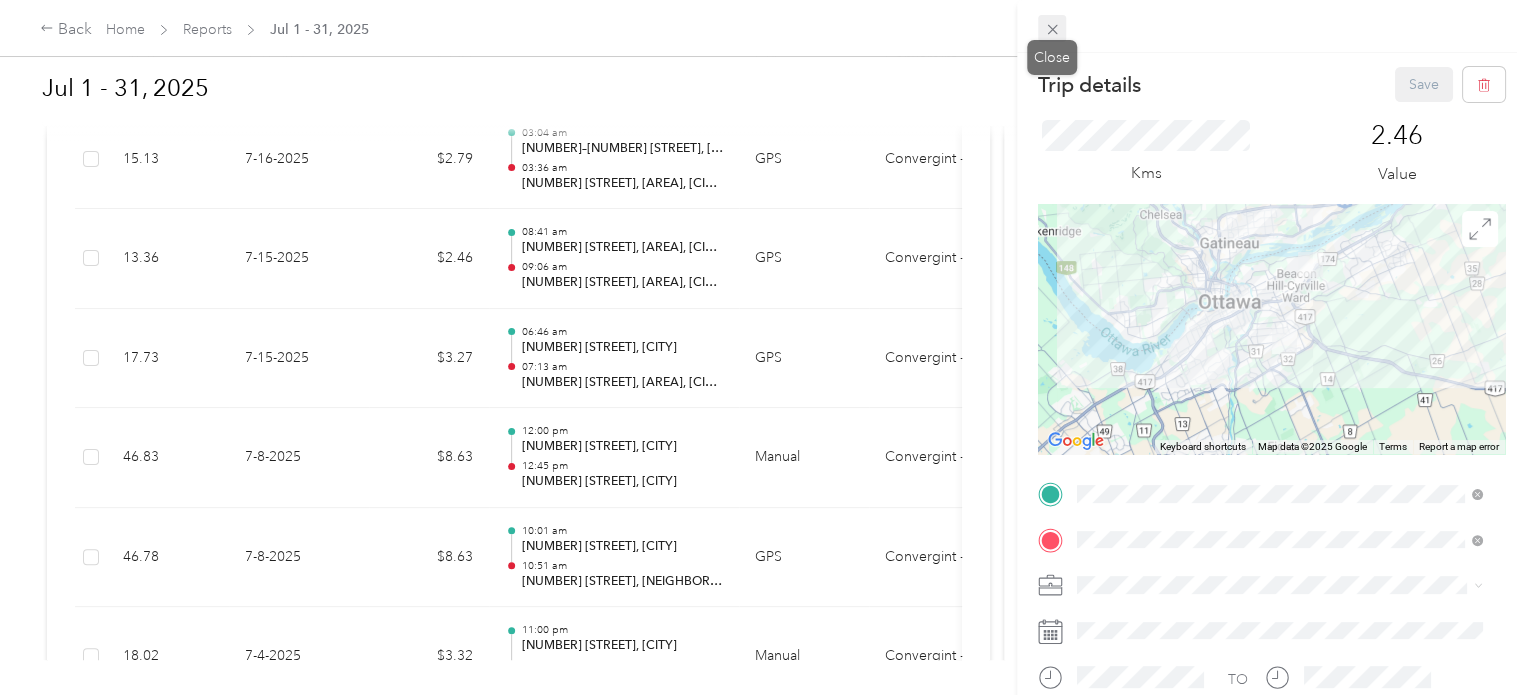click 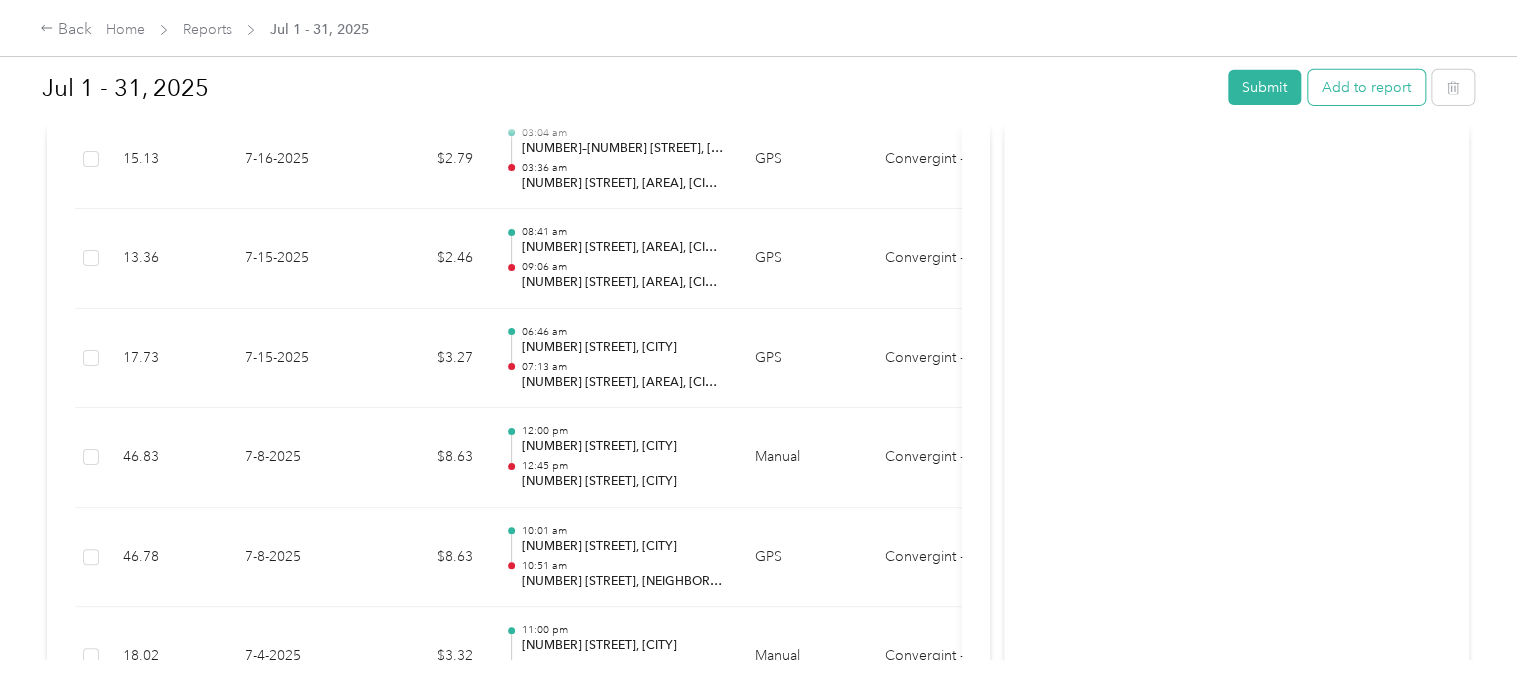 click on "Add to report" at bounding box center (1366, 87) 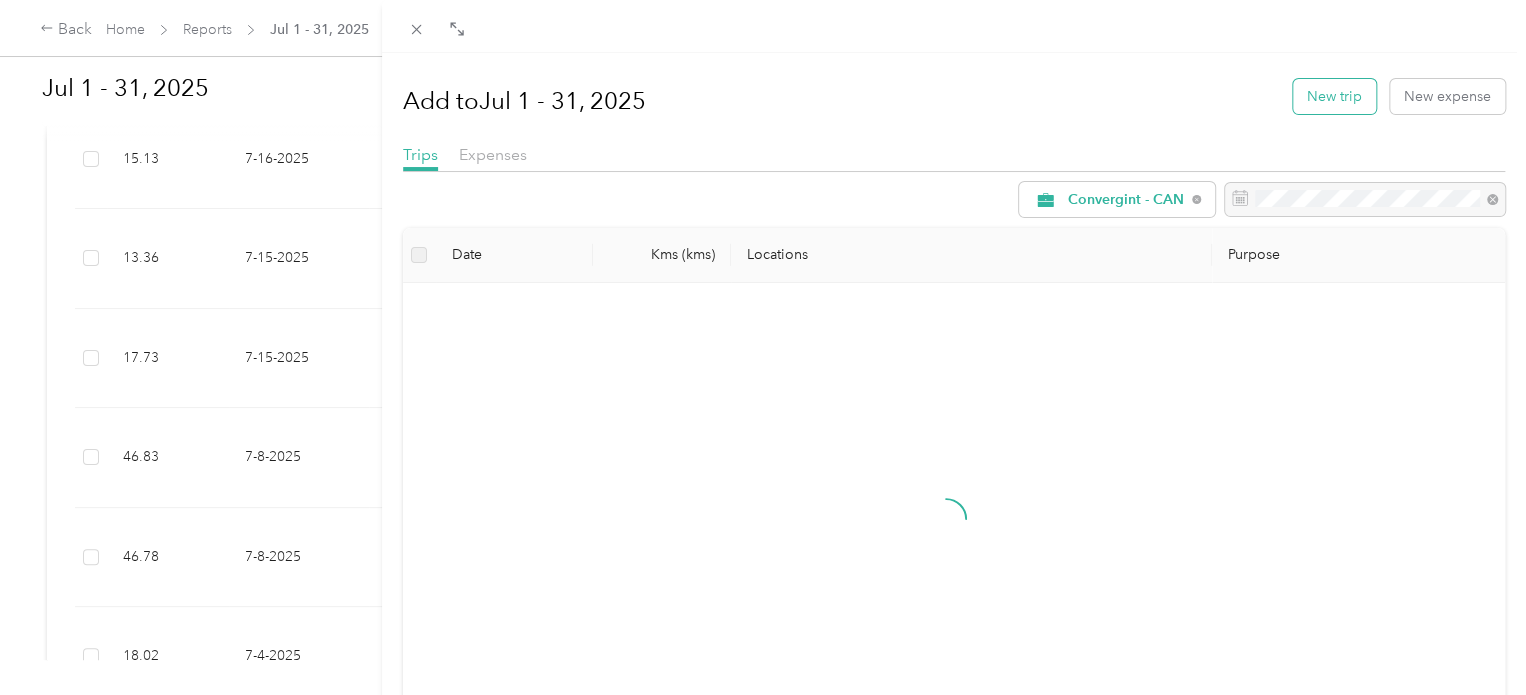 click on "New trip" at bounding box center [1334, 96] 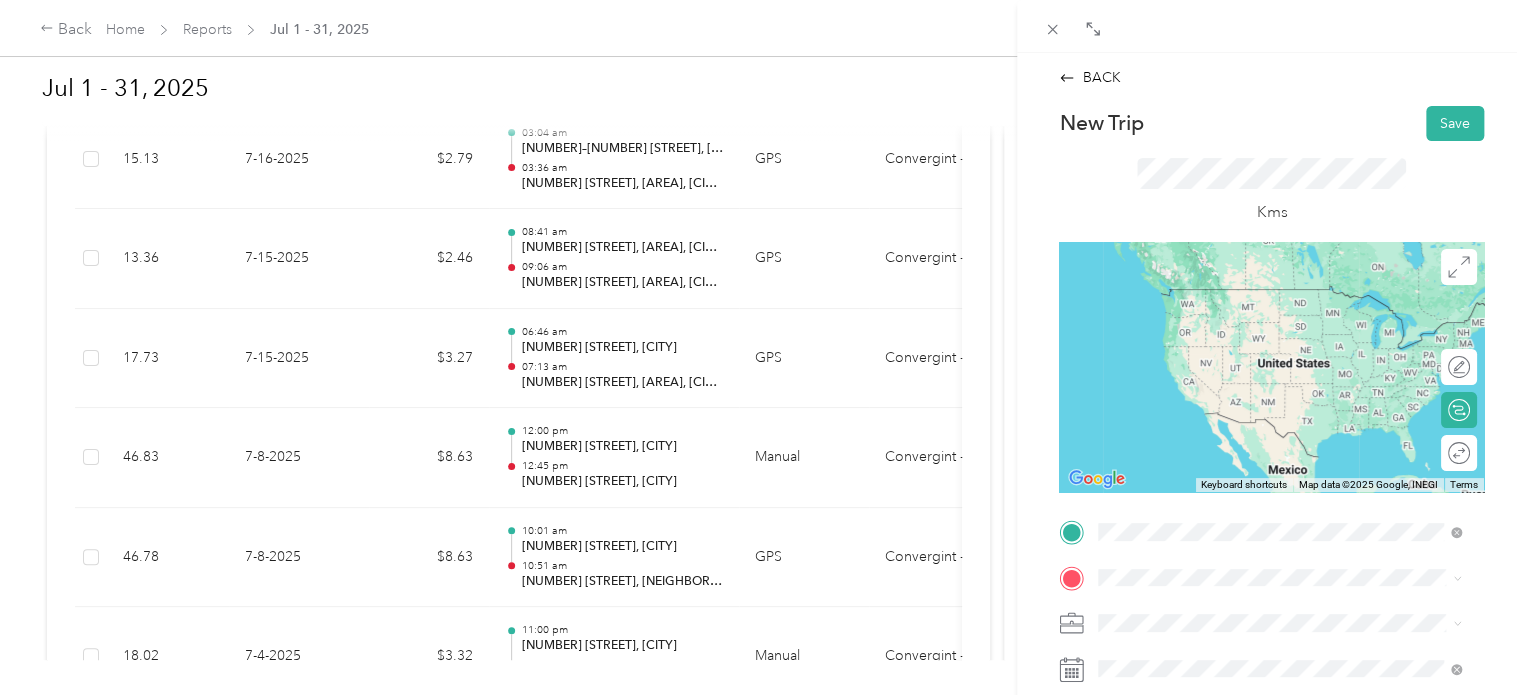 click on "[NUMBER] [STREET]
[CITY], [STATE] [POSTAL_CODE], [COUNTRY]" at bounding box center (1280, 612) 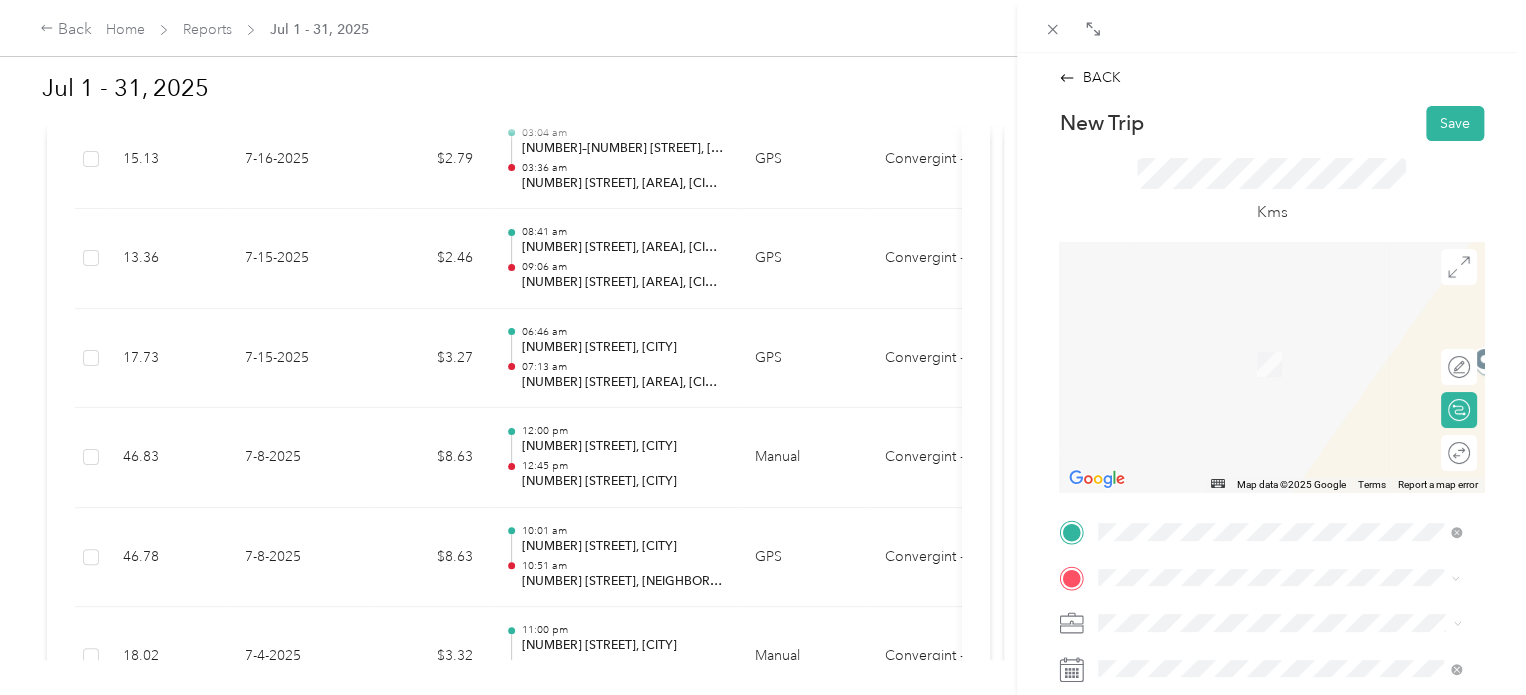 click on "[NUMBER] [STREET]
[CITY], [STATE] [POSTAL_CODE], [COUNTRY]" at bounding box center [1279, 476] 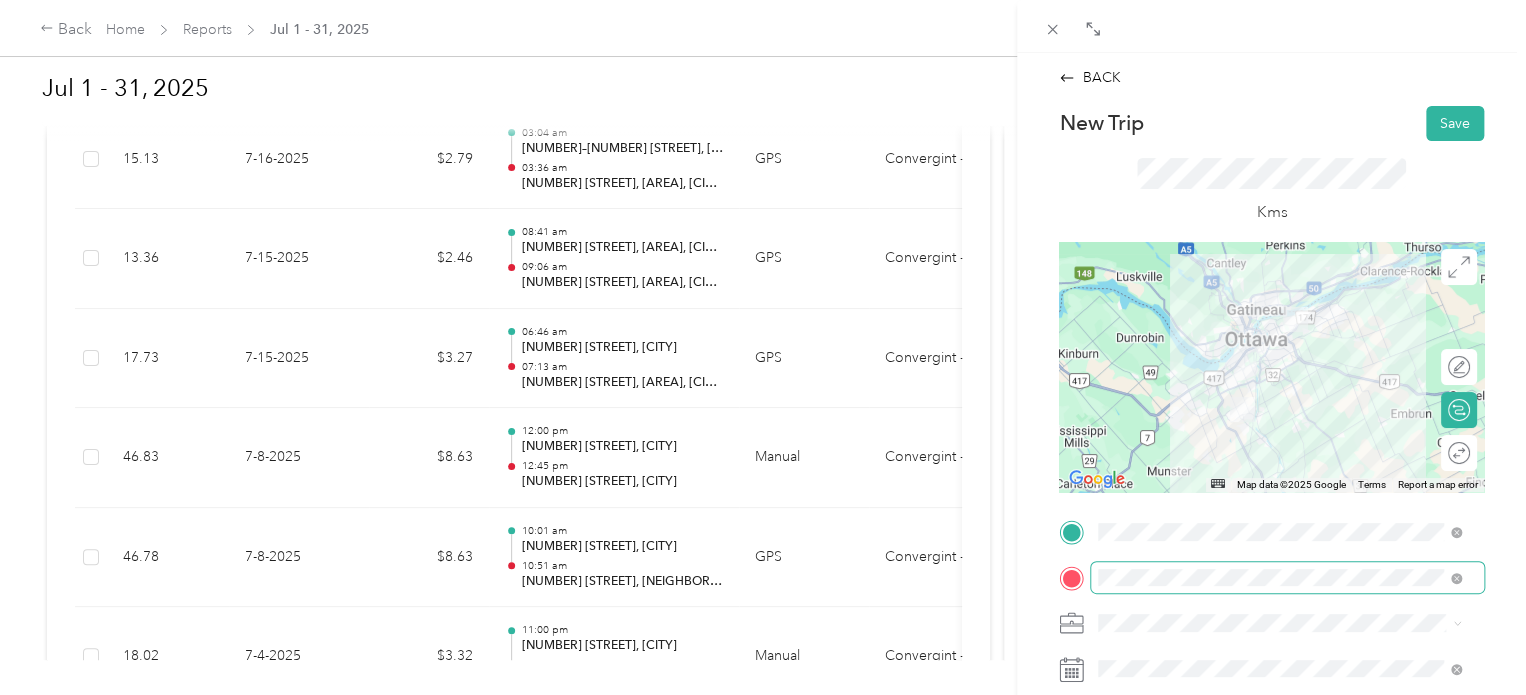 scroll, scrollTop: 100, scrollLeft: 0, axis: vertical 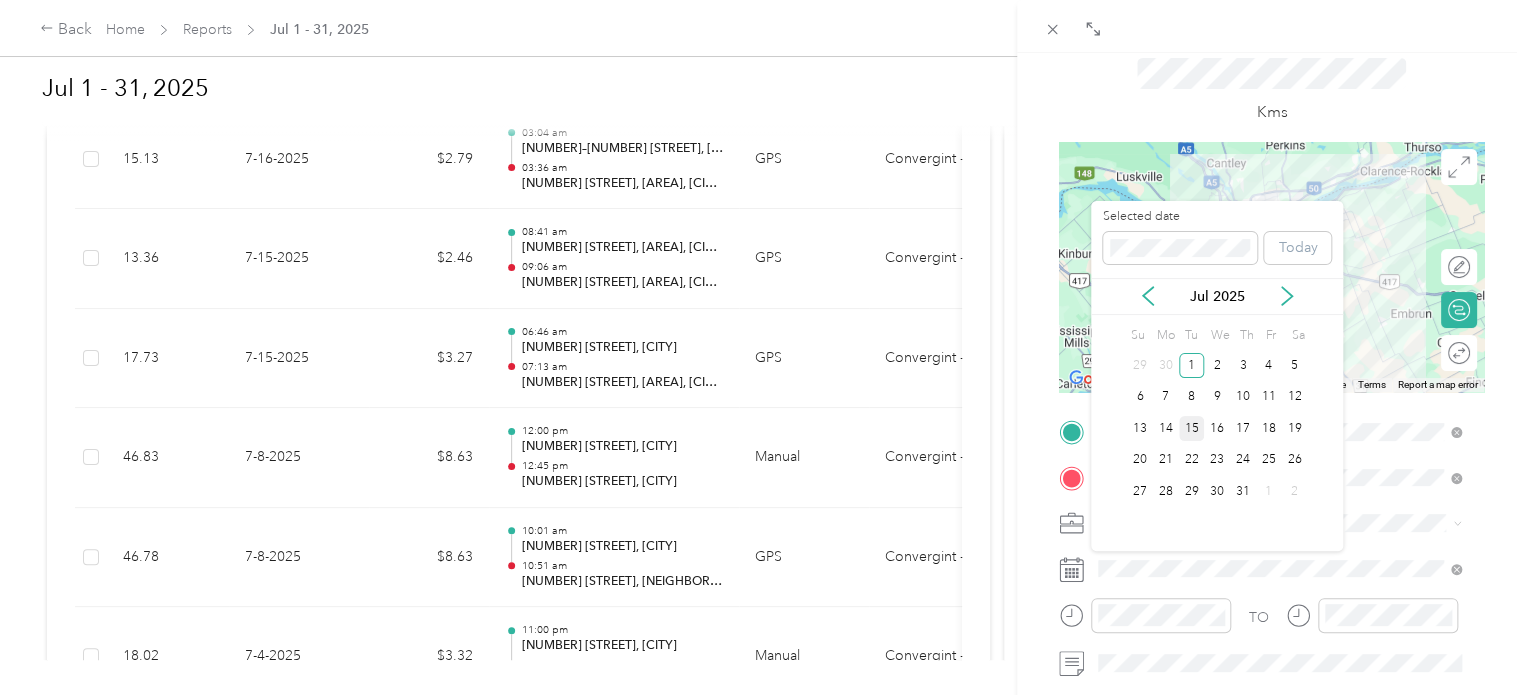 click on "15" at bounding box center (1192, 428) 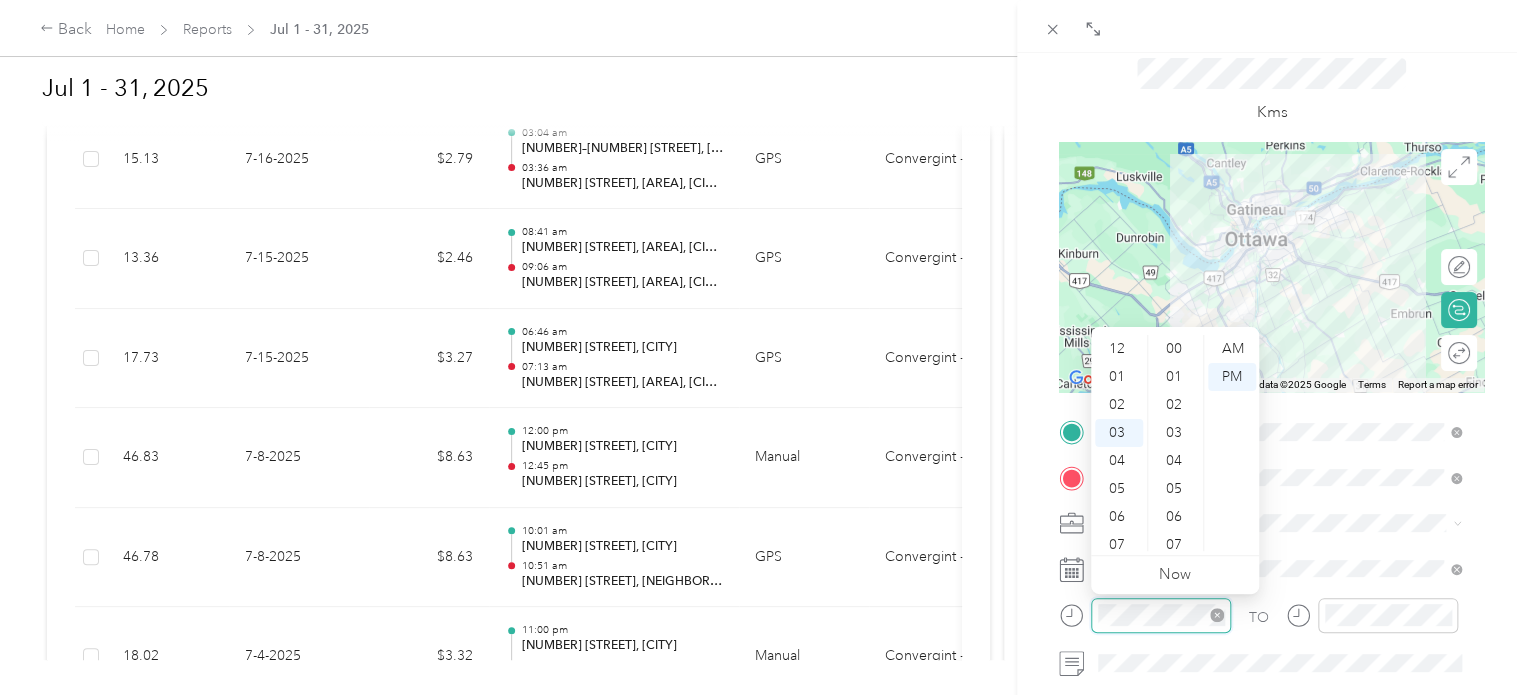 scroll, scrollTop: 84, scrollLeft: 0, axis: vertical 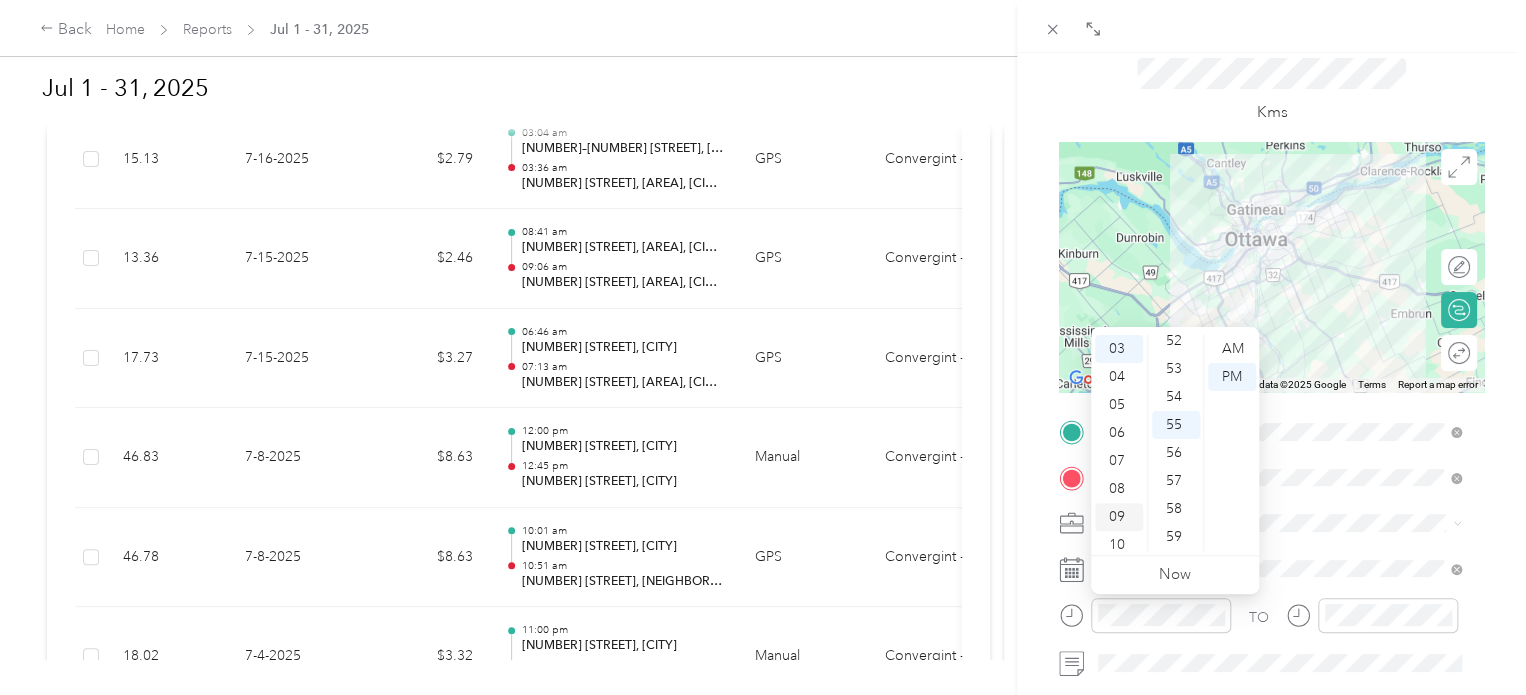 click on "09" at bounding box center (1119, 517) 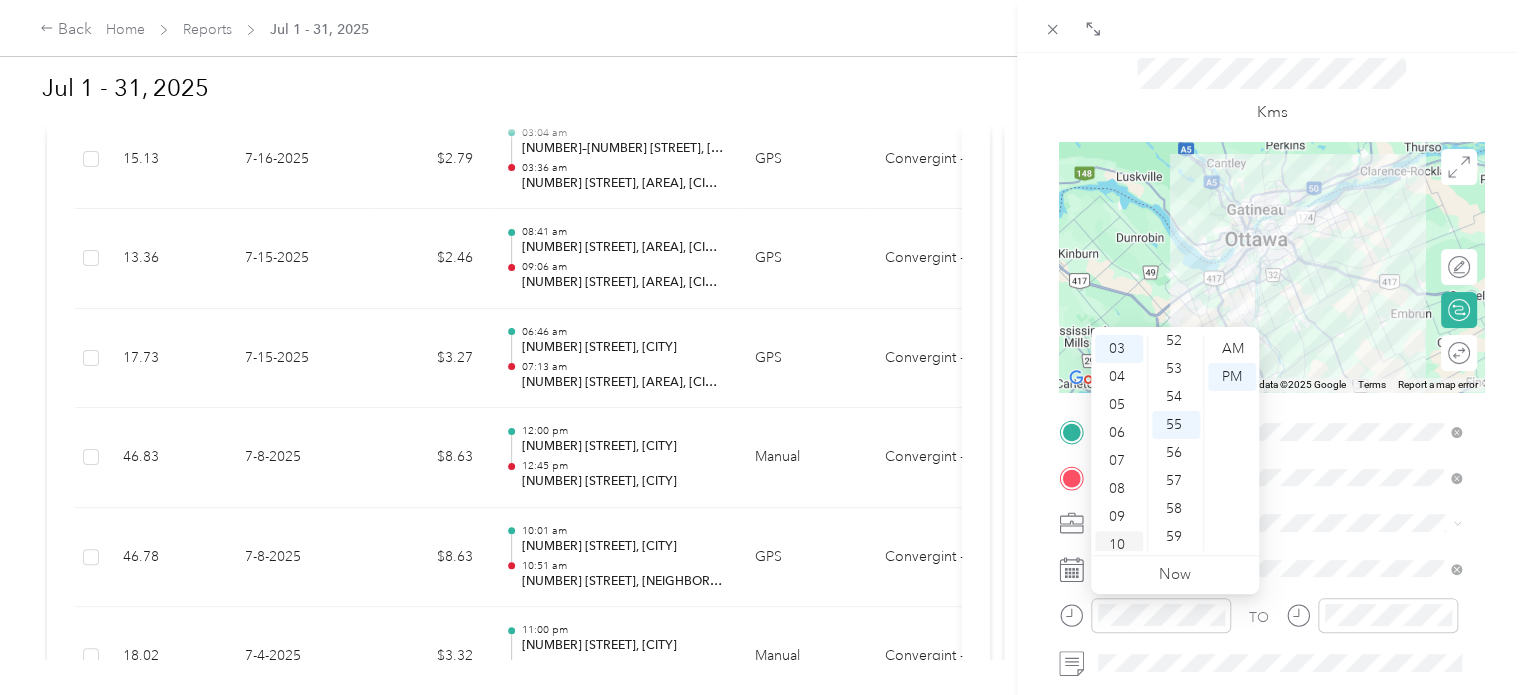 scroll, scrollTop: 120, scrollLeft: 0, axis: vertical 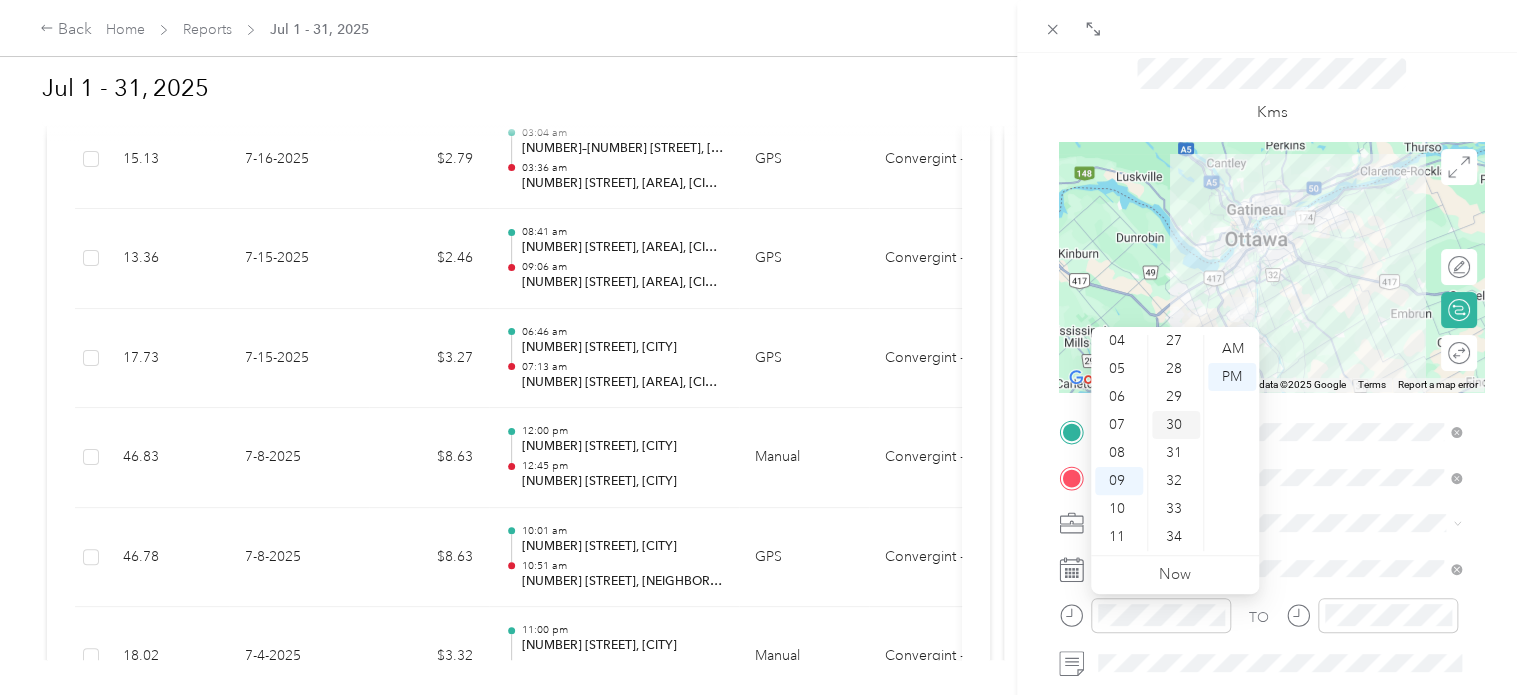 click on "30" at bounding box center (1176, 425) 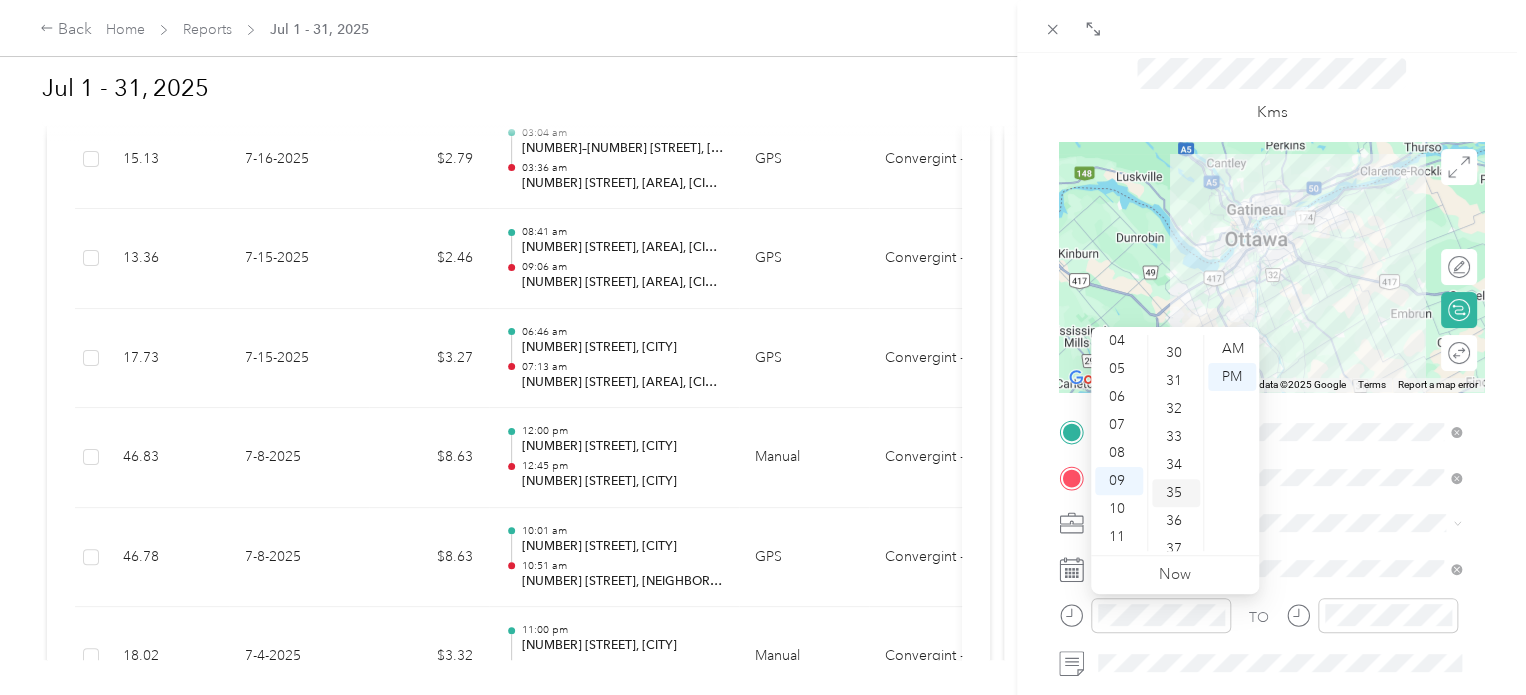scroll, scrollTop: 840, scrollLeft: 0, axis: vertical 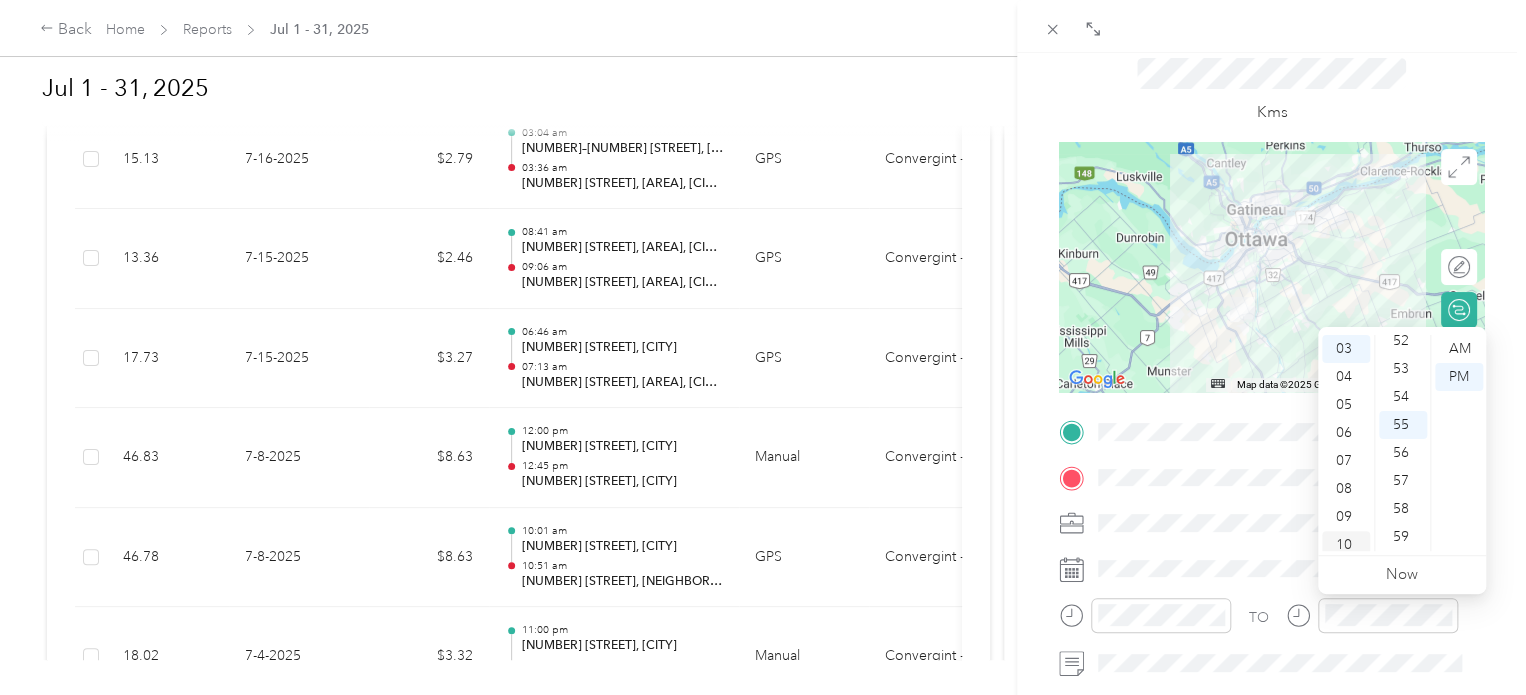 click on "10" at bounding box center (1346, 545) 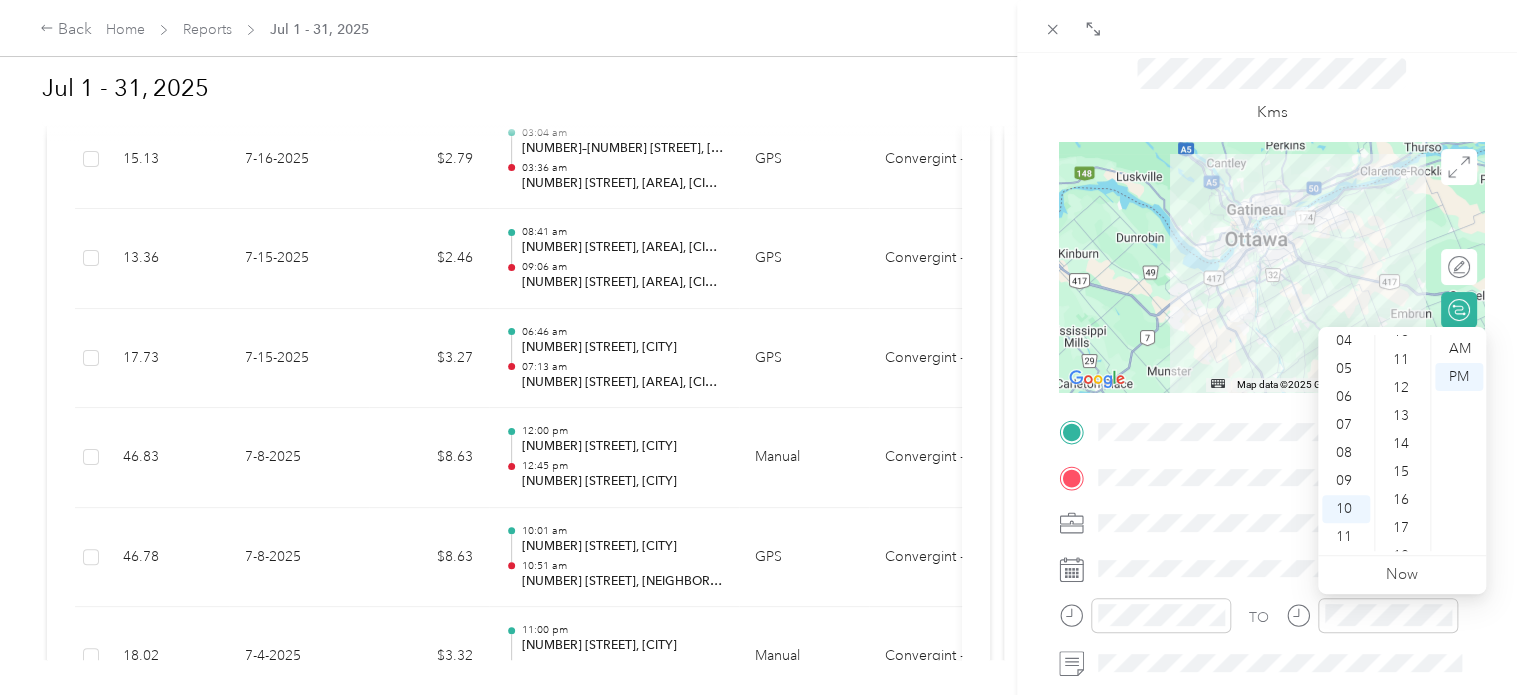 scroll, scrollTop: 164, scrollLeft: 0, axis: vertical 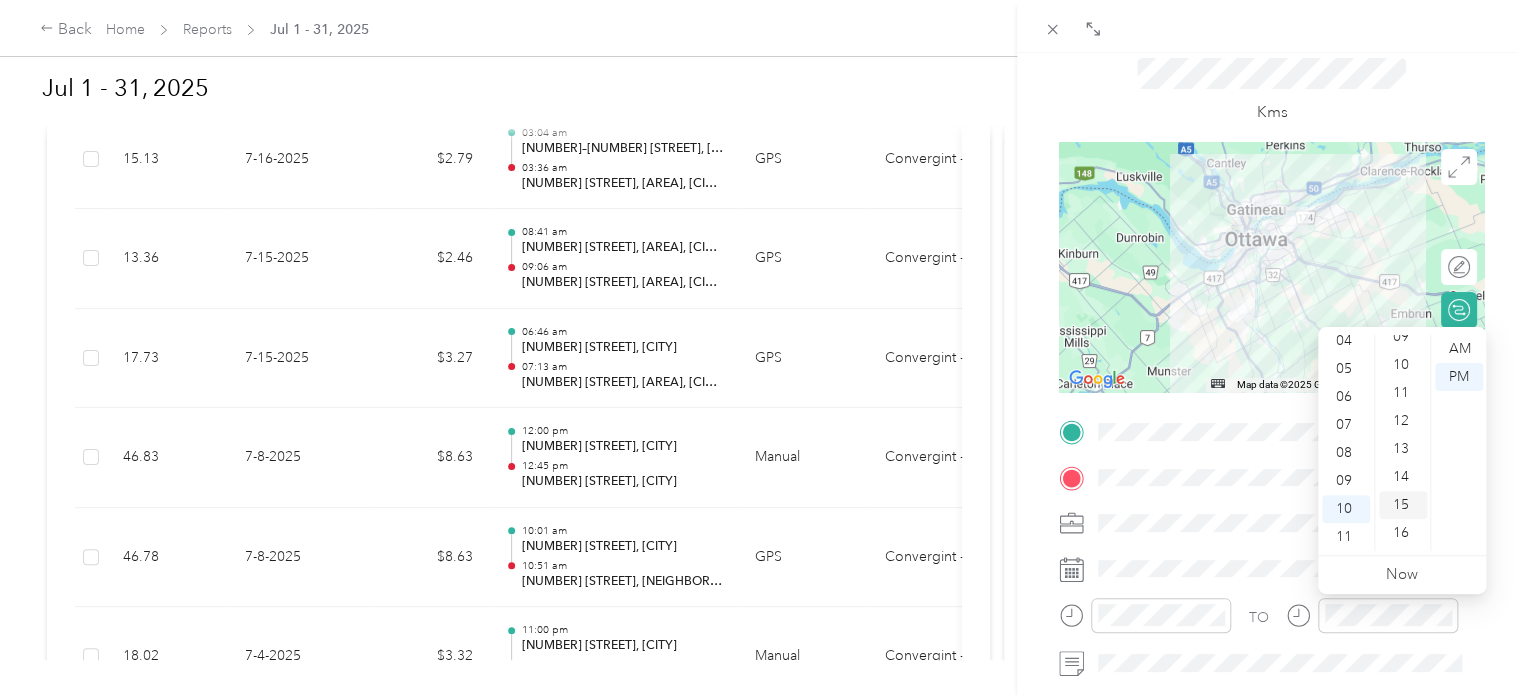 click on "15" at bounding box center [1403, 505] 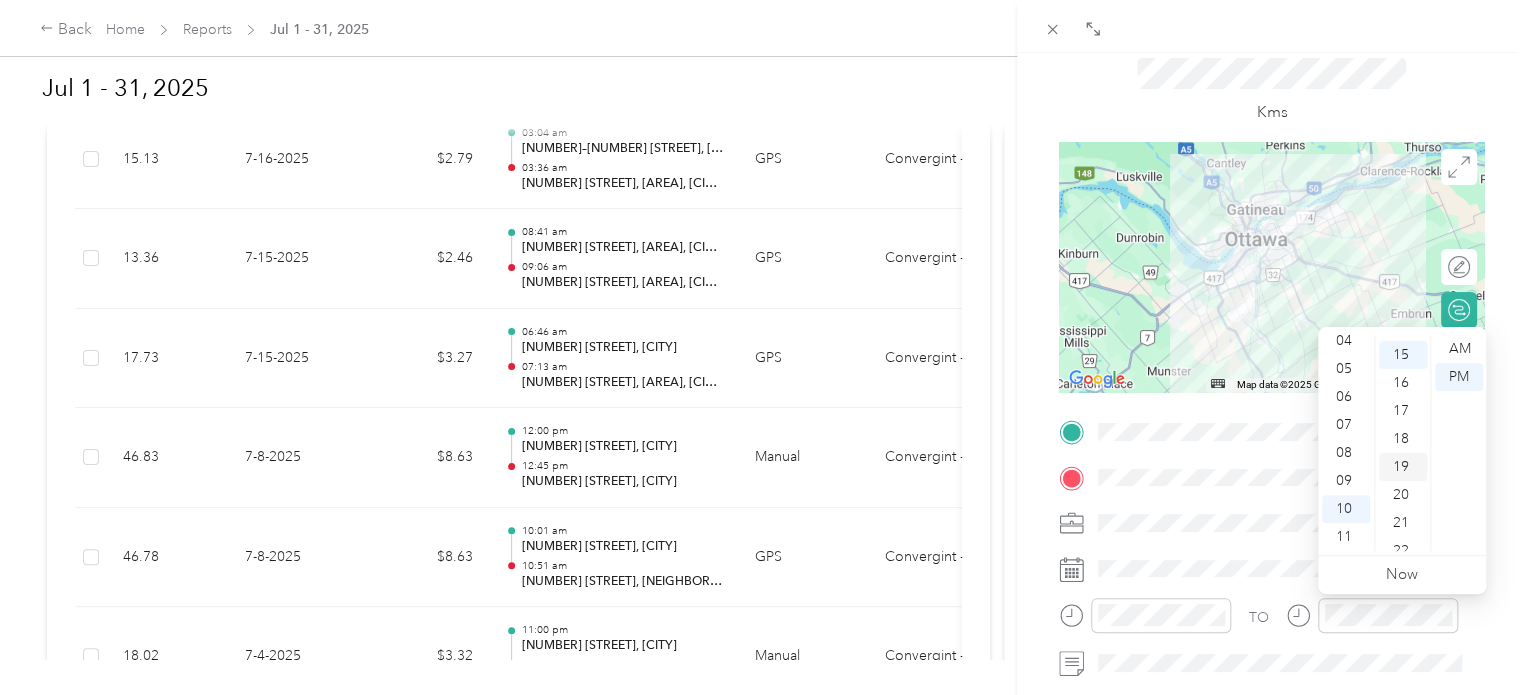 scroll, scrollTop: 420, scrollLeft: 0, axis: vertical 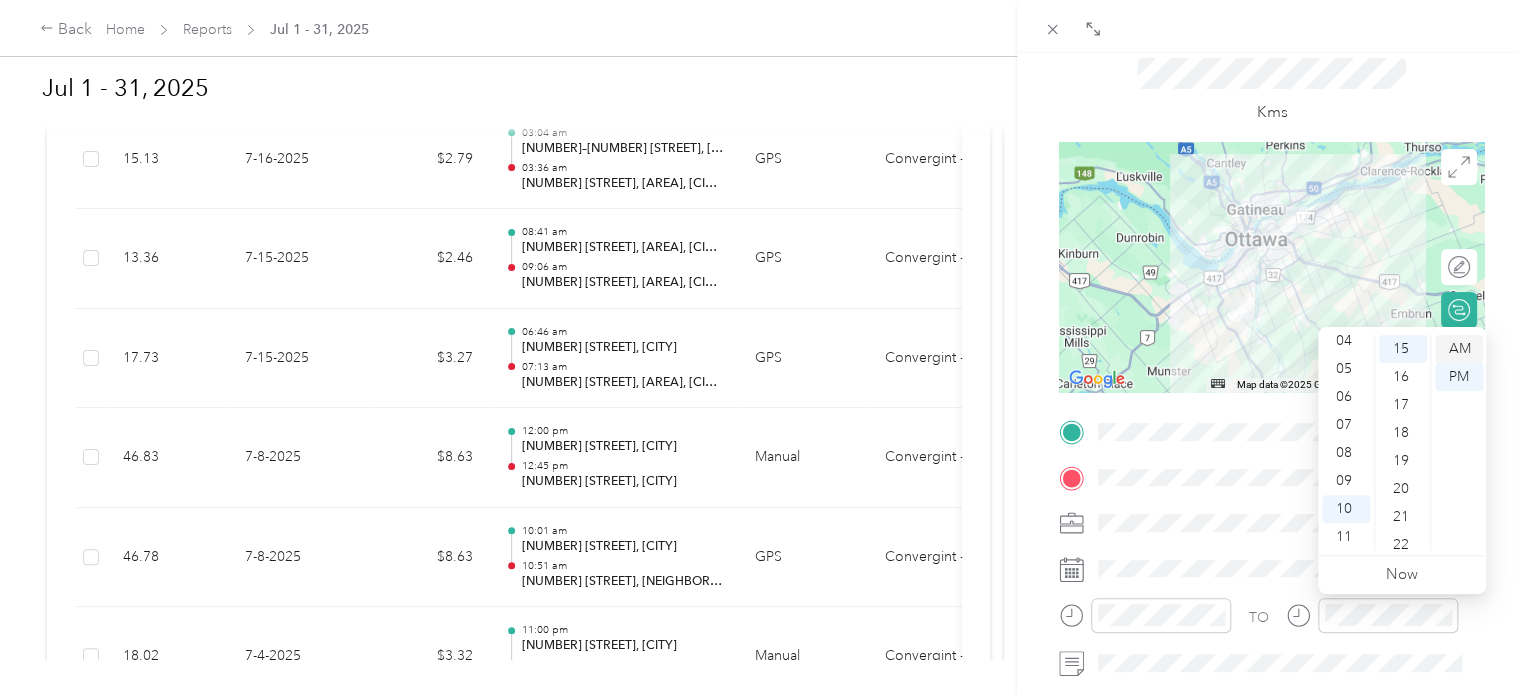 click on "AM" at bounding box center [1459, 349] 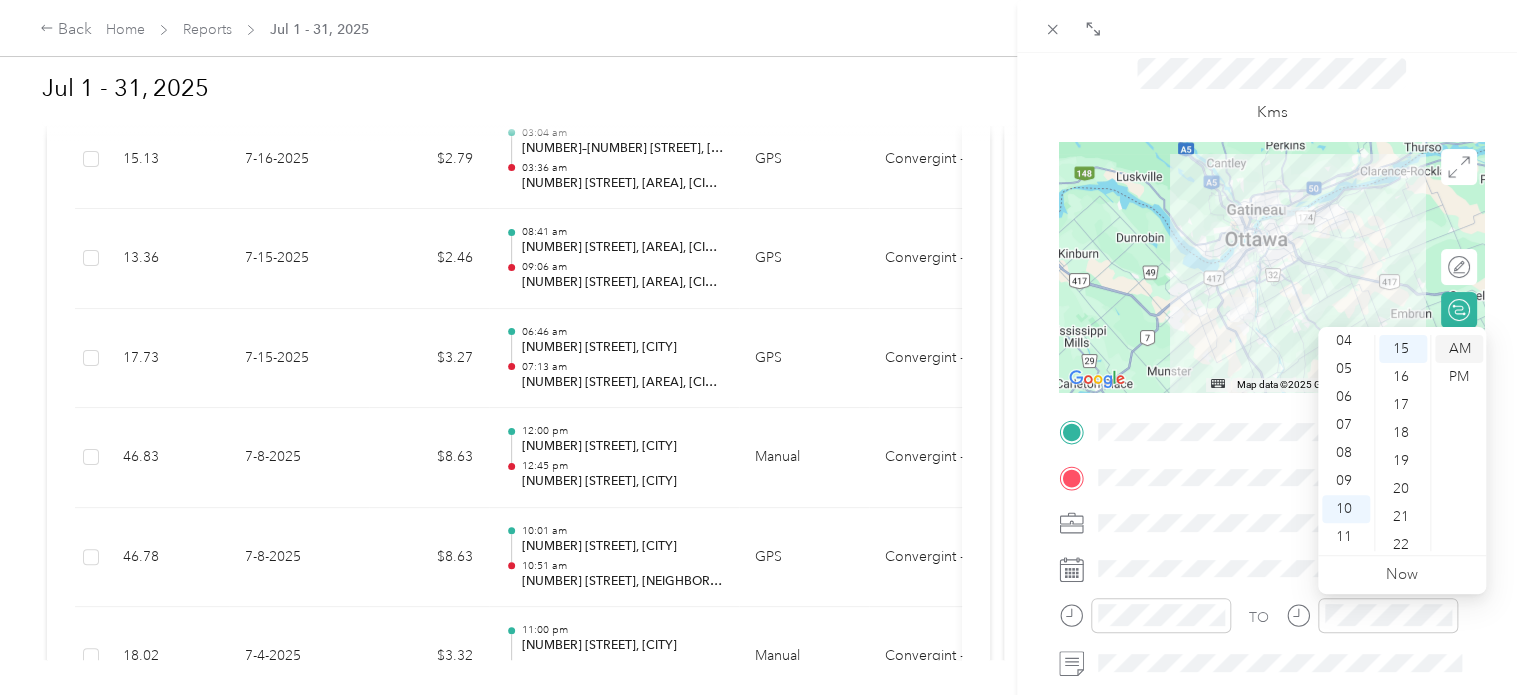 click on "AM" at bounding box center [1459, 349] 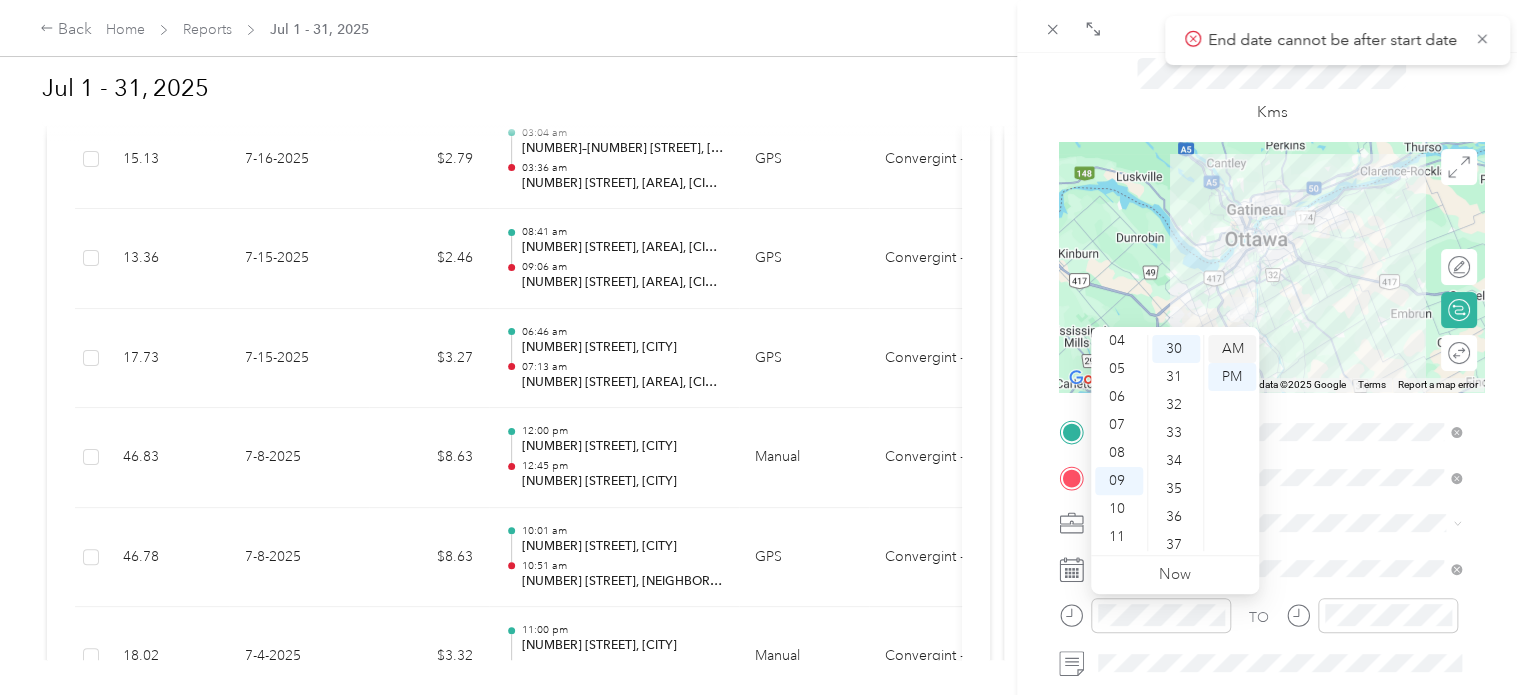 click on "AM" at bounding box center [1232, 349] 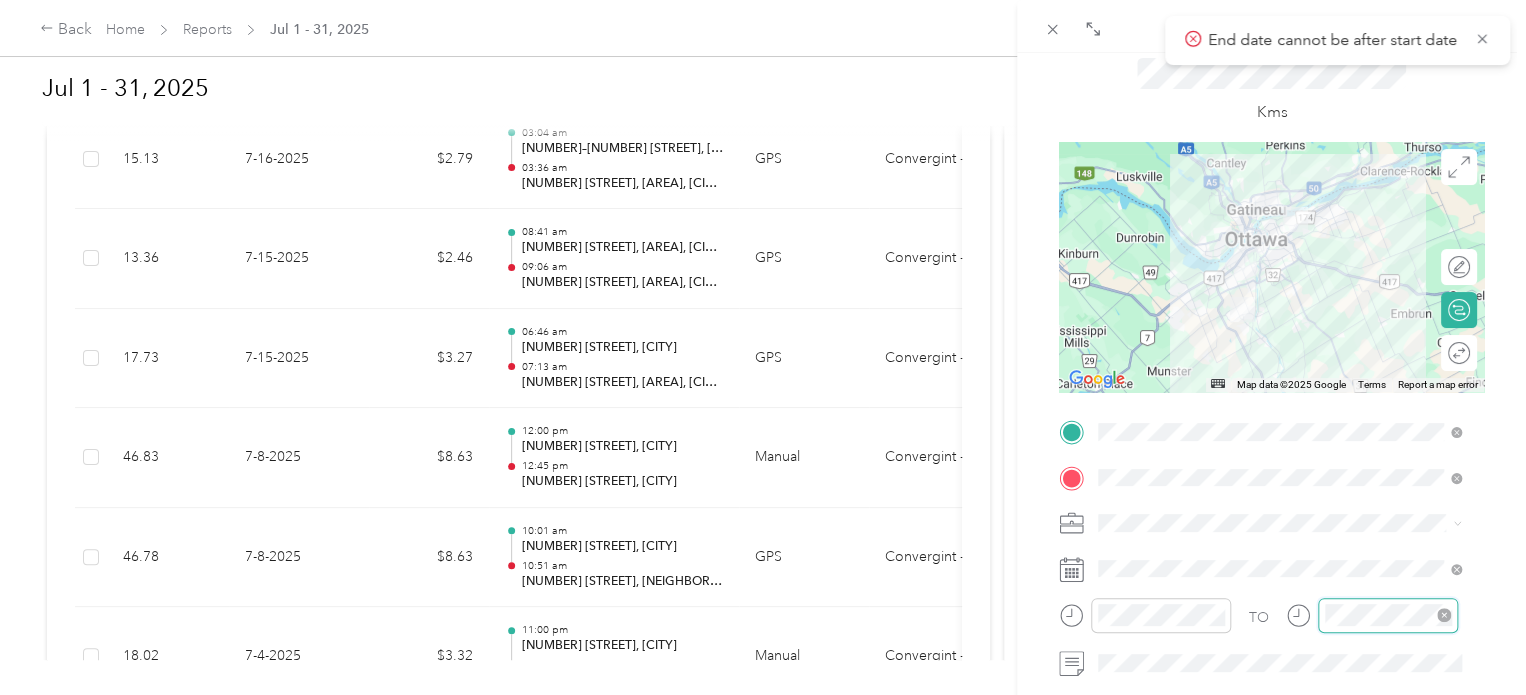 scroll, scrollTop: 84, scrollLeft: 0, axis: vertical 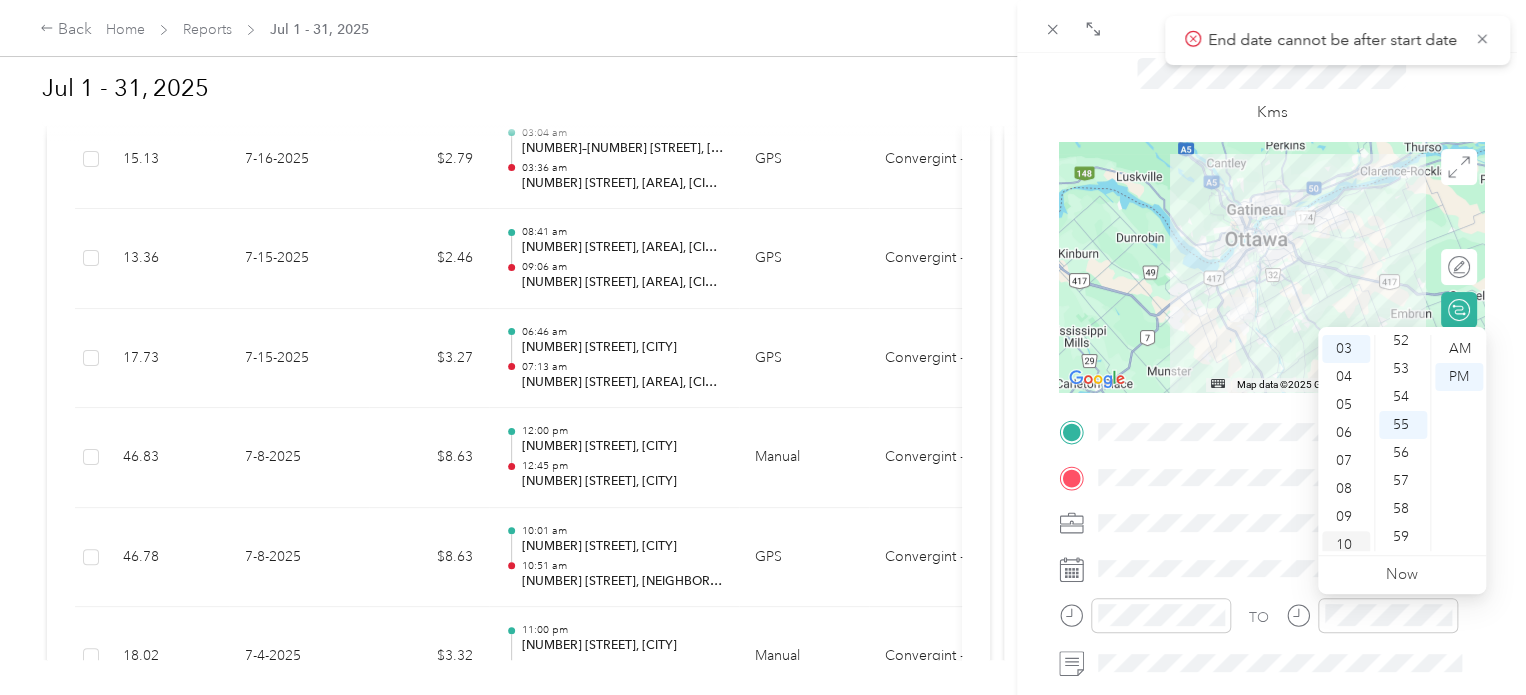 click on "10" at bounding box center [1346, 545] 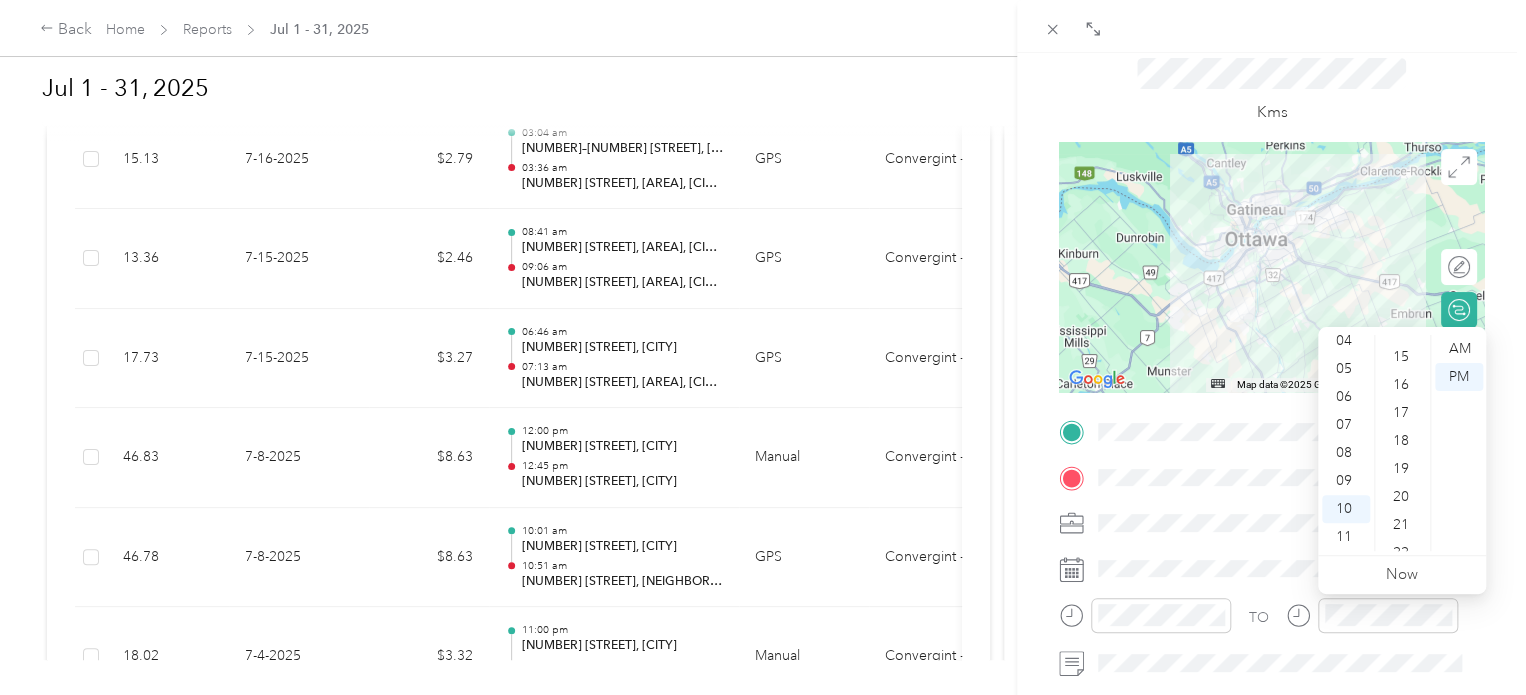 scroll, scrollTop: 364, scrollLeft: 0, axis: vertical 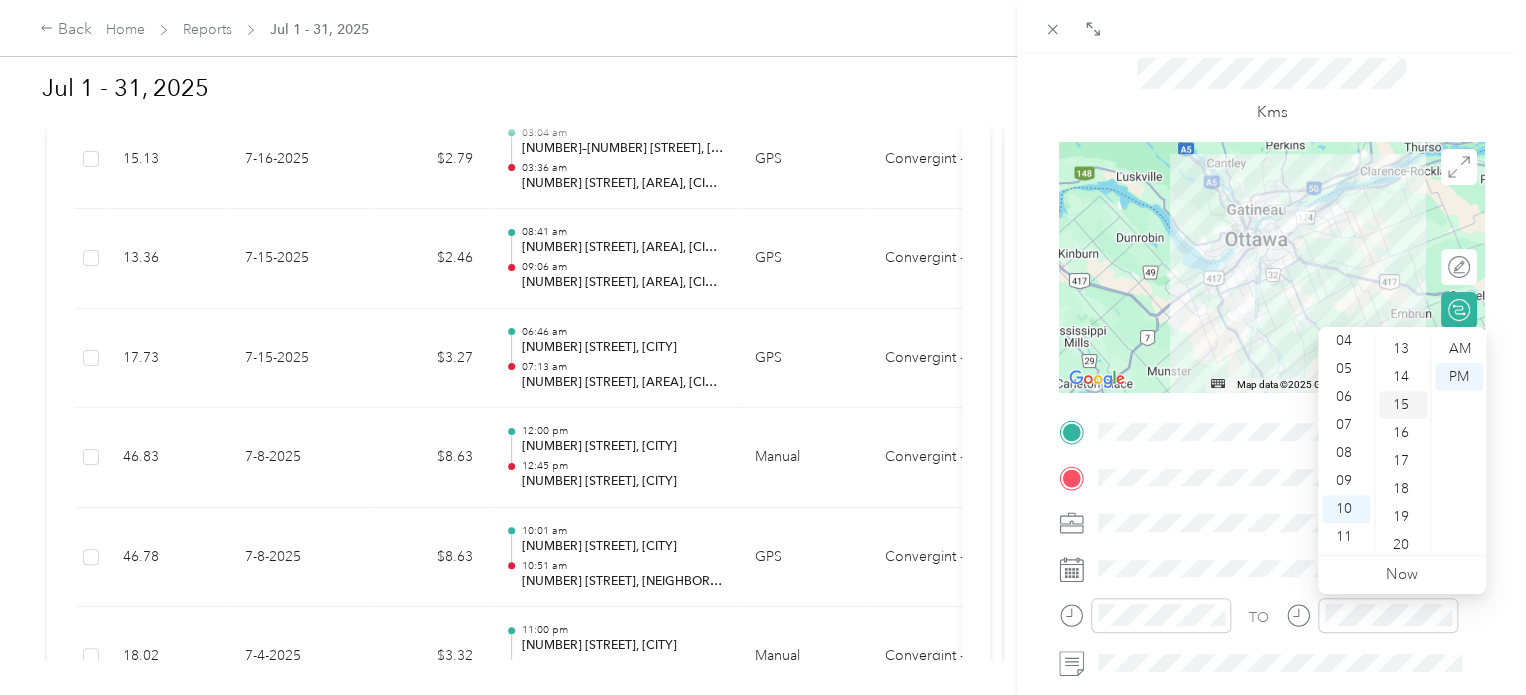 click on "15" at bounding box center (1403, 405) 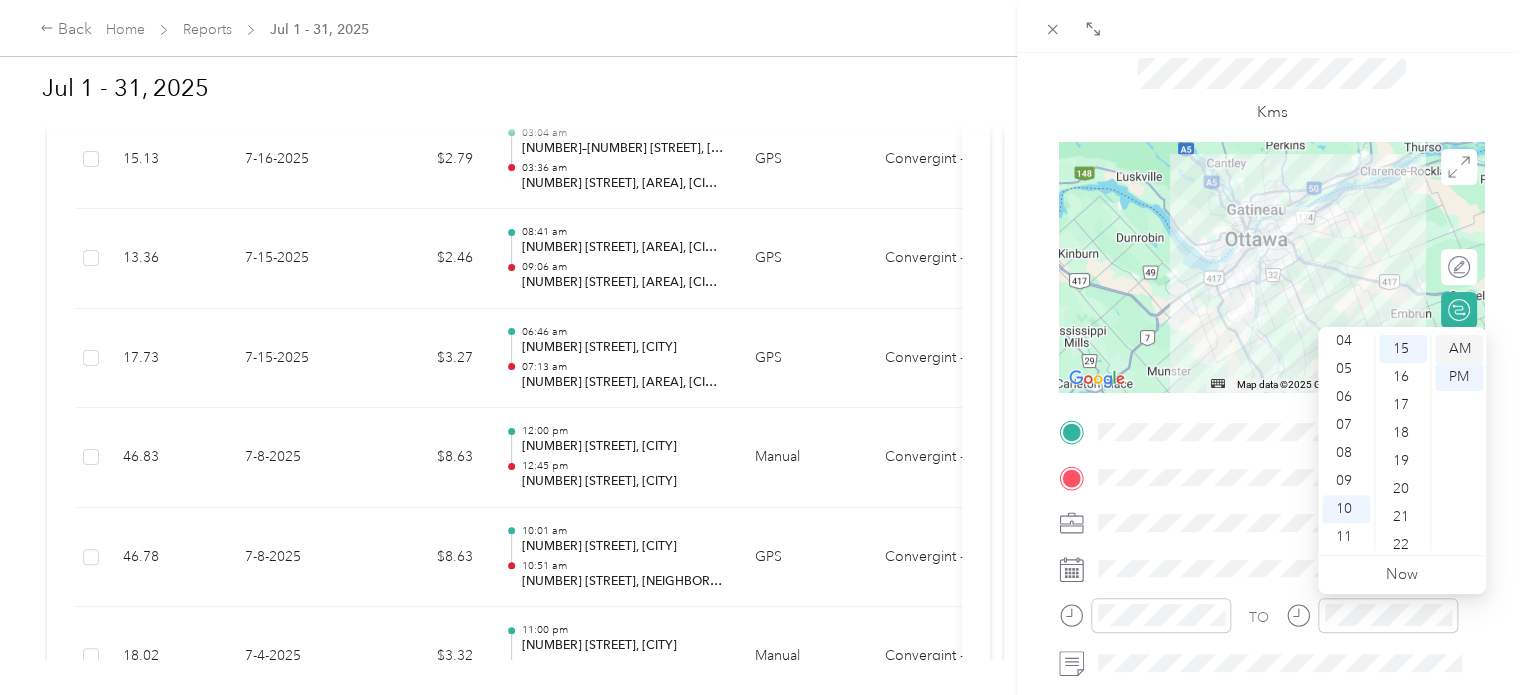 click on "AM" at bounding box center (1459, 349) 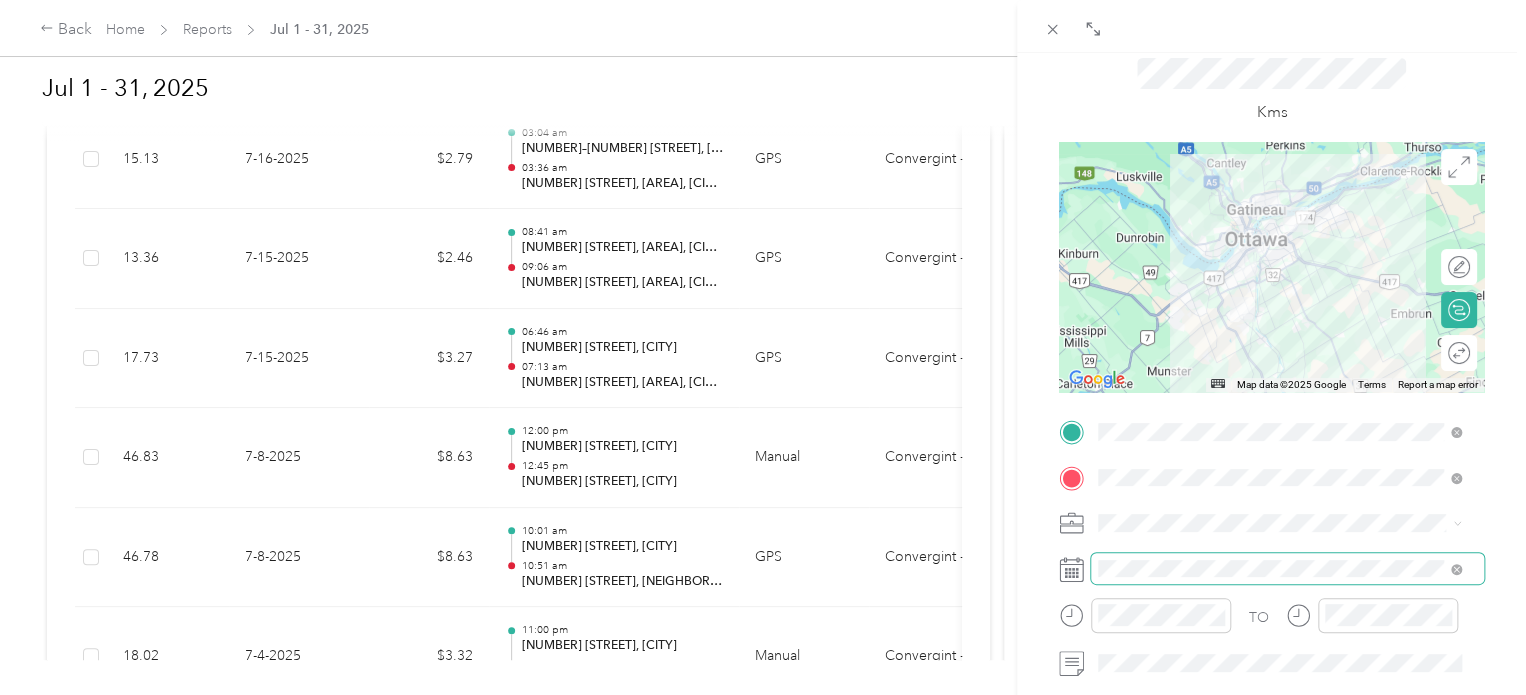 scroll, scrollTop: 462, scrollLeft: 0, axis: vertical 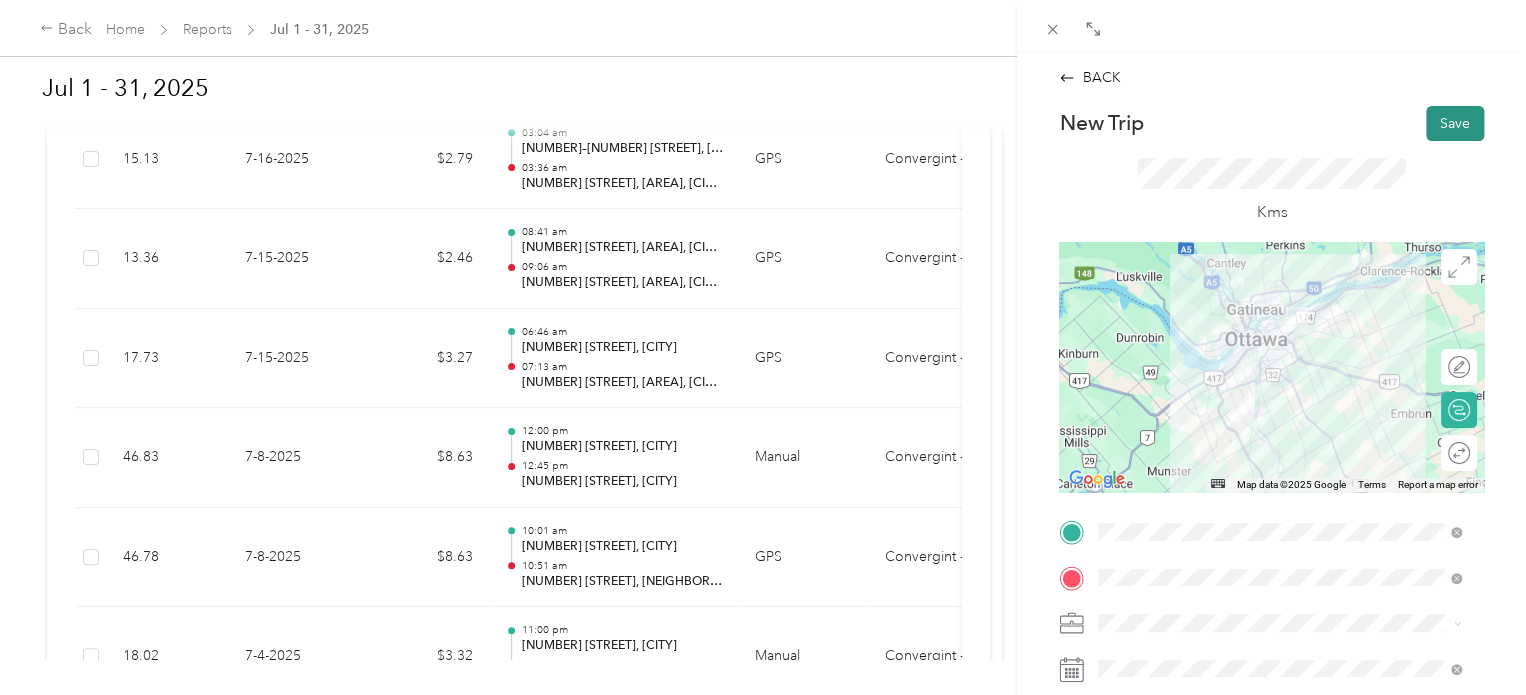 click on "Save" at bounding box center (1455, 123) 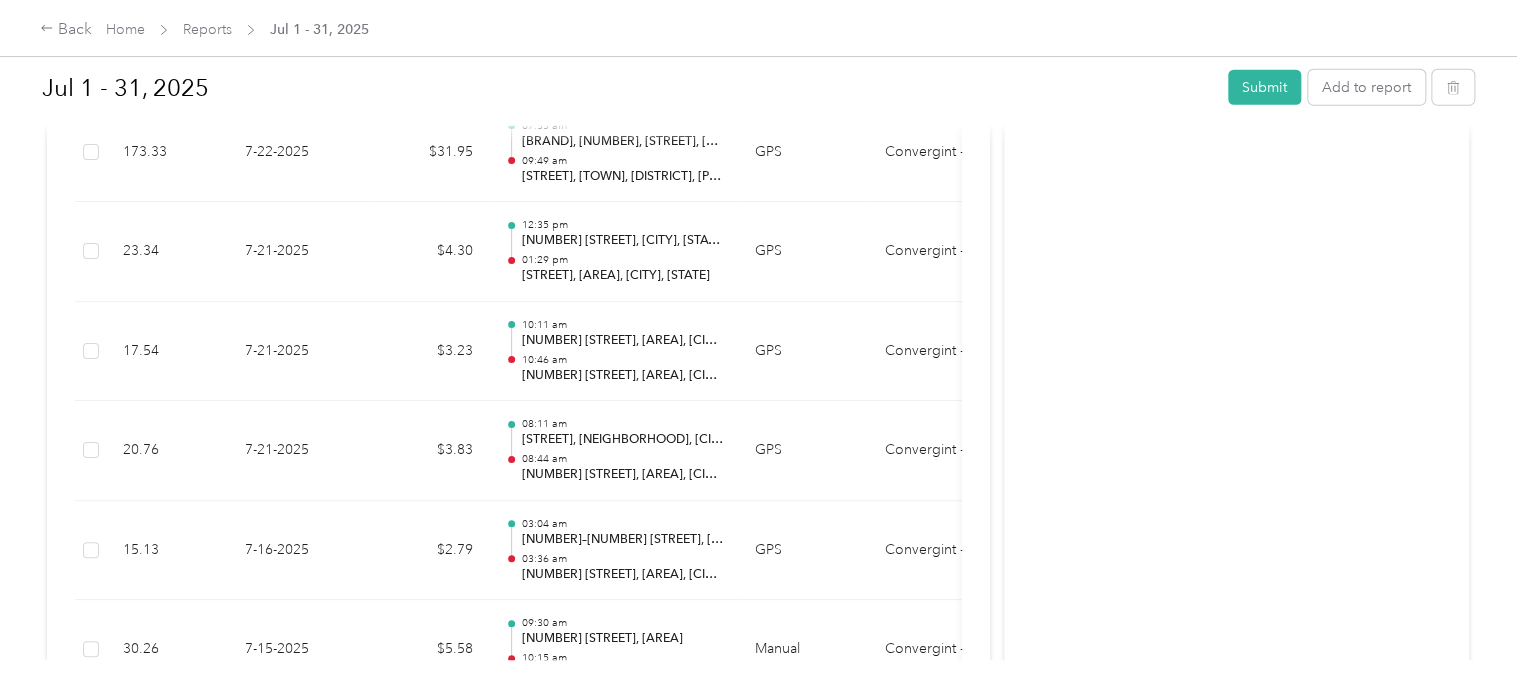 scroll, scrollTop: 2836, scrollLeft: 0, axis: vertical 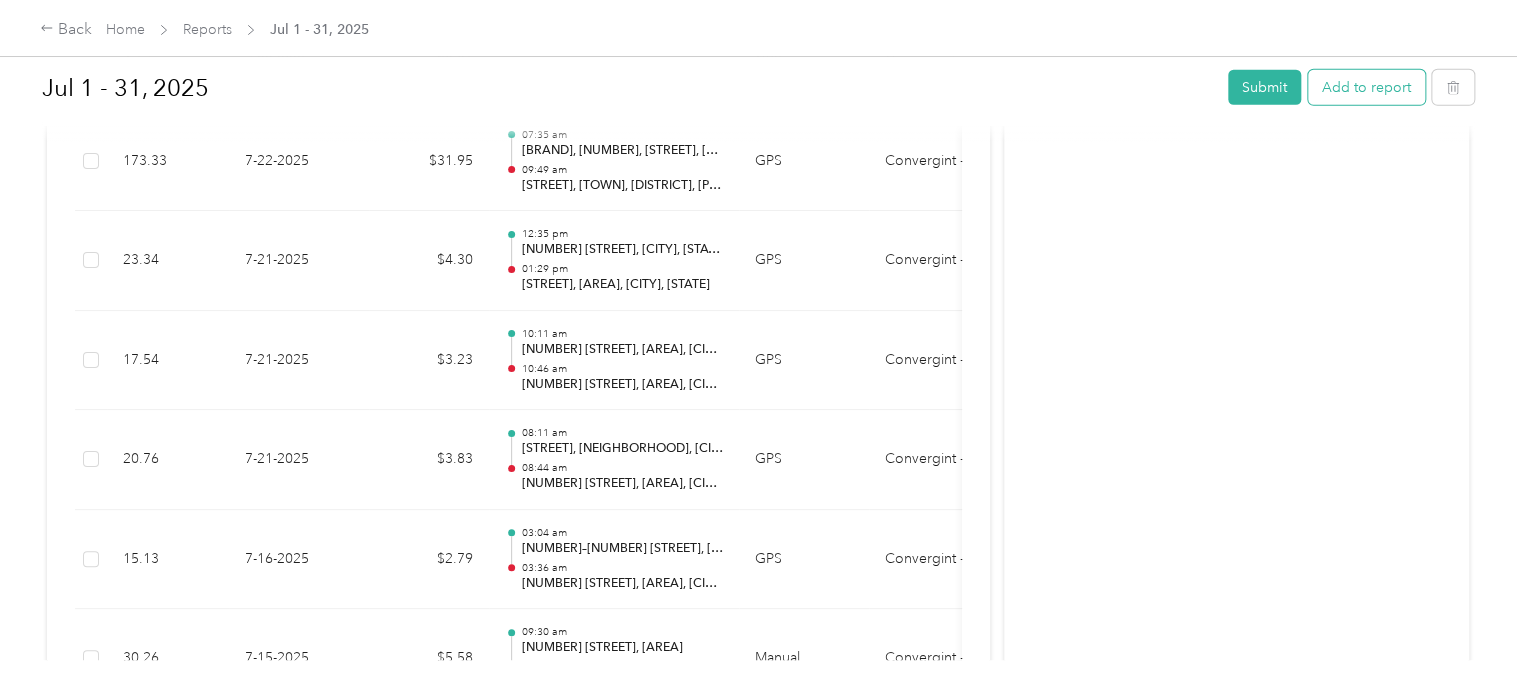 click on "Add to report" at bounding box center [1366, 87] 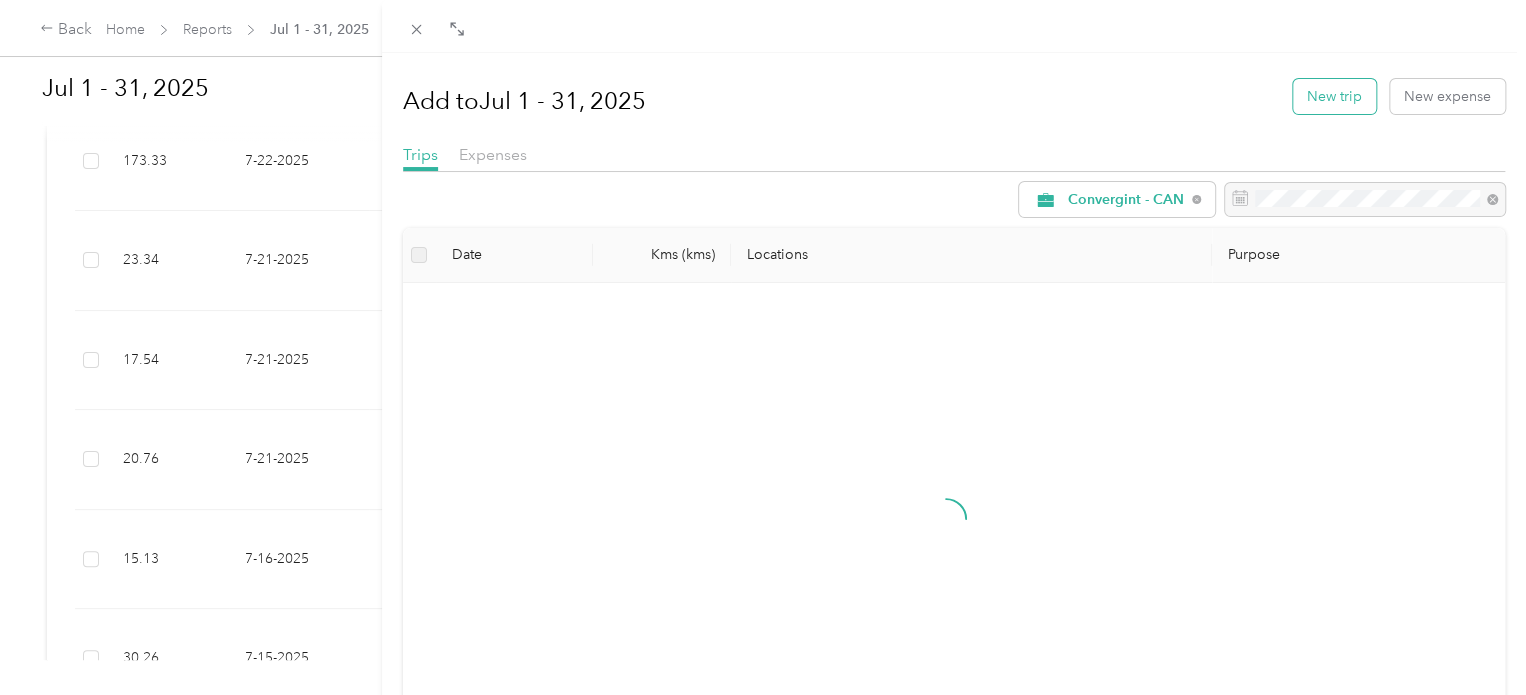 click on "New trip" at bounding box center (1334, 96) 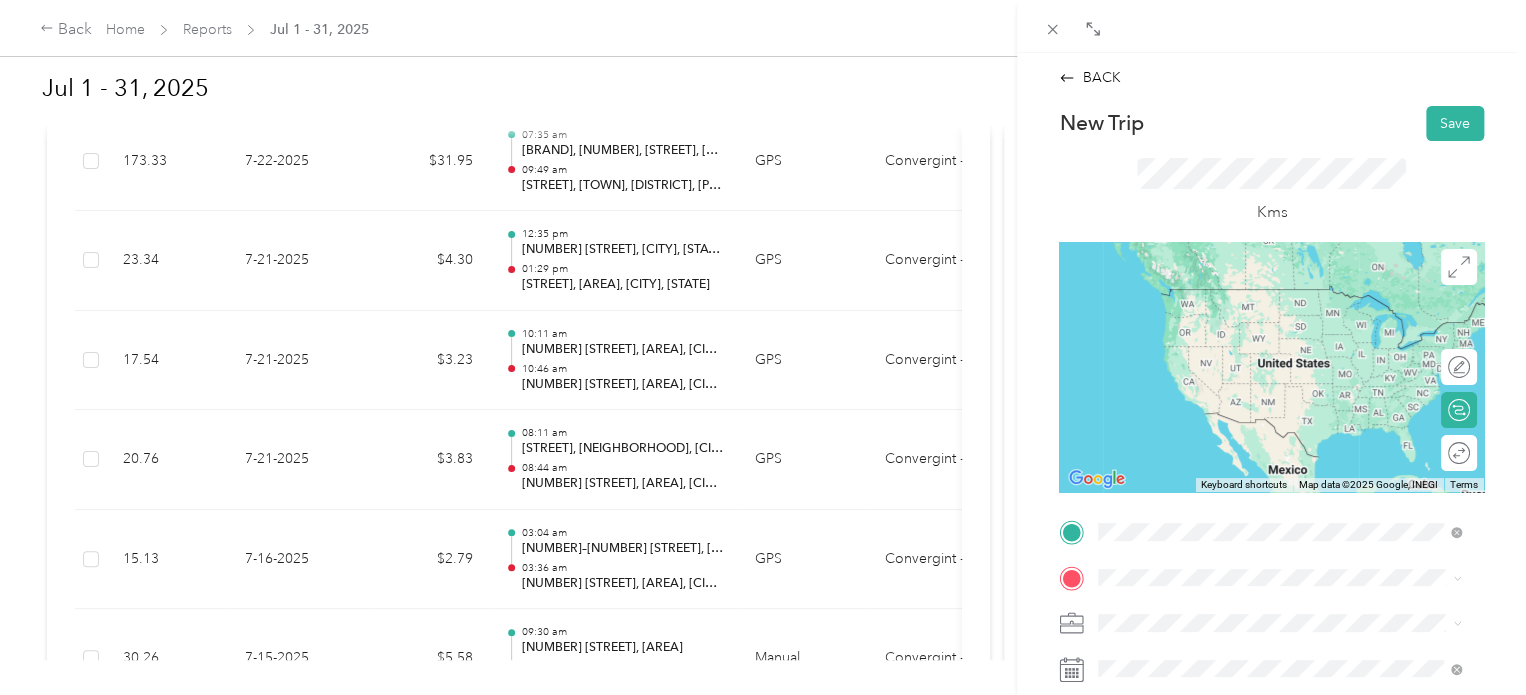 click on "[NUMBER] [STREET]
[CITY], [STATE] [POSTAL_CODE], [COUNTRY]" at bounding box center [1280, 297] 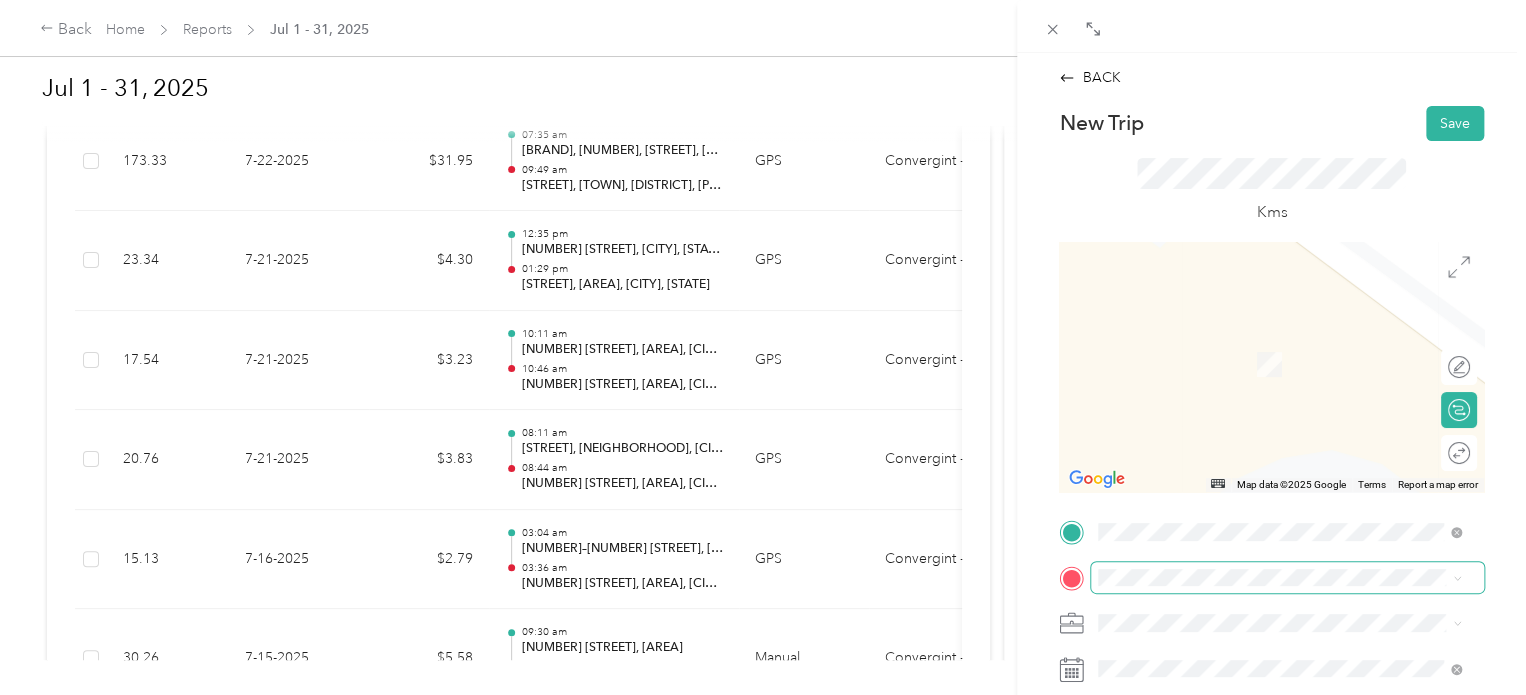 click at bounding box center (1287, 578) 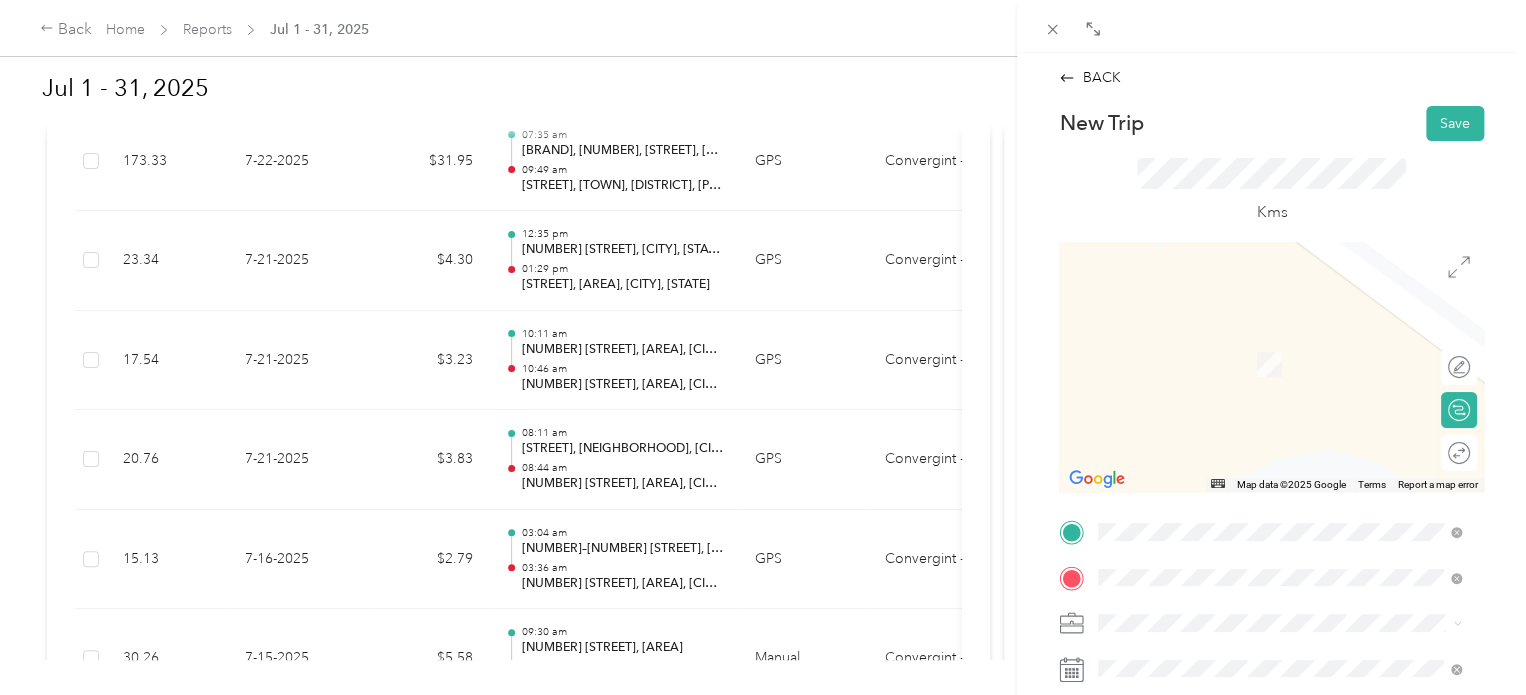 click on "[NUMBER] [STREET]
[CITY], [STATE] [POSTAL_CODE], [COUNTRY]" at bounding box center (1280, 475) 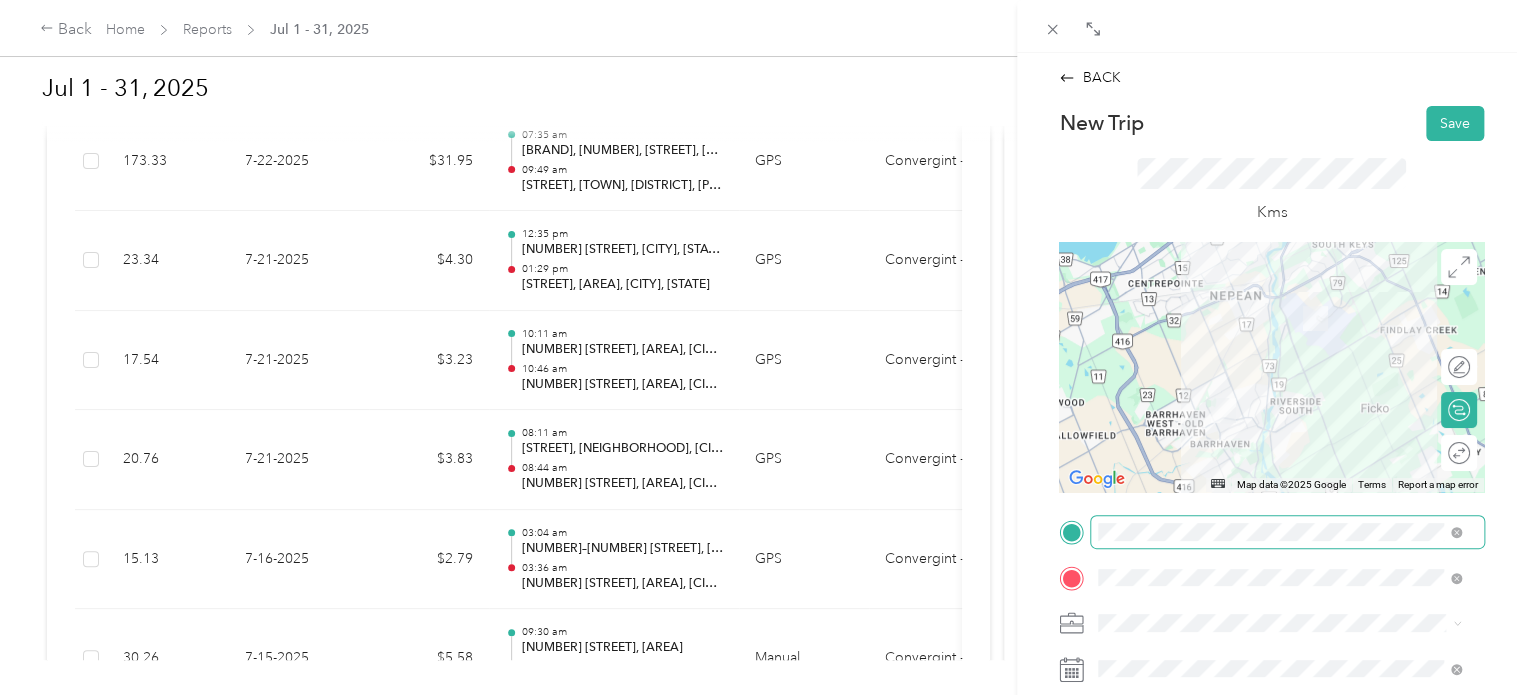 scroll, scrollTop: 100, scrollLeft: 0, axis: vertical 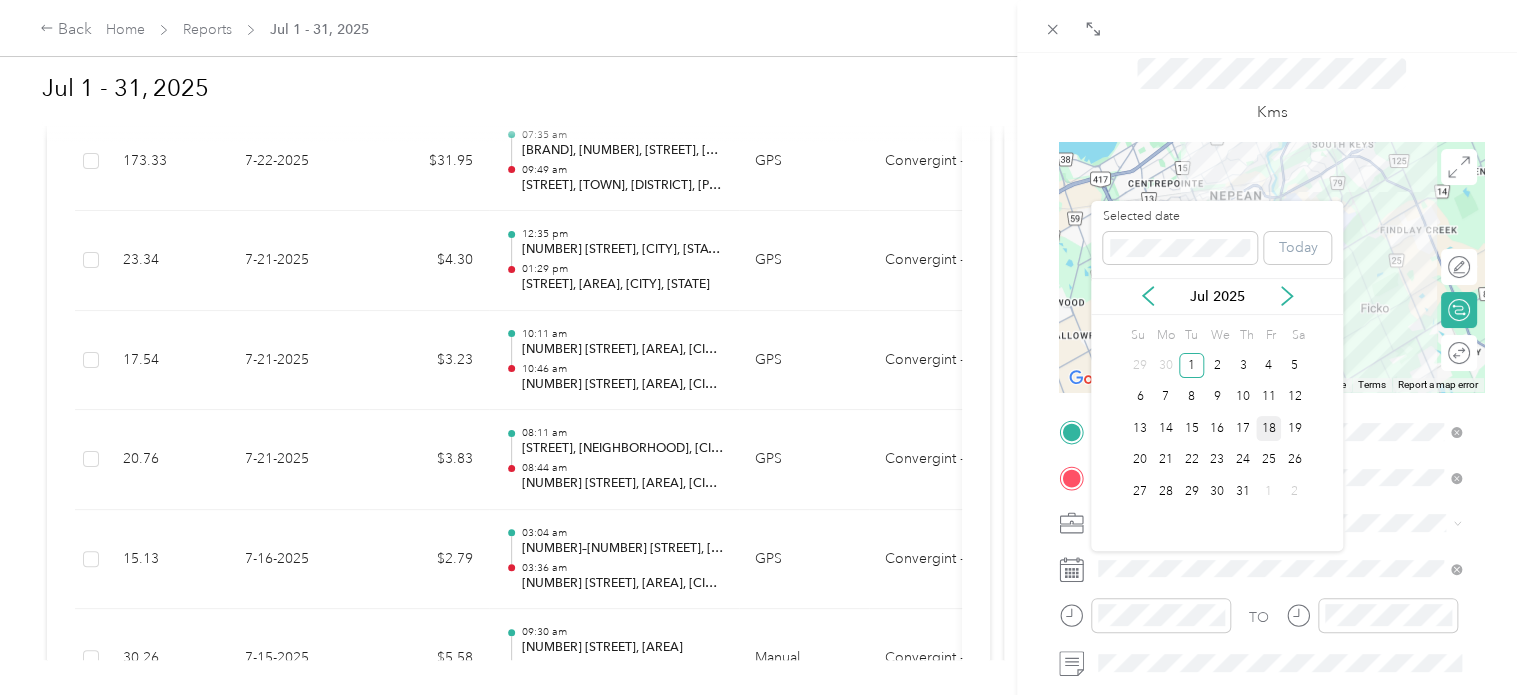 click on "18" at bounding box center [1269, 428] 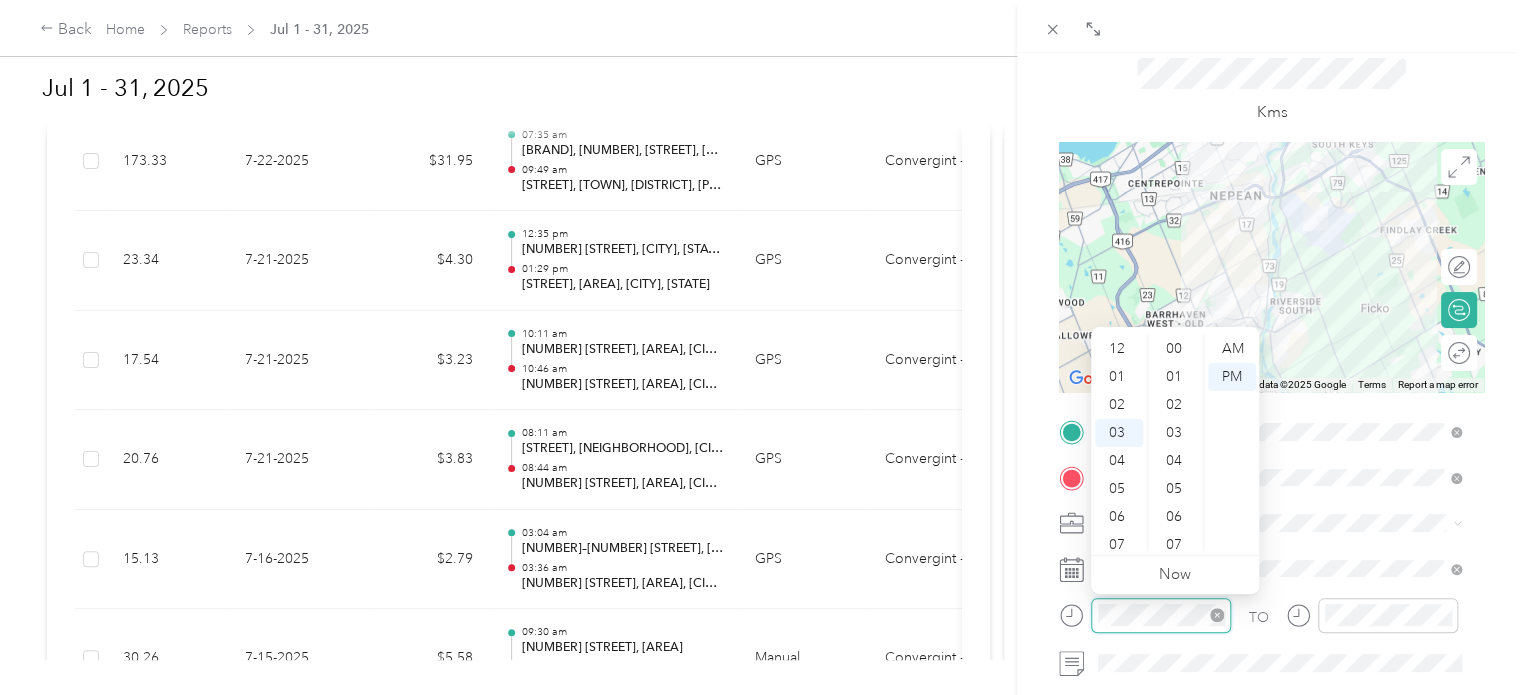 scroll, scrollTop: 84, scrollLeft: 0, axis: vertical 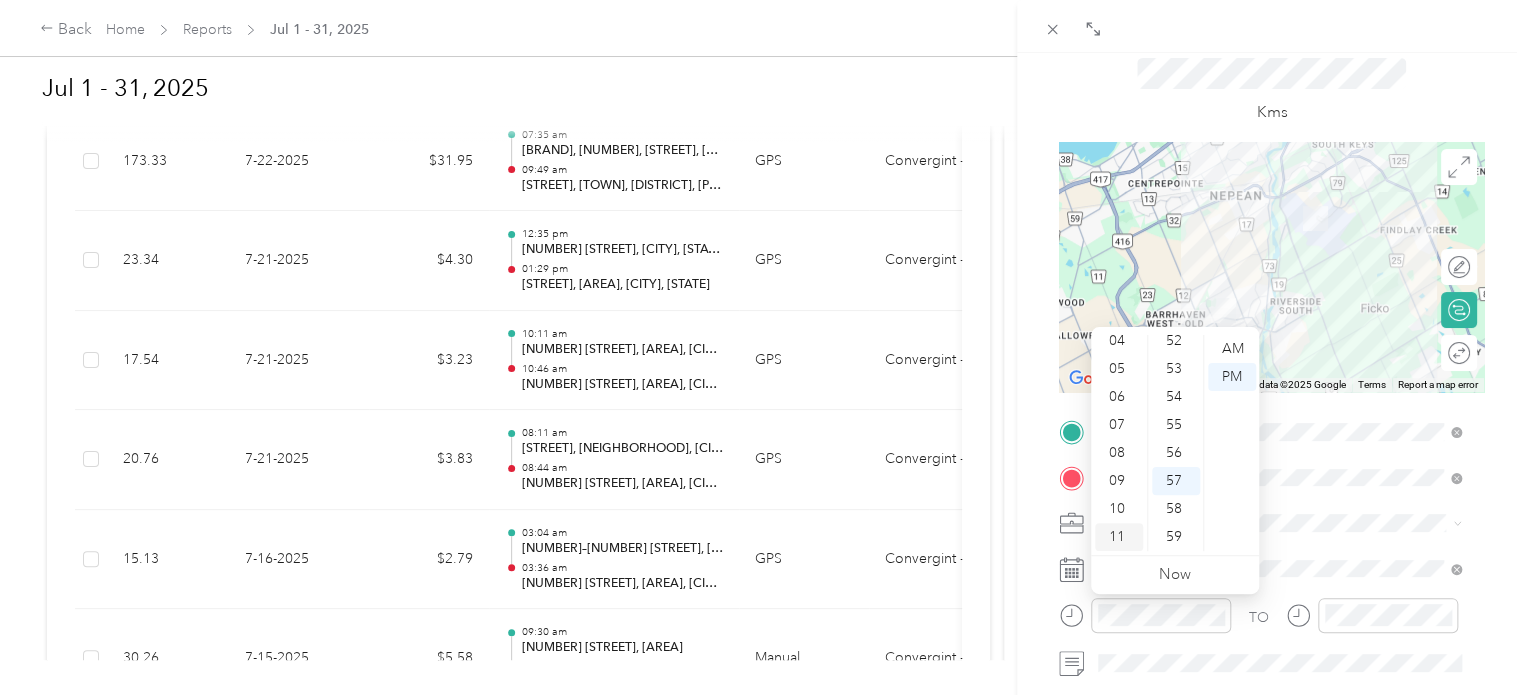 click on "11" at bounding box center (1119, 537) 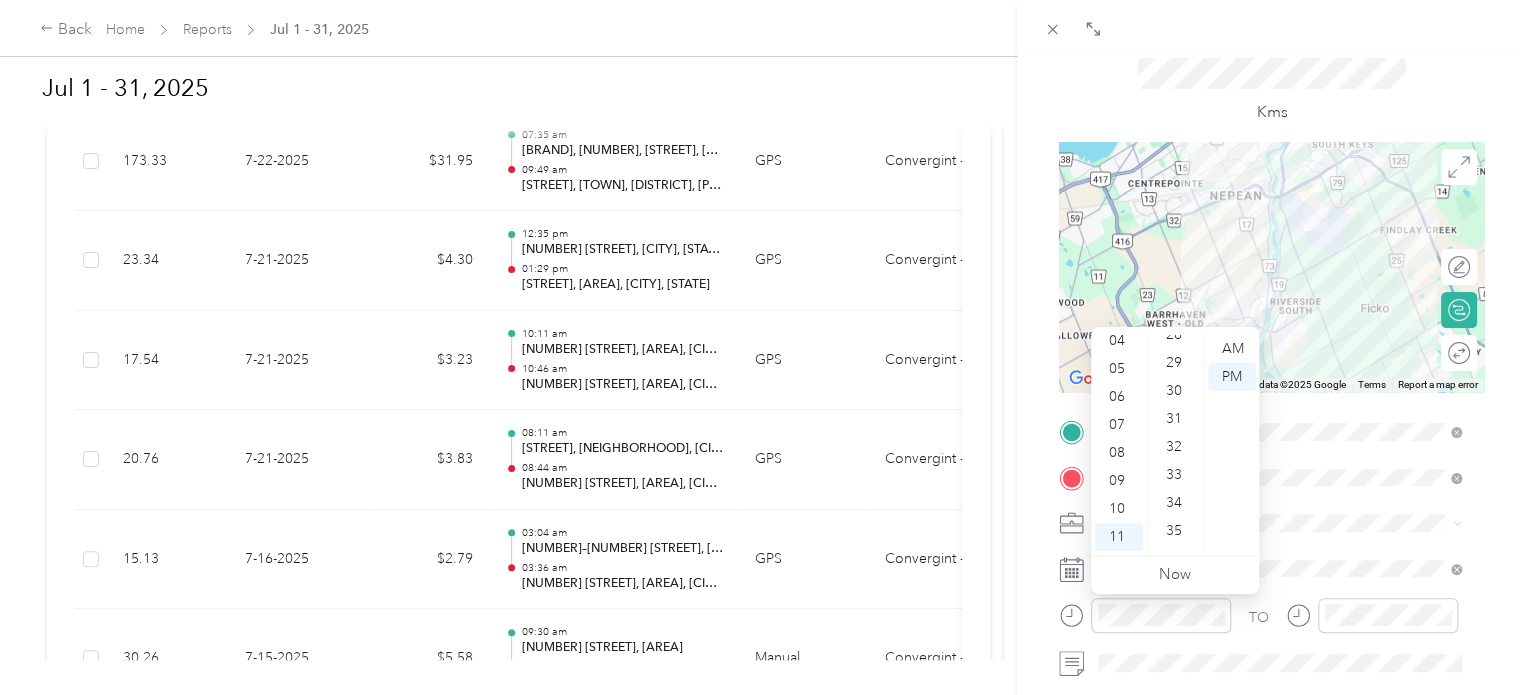 scroll, scrollTop: 764, scrollLeft: 0, axis: vertical 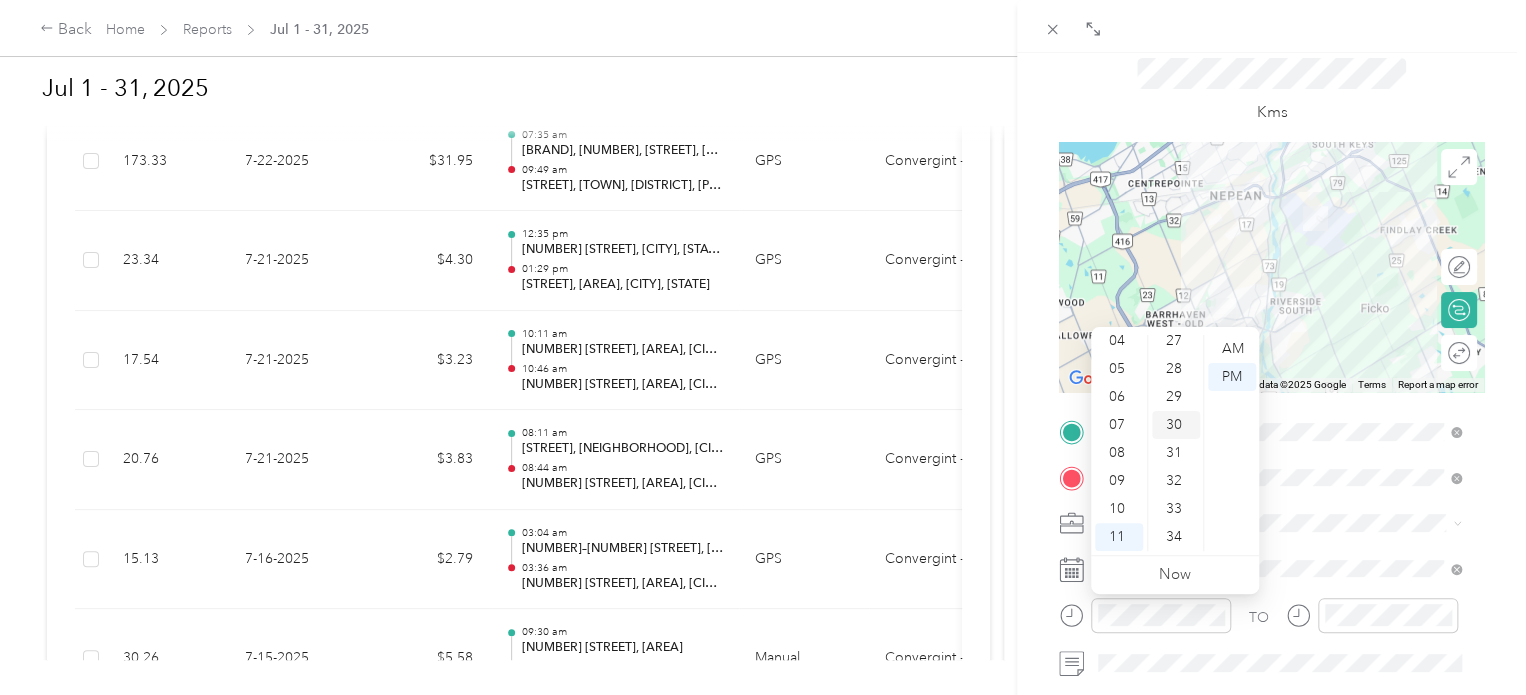 click on "30" at bounding box center (1176, 425) 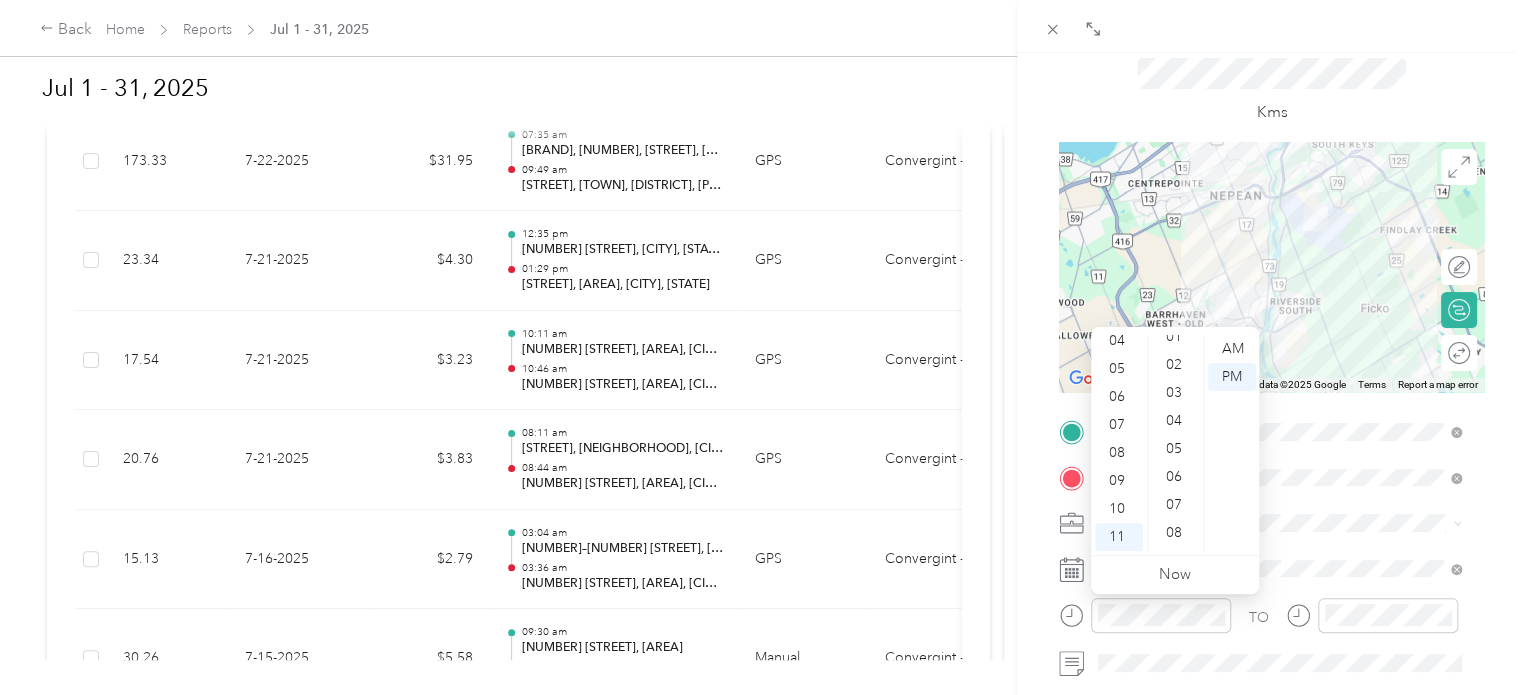 scroll, scrollTop: 0, scrollLeft: 0, axis: both 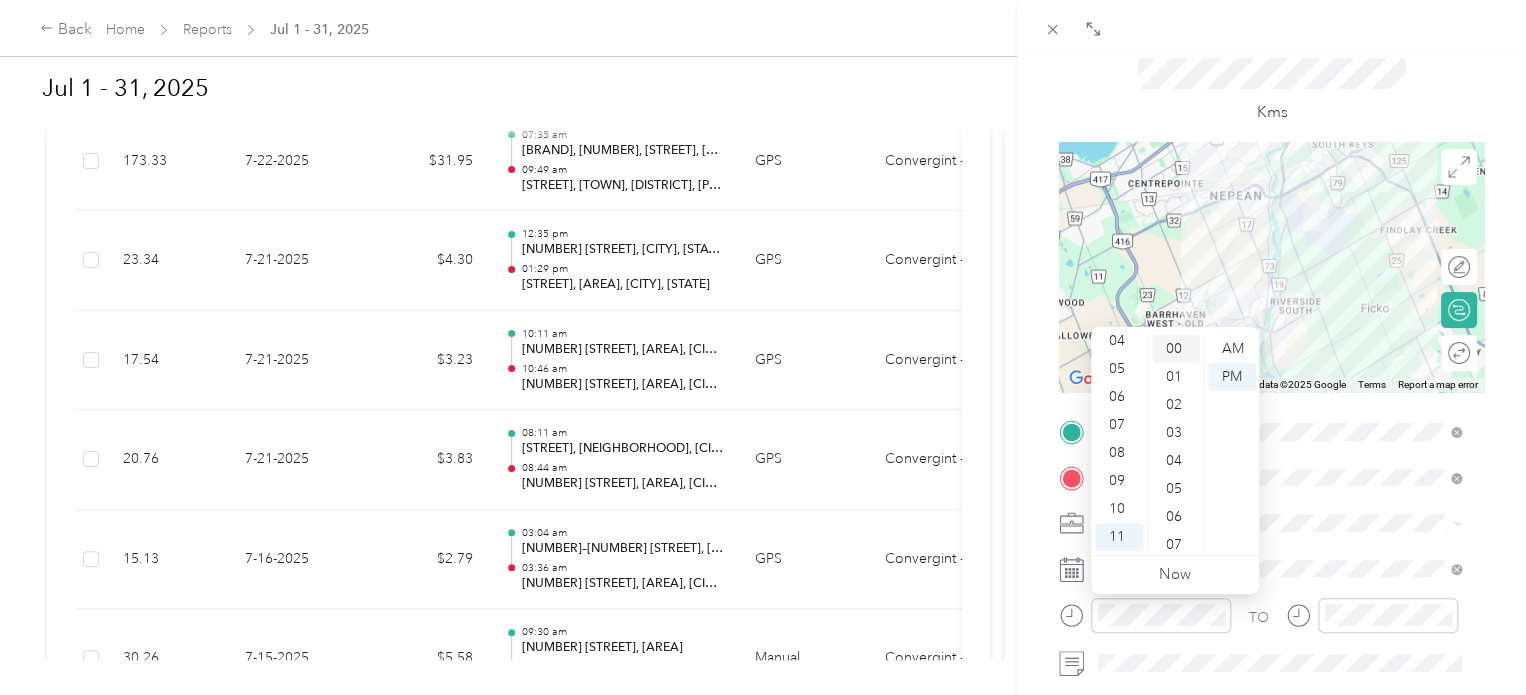 click on "00" at bounding box center [1176, 349] 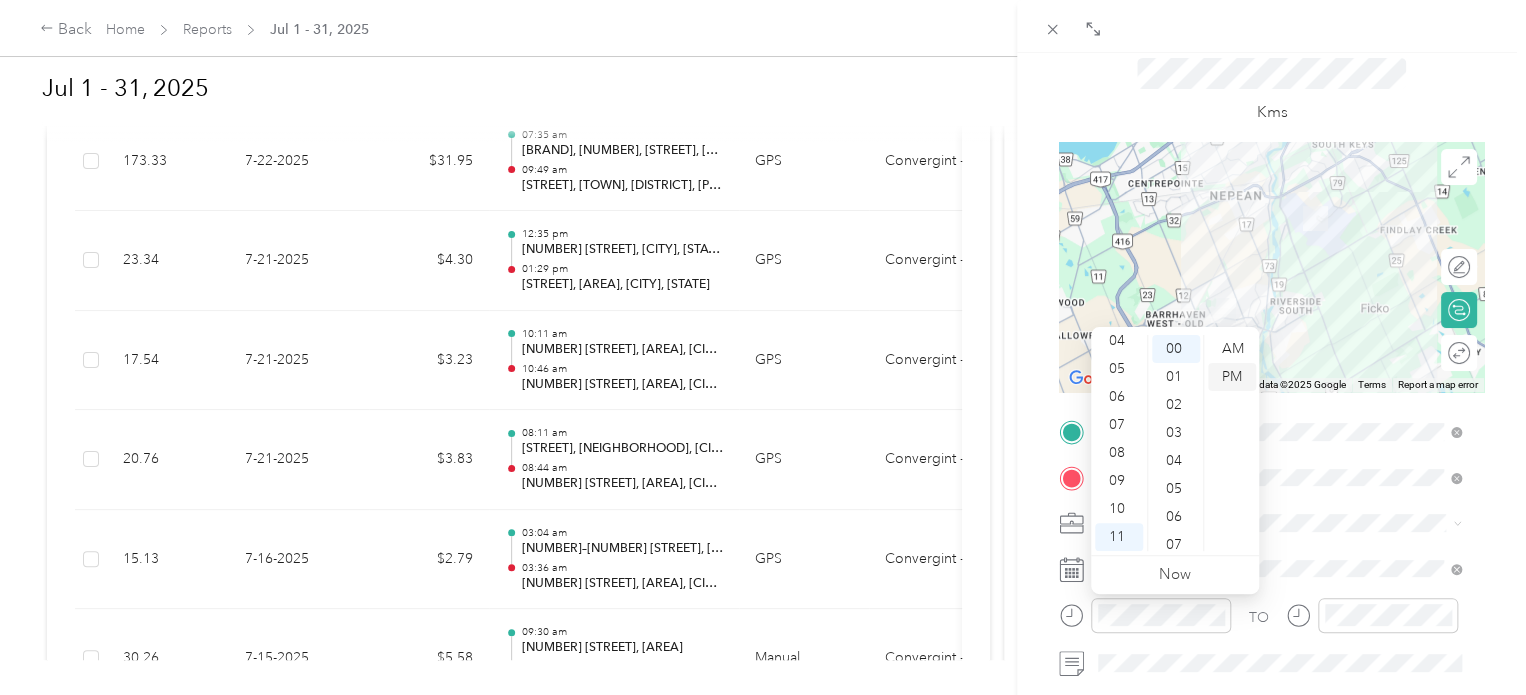 click on "PM" at bounding box center [1232, 377] 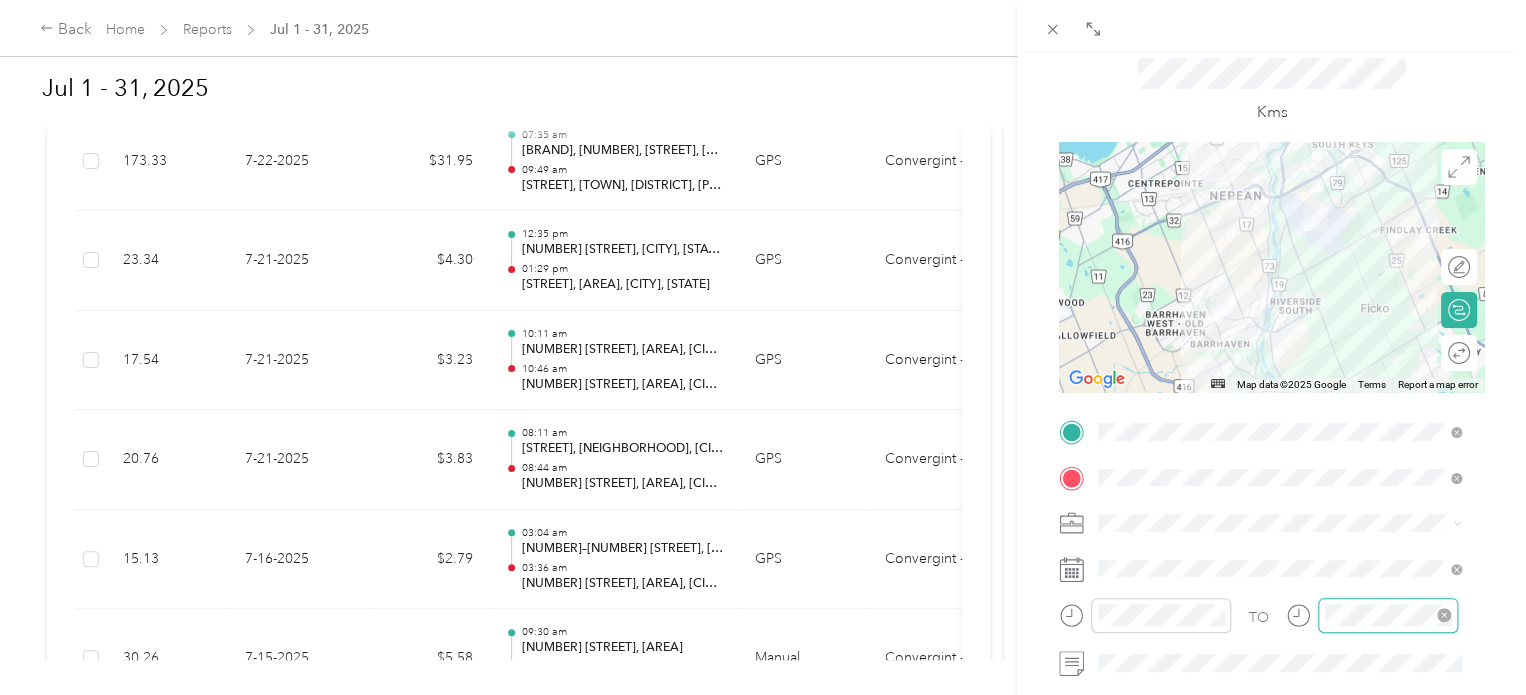 scroll, scrollTop: 84, scrollLeft: 0, axis: vertical 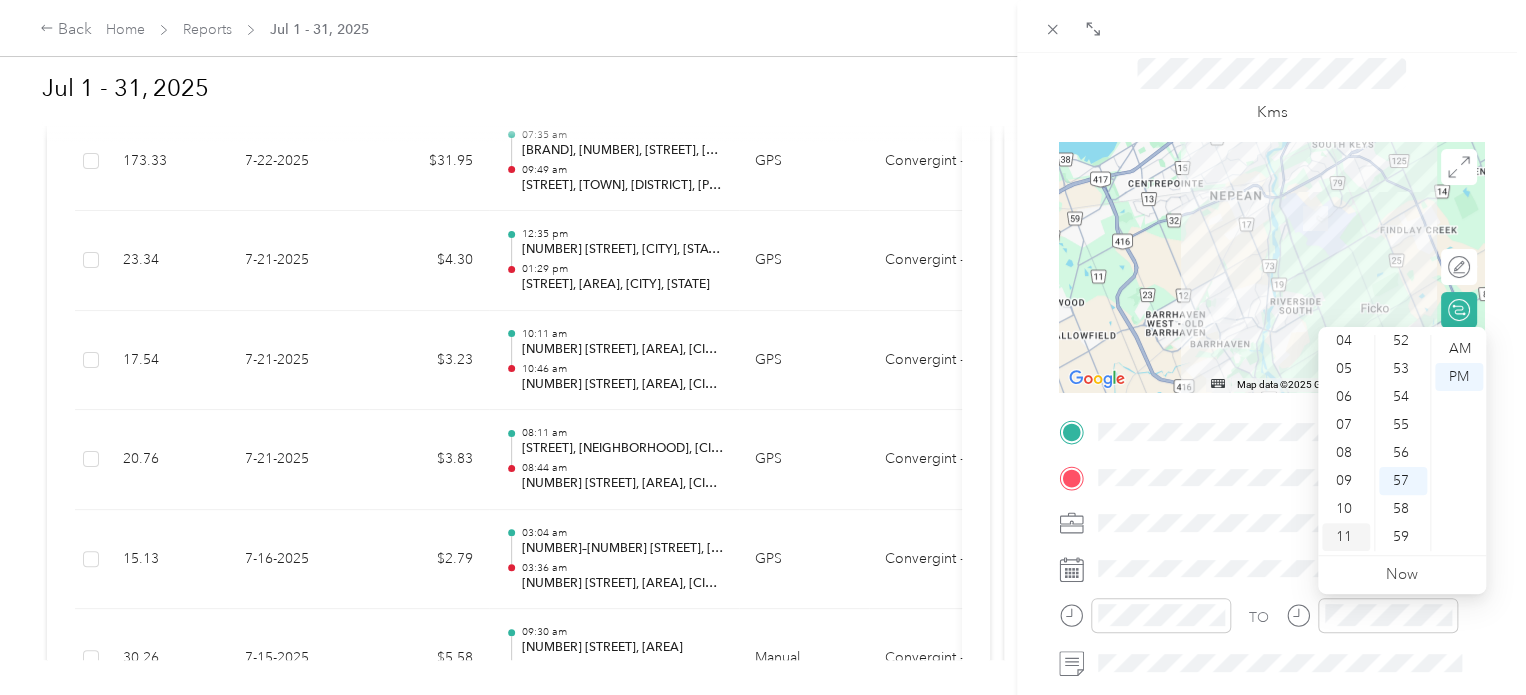click on "11" at bounding box center [1346, 537] 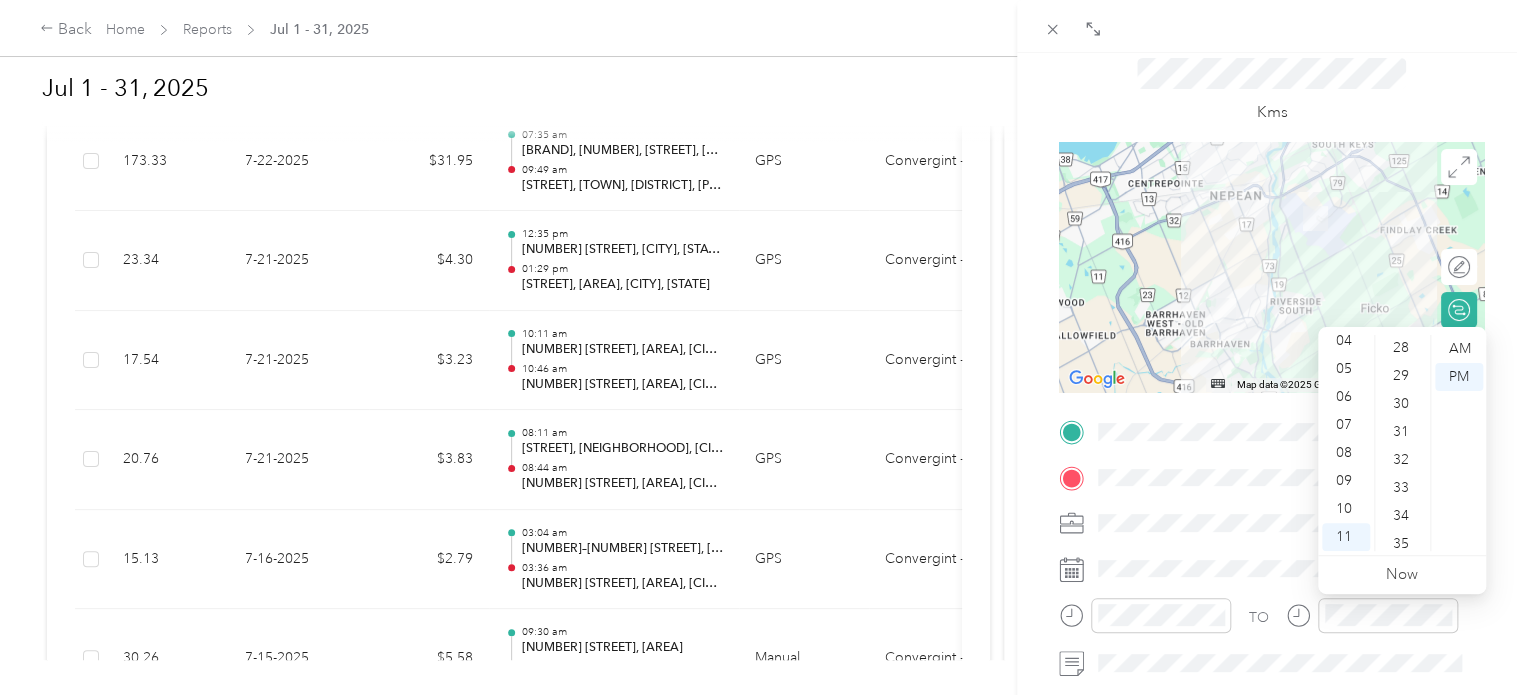 scroll, scrollTop: 664, scrollLeft: 0, axis: vertical 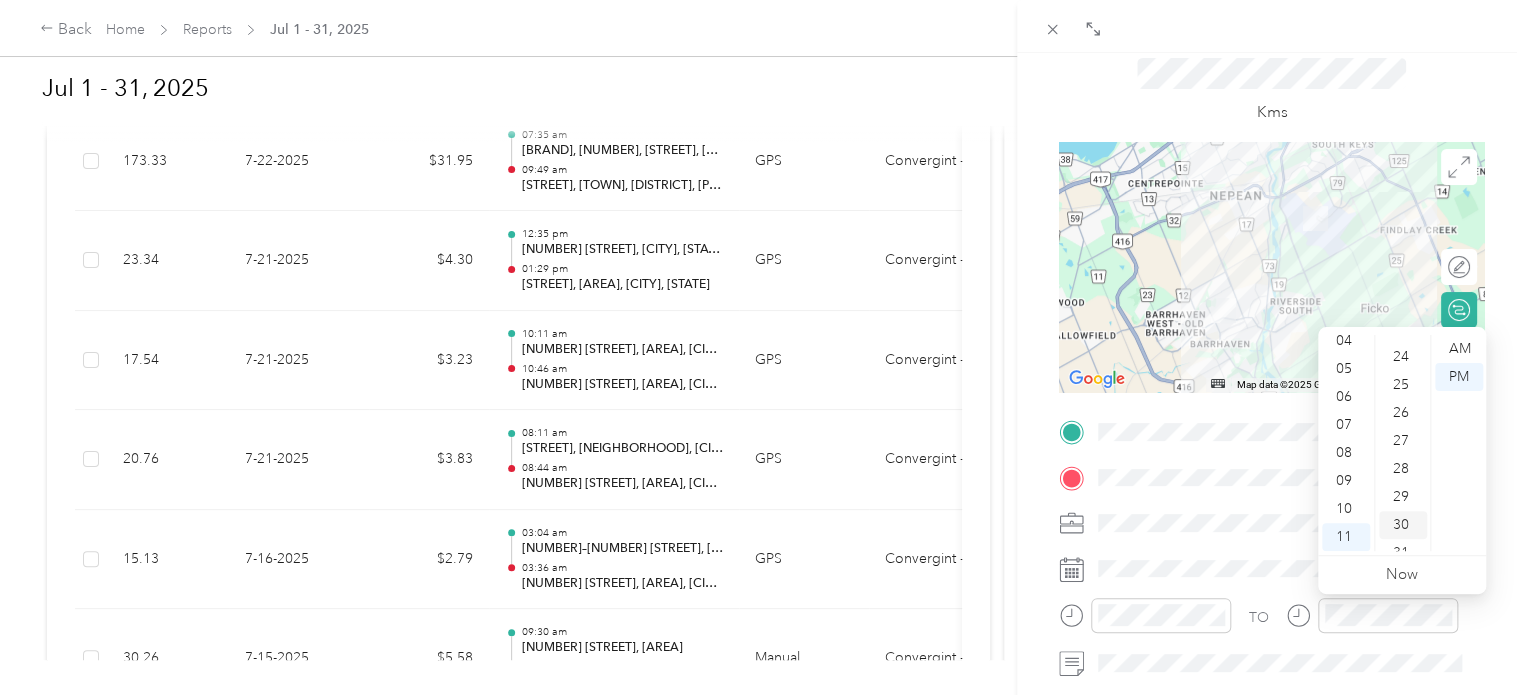 click on "30" at bounding box center (1403, 525) 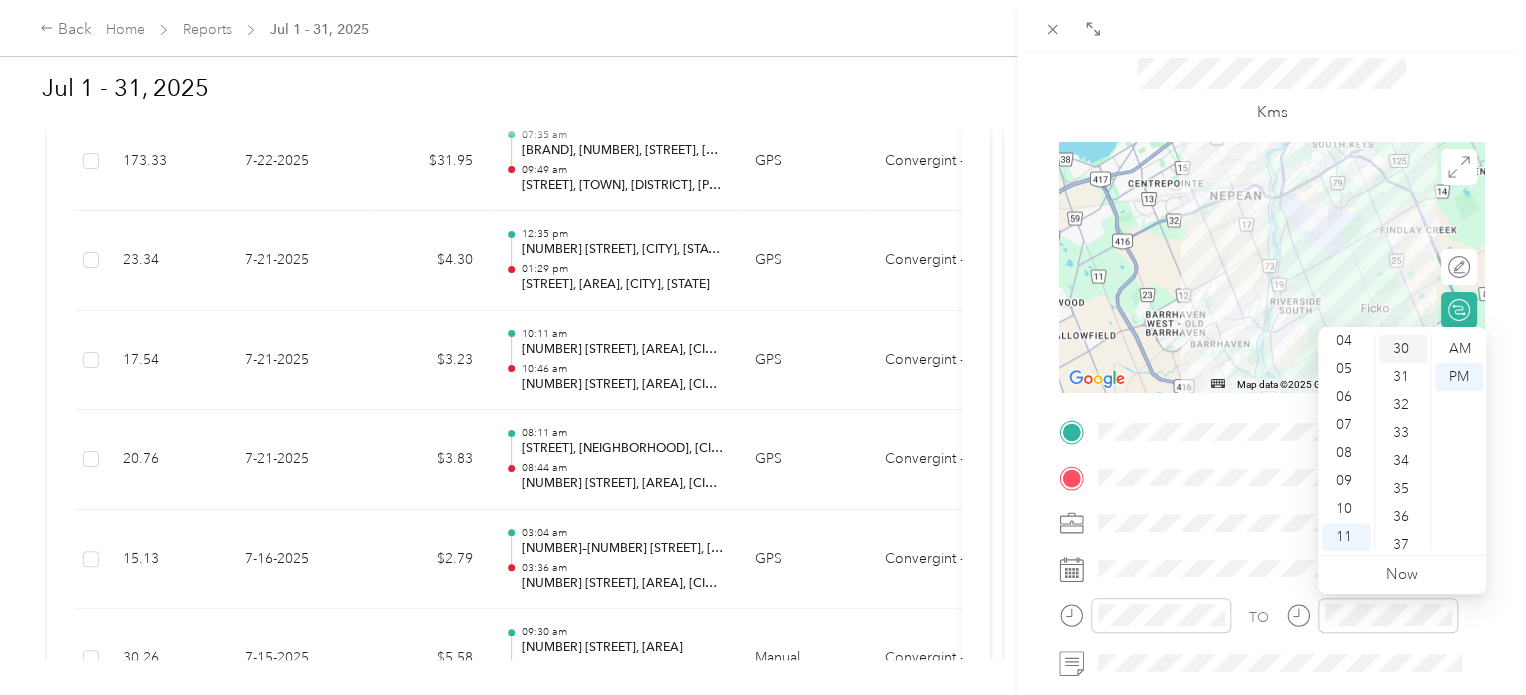click on "30" at bounding box center [1403, 349] 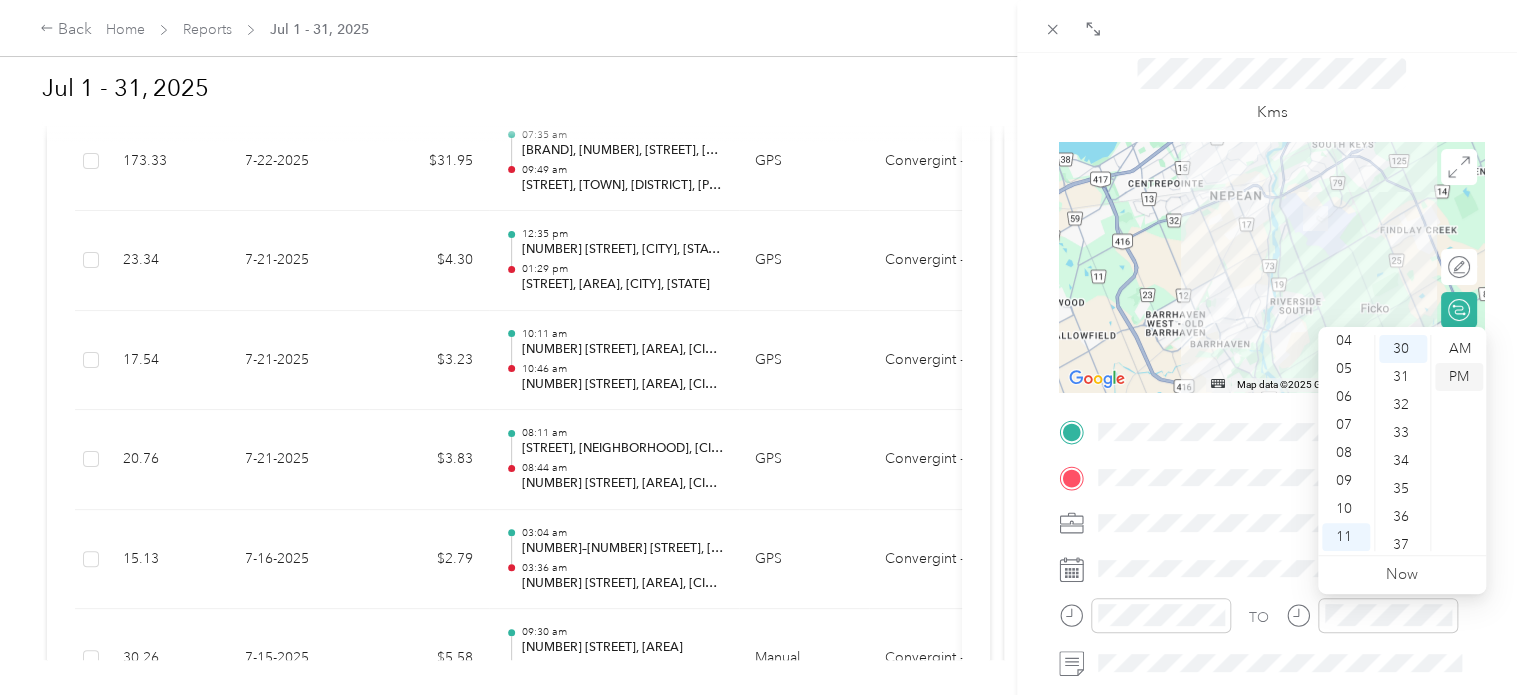 click on "PM" at bounding box center (1459, 377) 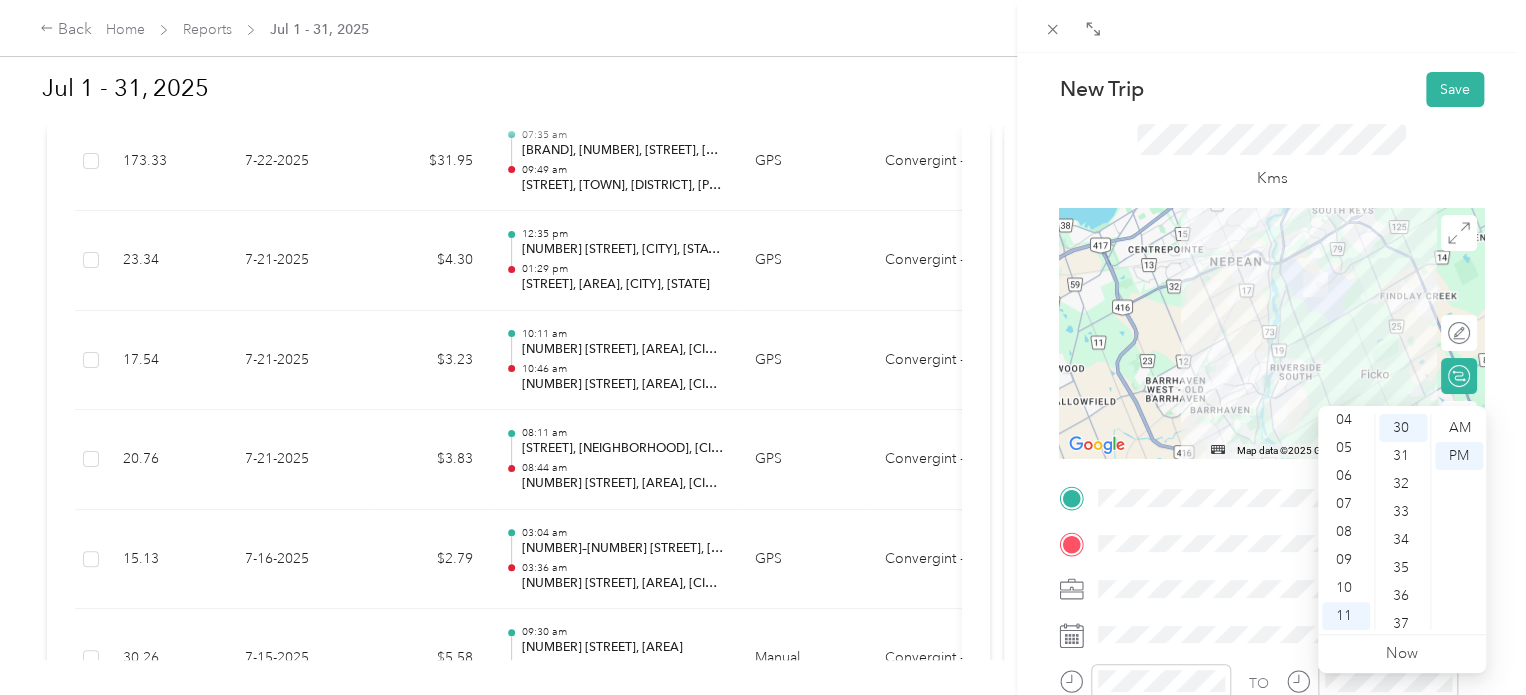 scroll, scrollTop: 0, scrollLeft: 0, axis: both 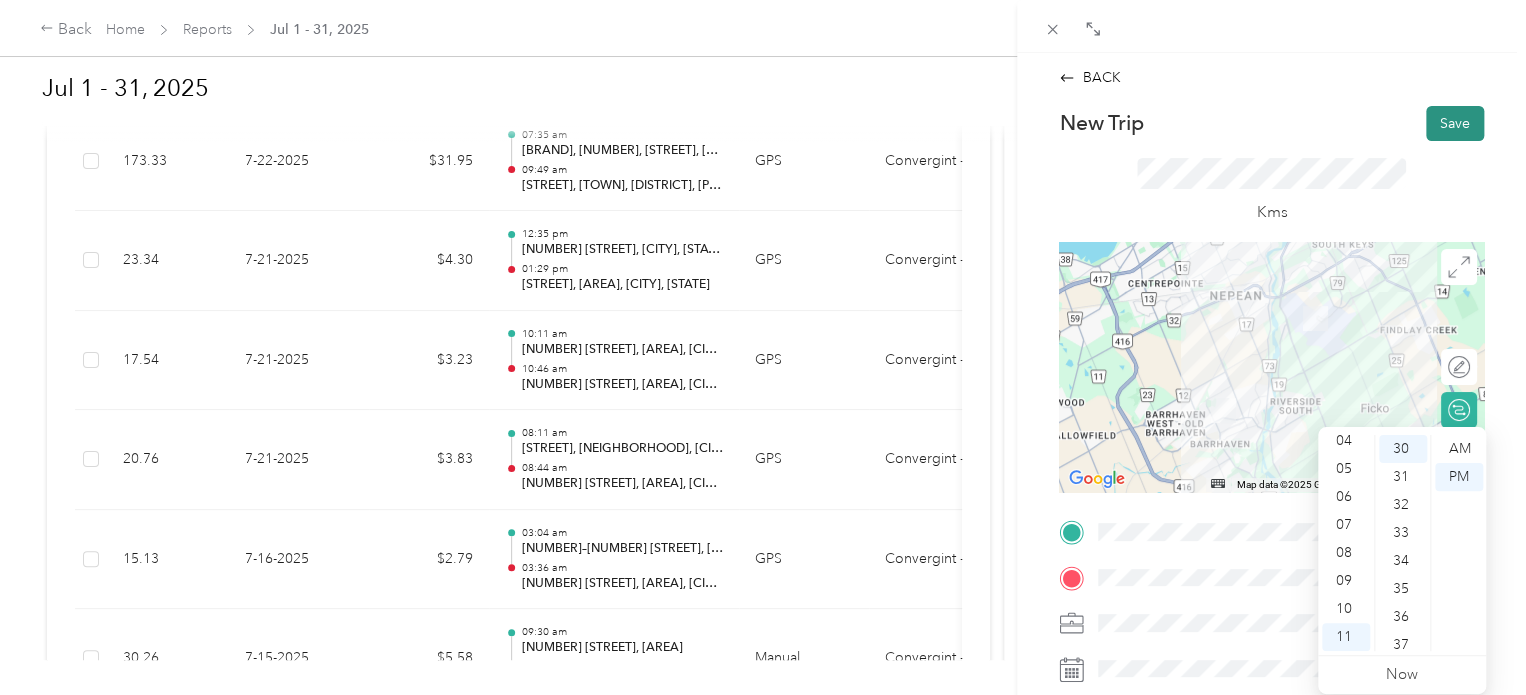 click on "Save" at bounding box center (1455, 123) 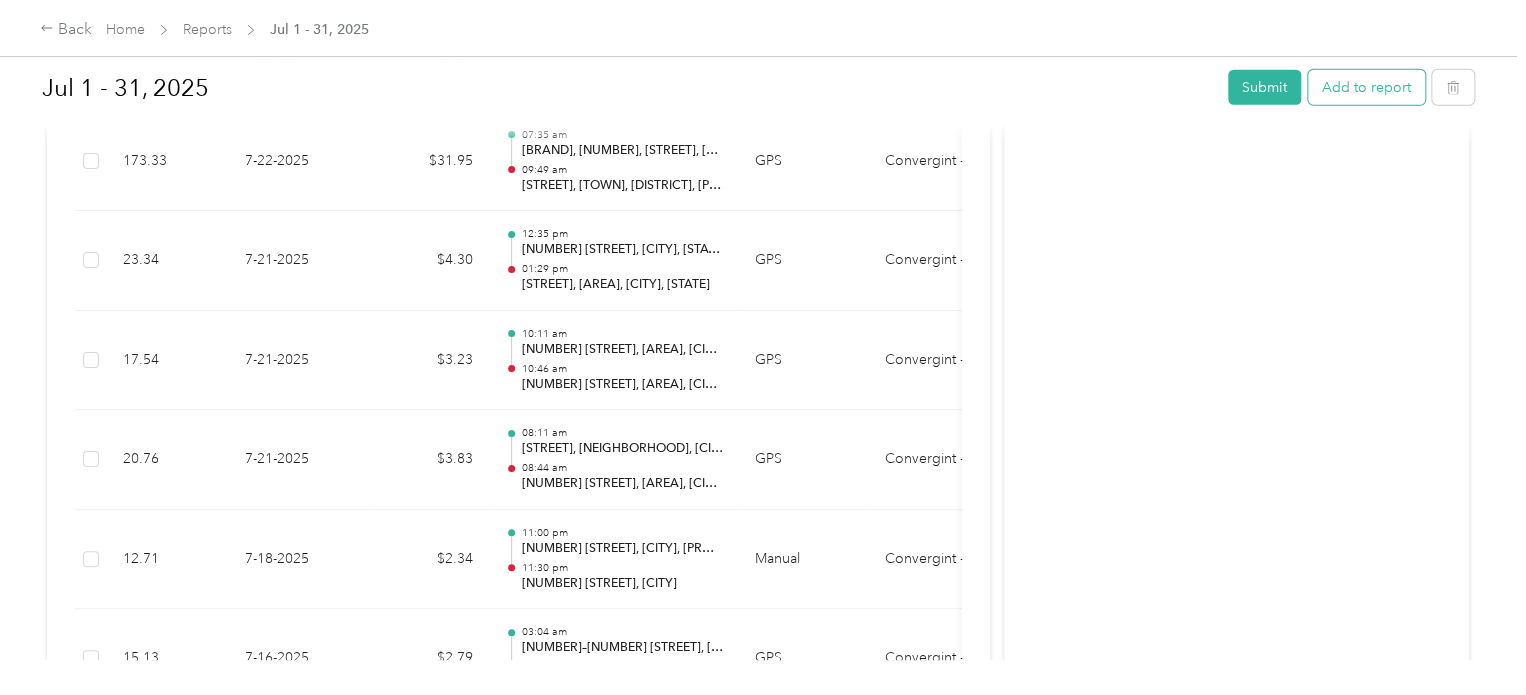 click on "Add to report" at bounding box center (1366, 87) 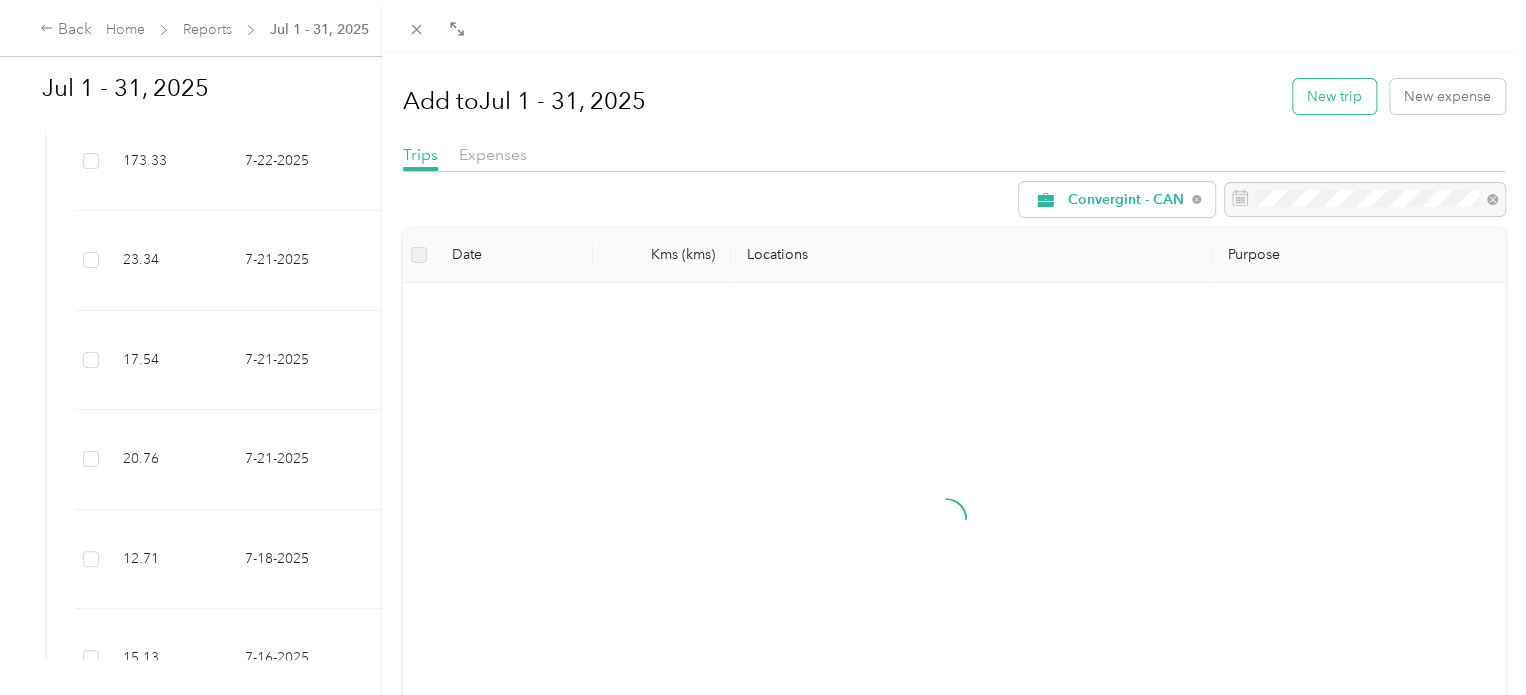 click on "New trip" at bounding box center (1334, 96) 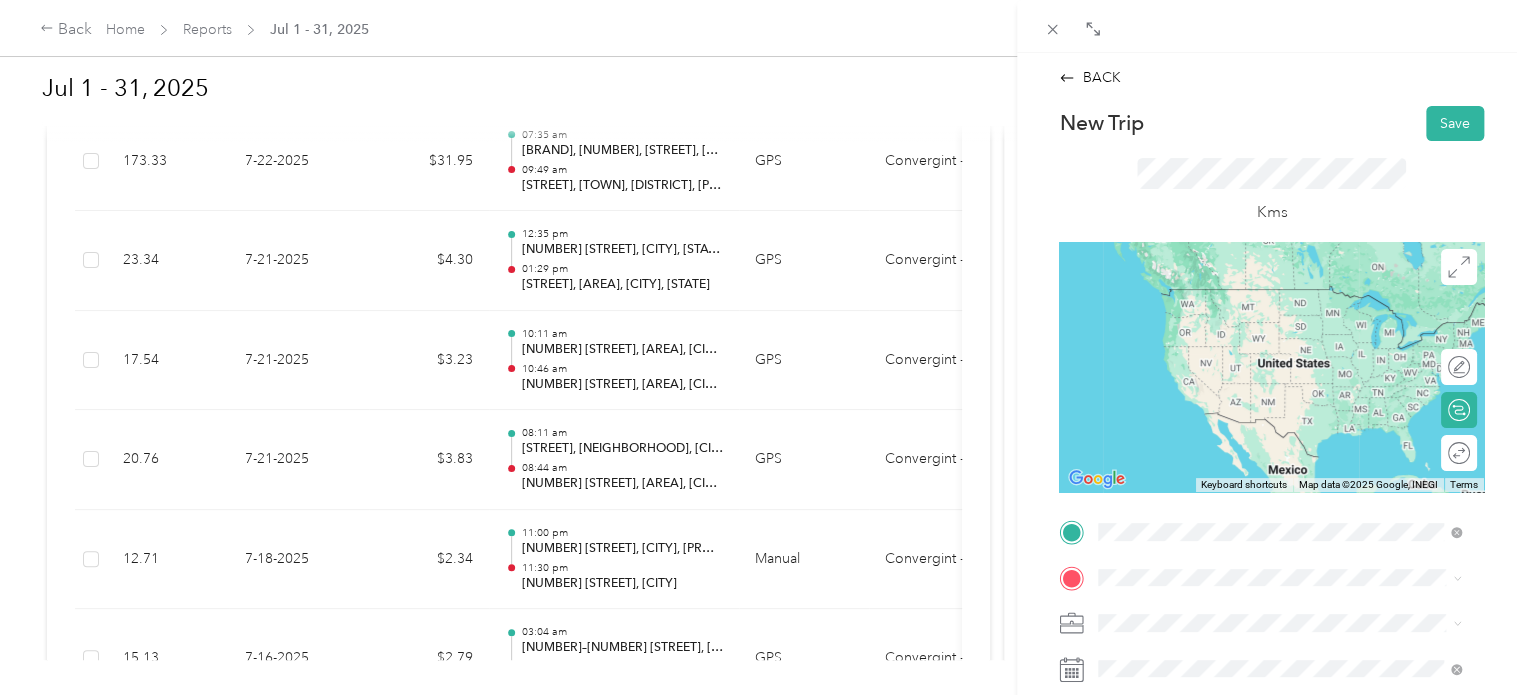 click on "[NUMBER] [STREET]
[CITY], [STATE] [POSTAL_CODE], [COUNTRY]" at bounding box center (1280, 430) 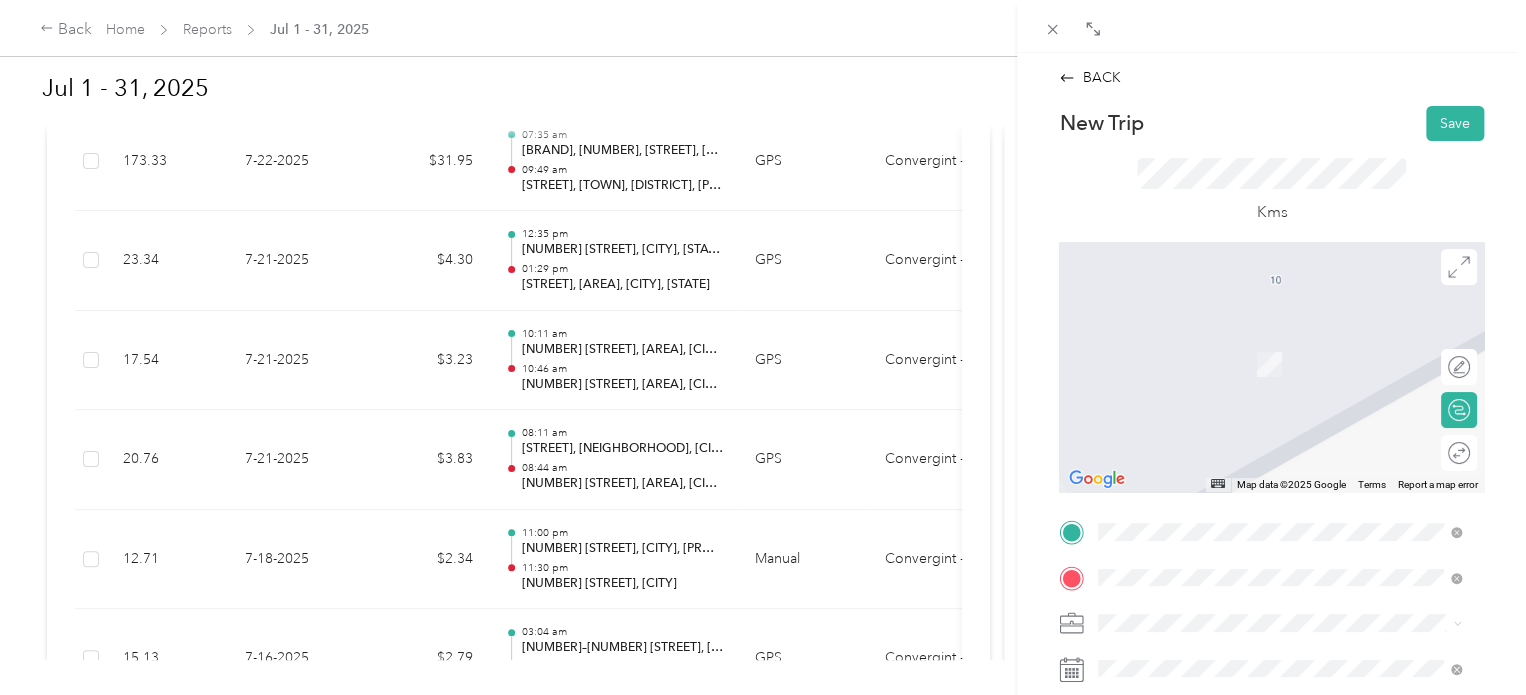 click on "[NUMBER] [STREET]
[CITY], [STATE] [POSTAL_CODE], [COUNTRY]" at bounding box center (1280, 342) 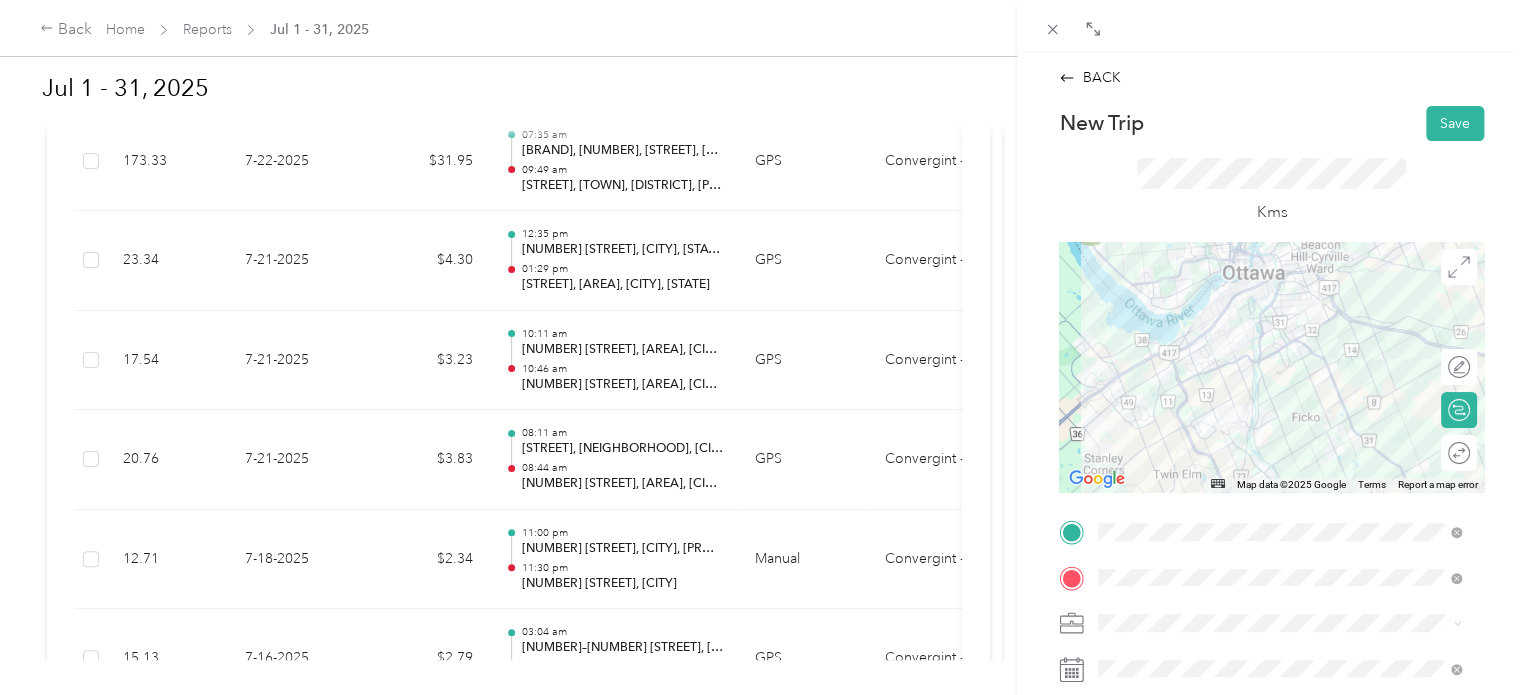 scroll, scrollTop: 100, scrollLeft: 0, axis: vertical 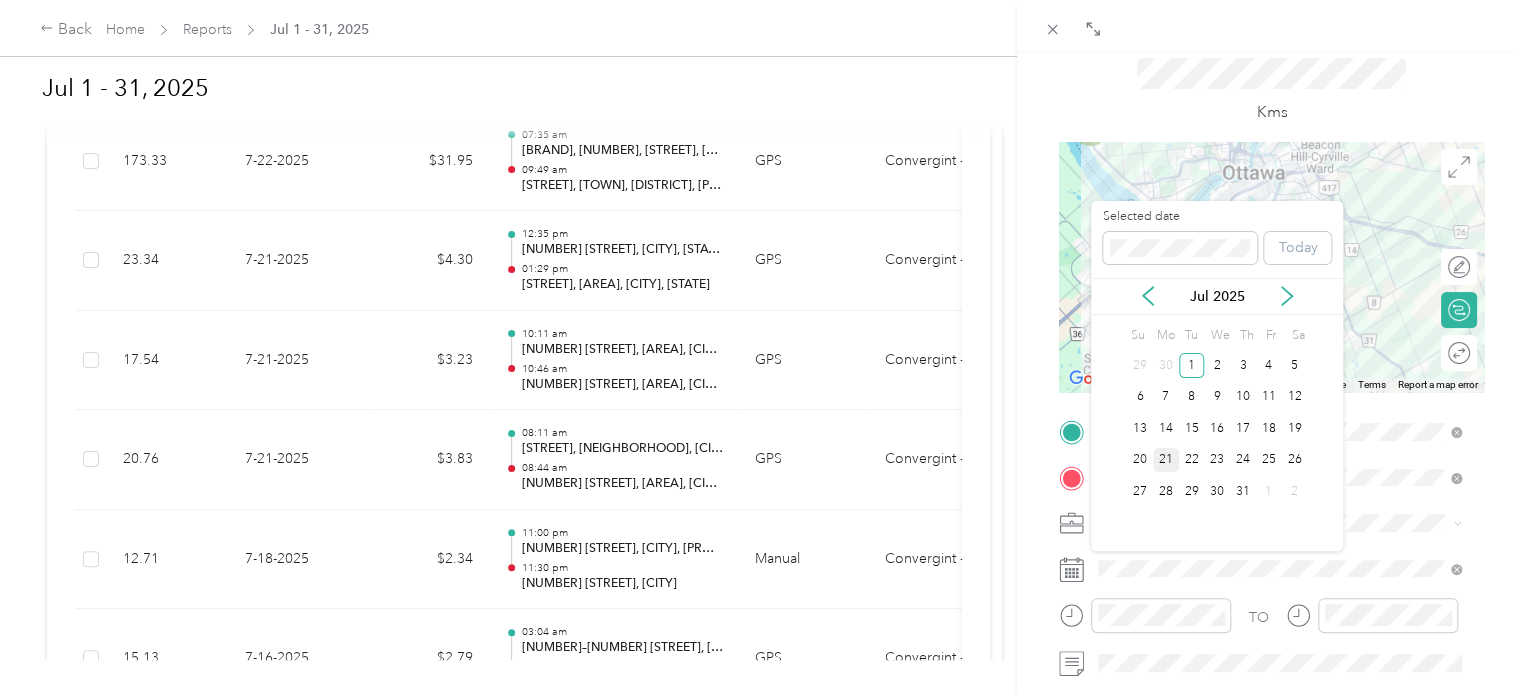 click on "21" at bounding box center [1166, 460] 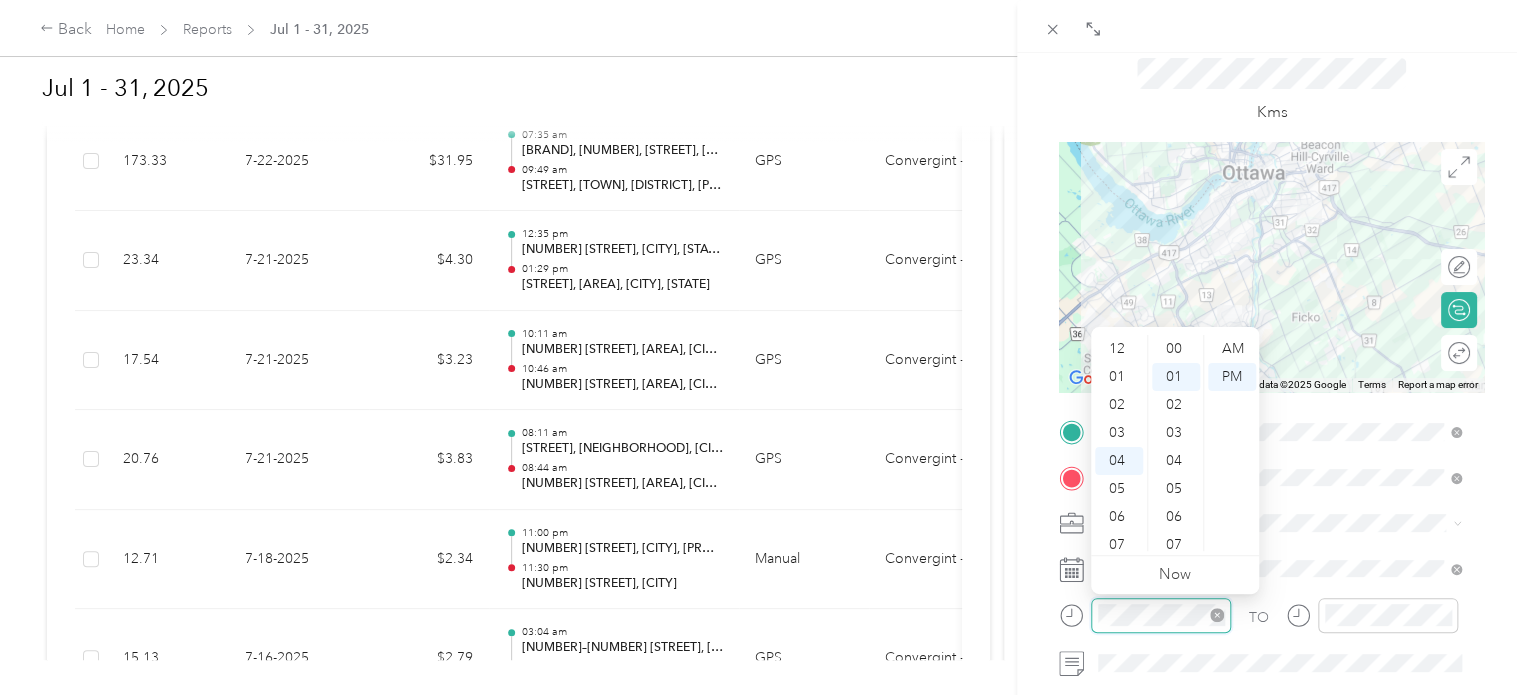 scroll, scrollTop: 112, scrollLeft: 0, axis: vertical 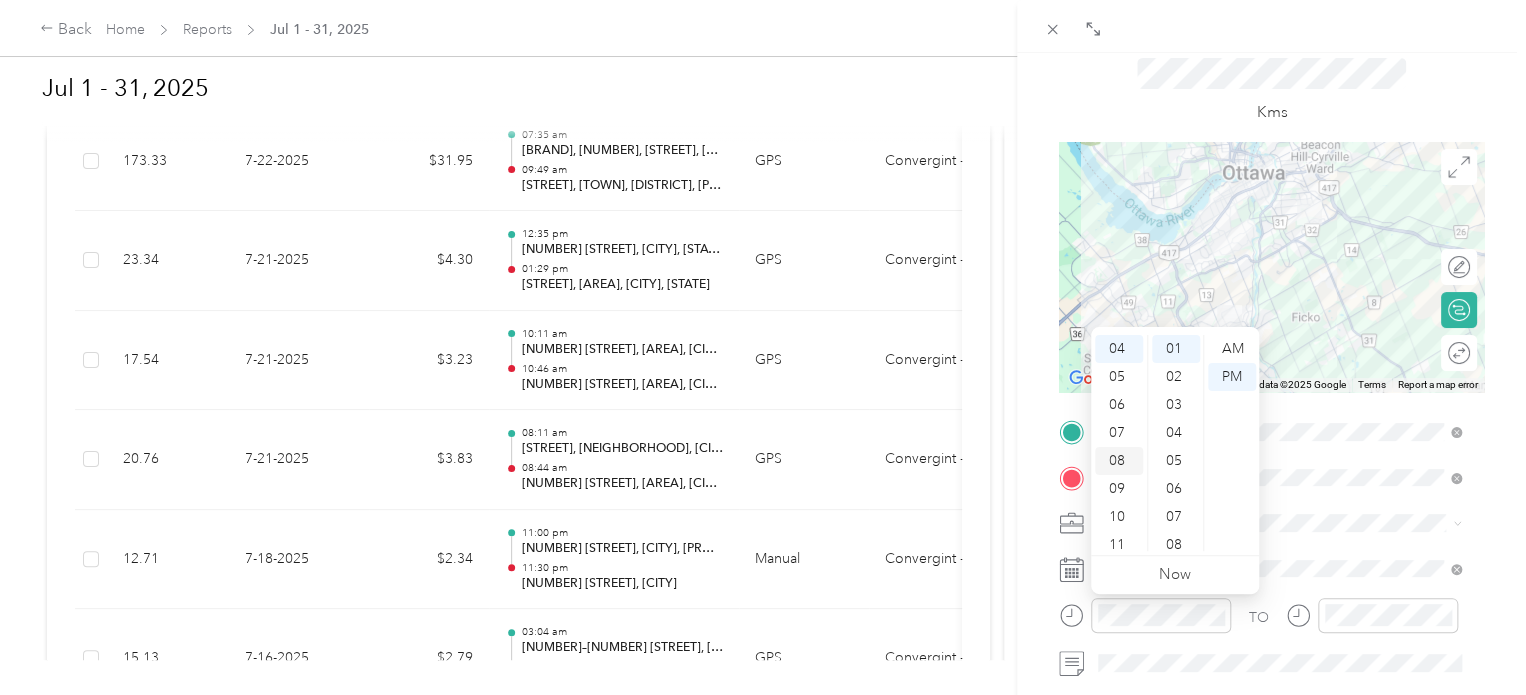 click on "08" at bounding box center [1119, 461] 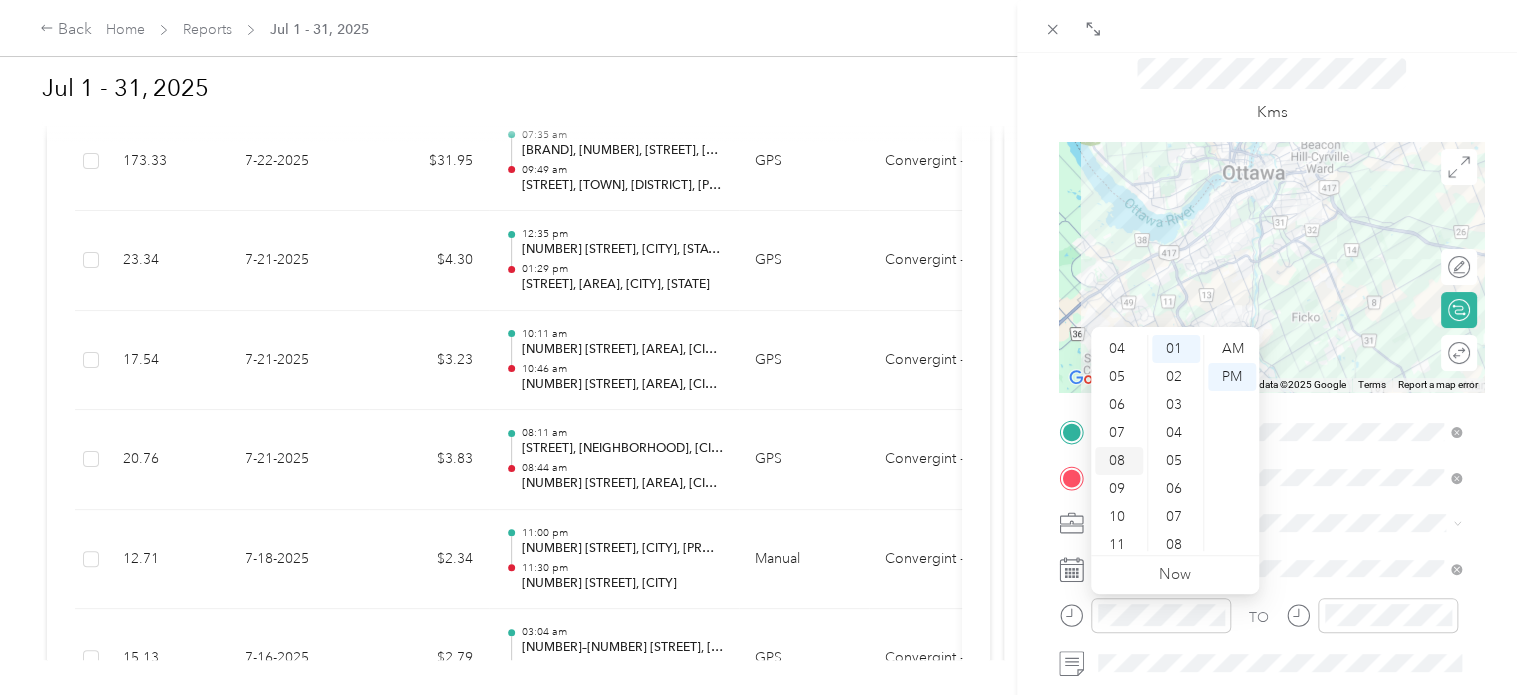 scroll, scrollTop: 120, scrollLeft: 0, axis: vertical 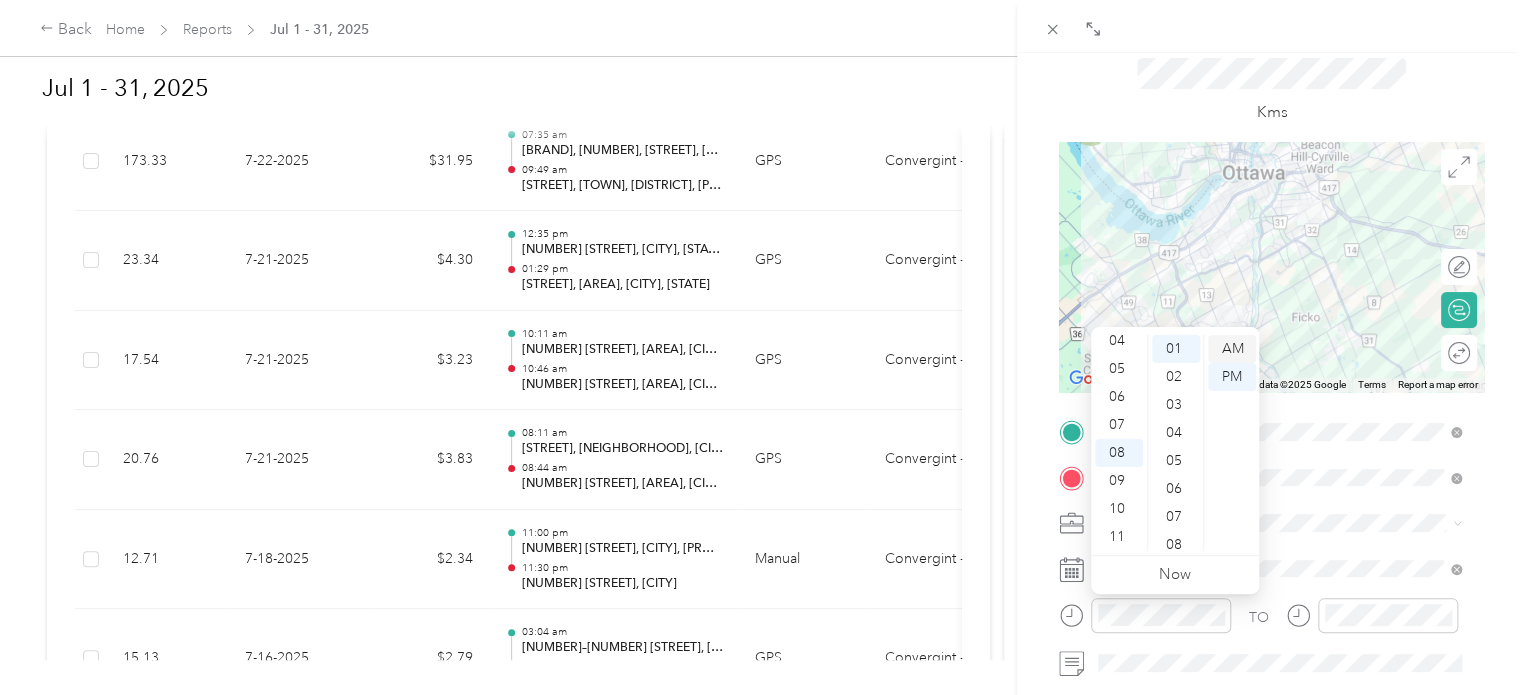 click on "AM" at bounding box center [1232, 349] 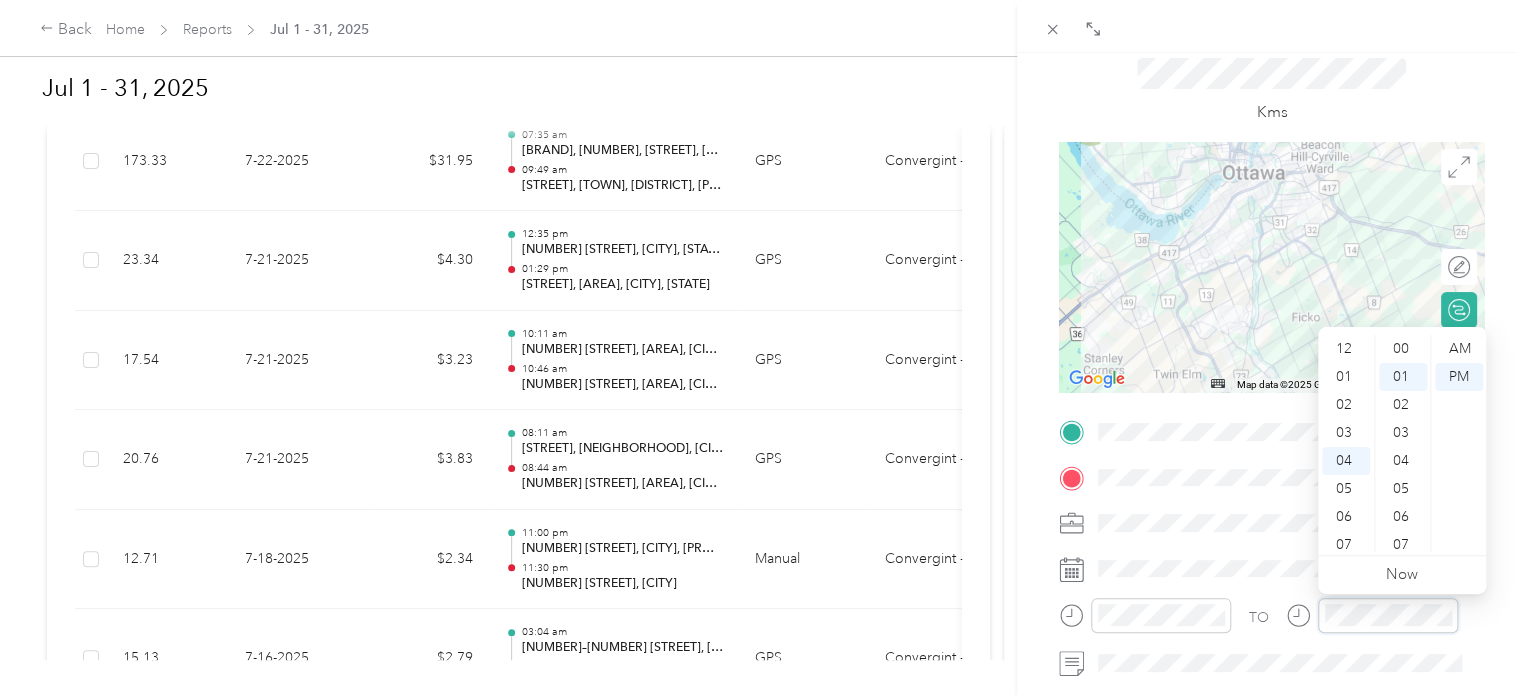 scroll, scrollTop: 112, scrollLeft: 0, axis: vertical 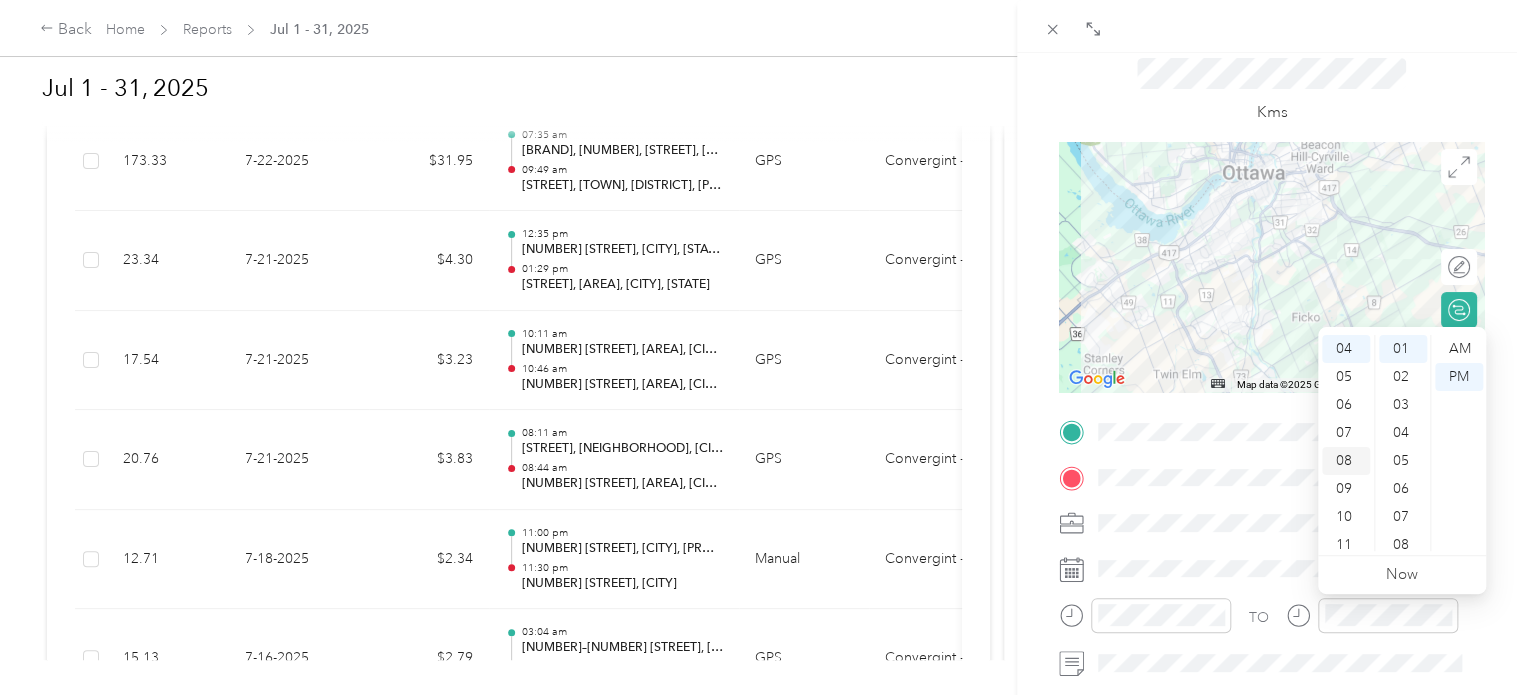 click on "08" at bounding box center [1346, 461] 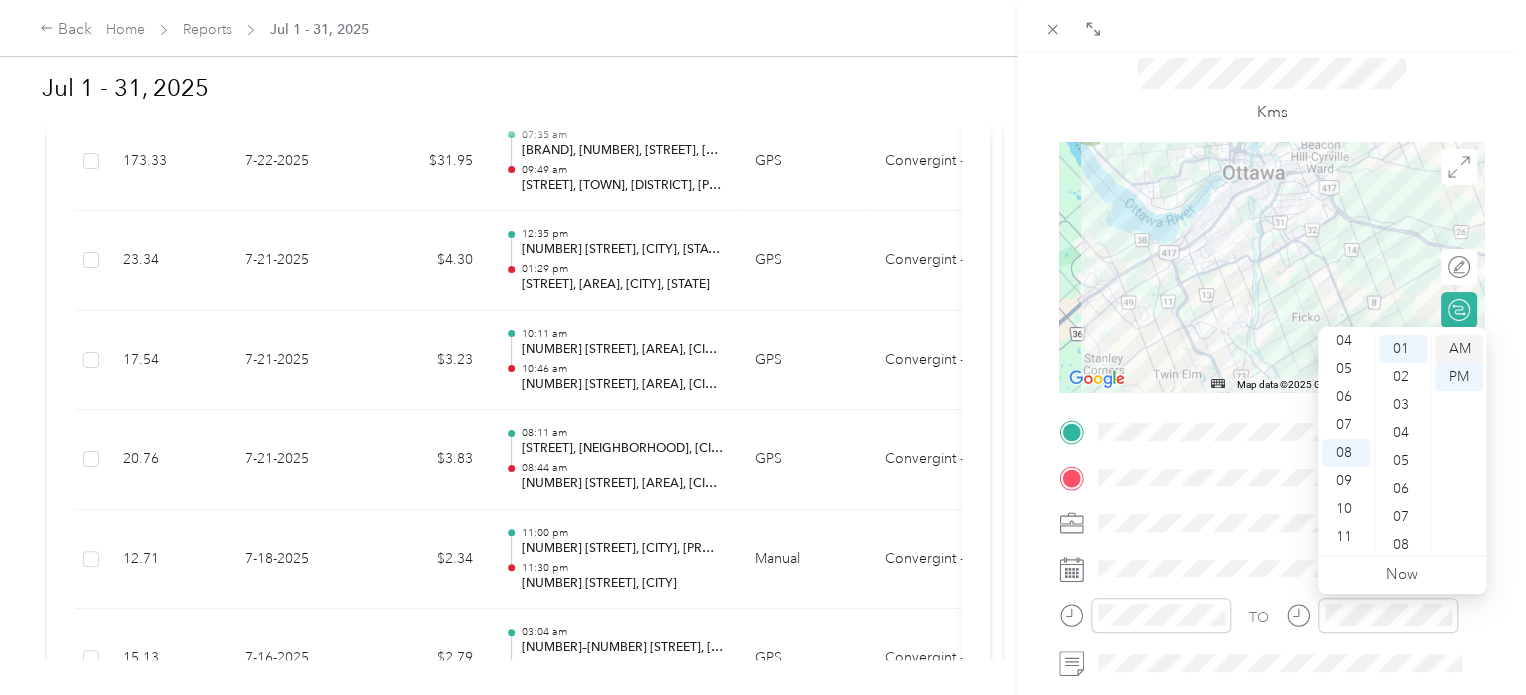 click on "AM" at bounding box center (1459, 349) 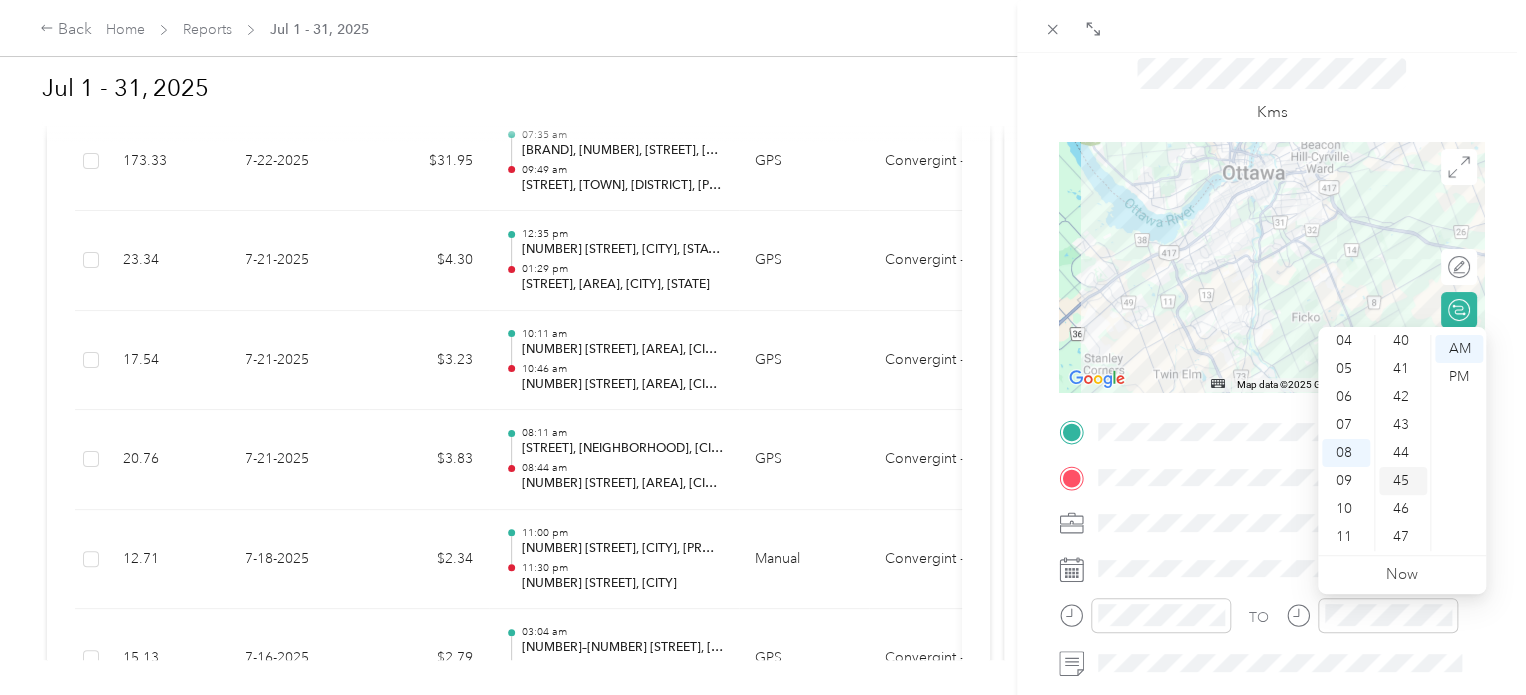 click on "45" at bounding box center (1403, 481) 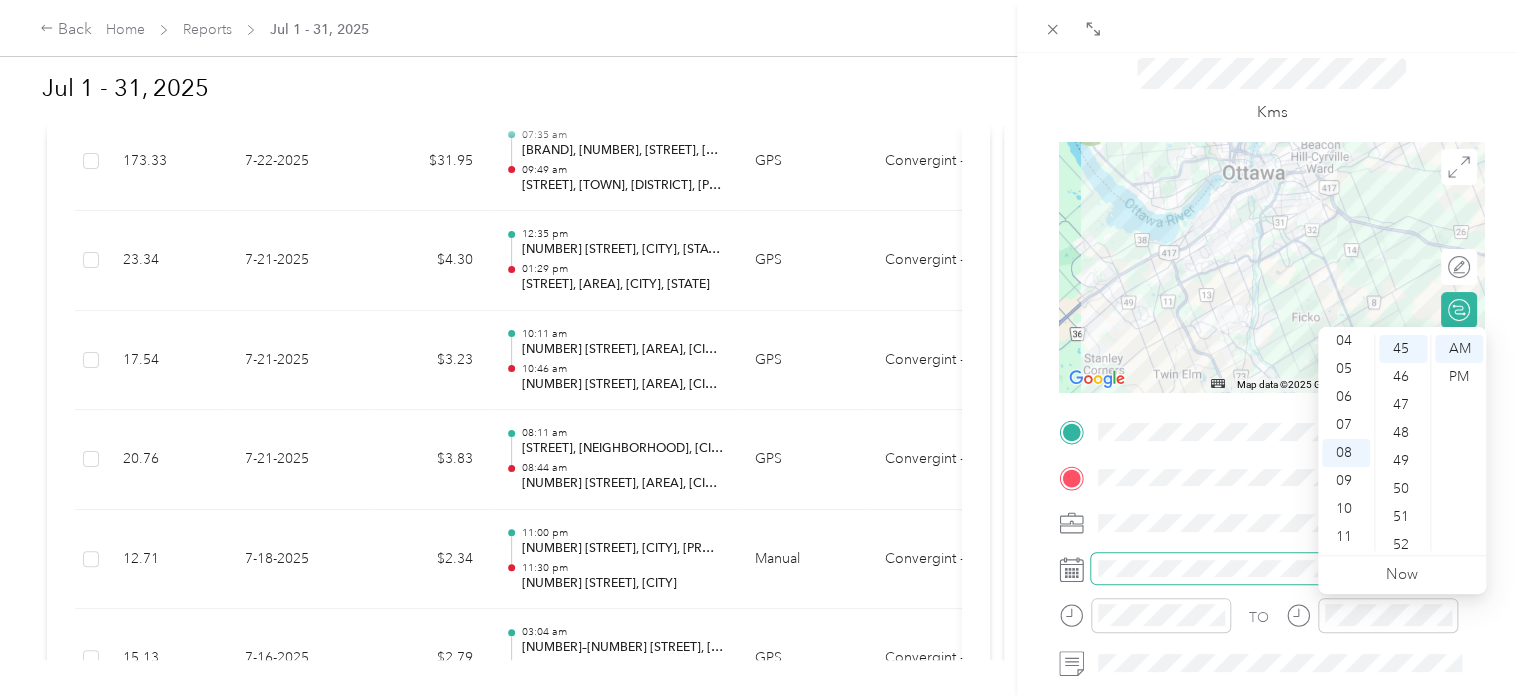 scroll, scrollTop: 0, scrollLeft: 0, axis: both 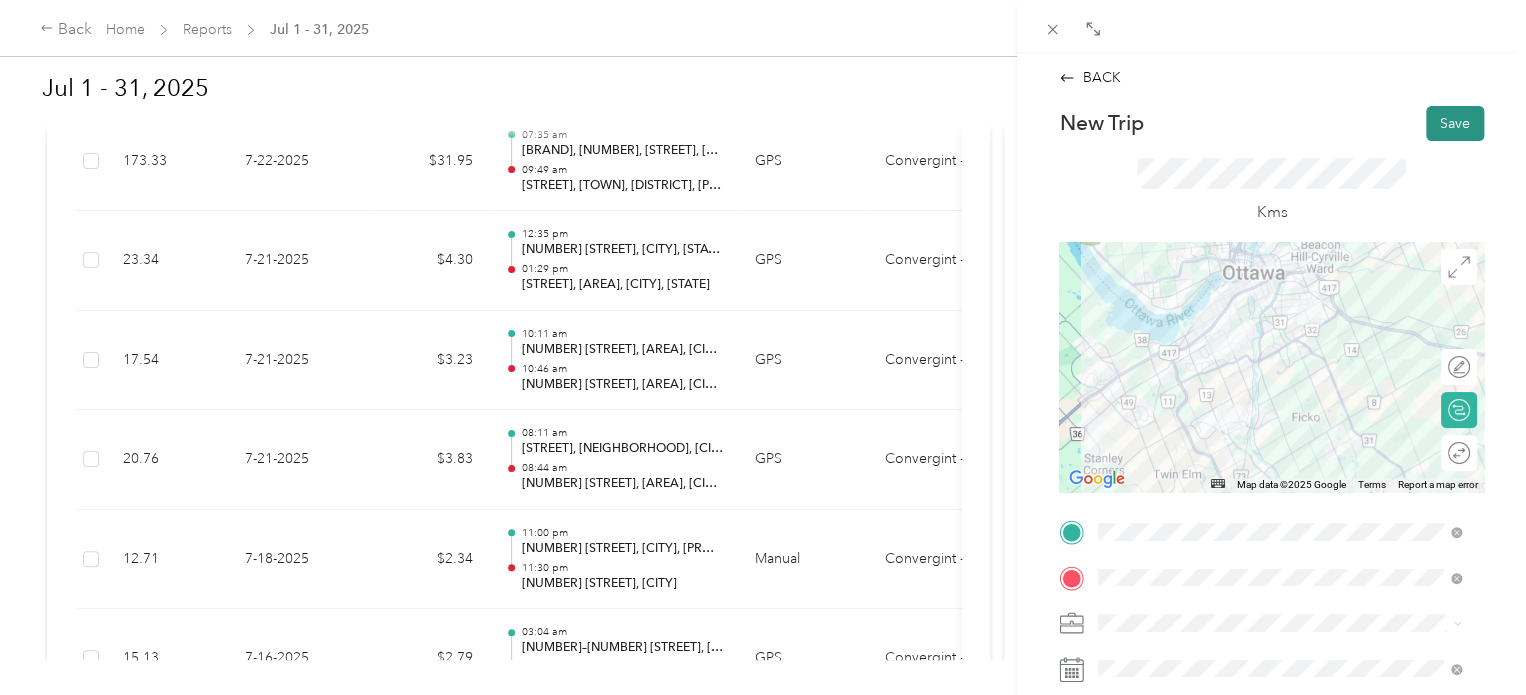 click on "Save" at bounding box center [1455, 123] 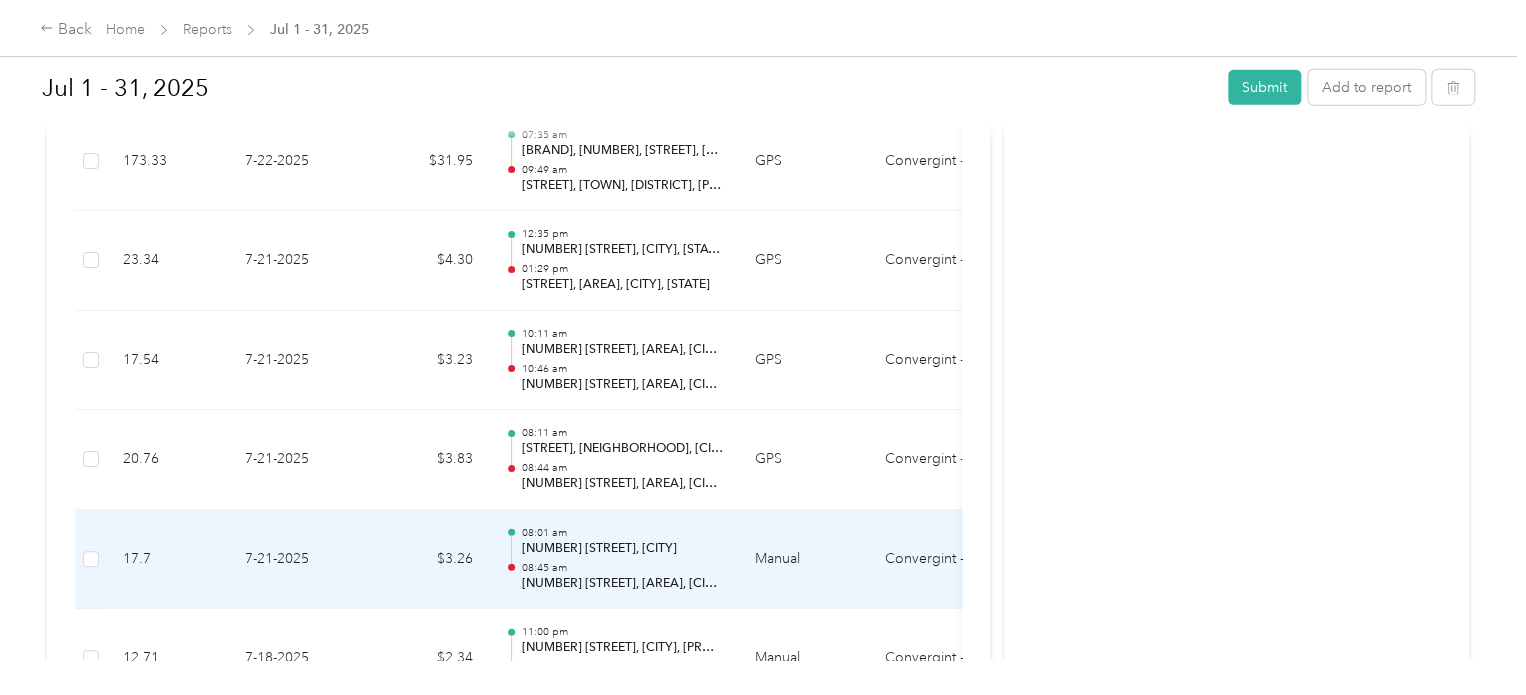 click on "[NUMBER] [STREET], [CITY]" at bounding box center [622, 549] 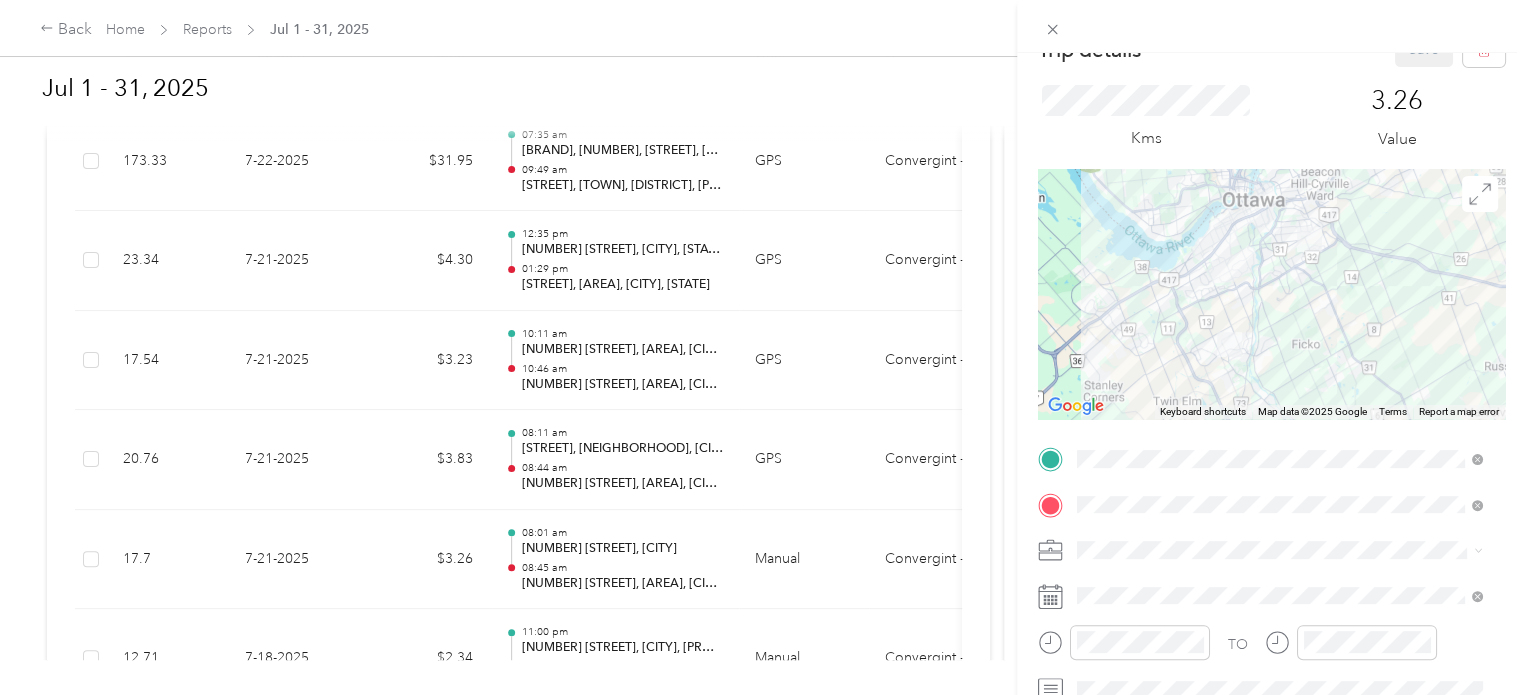 scroll, scrollTop: 0, scrollLeft: 0, axis: both 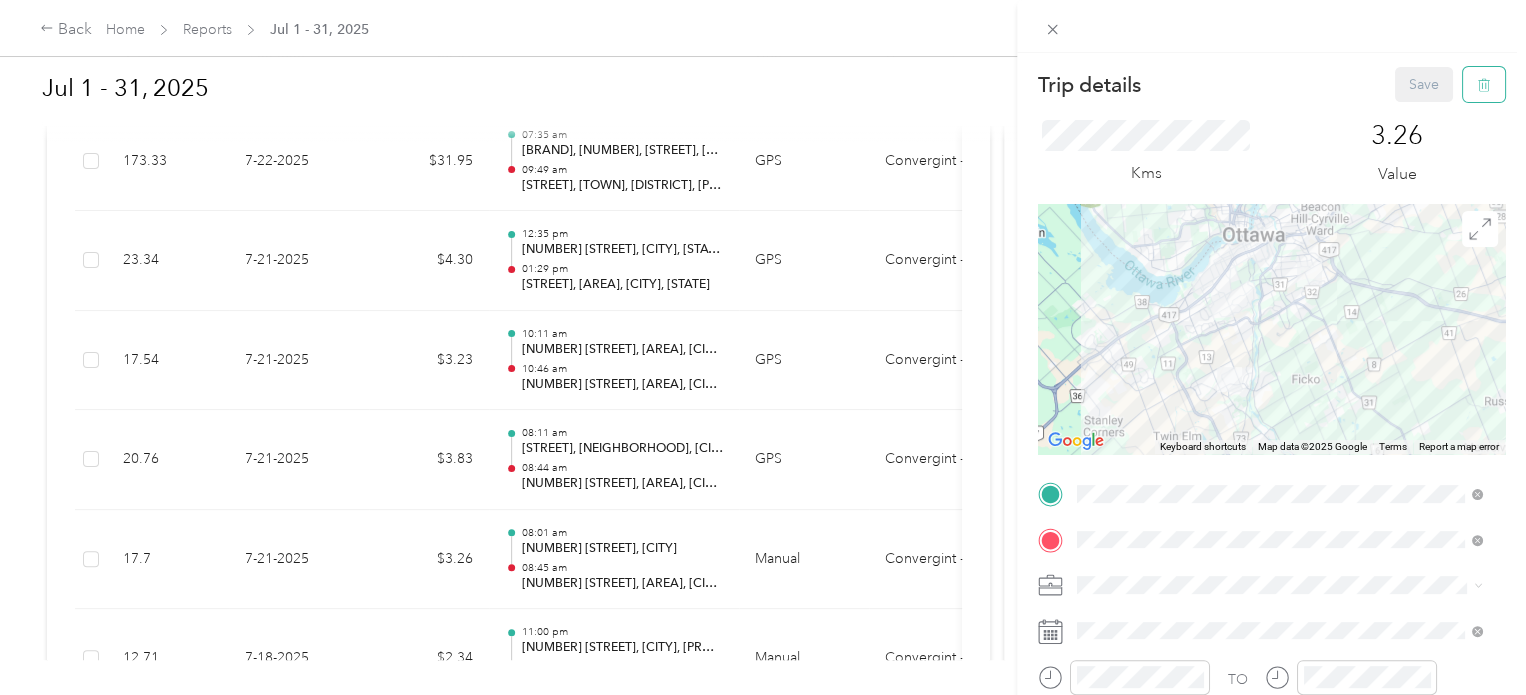 click 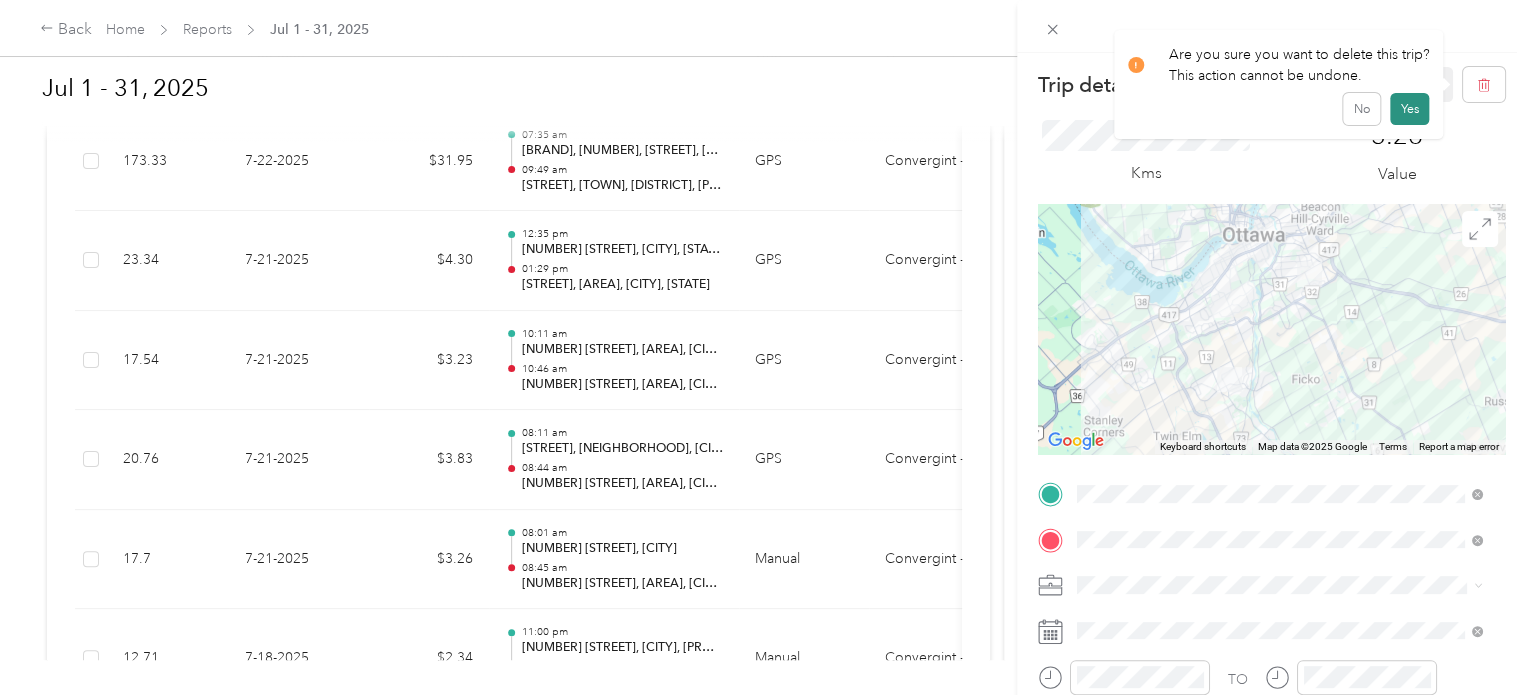 click on "Yes" at bounding box center [1409, 109] 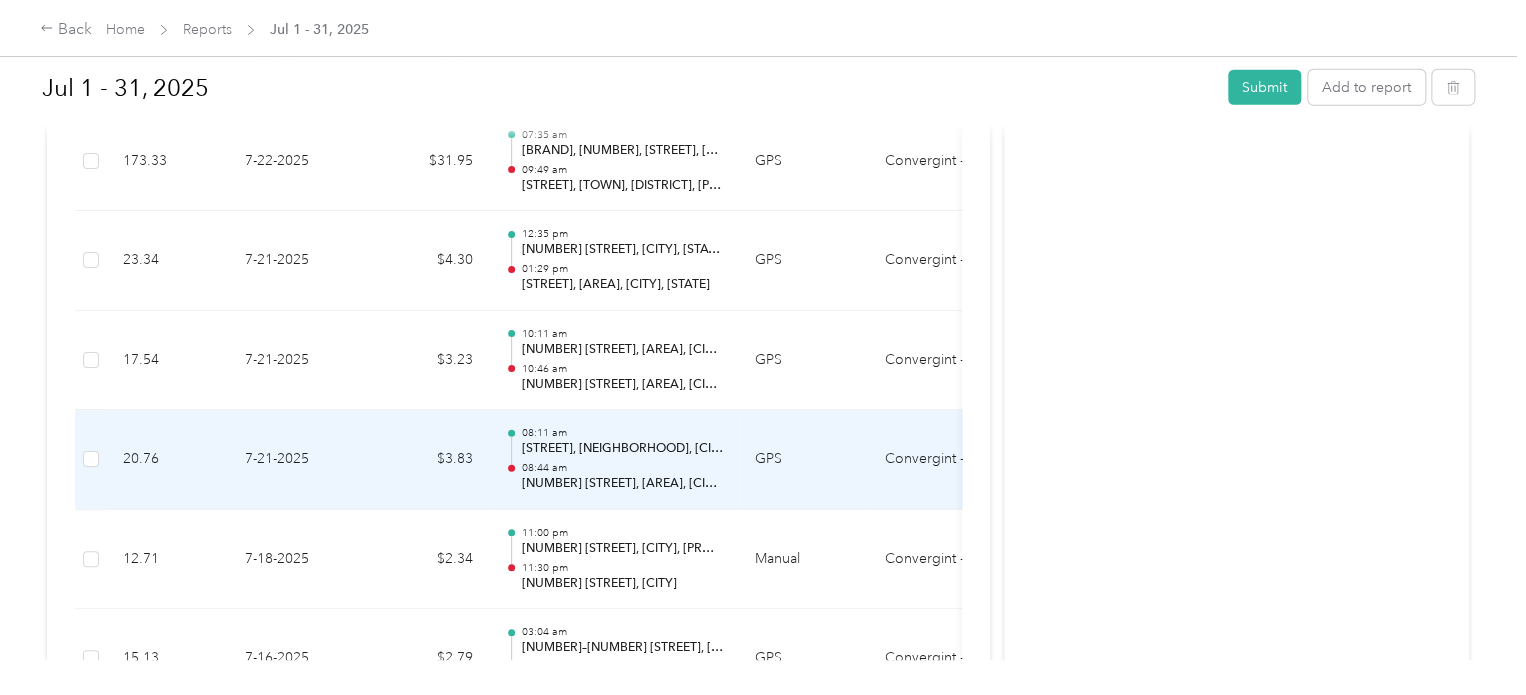click on "[STREET], [NEIGHBORHOOD], [CITY], [PROVINCE]" at bounding box center (622, 449) 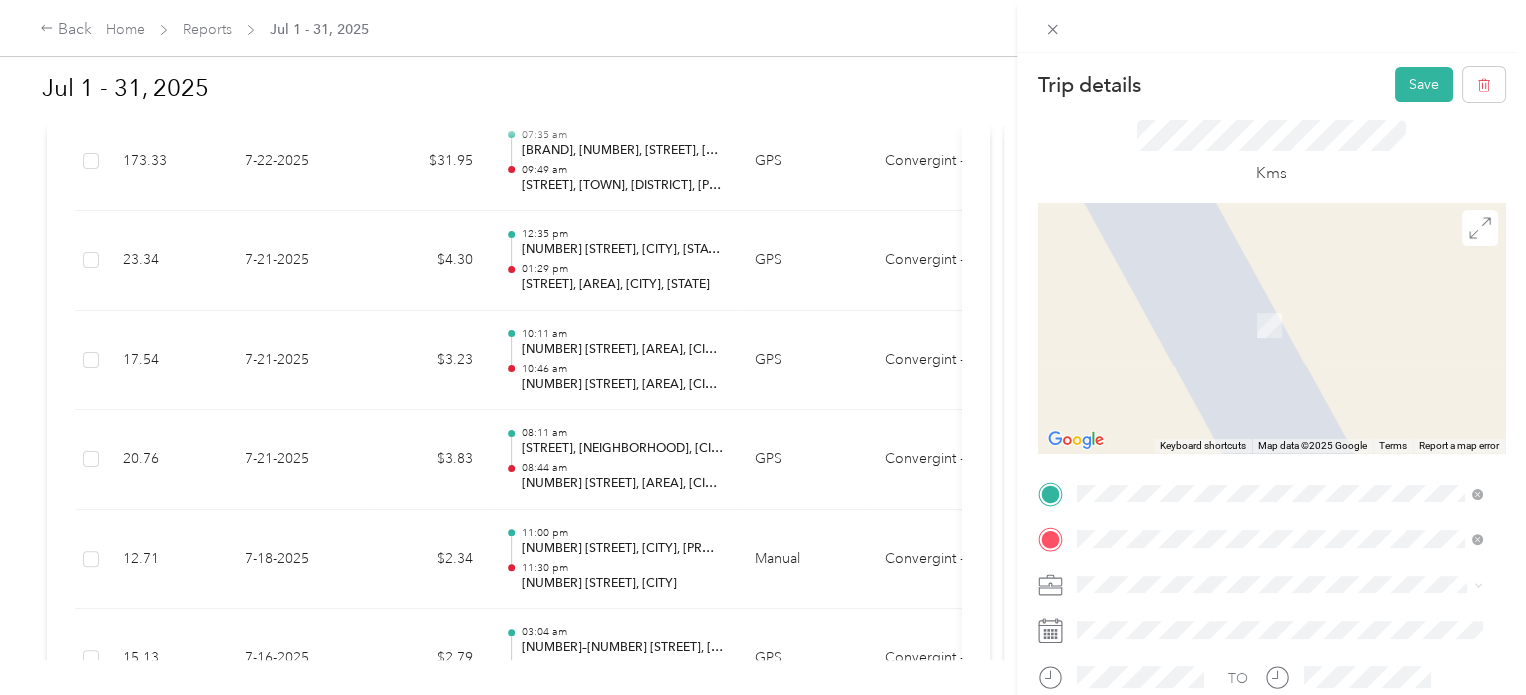 click on "[NUMBER] [STREET]
[CITY], [STATE] [POSTAL_CODE], [COUNTRY]" at bounding box center (1259, 574) 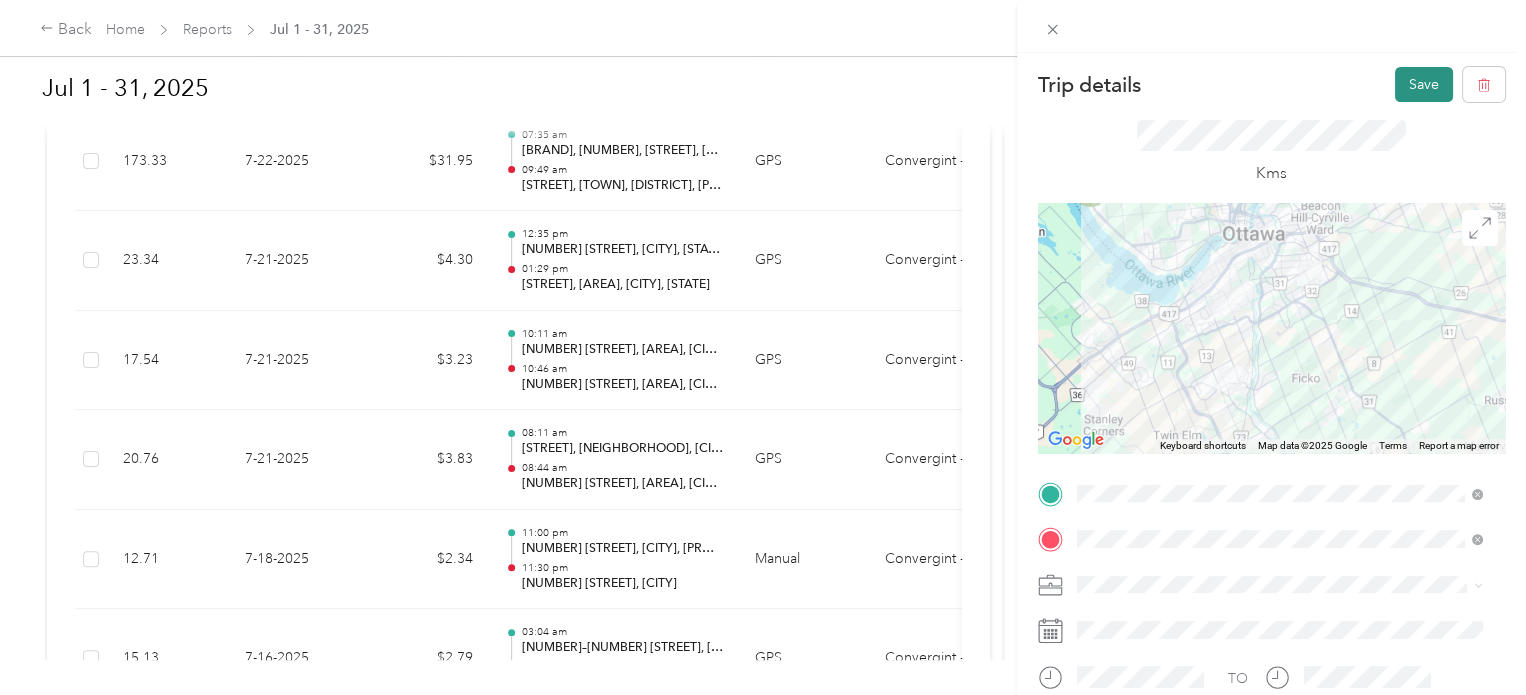 click on "Save" at bounding box center [1424, 84] 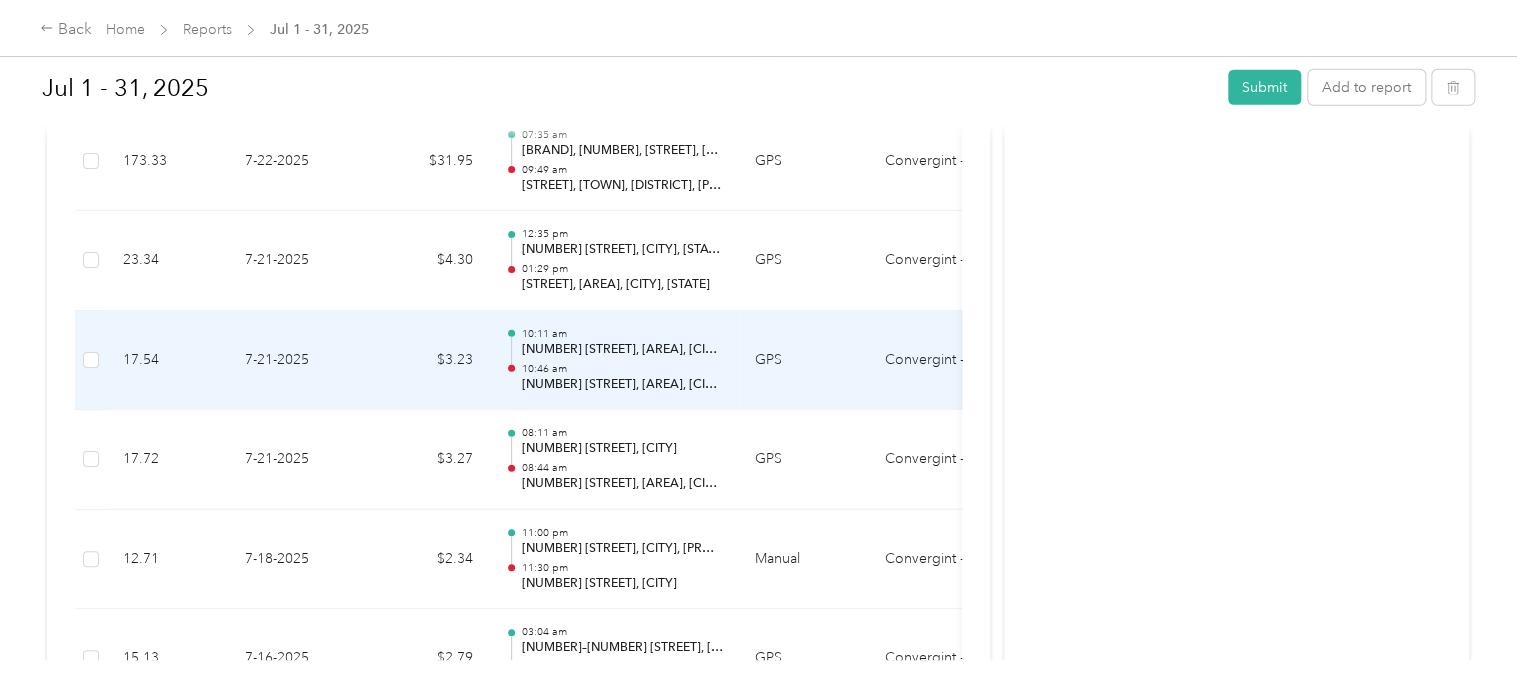 click on "[TIME] [NUMBER] [STREET], [AREA], [CITY], [STATE] [TIME] [NUMBER] [STREET], [AREA], [CITY], [STATE]" at bounding box center (622, 360) 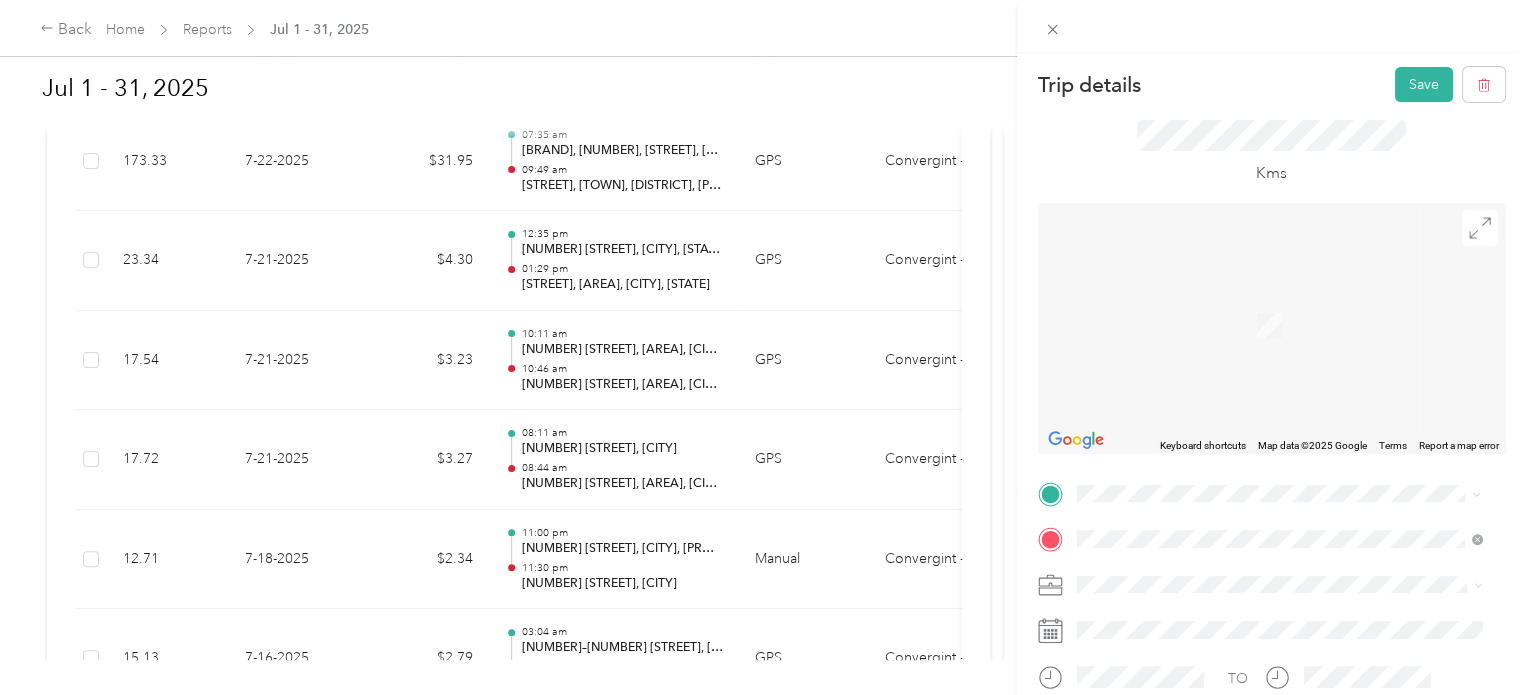 click on "[NUMBER] [STREET]
[CITY], [STATE] [POSTAL_CODE], [COUNTRY]" at bounding box center [1259, 258] 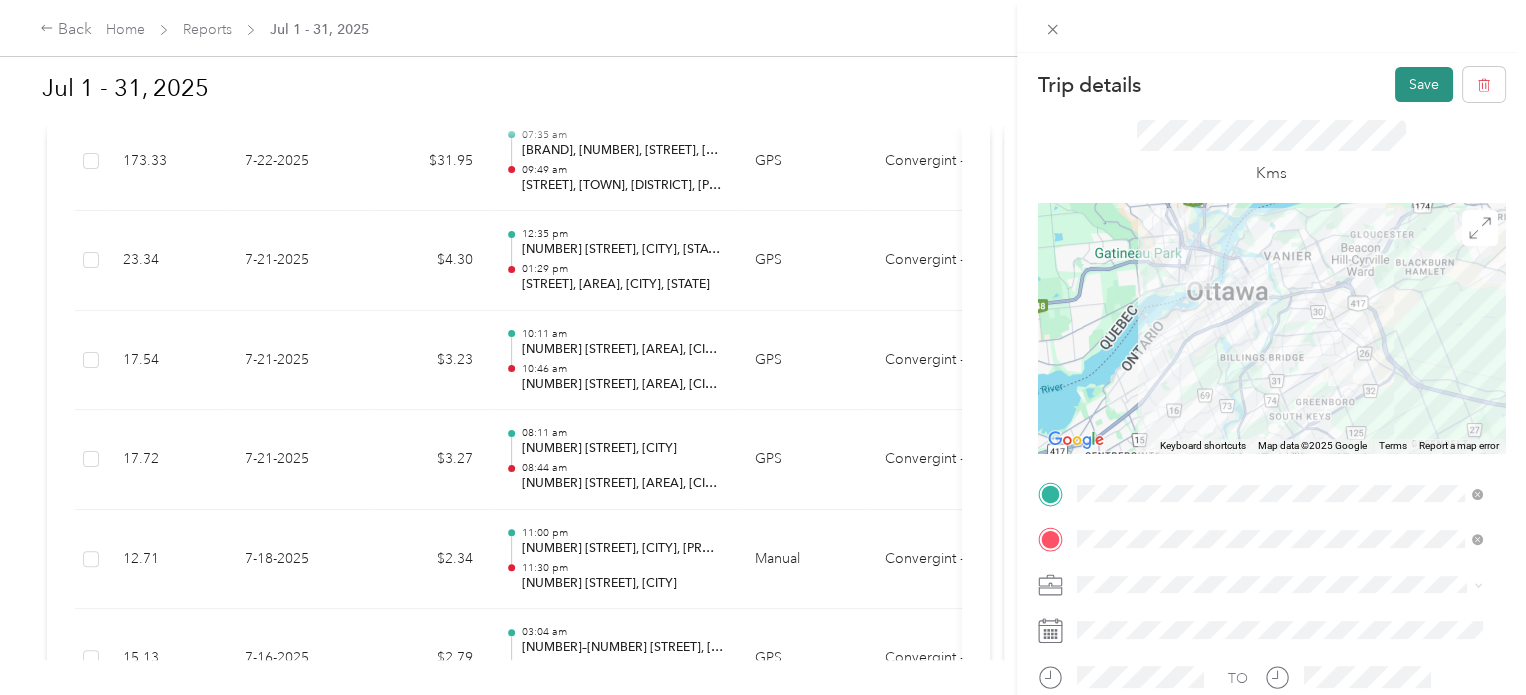 click on "Save" at bounding box center [1424, 84] 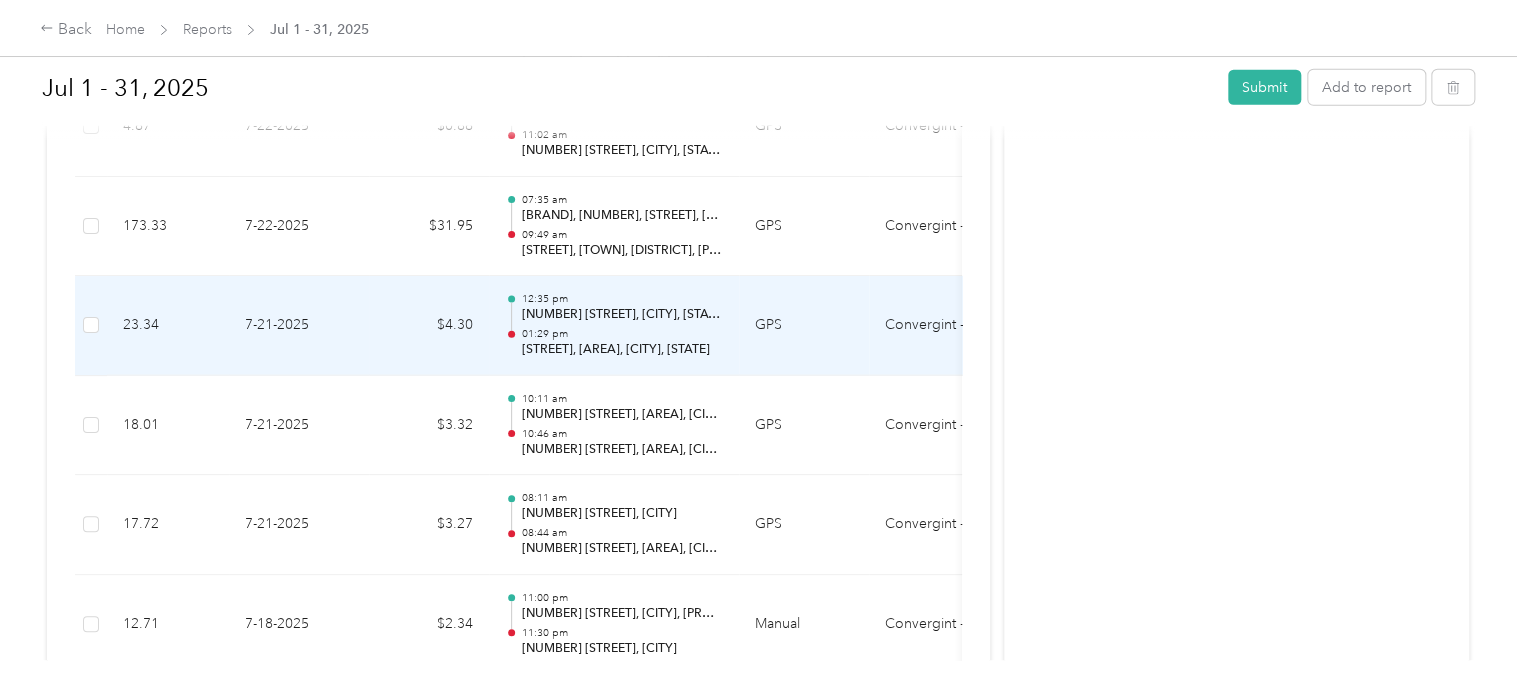 scroll, scrollTop: 2736, scrollLeft: 0, axis: vertical 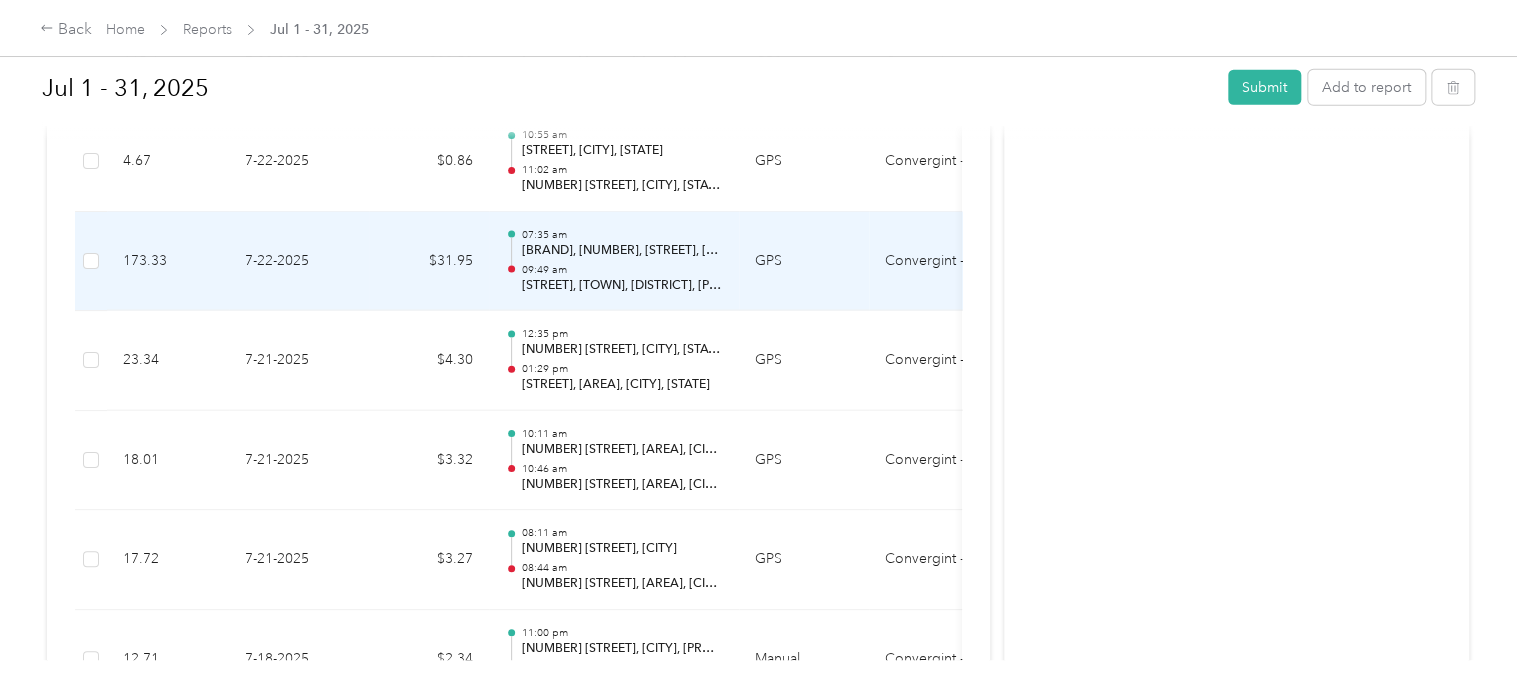click on "[BRAND], [NUMBER], [STREET], [AREA], [CITY], [CITY], [STATE], [COUNTRY]" at bounding box center [622, 251] 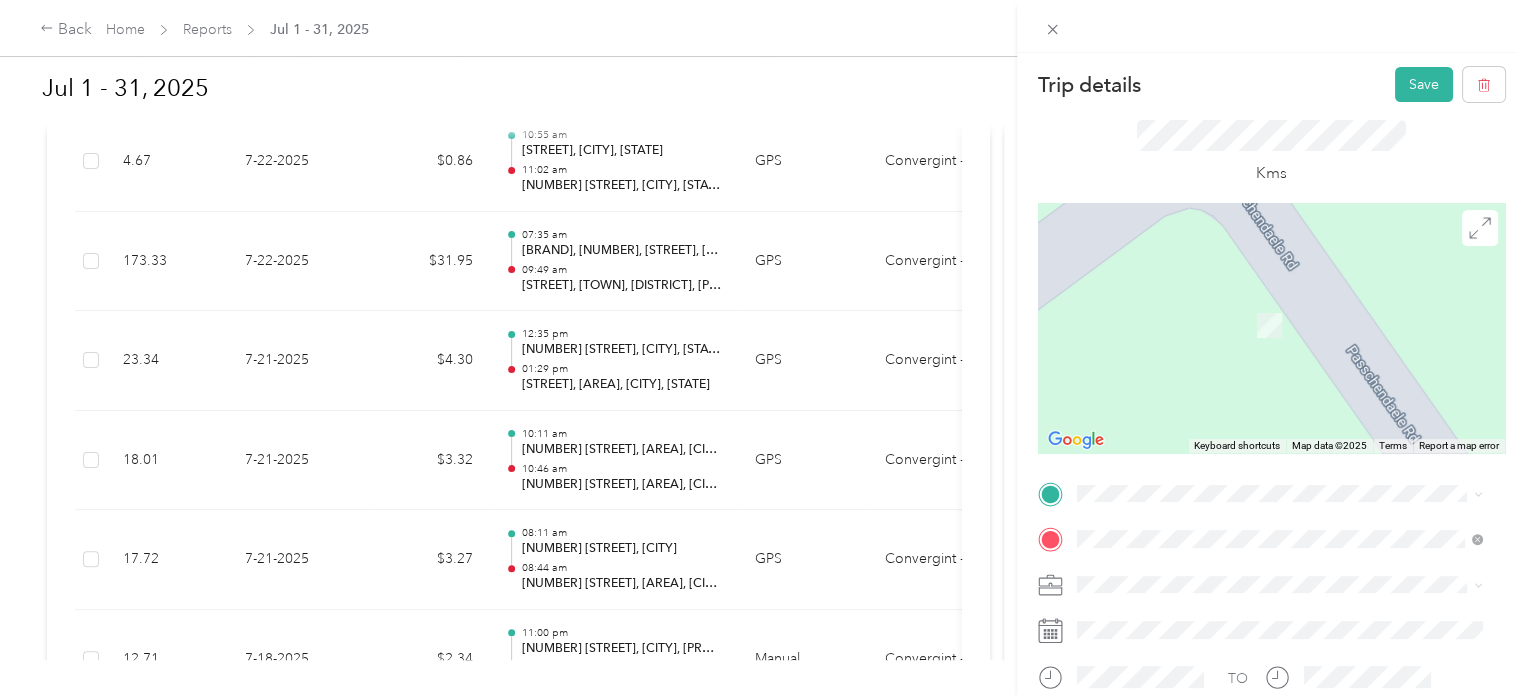 click on "[NUMBER] [STREET]
[CITY], [STATE] [POSTAL_CODE], [COUNTRY]" at bounding box center [1259, 566] 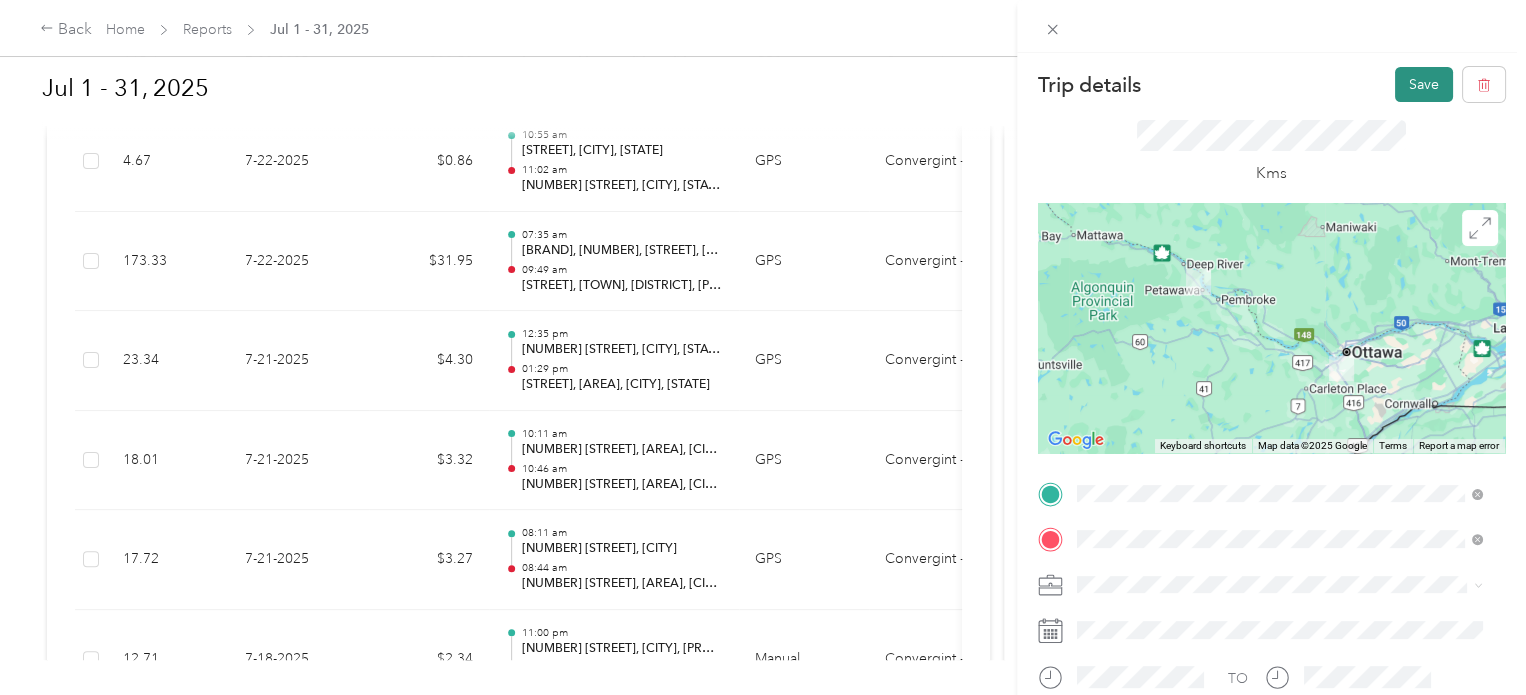 click on "Save" at bounding box center (1424, 84) 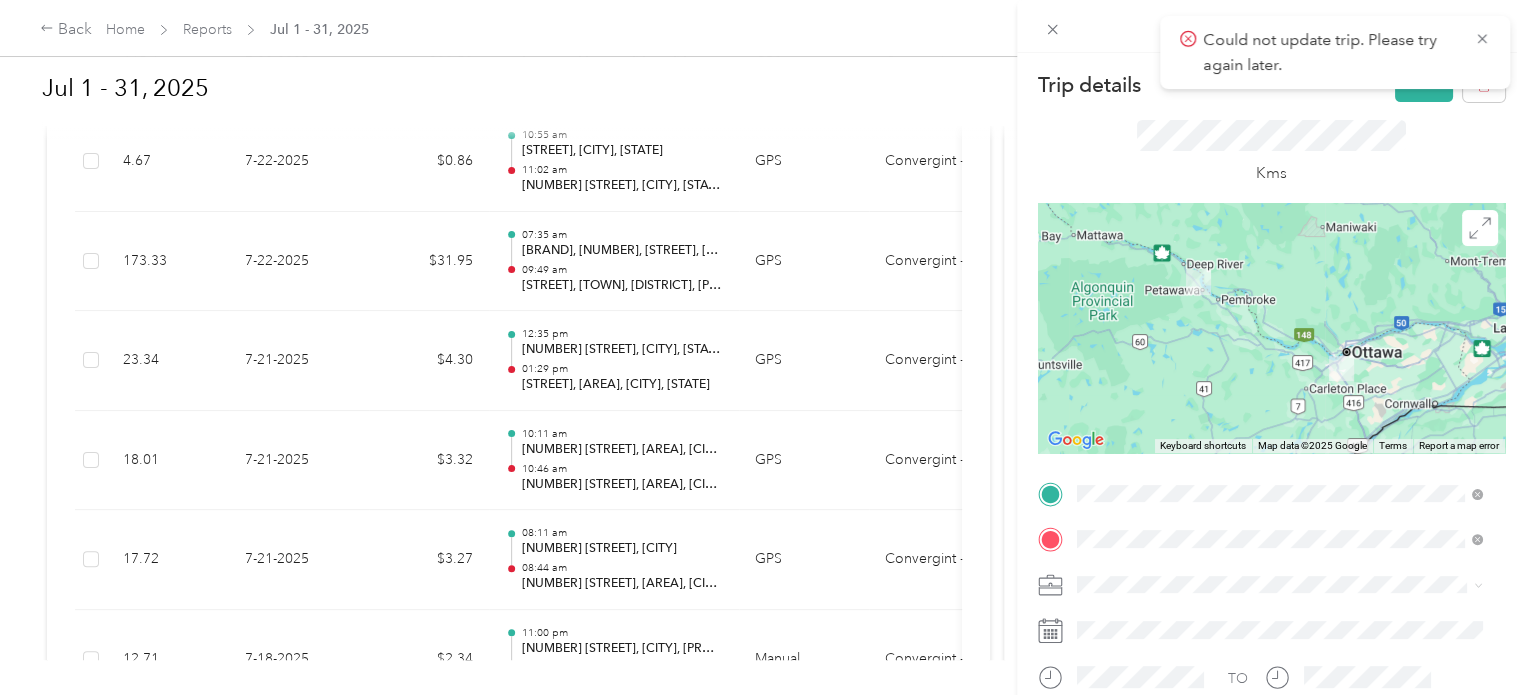 click on "Could not update trip. Please try again later." at bounding box center [1335, 52] 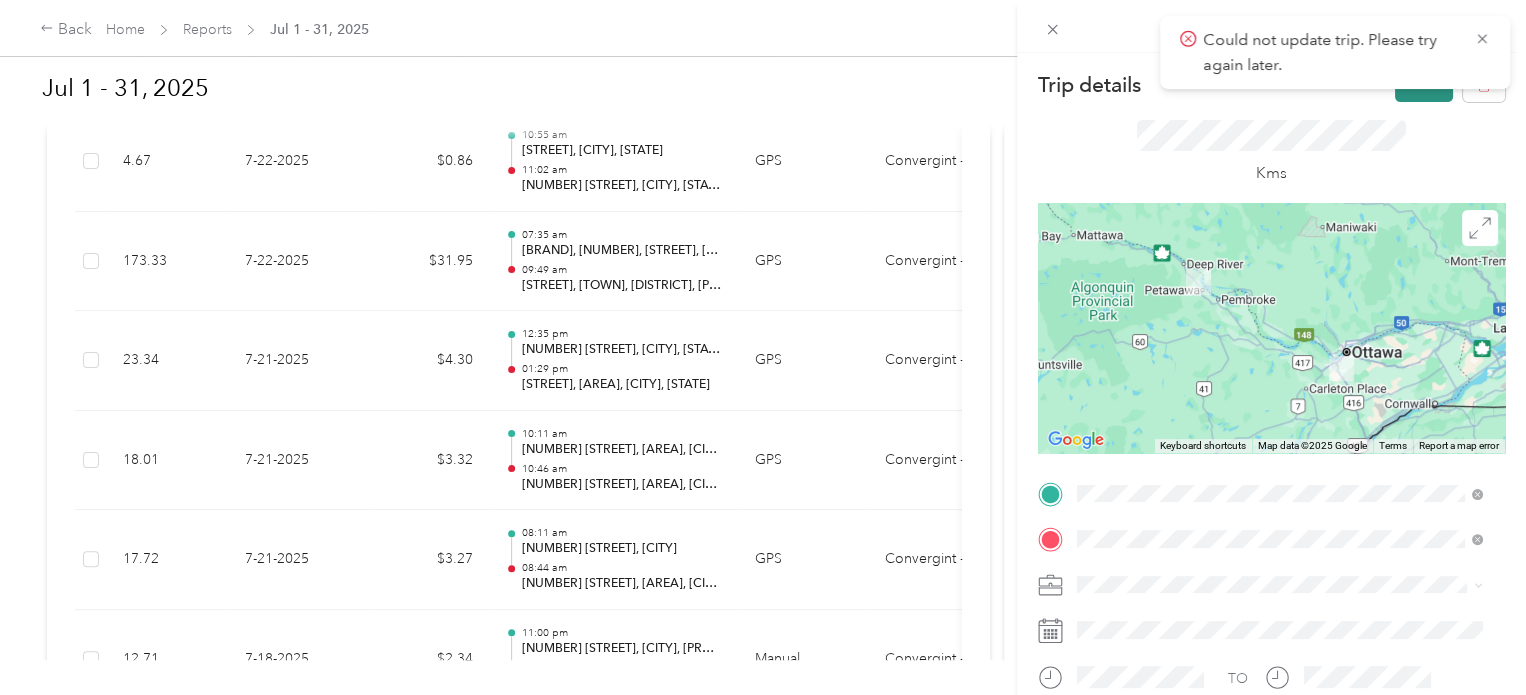 click on "Save" at bounding box center (1424, 84) 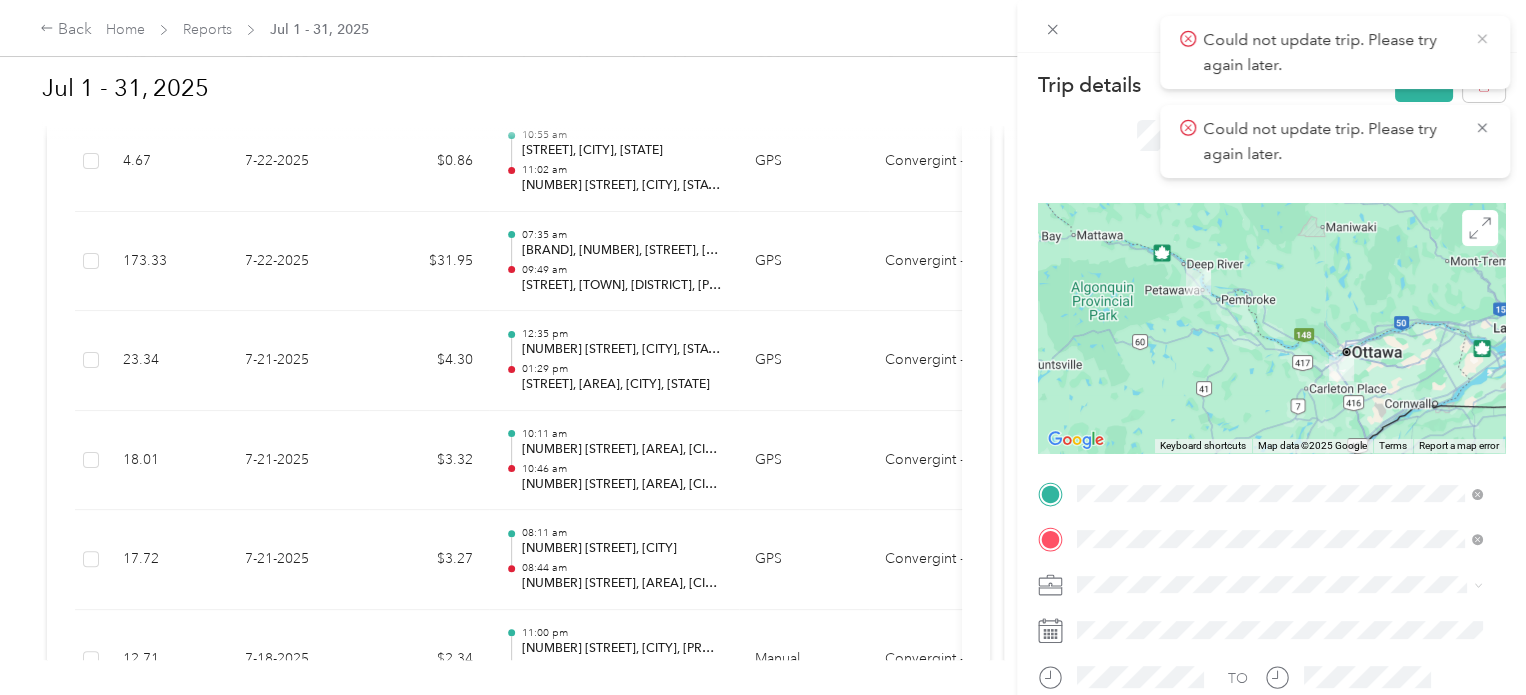 click 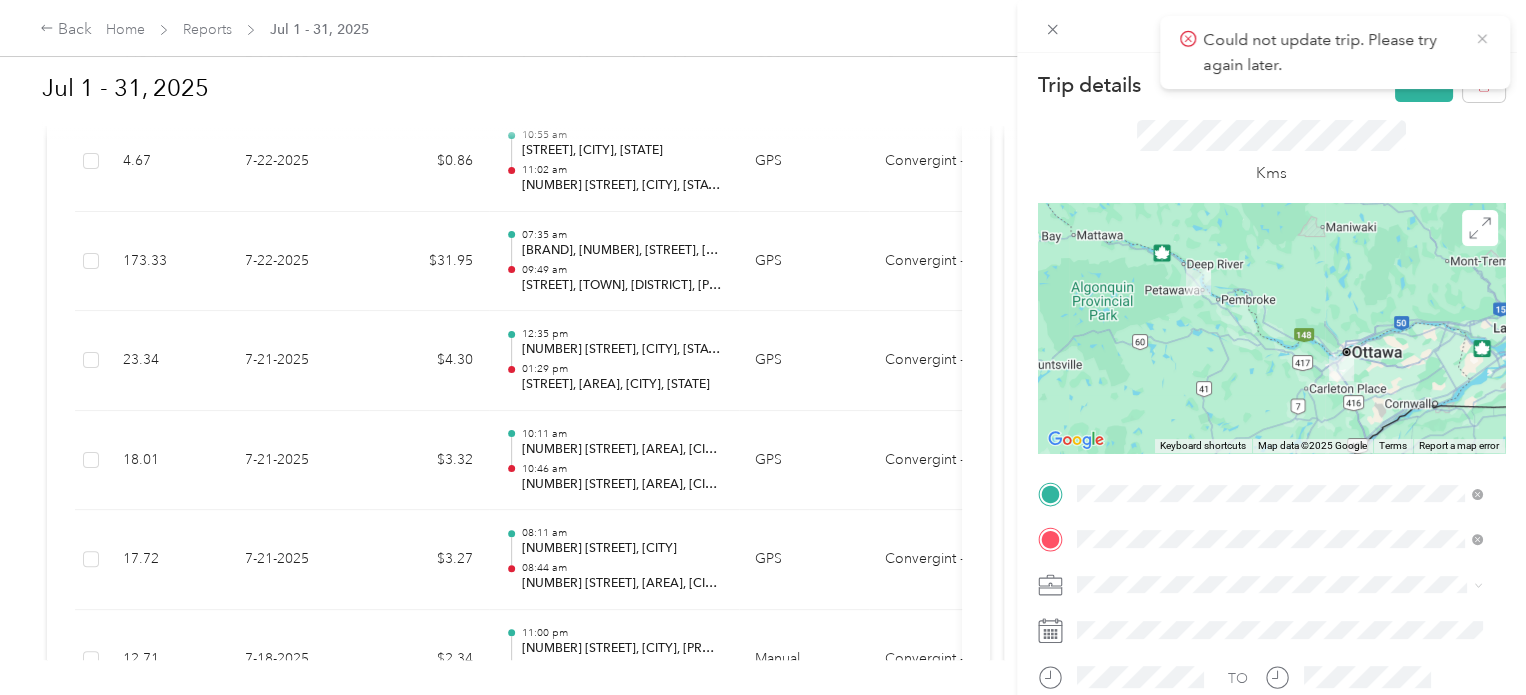 click 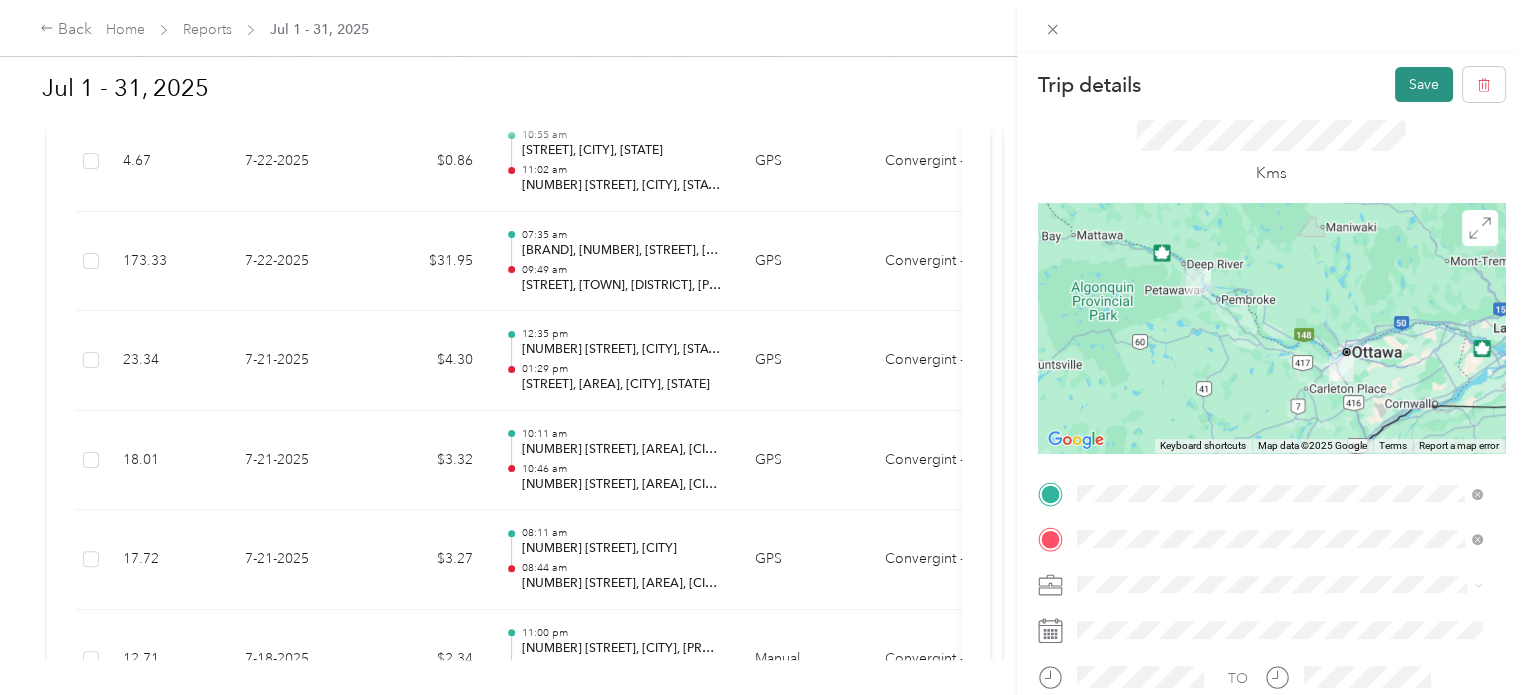 click on "Save" at bounding box center [1424, 84] 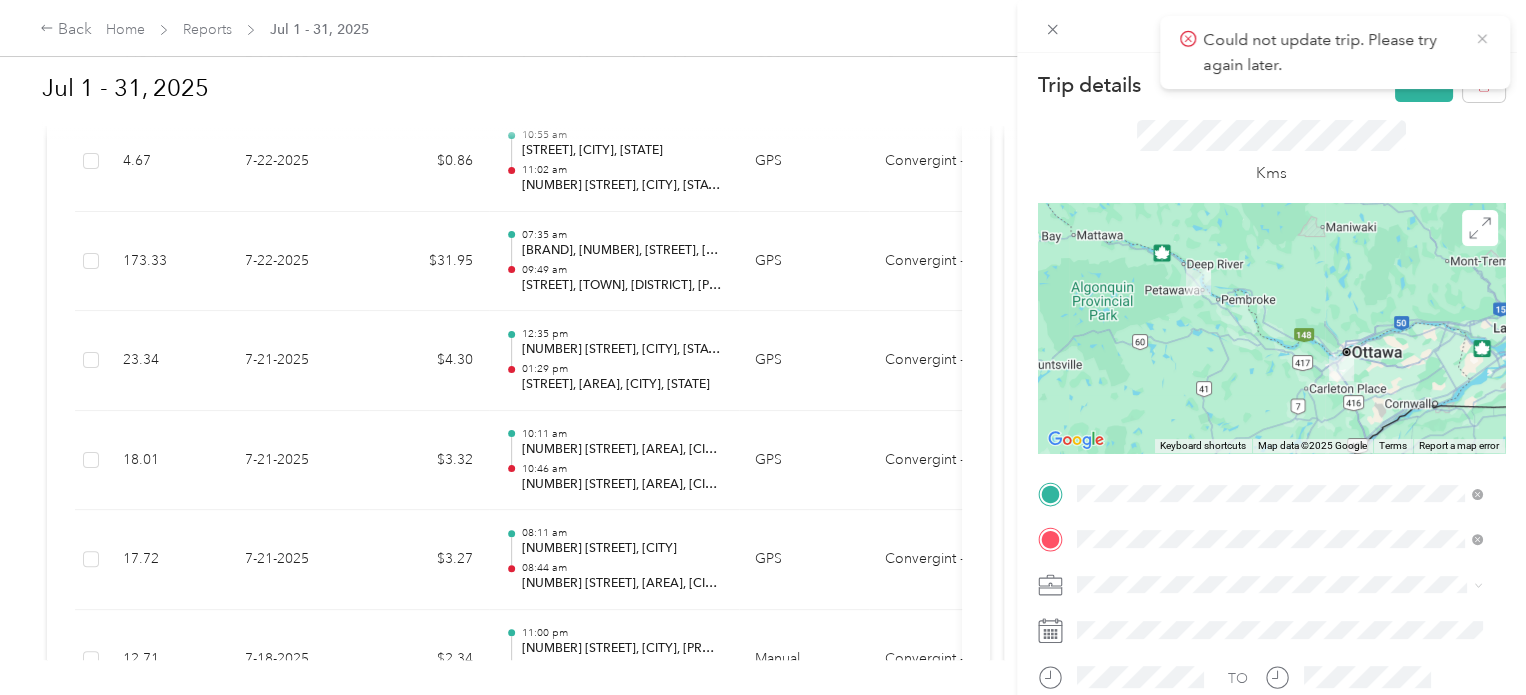 click 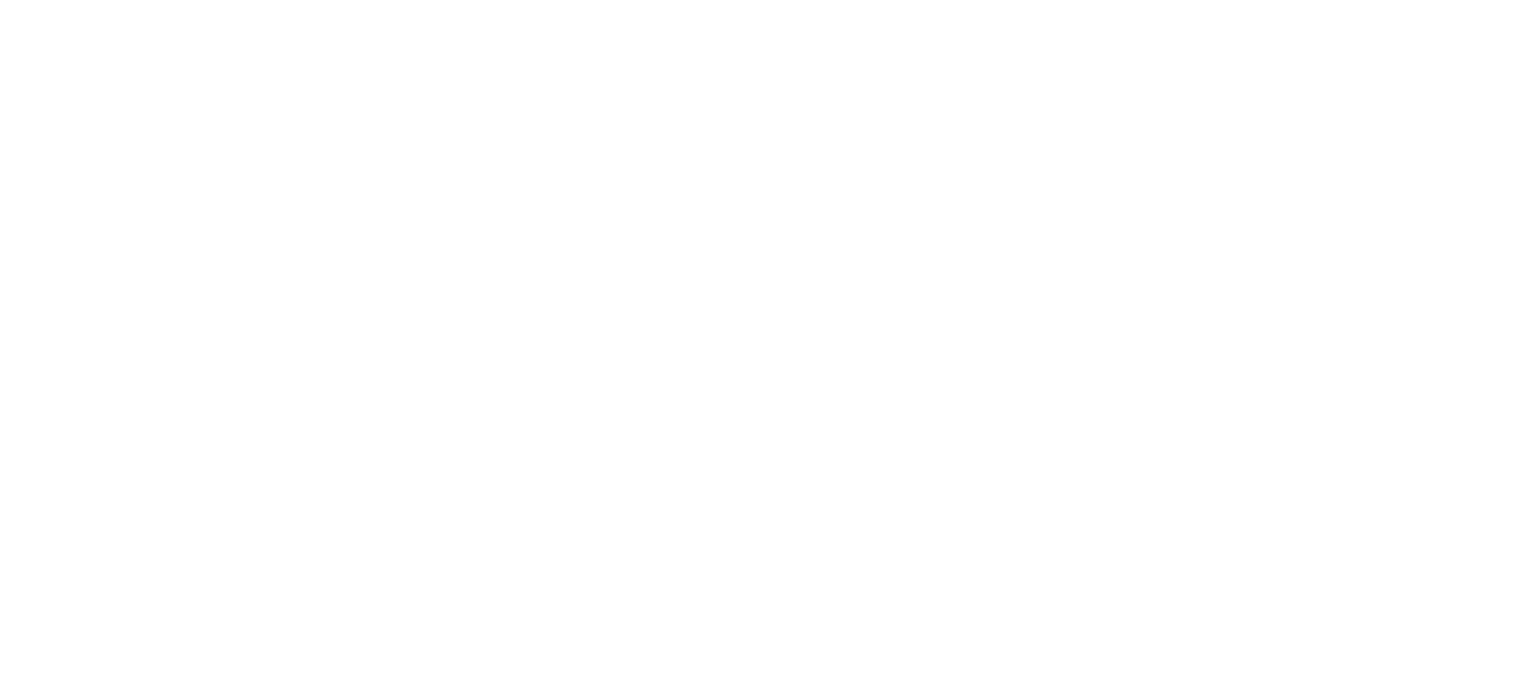 scroll, scrollTop: 0, scrollLeft: 0, axis: both 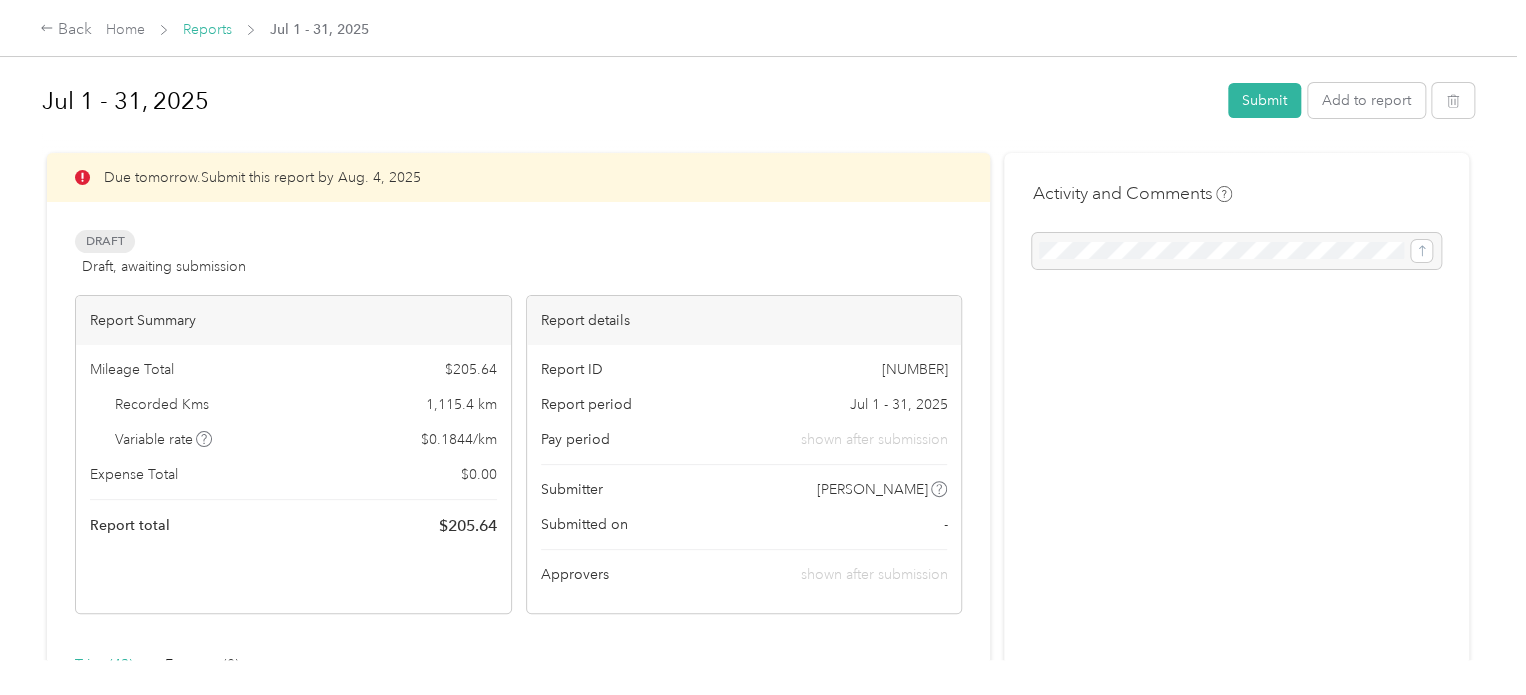 click on "Reports" at bounding box center [207, 29] 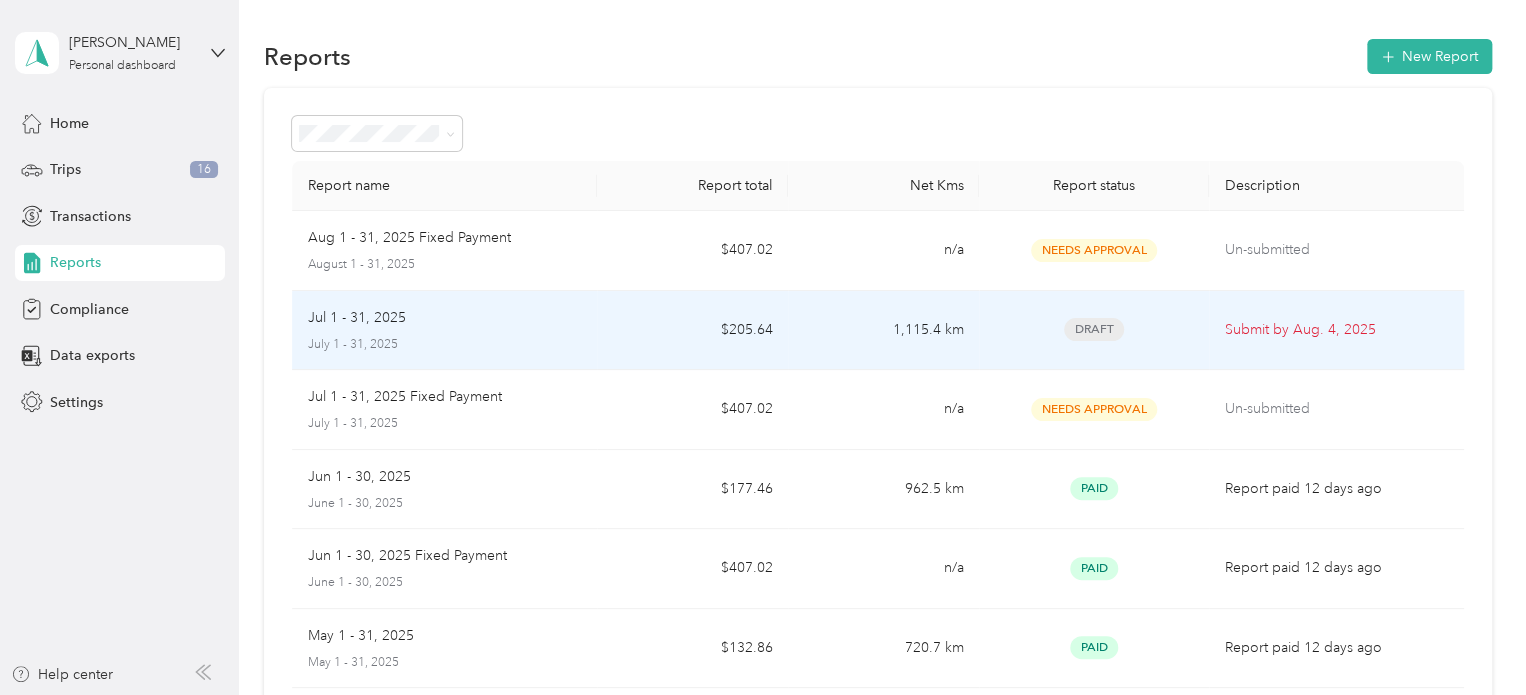 click on "$205.64" at bounding box center (692, 331) 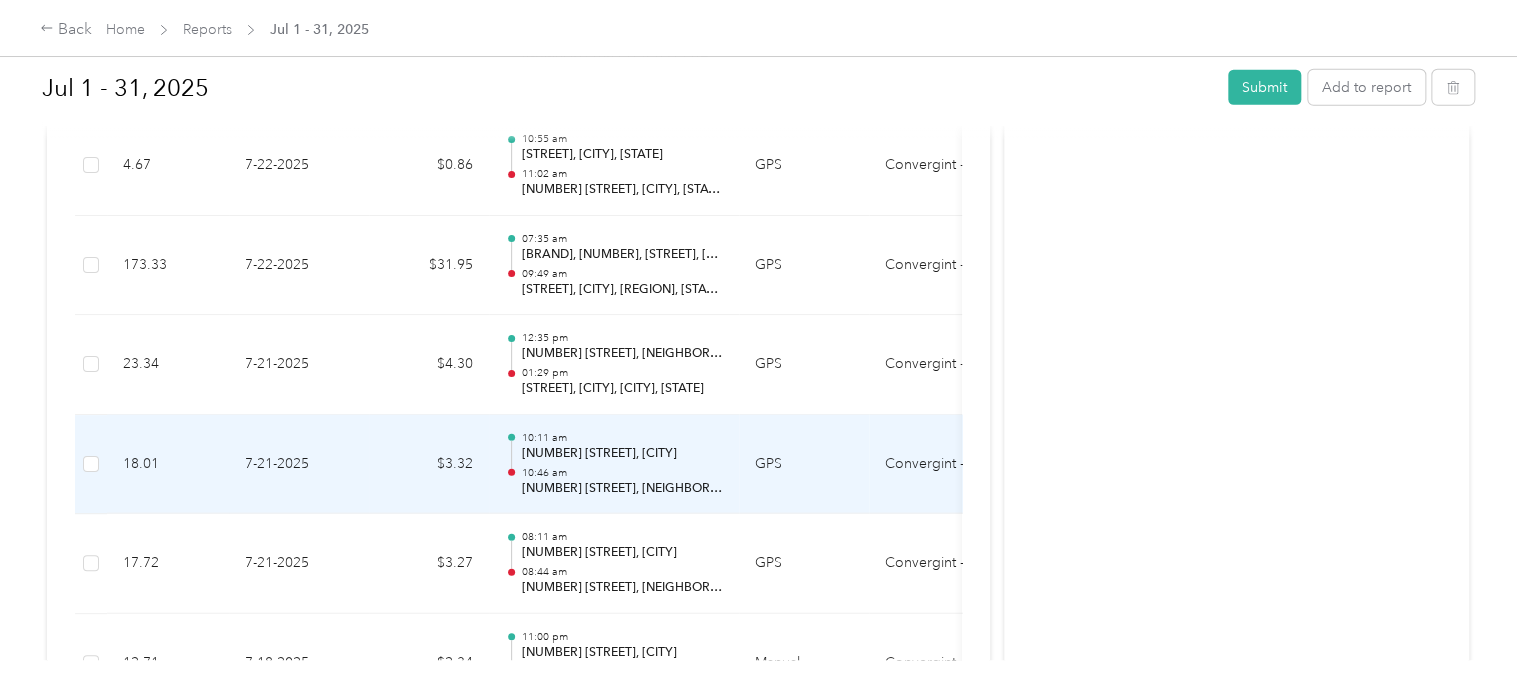scroll, scrollTop: 2700, scrollLeft: 0, axis: vertical 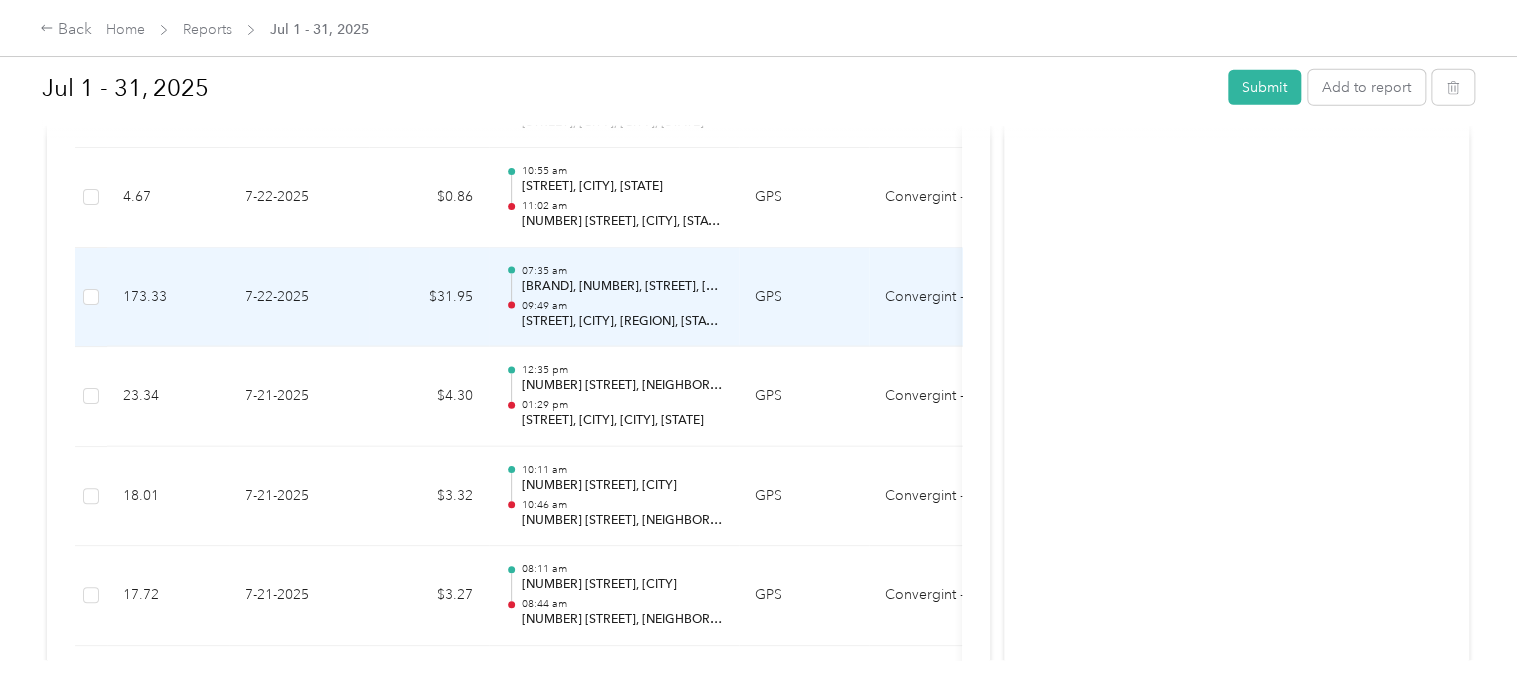click on "09:49 am" at bounding box center [622, 306] 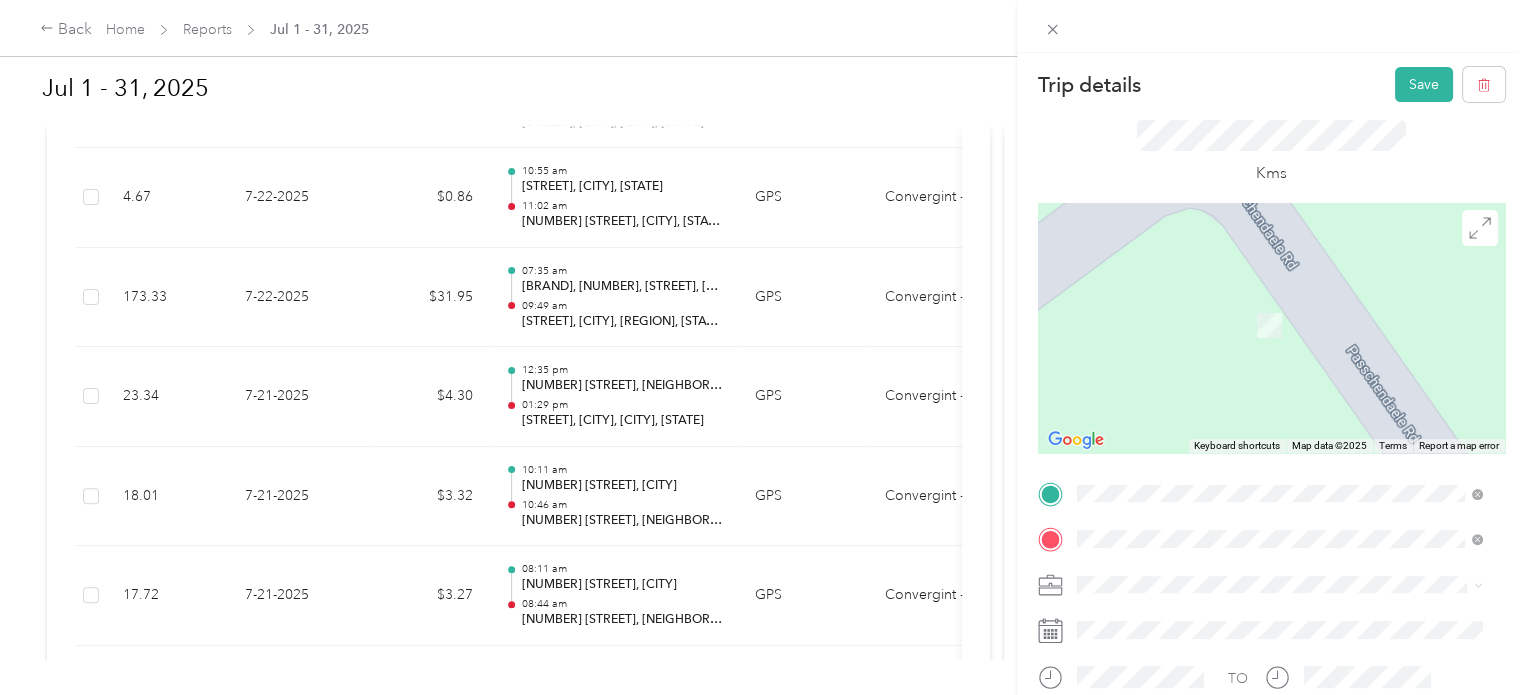 click on "[NUMBER] [STREET]
[CITY], [STATE] [POSTAL_CODE], [COUNTRY]" at bounding box center (1259, 574) 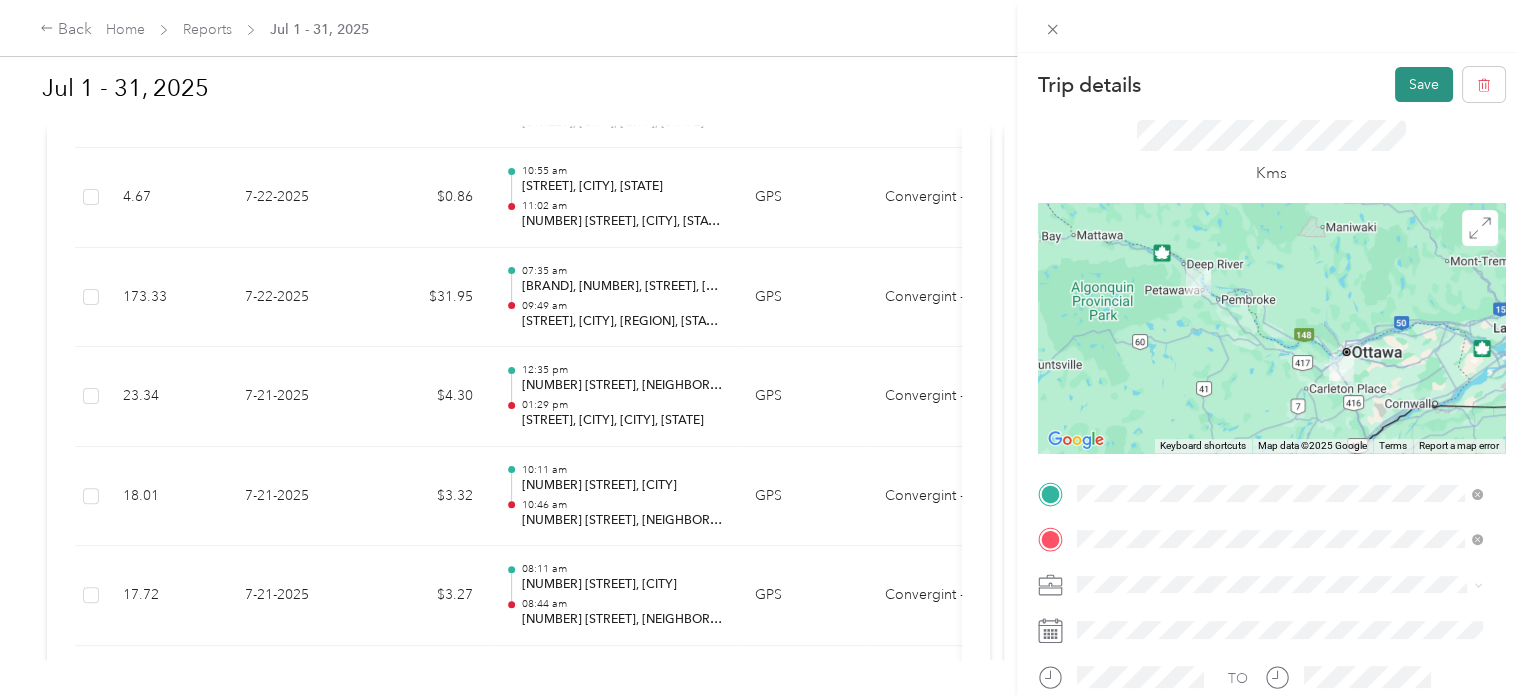 click on "Save" at bounding box center (1424, 84) 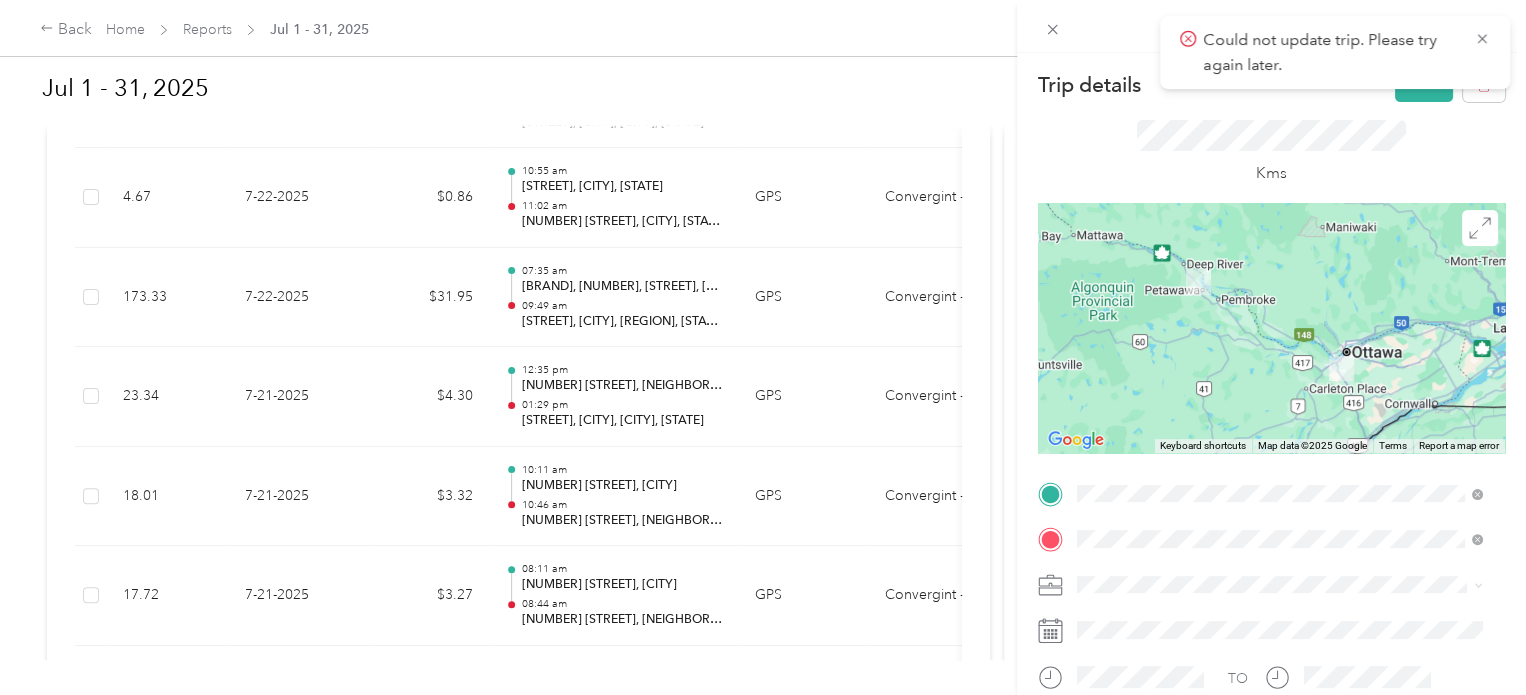 click on "Trip details Save This trip cannot be edited because it is either under review, approved, or paid. Contact your Team Manager to edit it. Kms ← Move left → Move right ↑ Move up ↓ Move down + Zoom in - Zoom out Home Jump left by 75% End Jump right by 75% Page Up Jump up by 75% Page Down Jump down by 75% Keyboard shortcuts Map Data Map data ©2025 Google Map data ©2025 Google 50 km  Click to toggle between metric and imperial units Terms Report a map error TO Add photo" at bounding box center [763, 347] 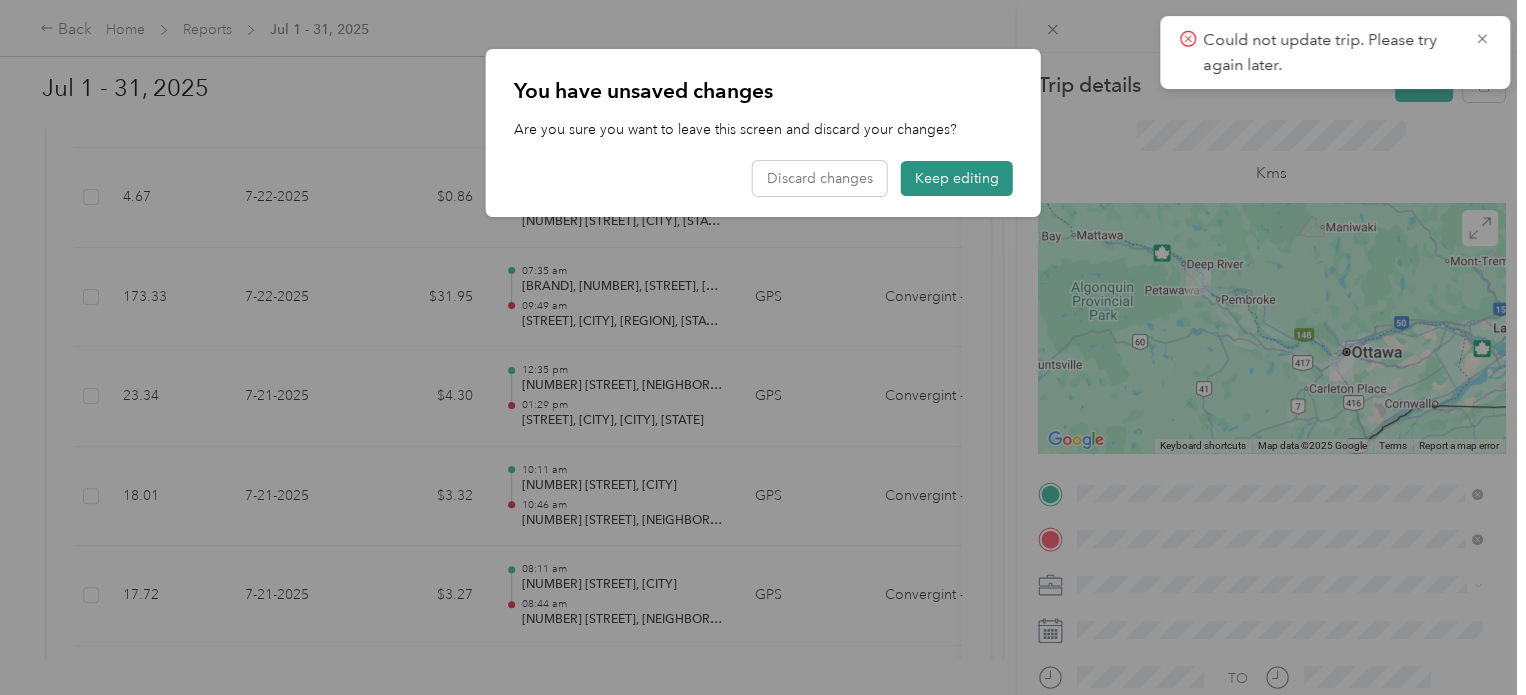 click on "Keep editing" at bounding box center (957, 178) 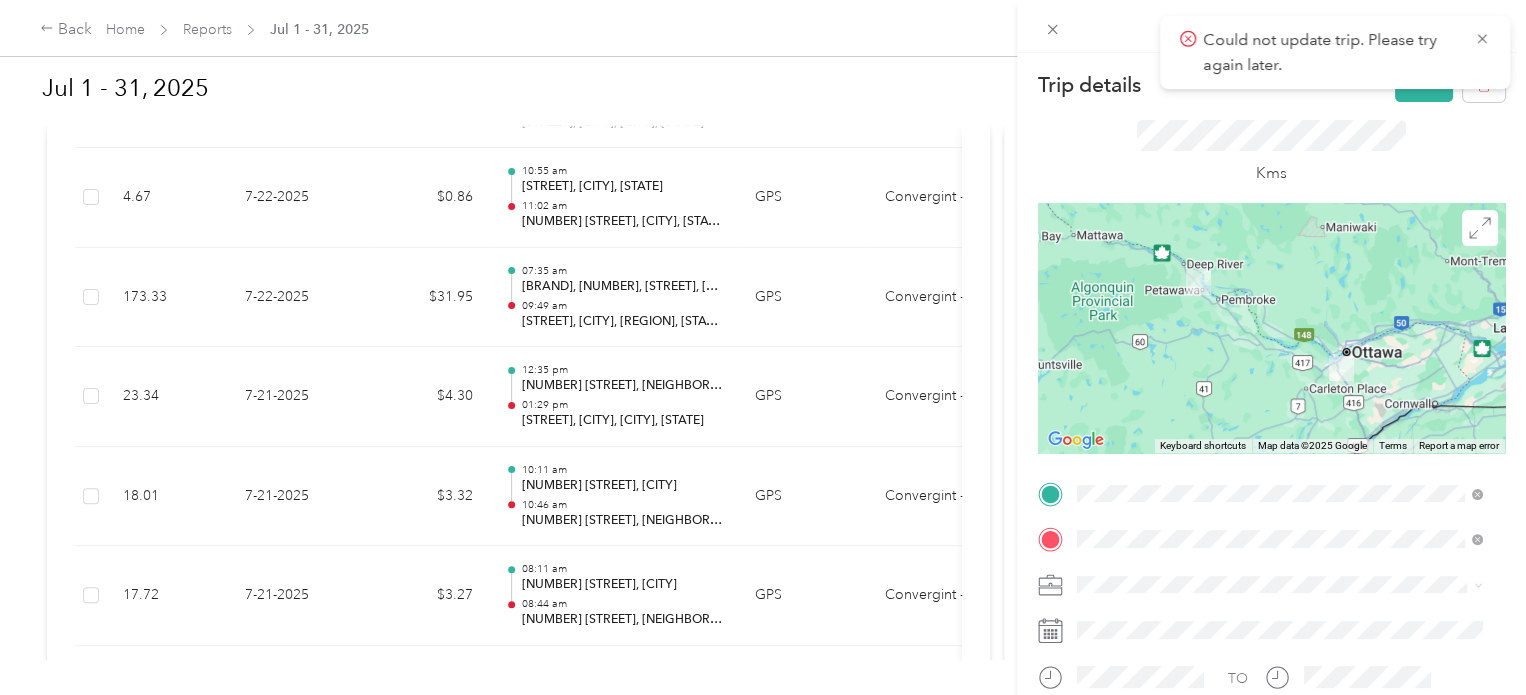 click on "Could not update trip. Please try again later." at bounding box center (1335, 52) 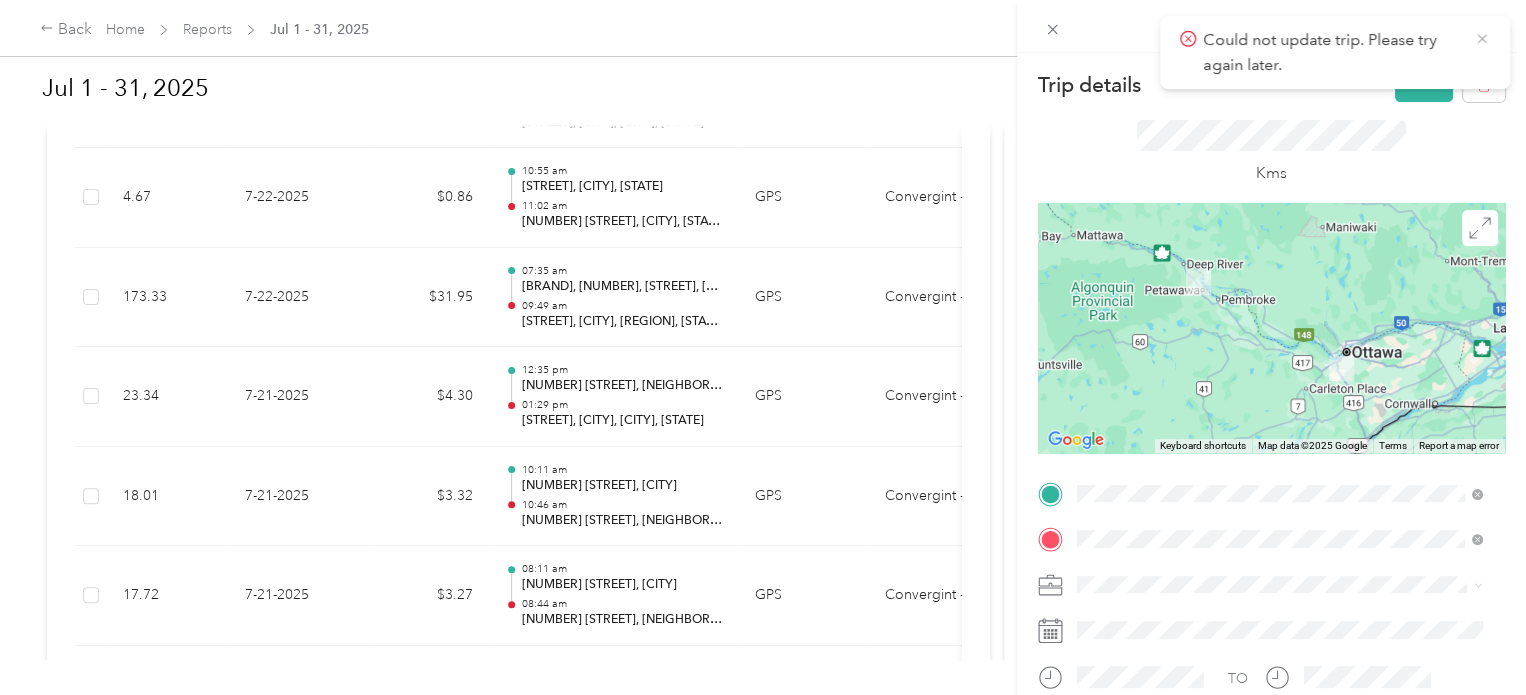 click 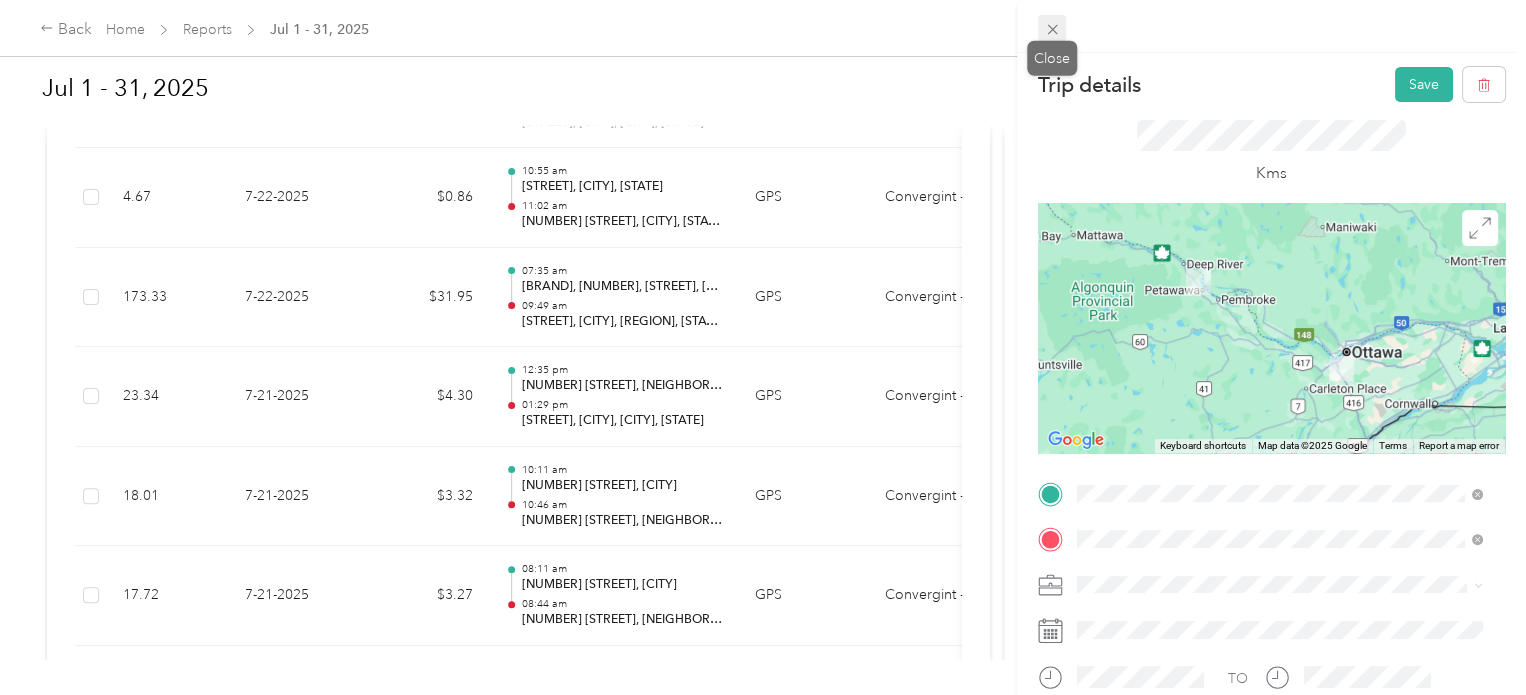 click 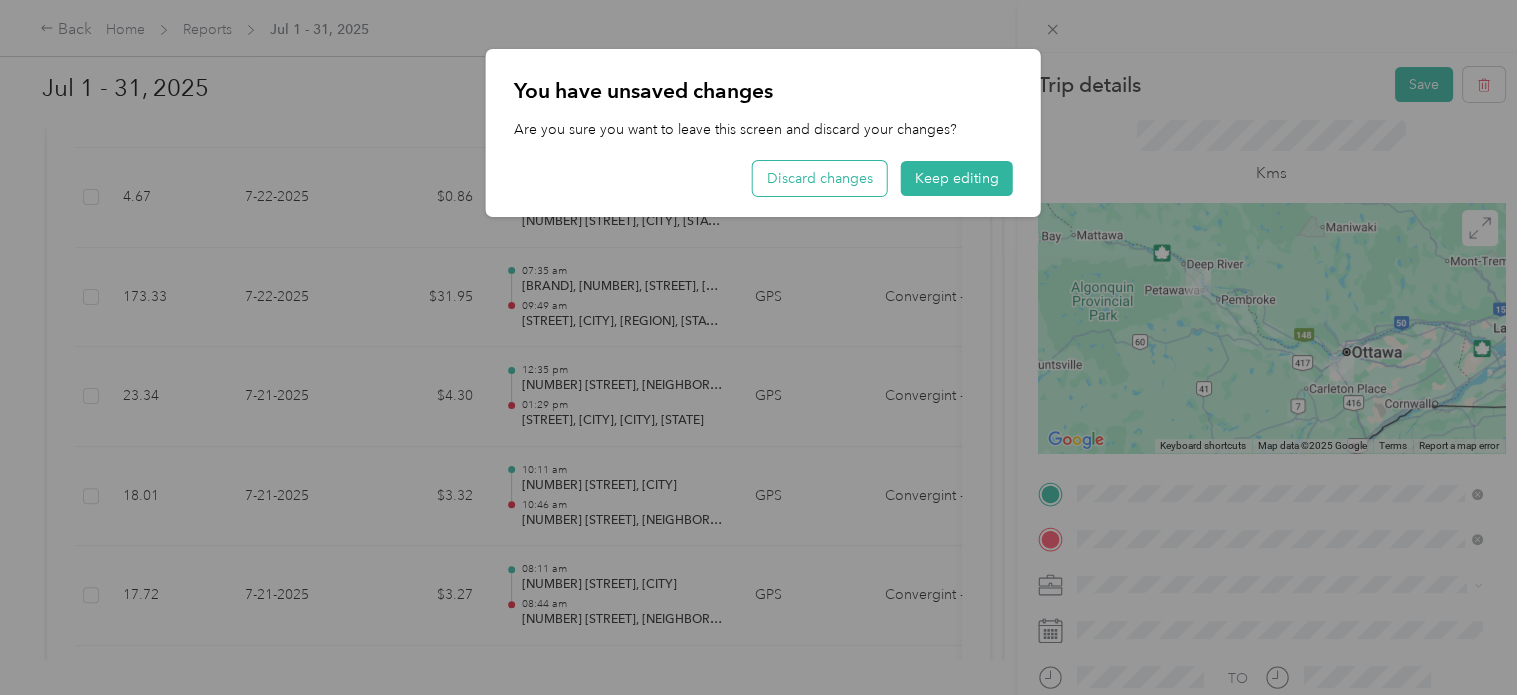 click on "Discard changes" at bounding box center [820, 178] 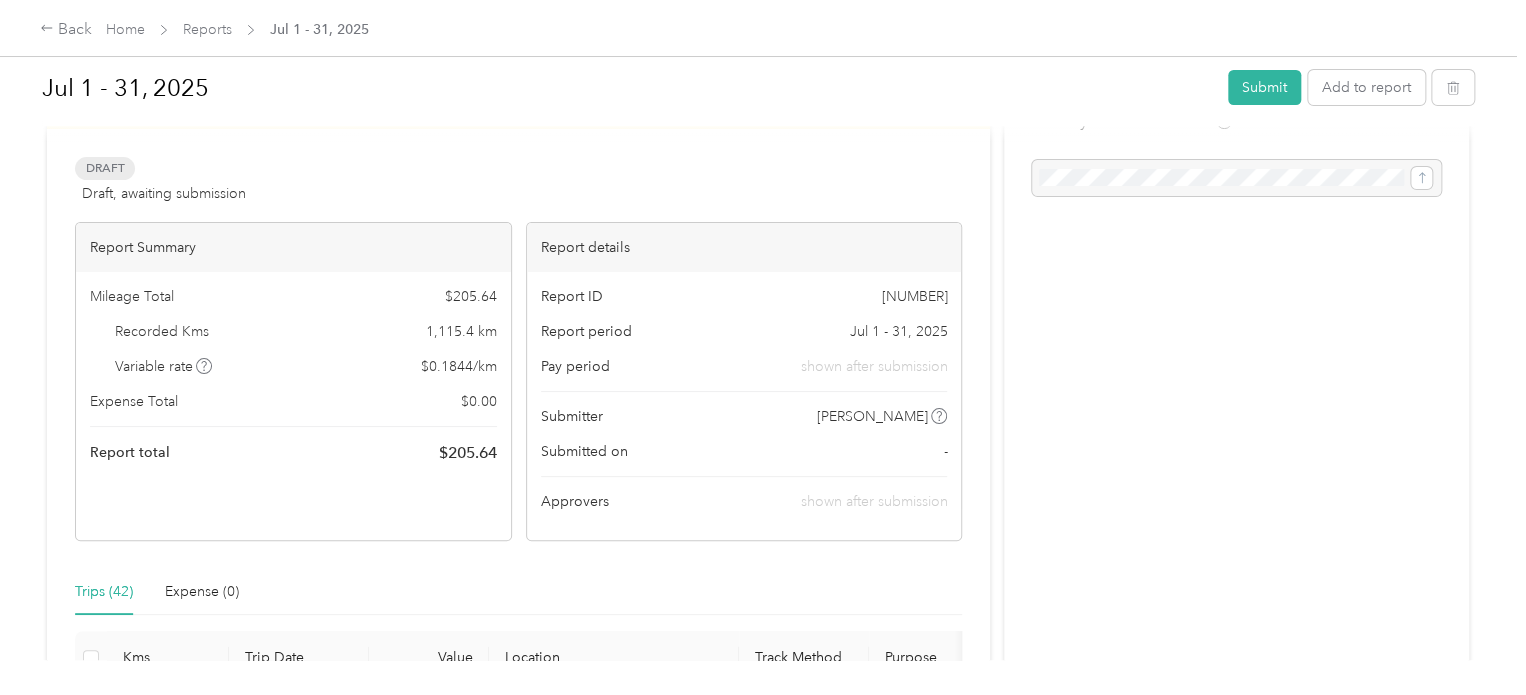 scroll, scrollTop: 0, scrollLeft: 0, axis: both 